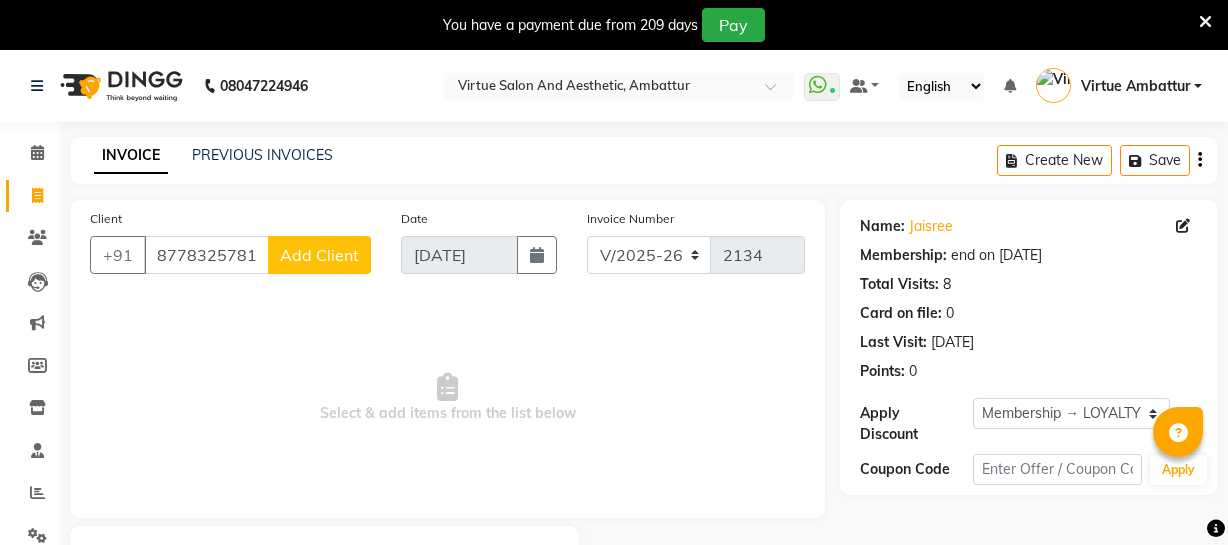 select on "5237" 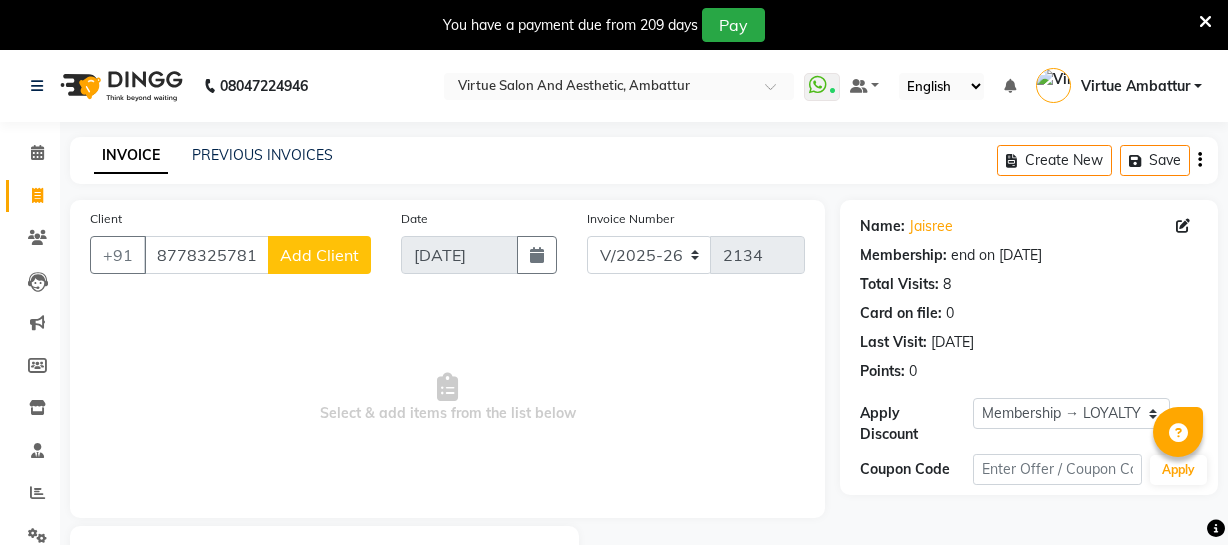scroll, scrollTop: 107, scrollLeft: 0, axis: vertical 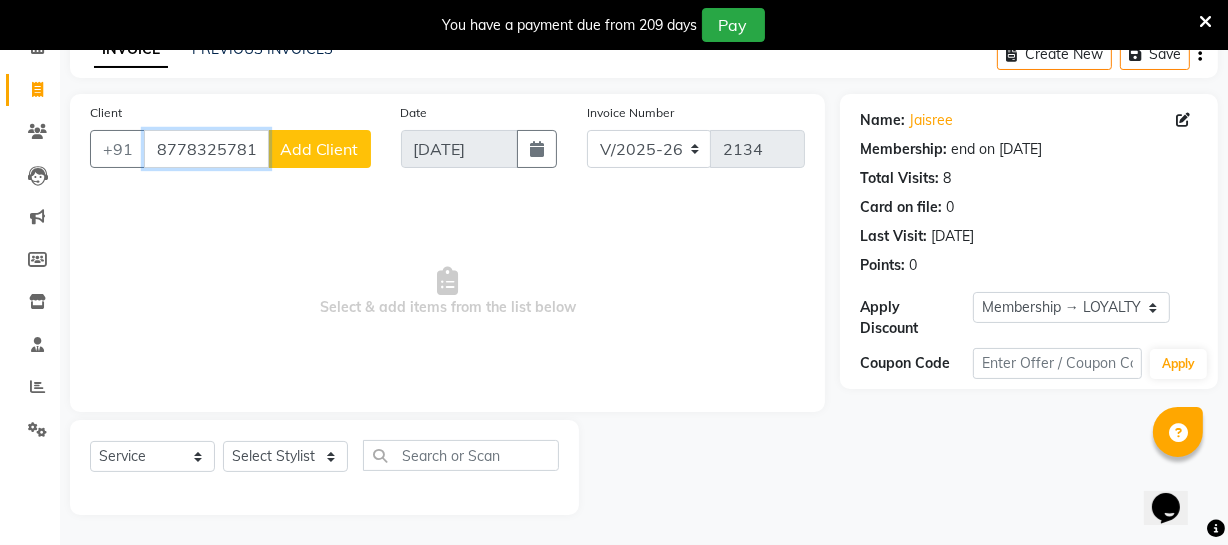 click on "8778325781" at bounding box center [206, 149] 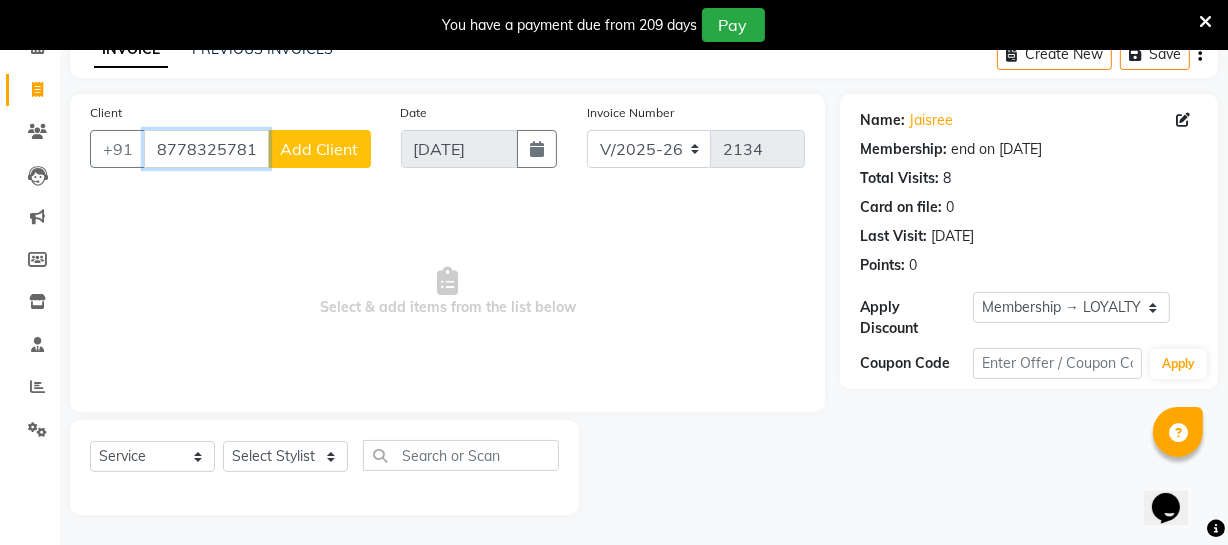 drag, startPoint x: 250, startPoint y: 150, endPoint x: 0, endPoint y: 130, distance: 250.79872 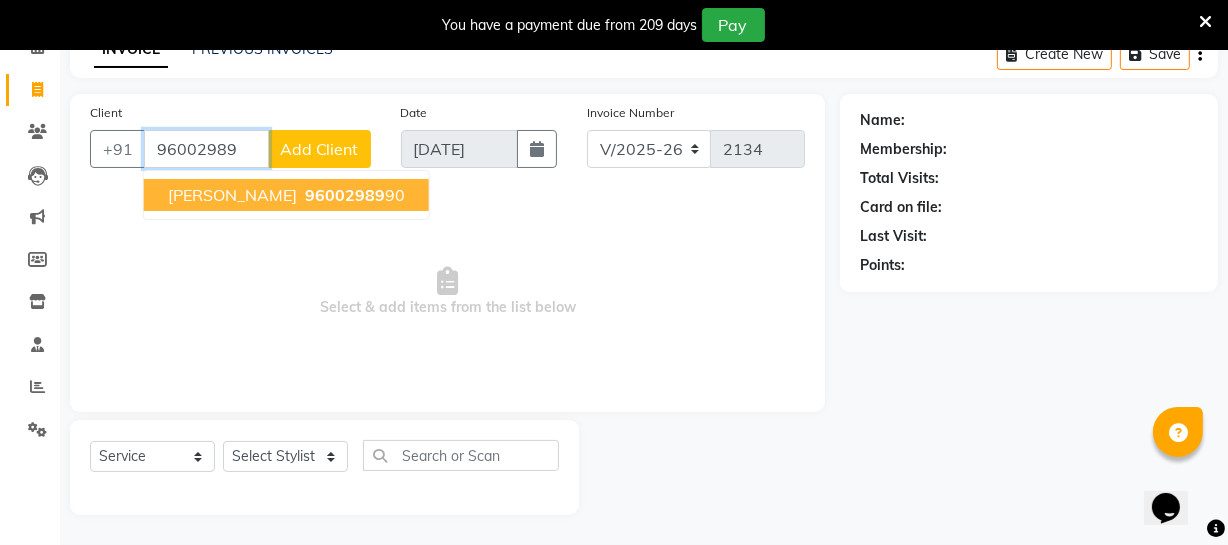 click on "[PERSON_NAME]" at bounding box center (232, 195) 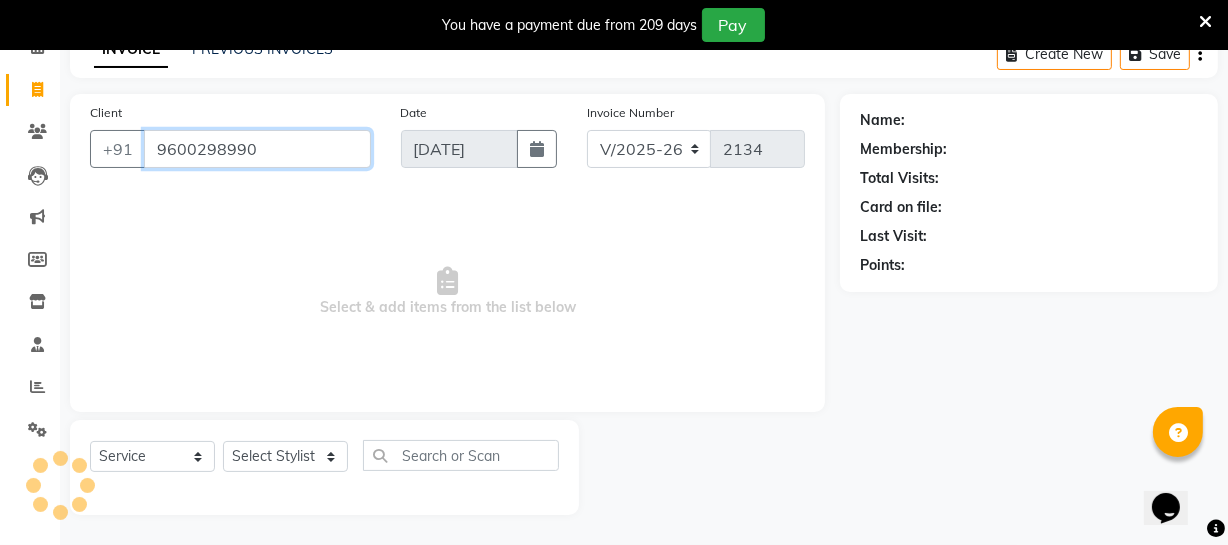 type on "9600298990" 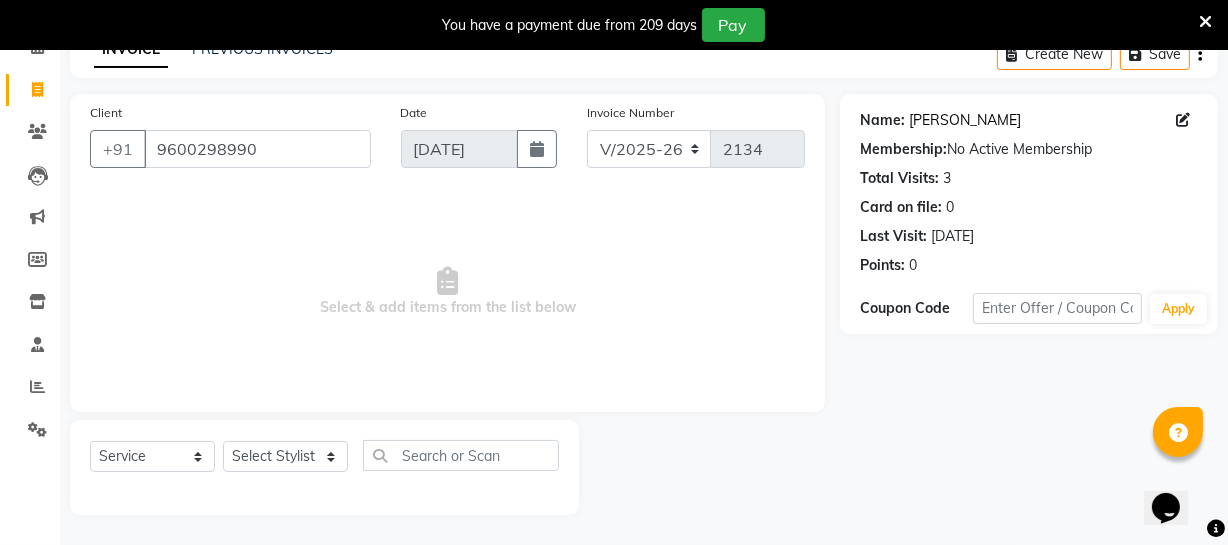 click on "[PERSON_NAME]" 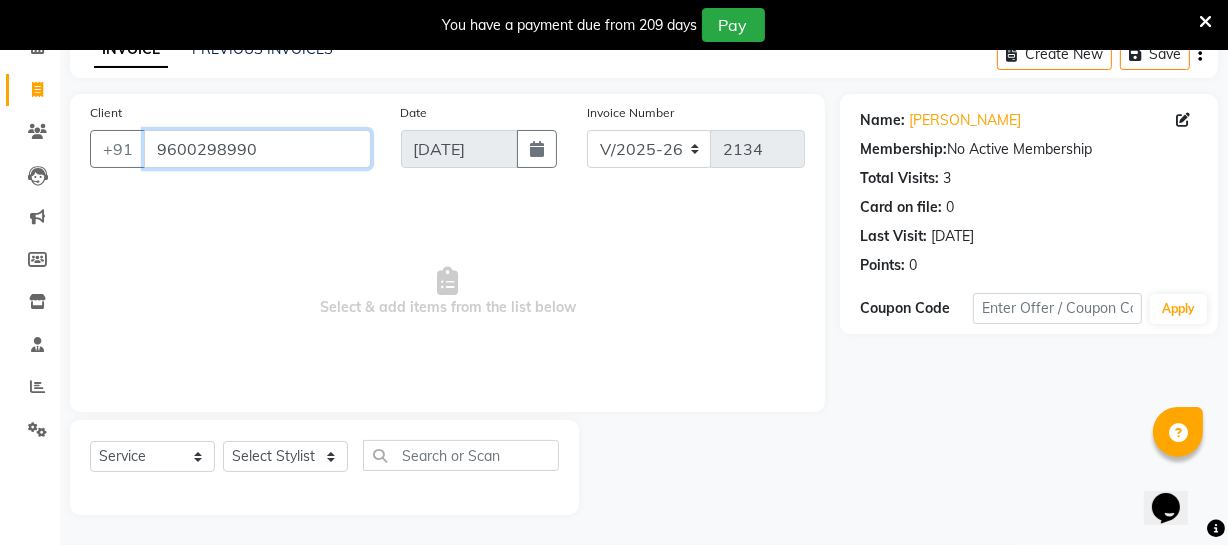 click on "9600298990" at bounding box center [257, 149] 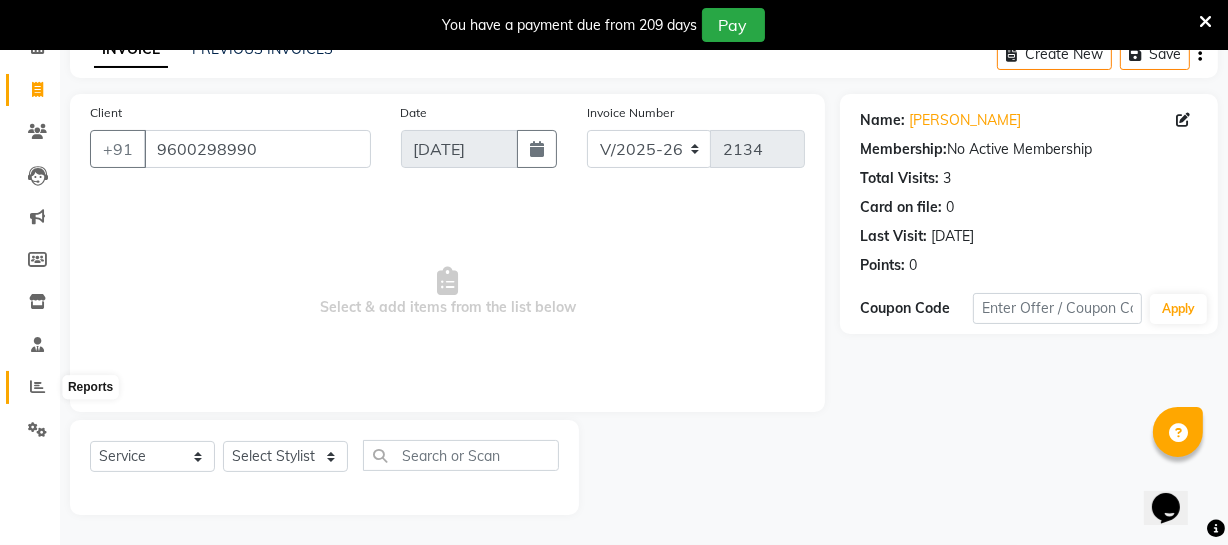 click 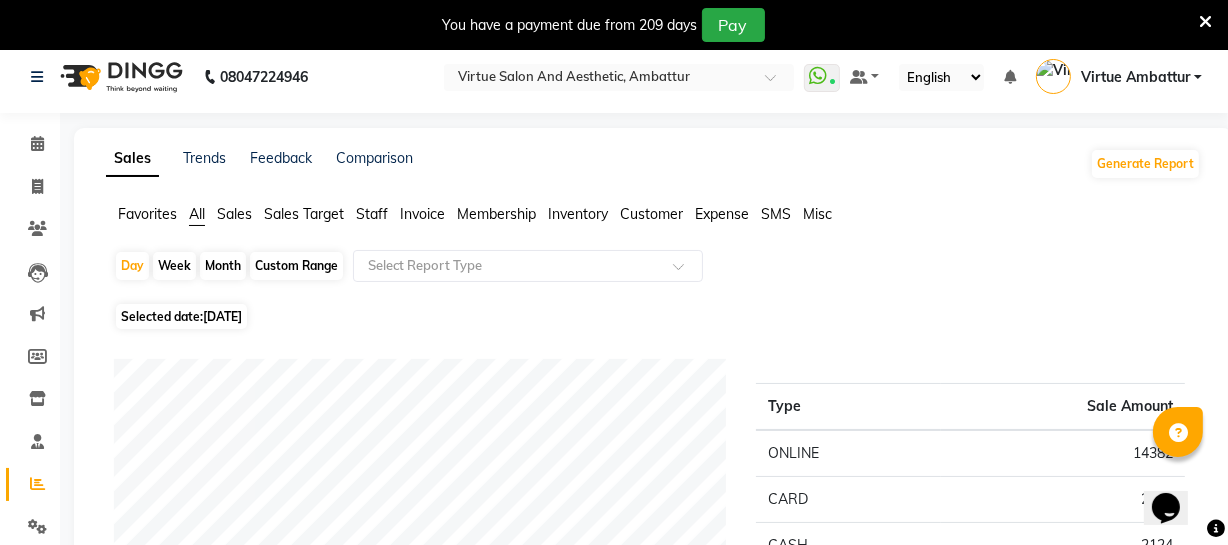 scroll, scrollTop: 0, scrollLeft: 0, axis: both 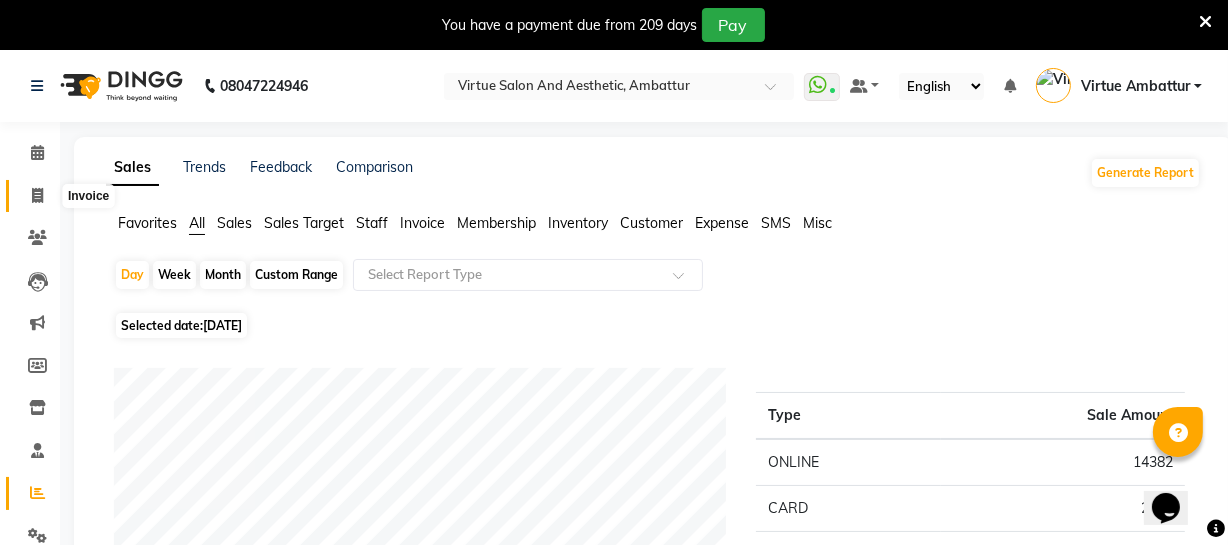 click 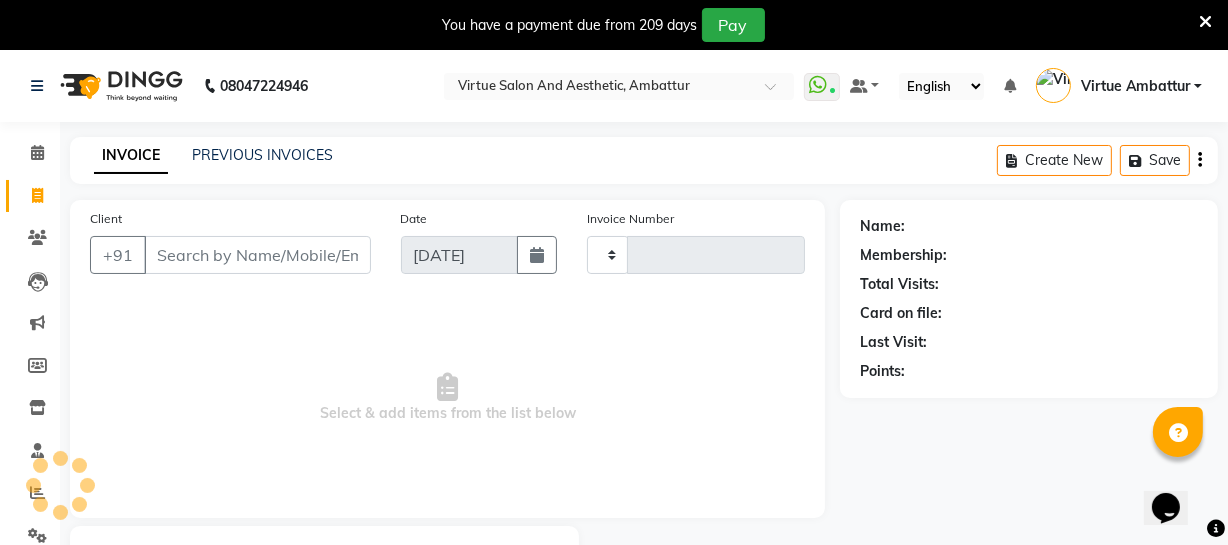 scroll, scrollTop: 107, scrollLeft: 0, axis: vertical 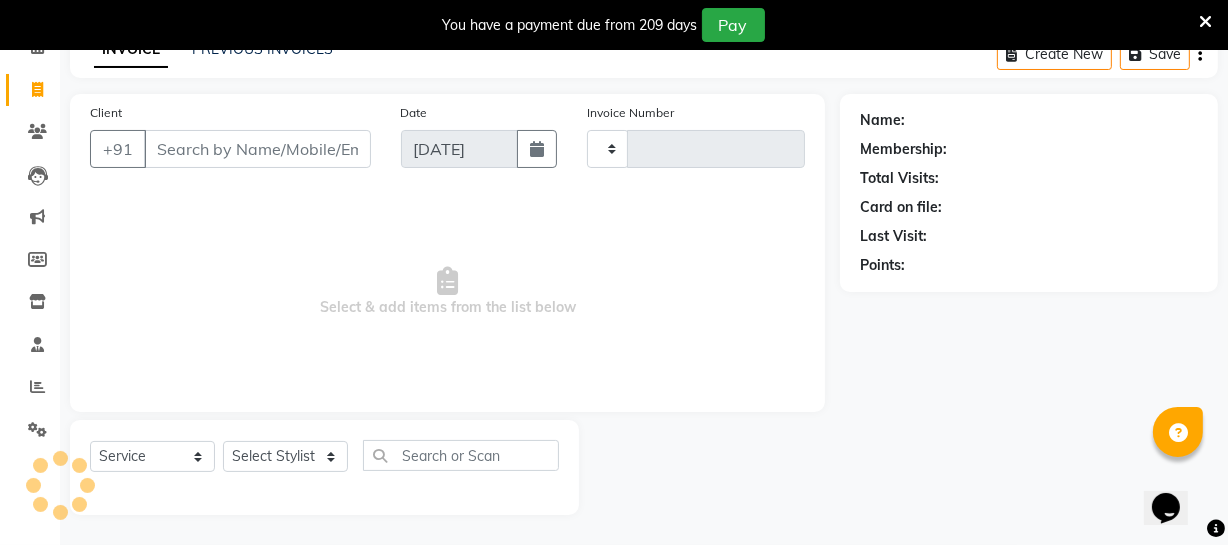 type on "2134" 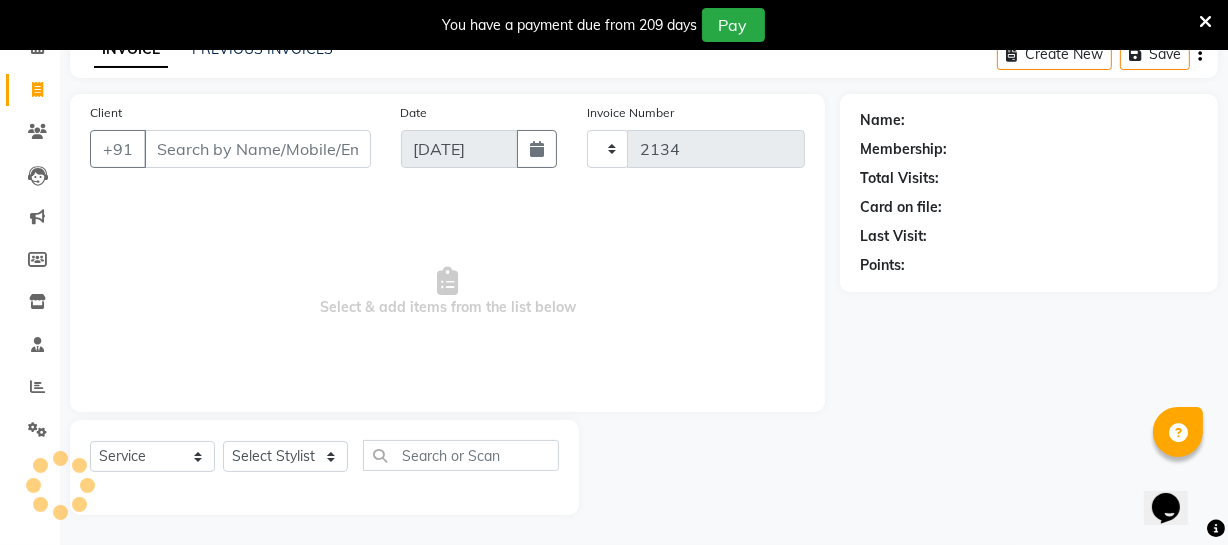 select on "5237" 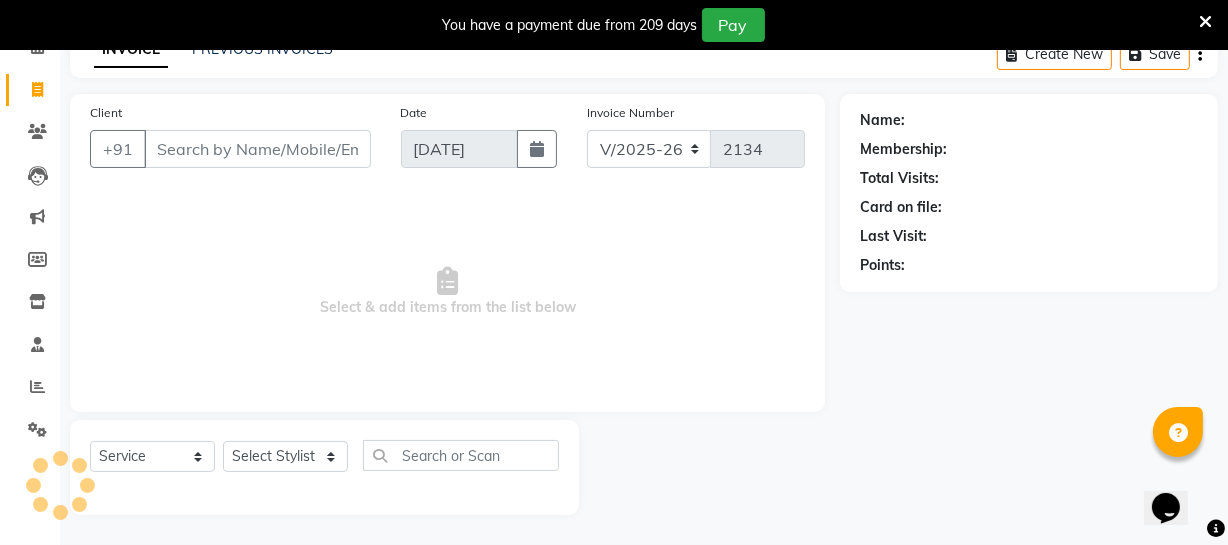 scroll, scrollTop: 0, scrollLeft: 0, axis: both 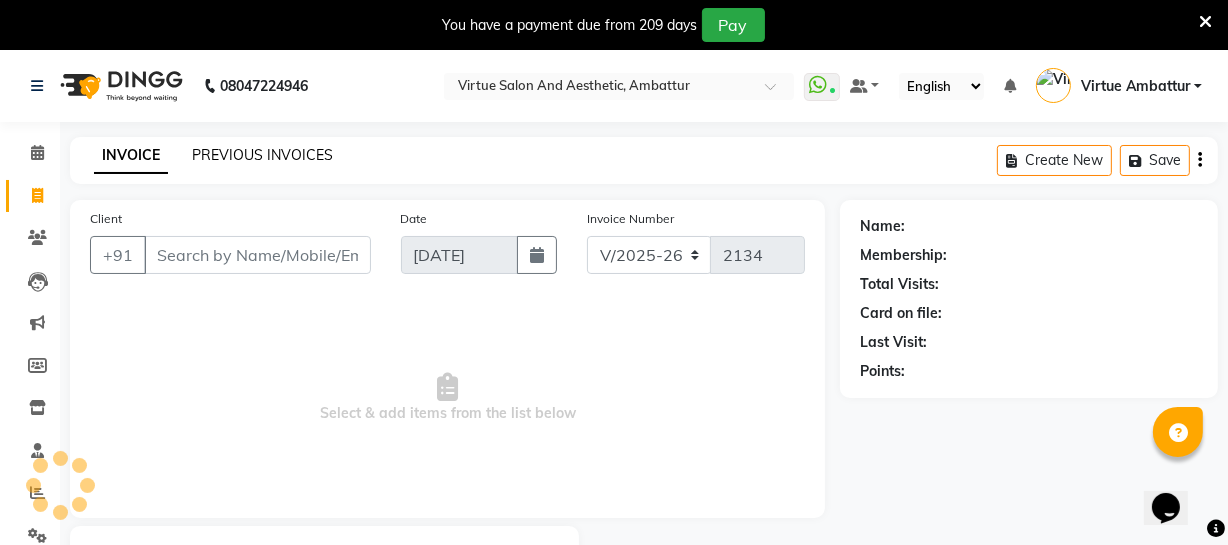 click on "PREVIOUS INVOICES" 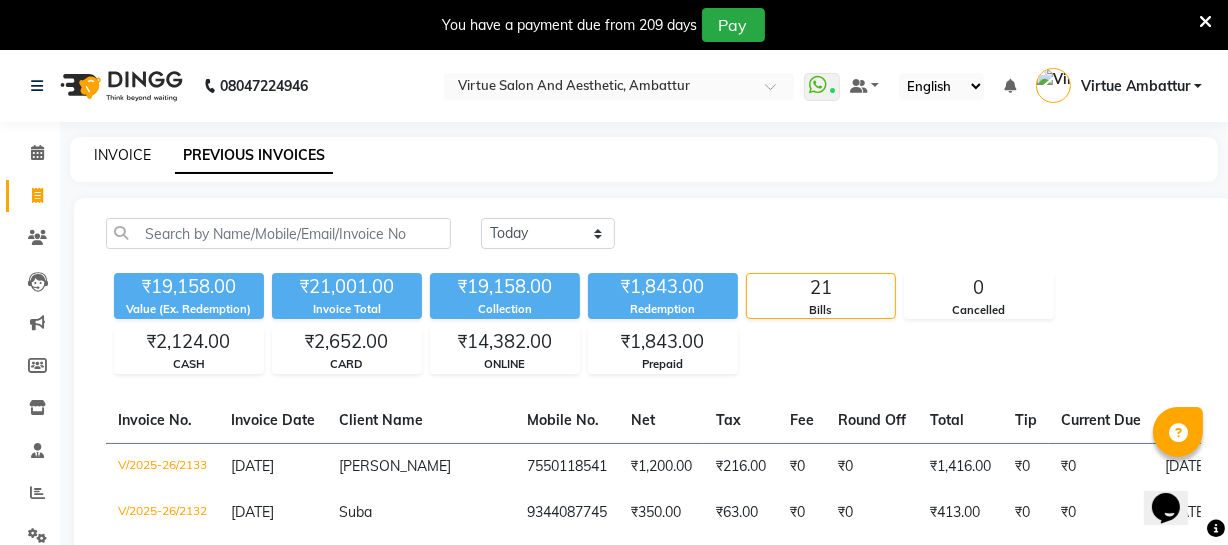 click on "INVOICE" 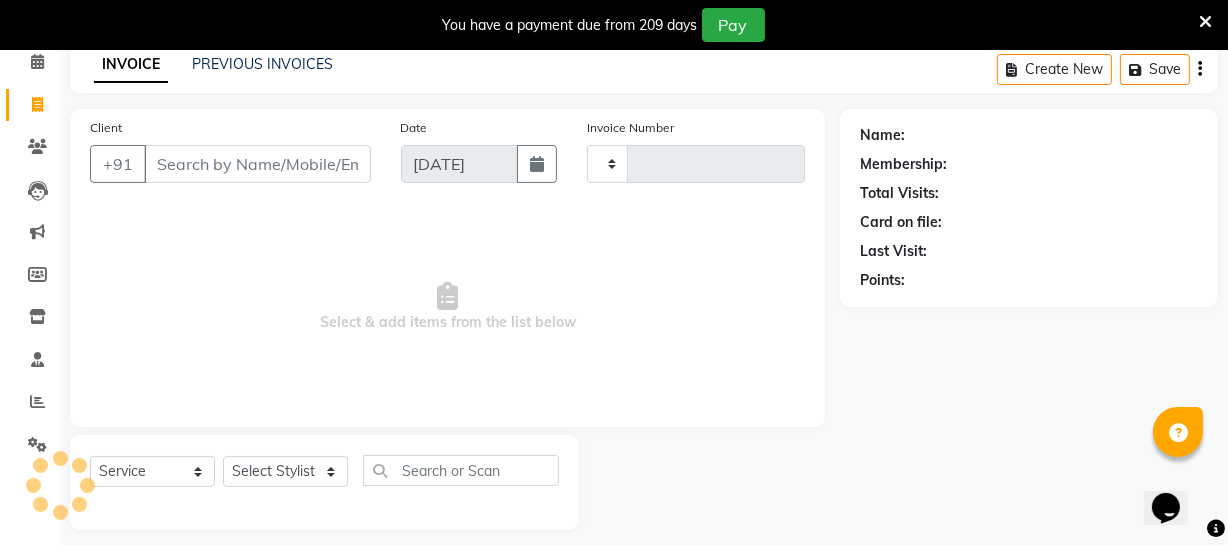 type on "2134" 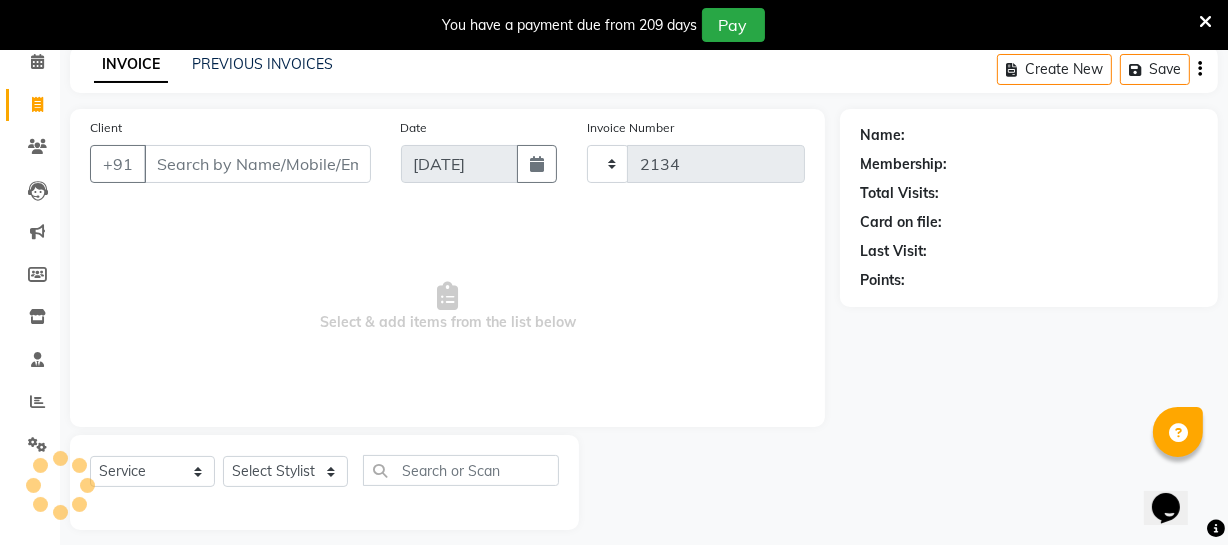 scroll, scrollTop: 107, scrollLeft: 0, axis: vertical 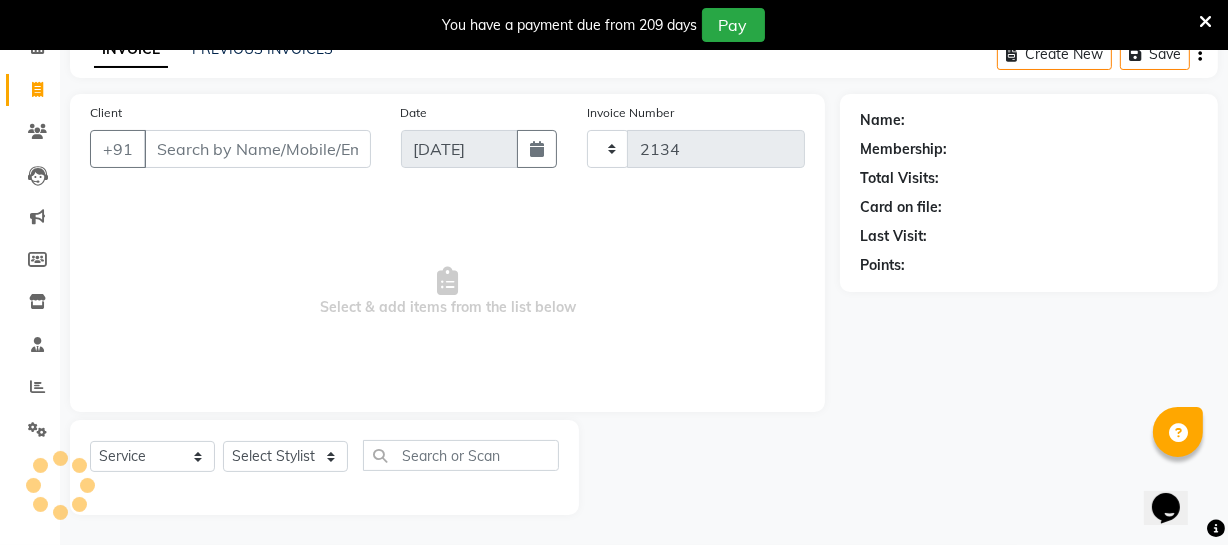 select on "5237" 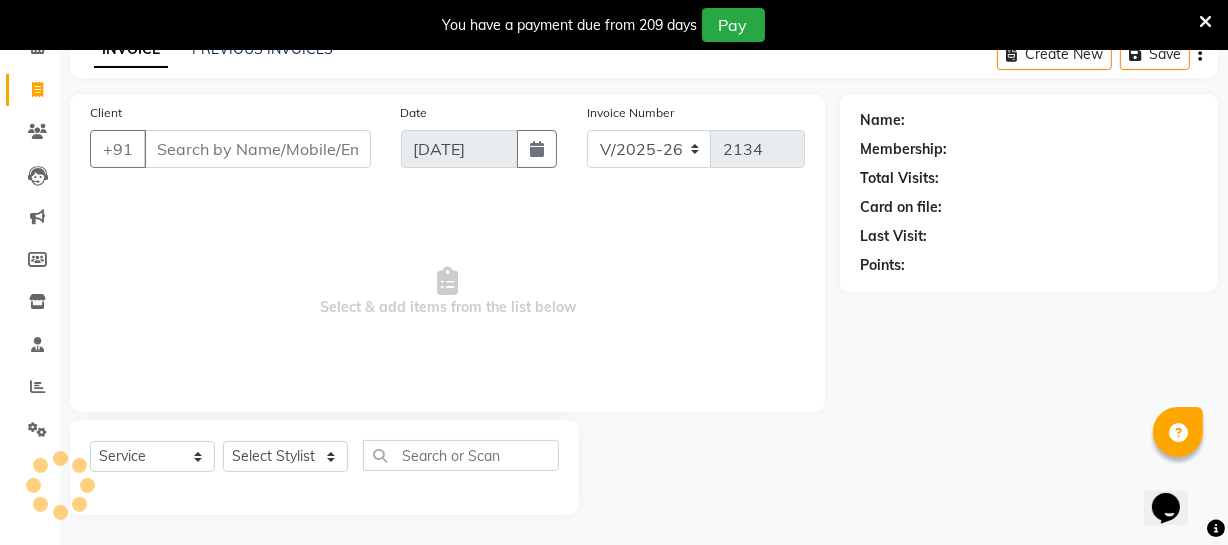 click on "Client" at bounding box center (257, 149) 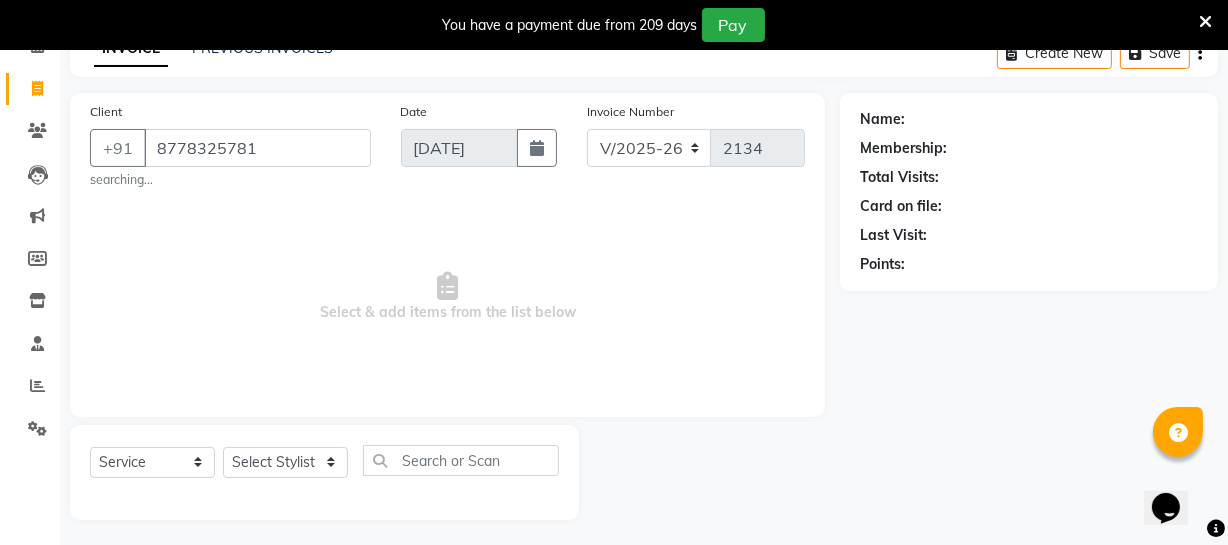 type on "8778325781" 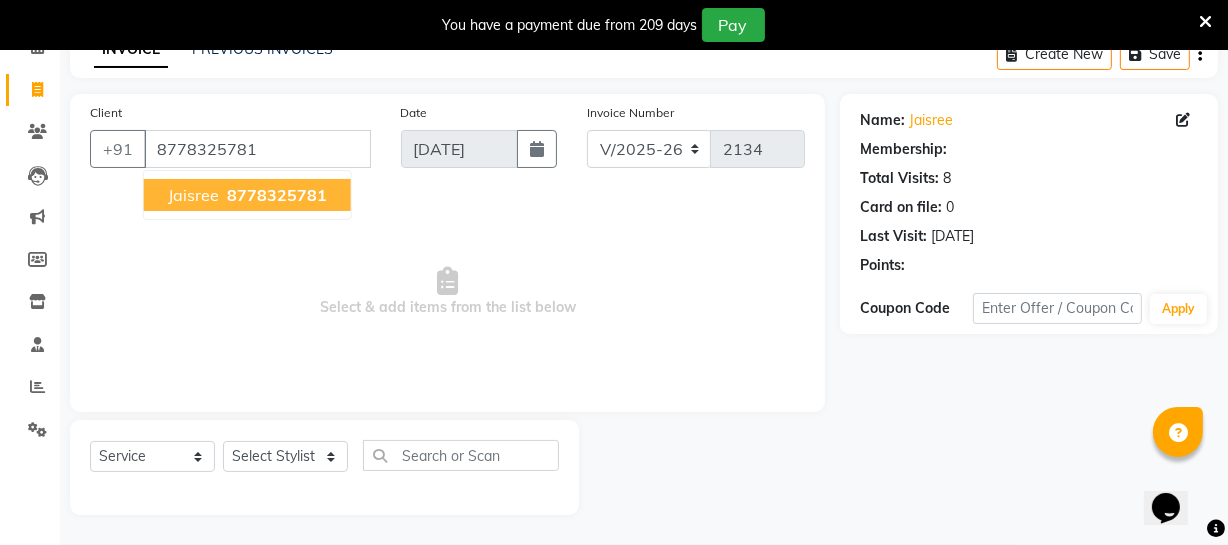 select on "1: Object" 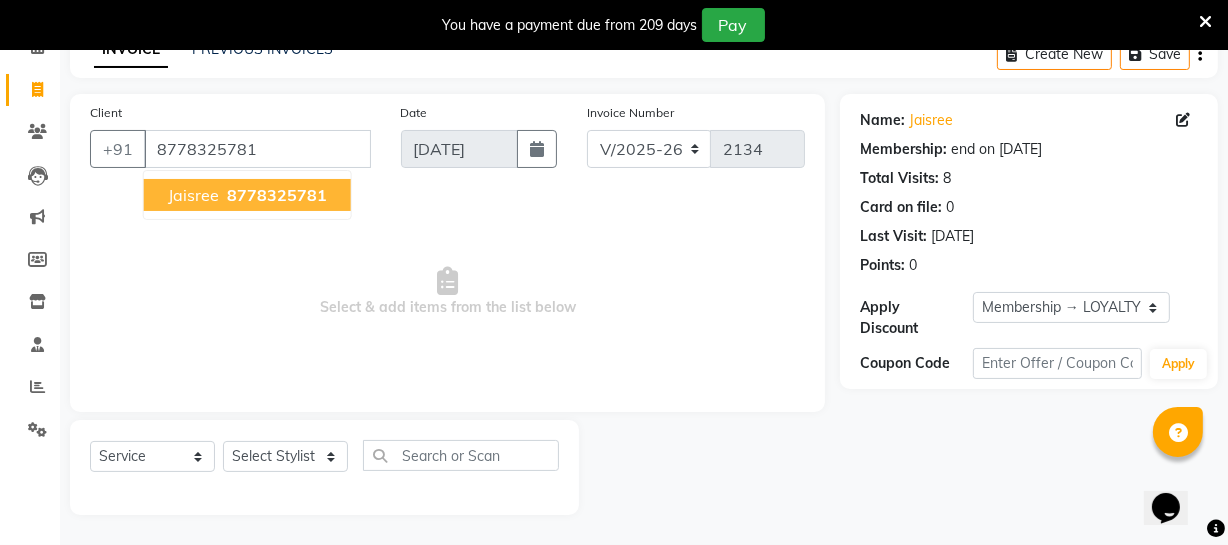click on "8778325781" at bounding box center [277, 195] 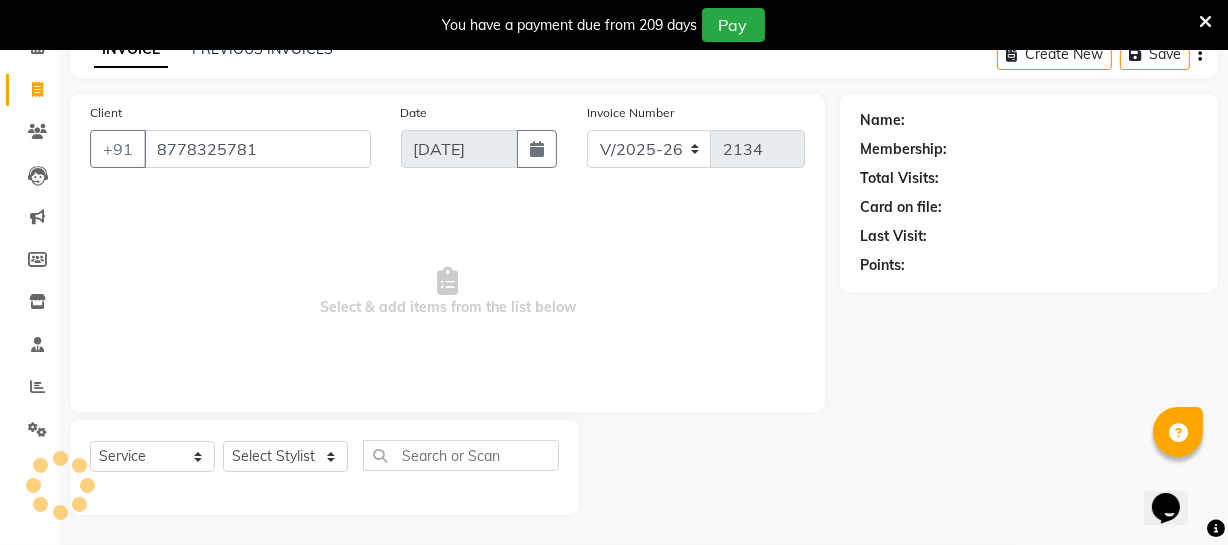 select on "1: Object" 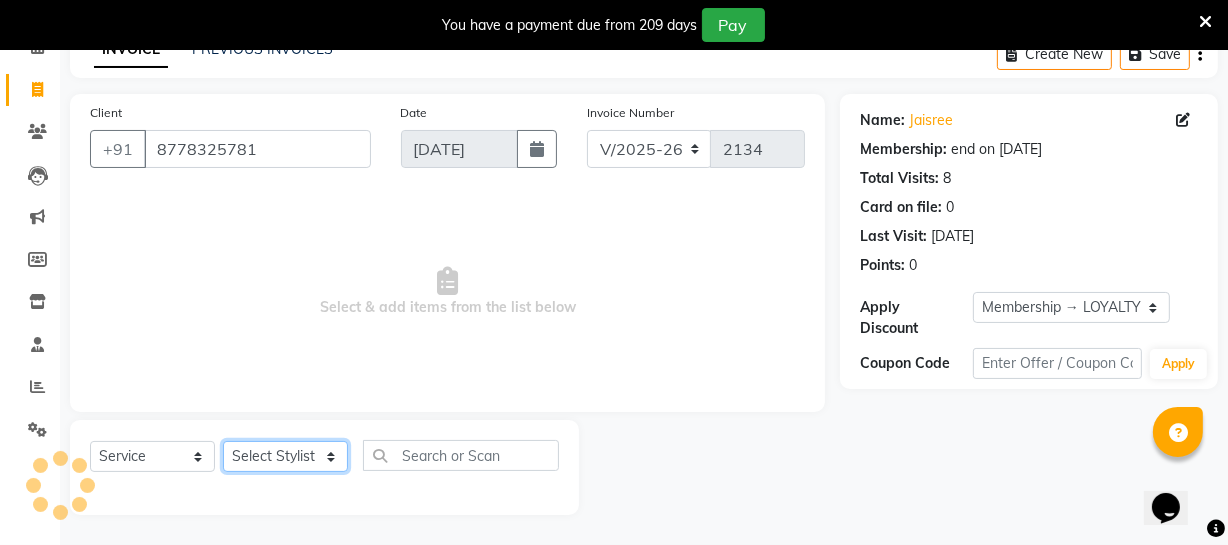 click on "Select Stylist [PERSON_NAME] [PERSON_NAME] [PERSON_NAME] [PERSON_NAME] [PERSON_NAME] [PERSON_NAME] Make up Mani Unisex Stylist [PERSON_NAME] [PERSON_NAME] [PERSON_NAME] Unisex Ramya [PERSON_NAME] Unisex [PERSON_NAME] [PERSON_NAME] [PERSON_NAME] Thiru Virtue Aesthetic Virtue Ambattur" 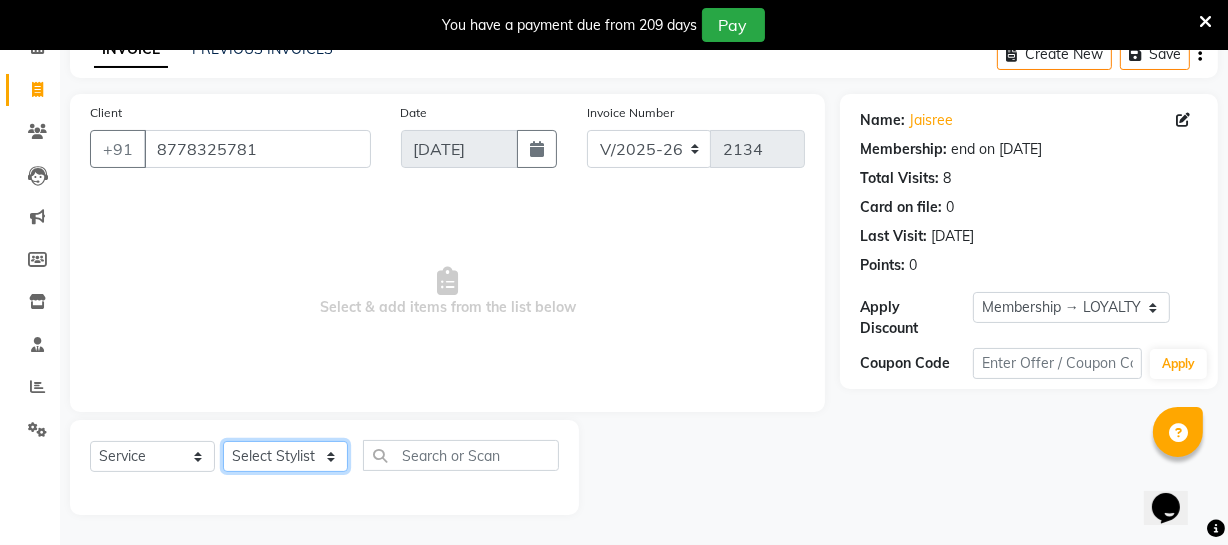 select on "83849" 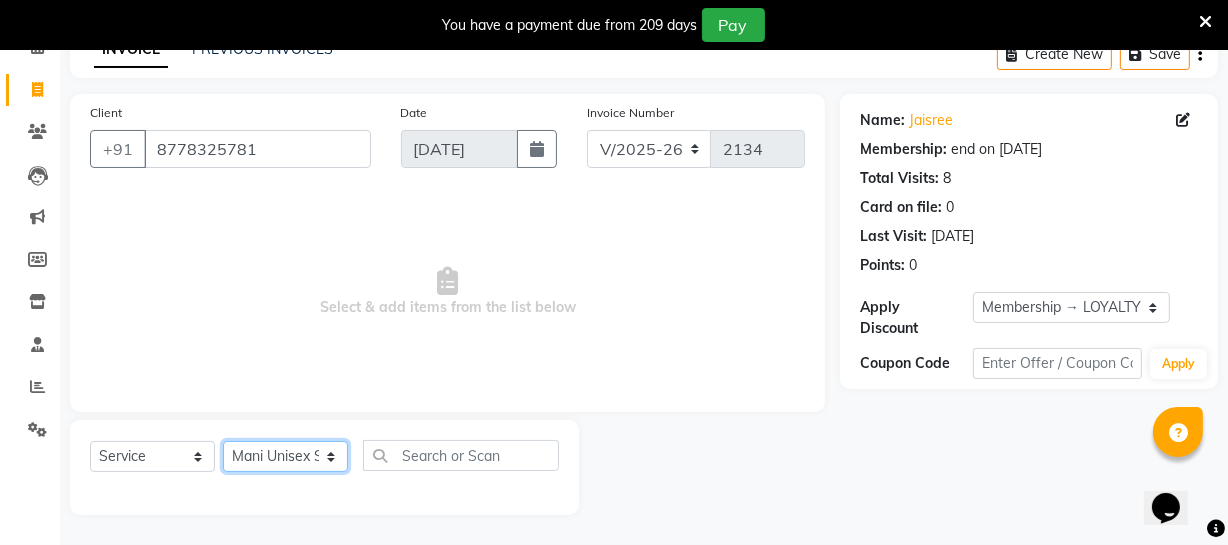 click on "Select Stylist [PERSON_NAME] [PERSON_NAME] [PERSON_NAME] [PERSON_NAME] [PERSON_NAME] [PERSON_NAME] Make up Mani Unisex Stylist [PERSON_NAME] [PERSON_NAME] [PERSON_NAME] Unisex Ramya [PERSON_NAME] Unisex [PERSON_NAME] [PERSON_NAME] [PERSON_NAME] Thiru Virtue Aesthetic Virtue Ambattur" 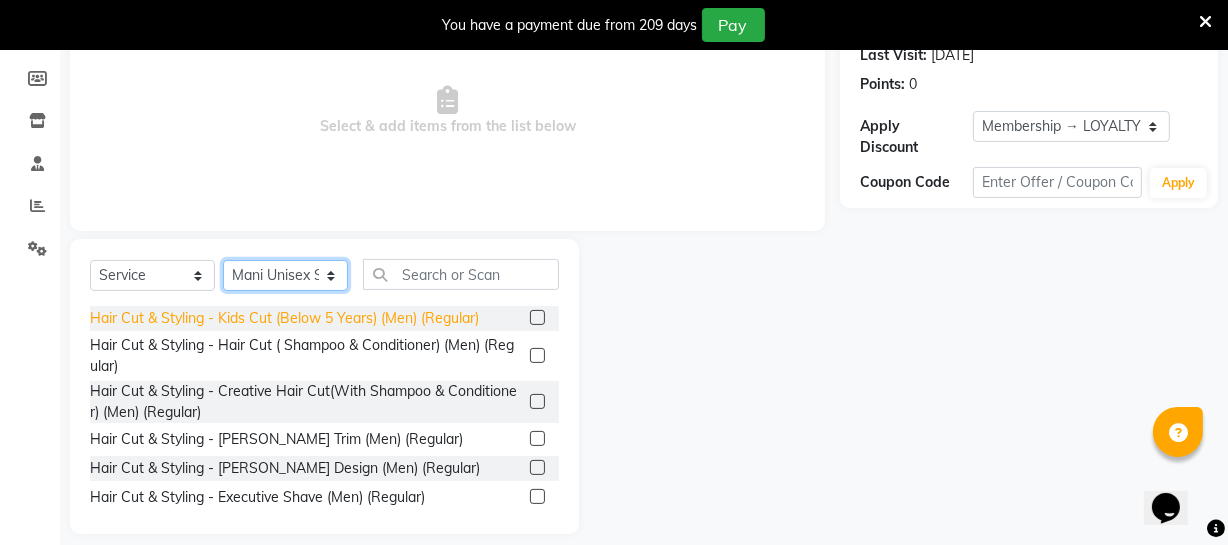 scroll, scrollTop: 289, scrollLeft: 0, axis: vertical 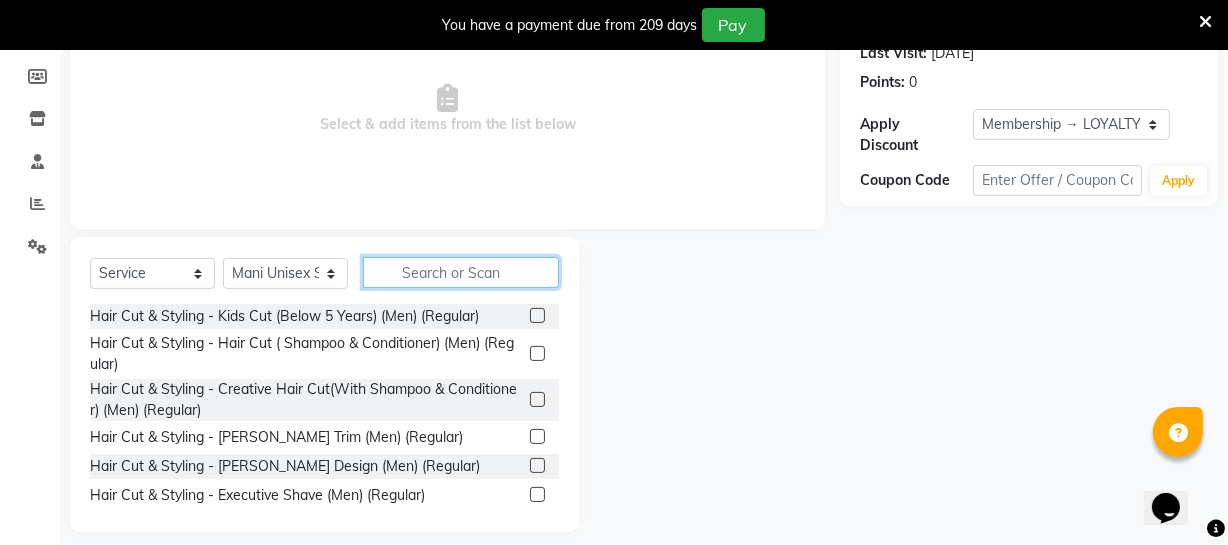 click 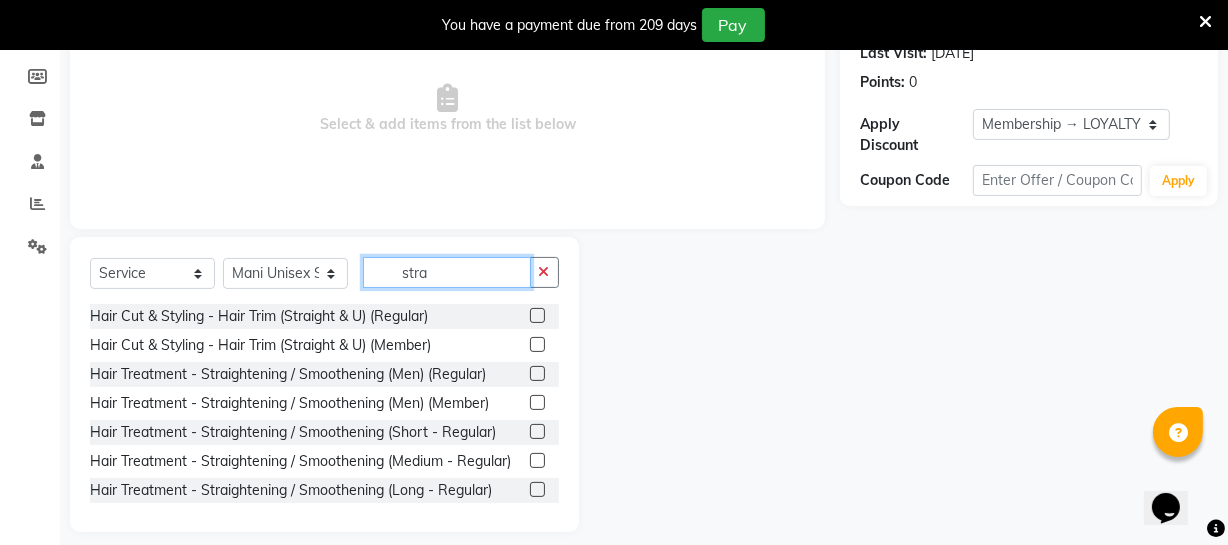 type on "stra" 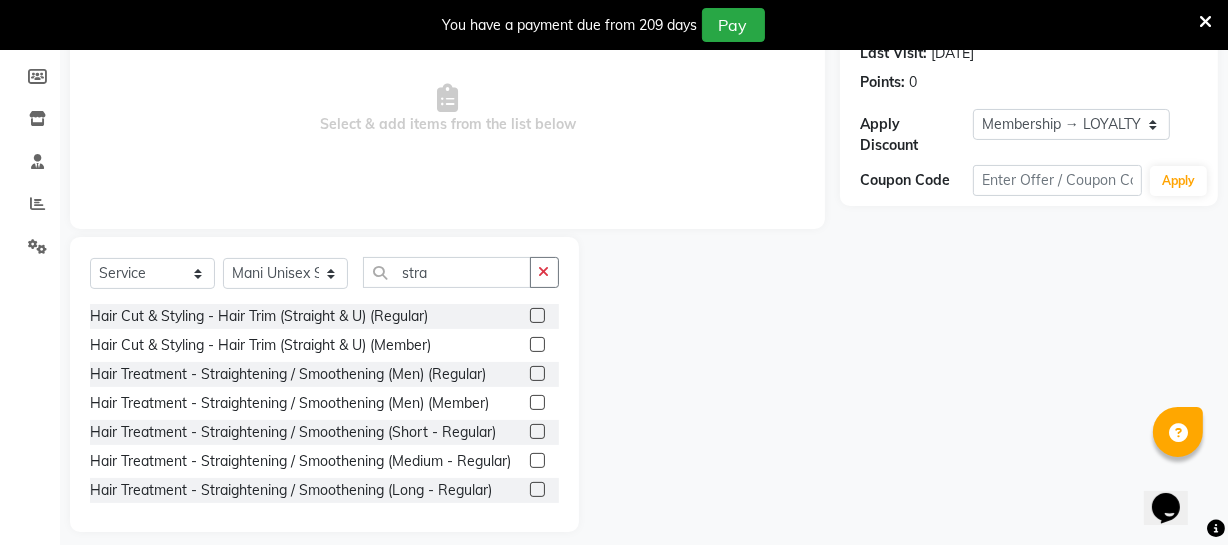 click 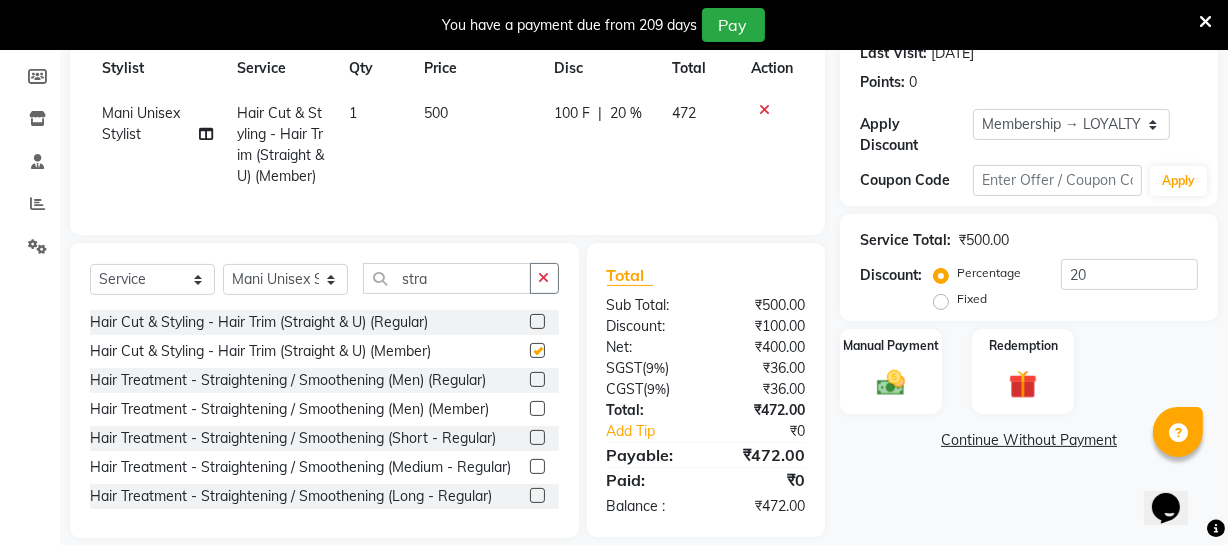 checkbox on "false" 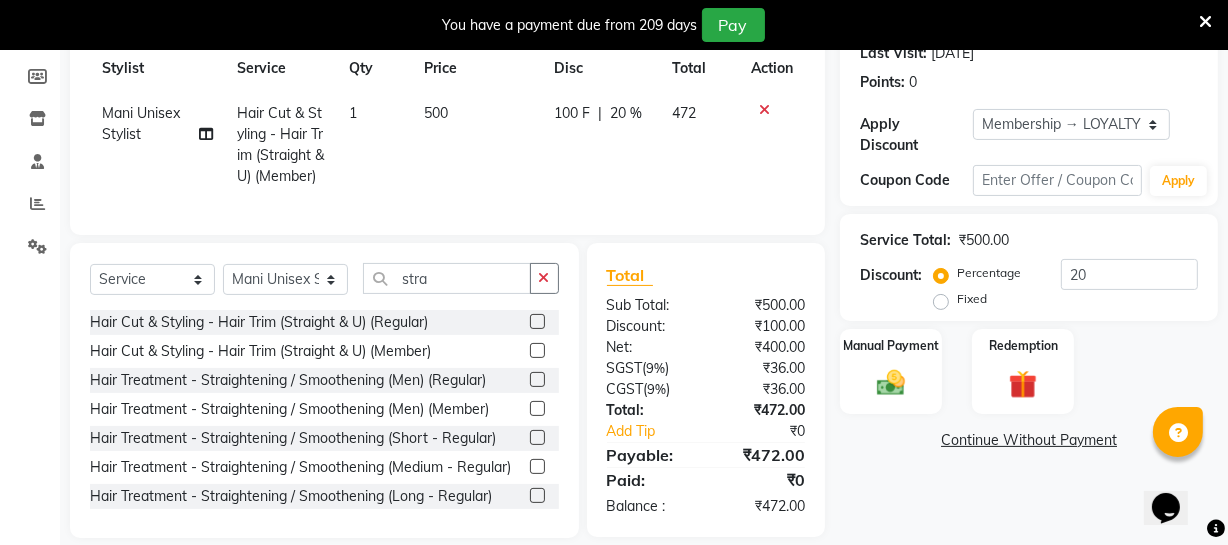 click on "500" 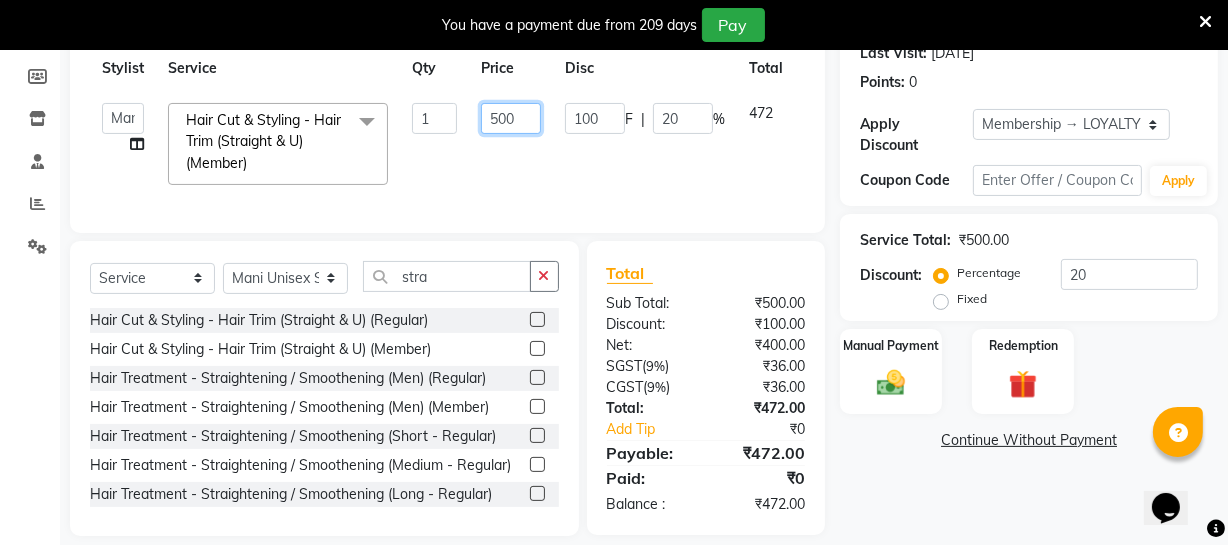 drag, startPoint x: 507, startPoint y: 119, endPoint x: 518, endPoint y: 119, distance: 11 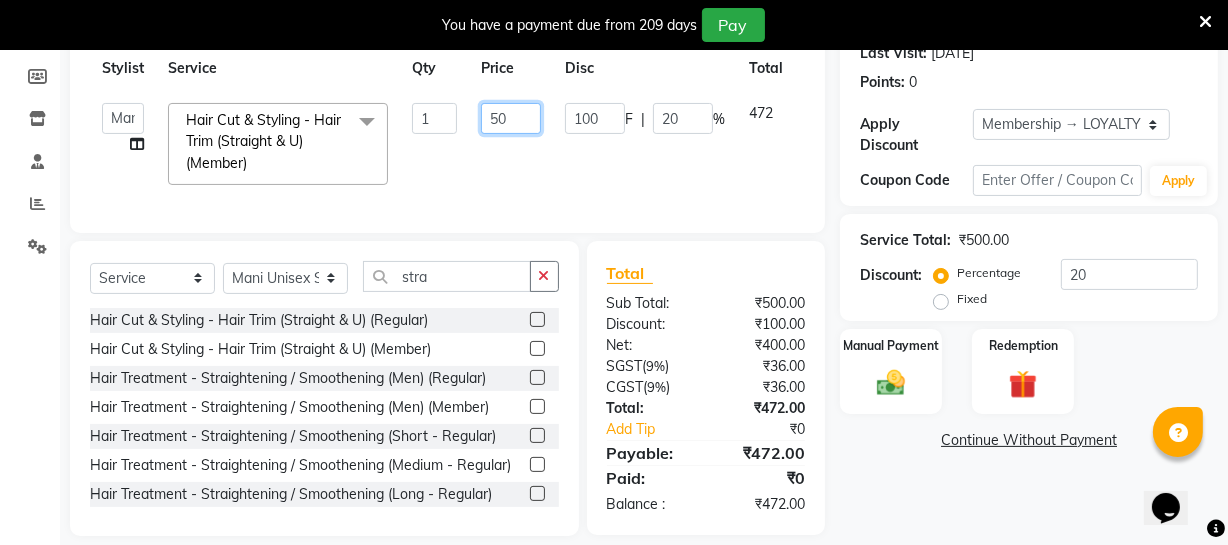 type on "5" 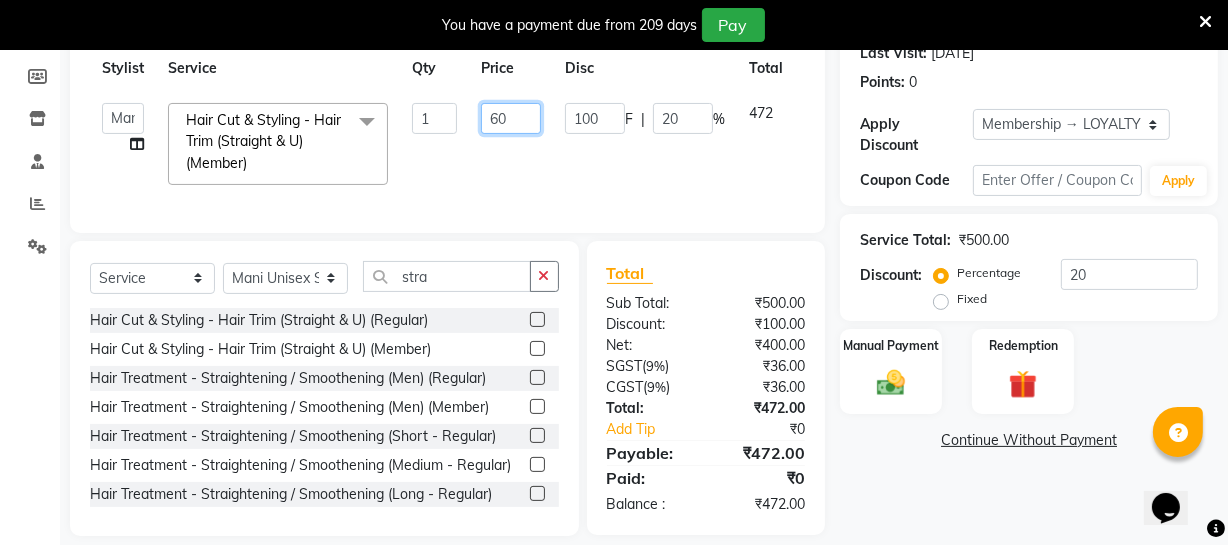 type on "600" 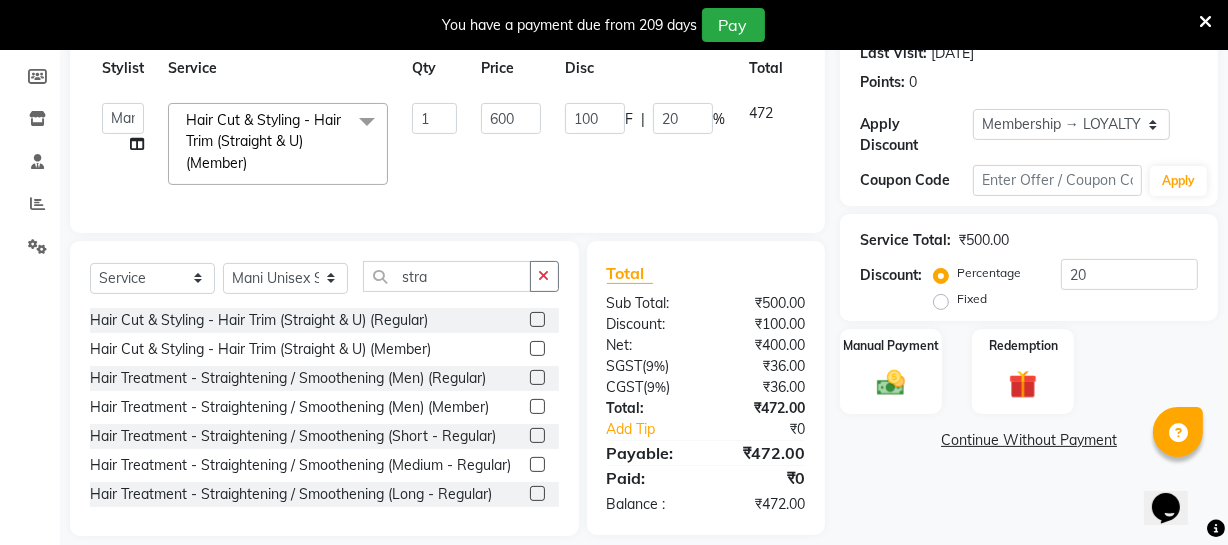 click on "100 F | 20 %" 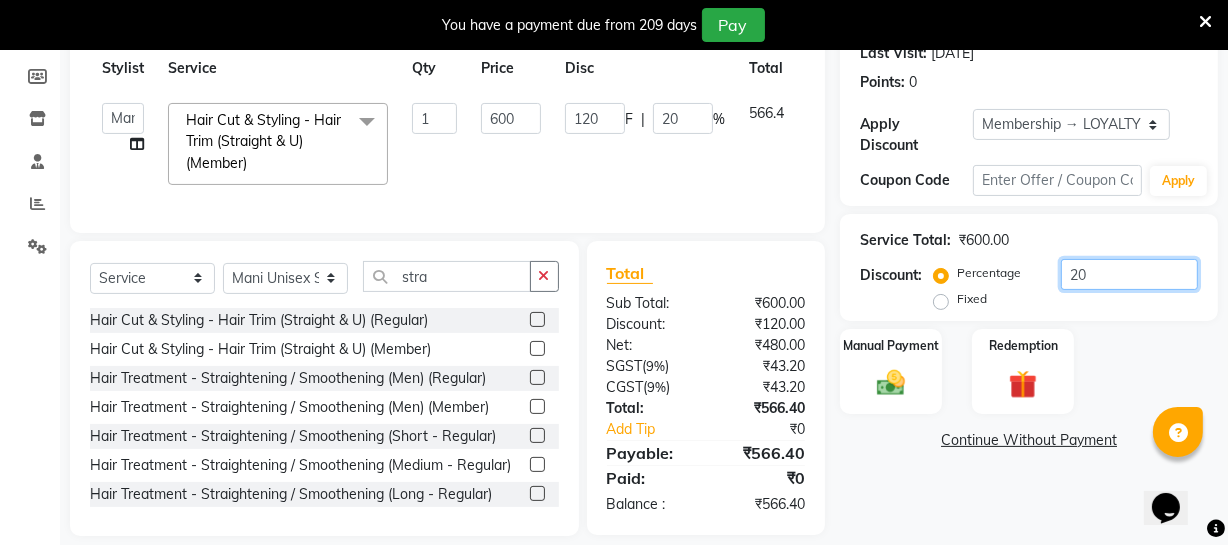 drag, startPoint x: 1106, startPoint y: 278, endPoint x: 1099, endPoint y: 291, distance: 14.764823 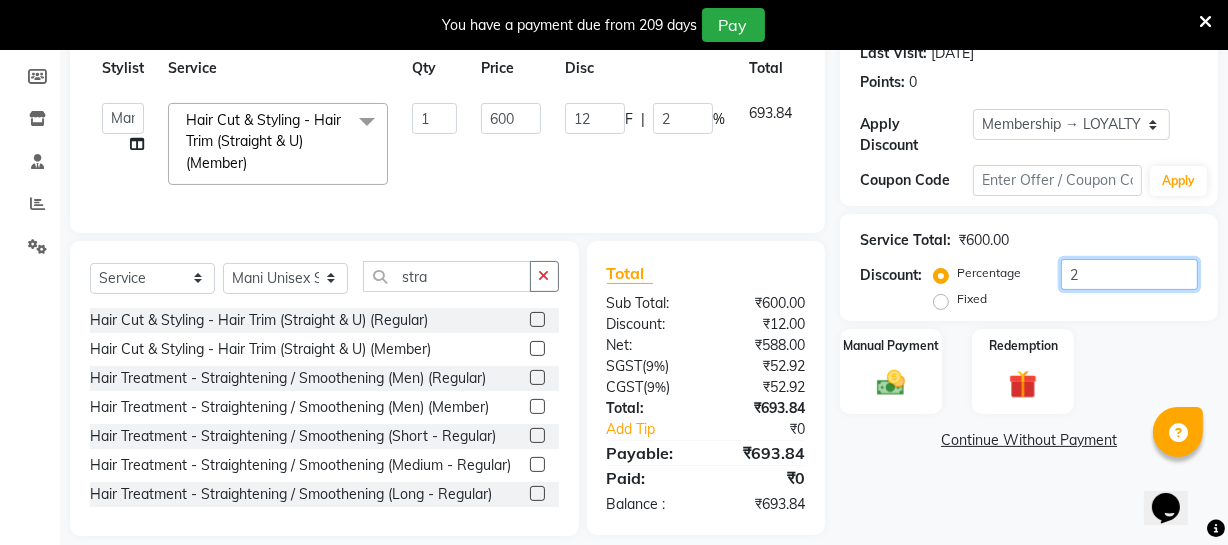 type 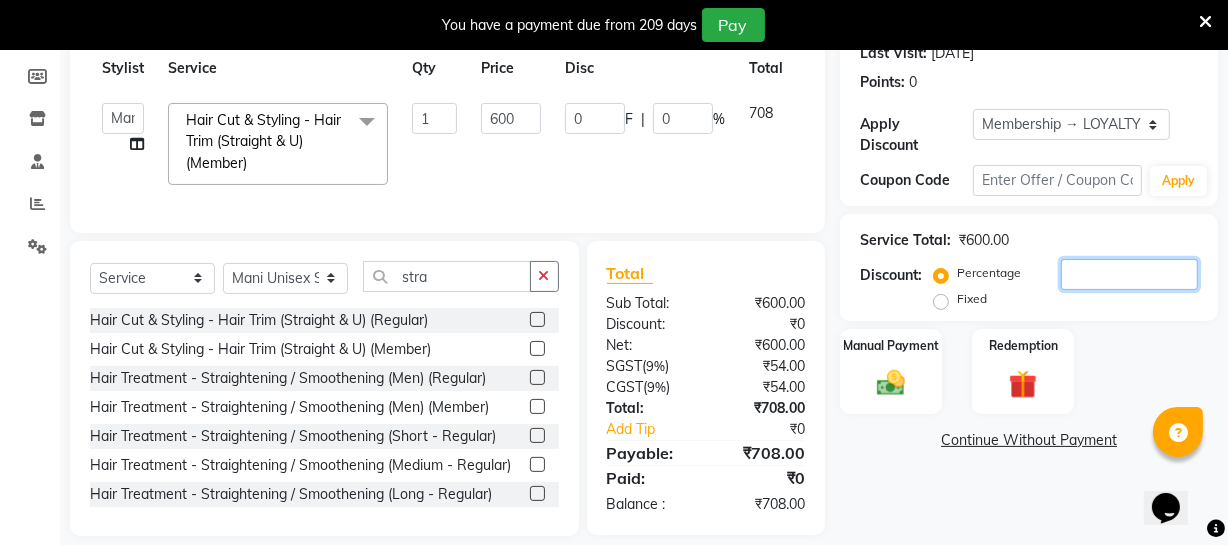 type 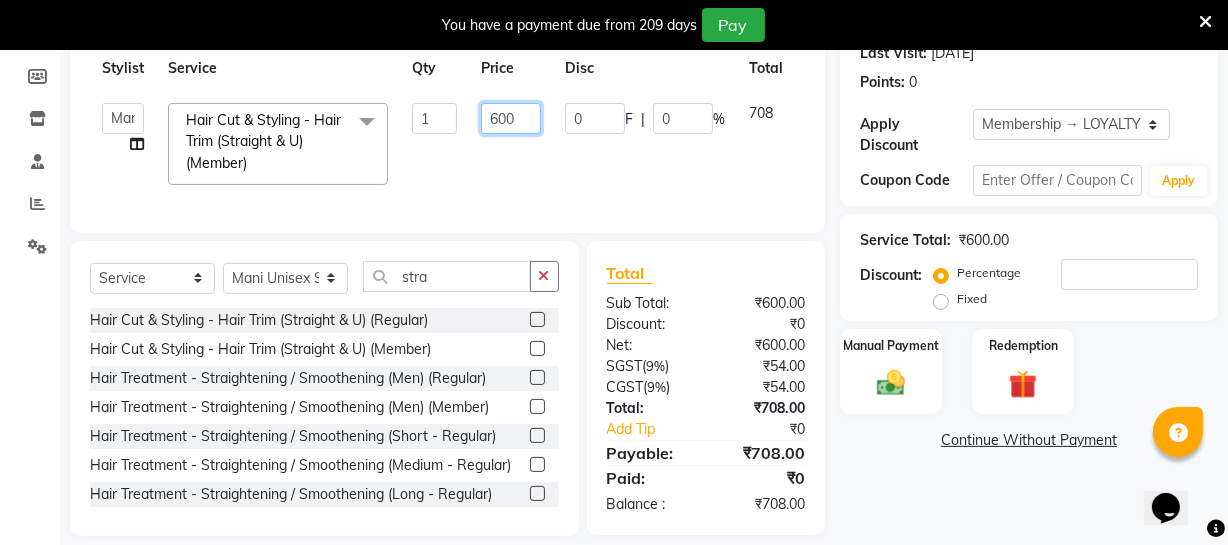 click on "600" 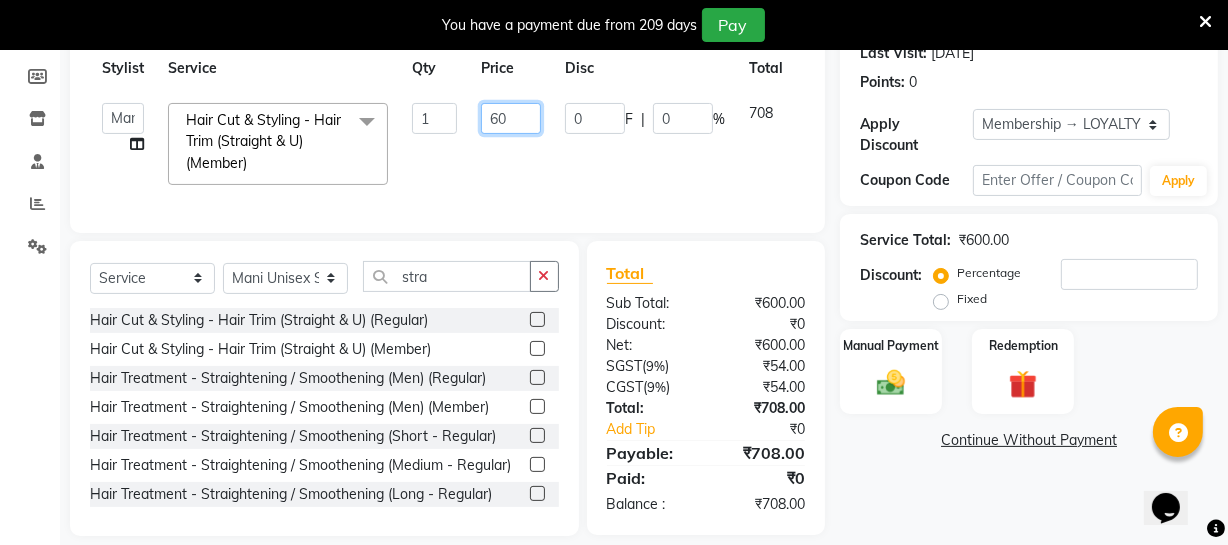 type on "6" 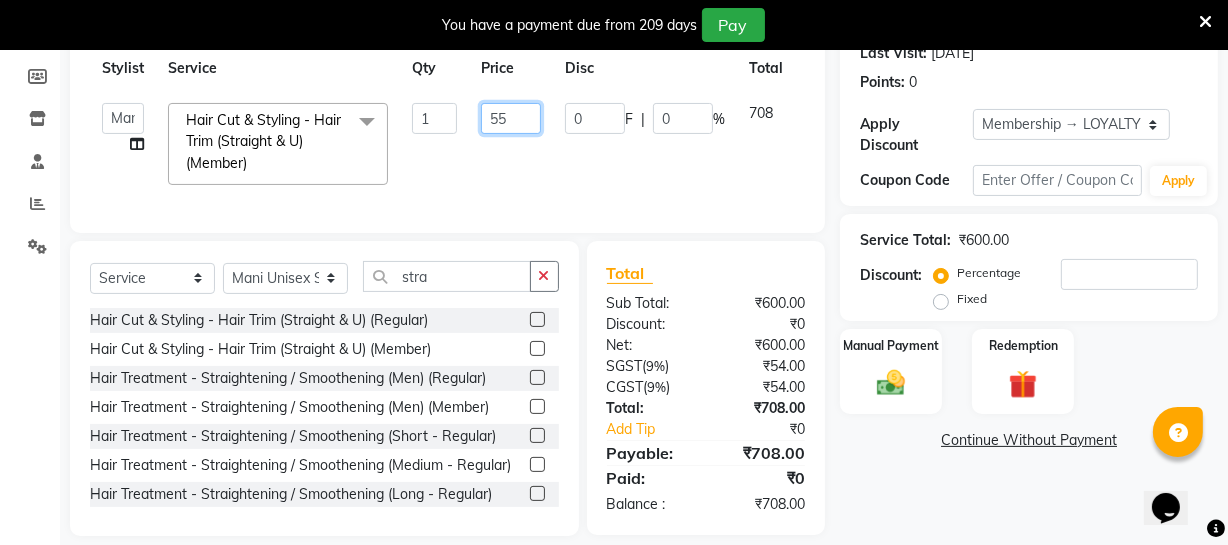 type on "550" 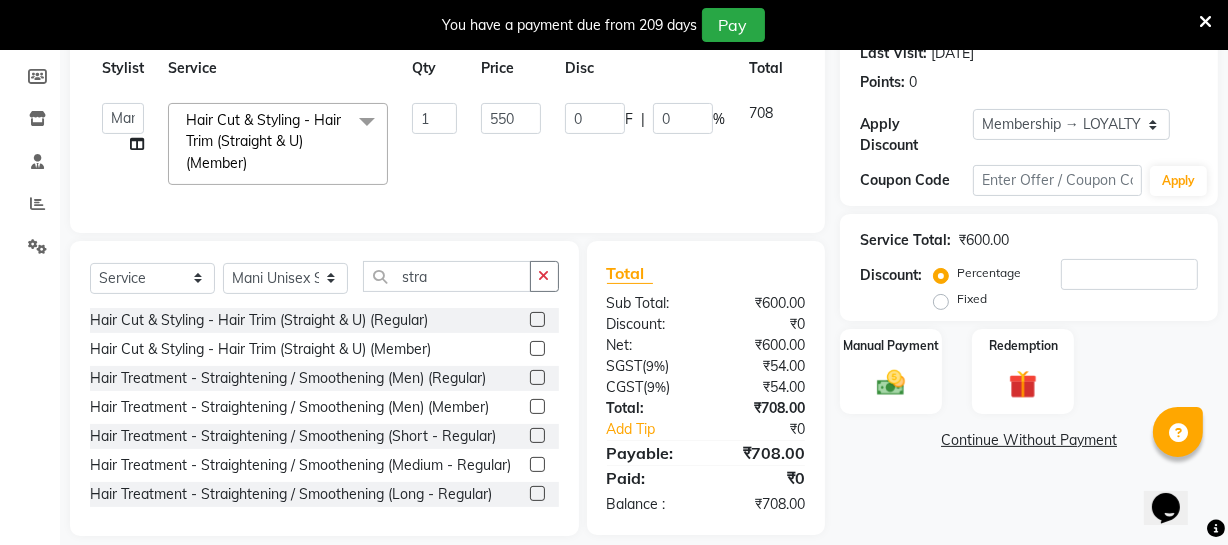 click on "550" 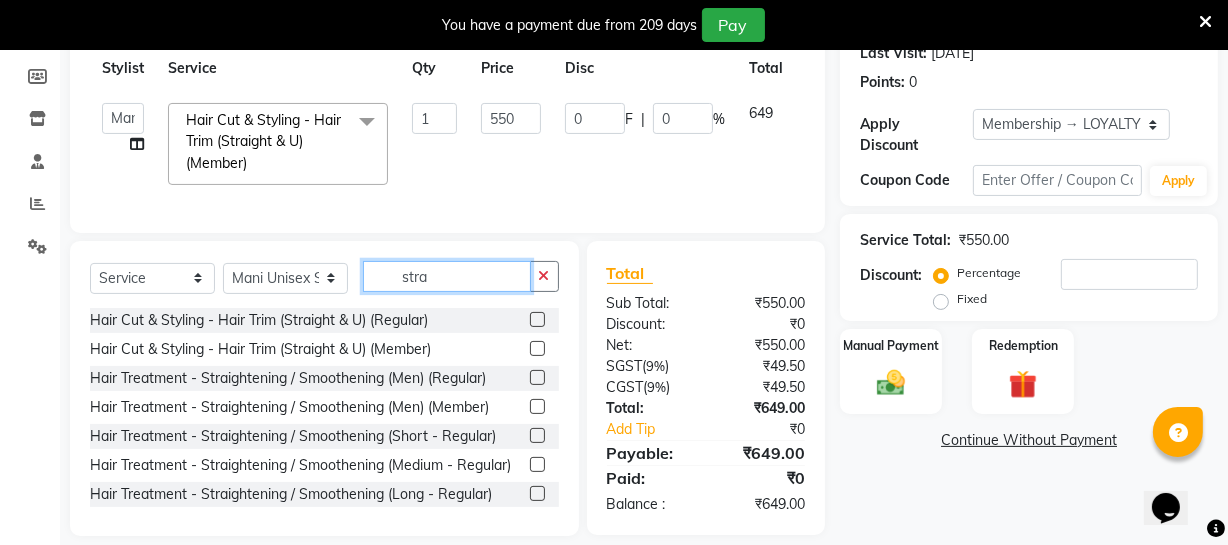 click on "stra" 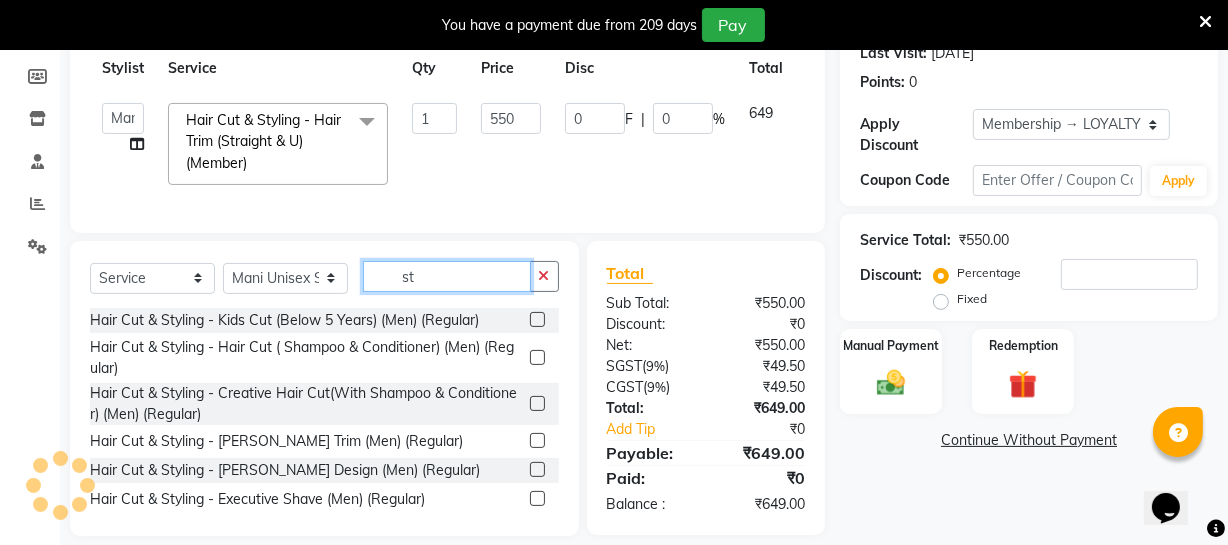 type on "s" 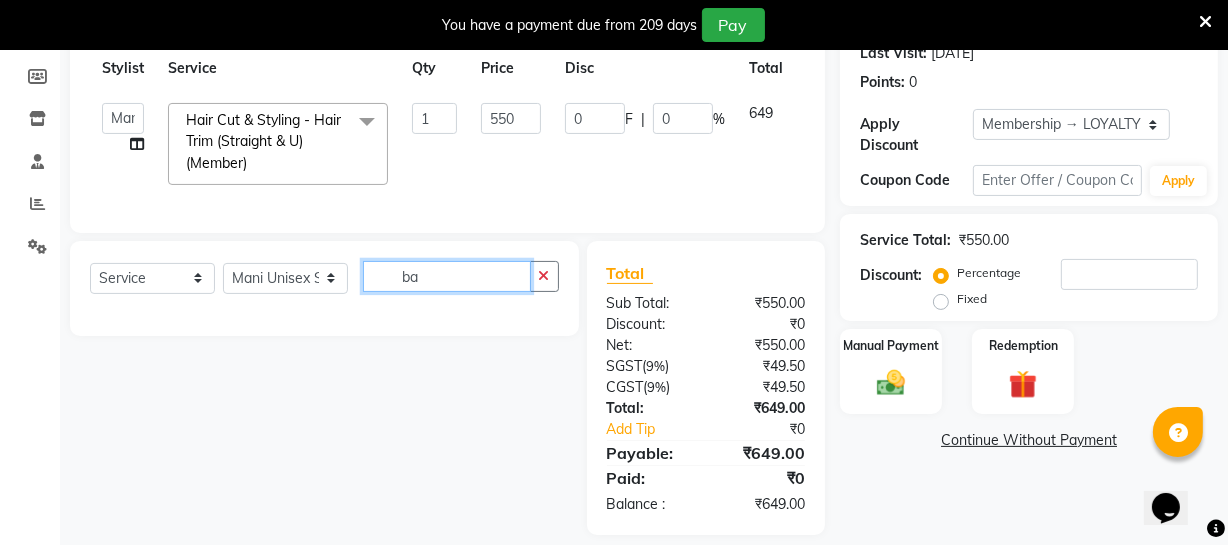 type on "b" 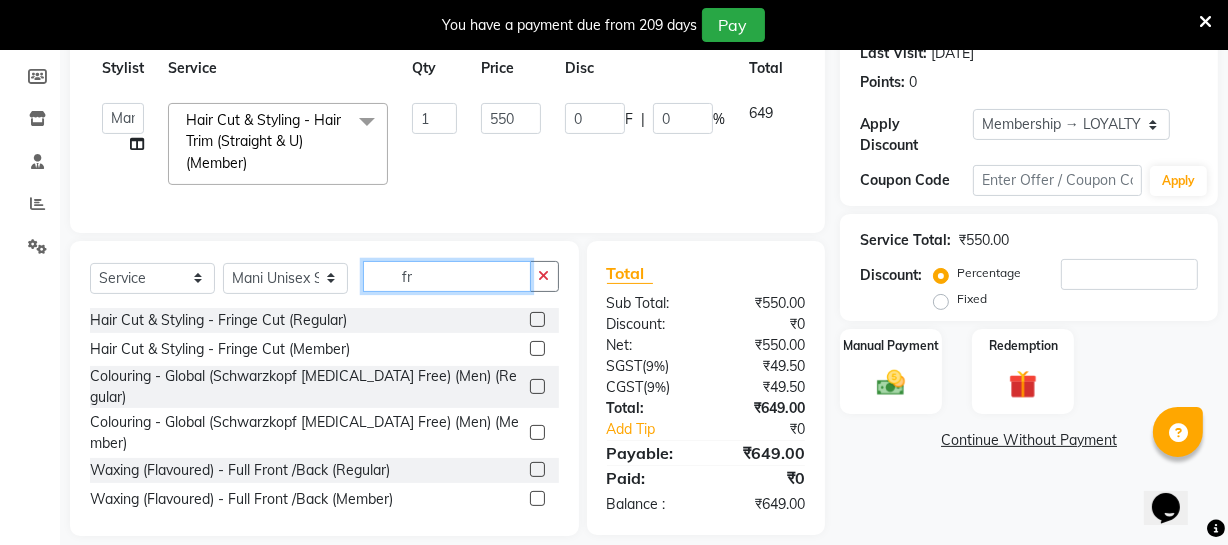 type on "fr" 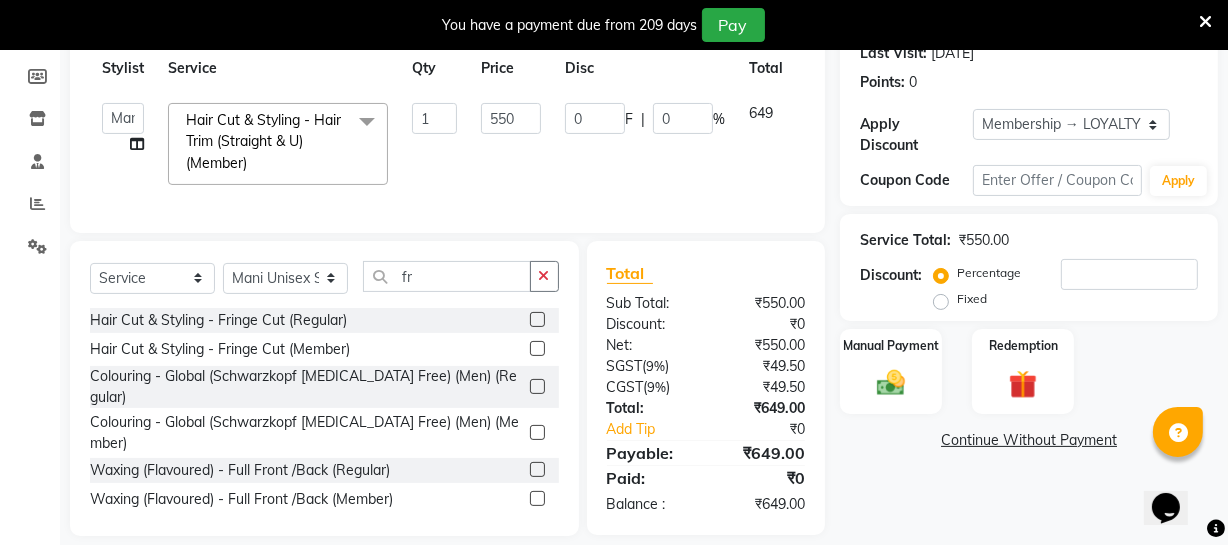 click 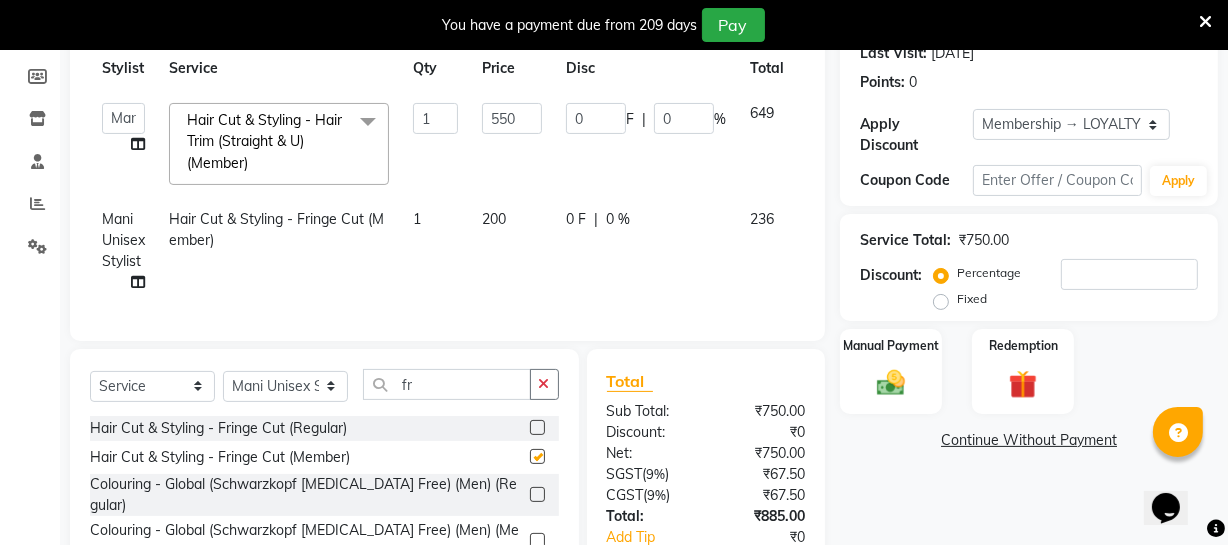 checkbox on "false" 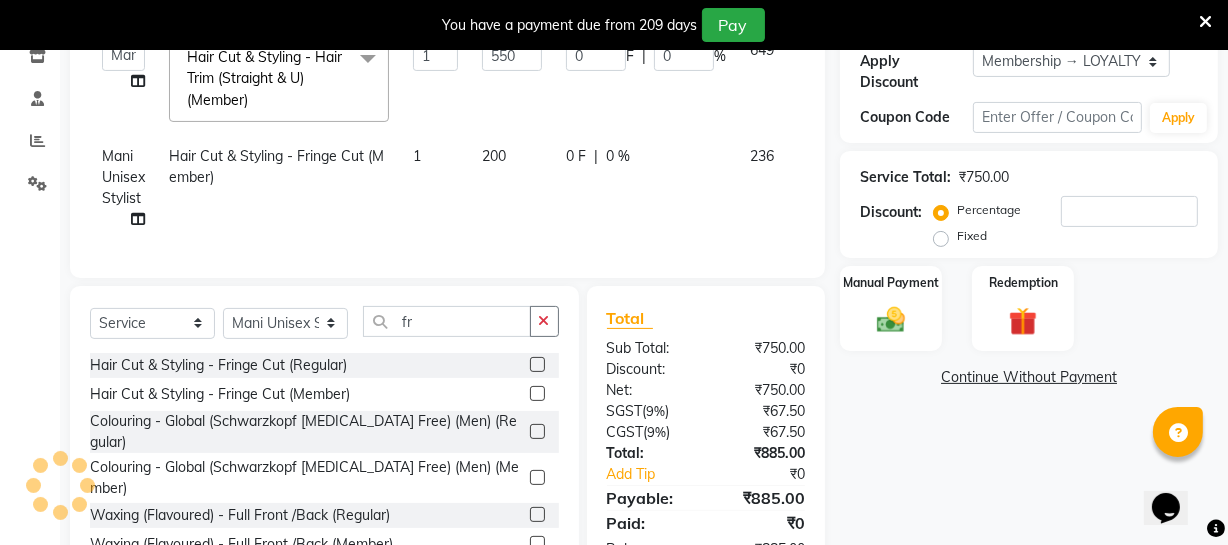 scroll, scrollTop: 432, scrollLeft: 0, axis: vertical 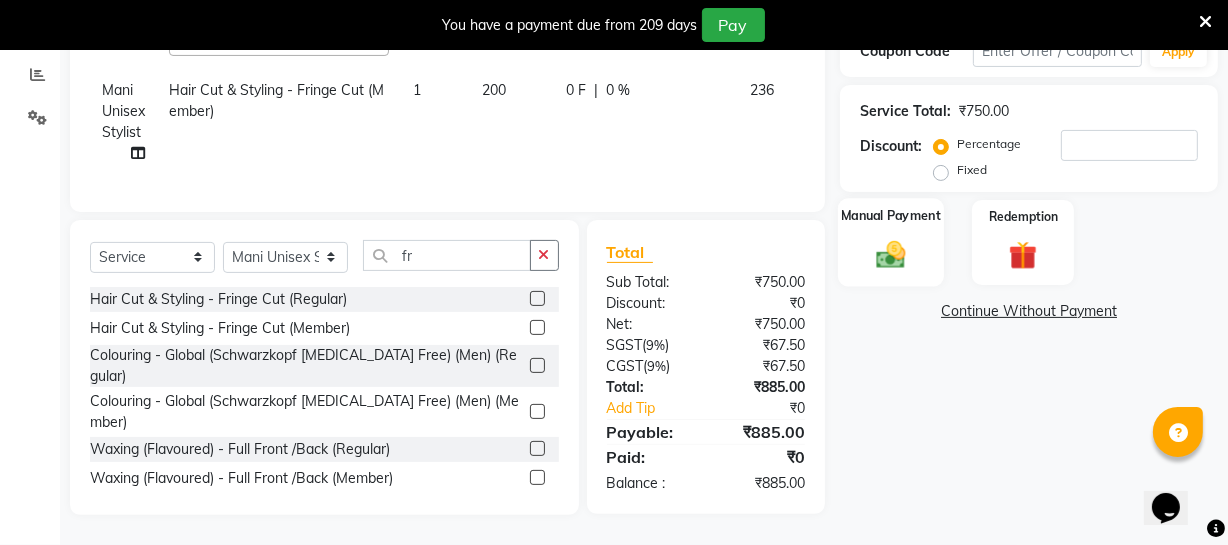 click 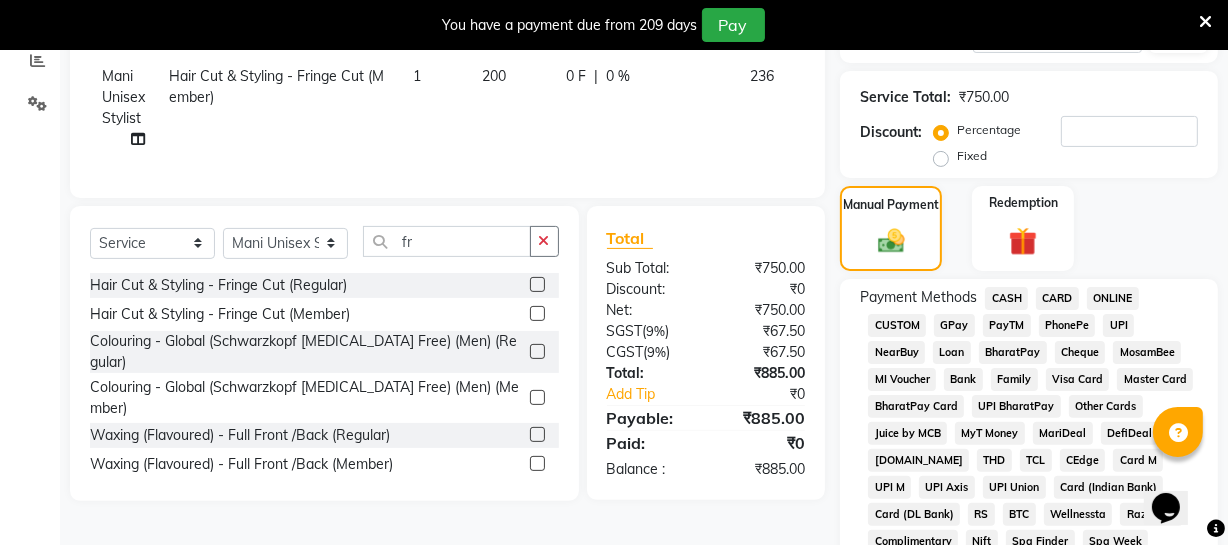 click on "CASH" 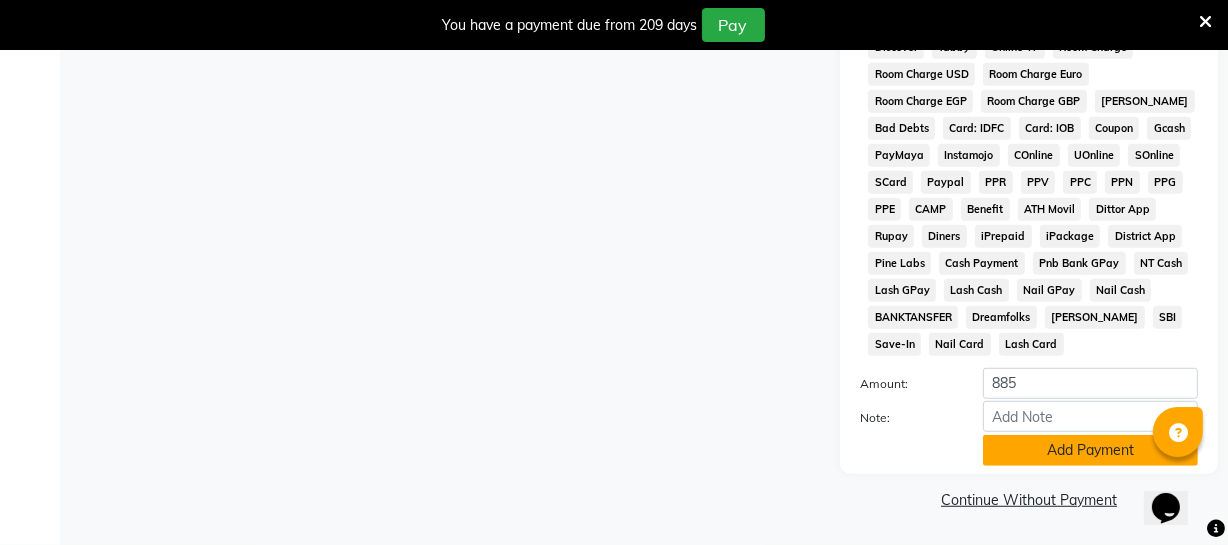 click on "Add Payment" 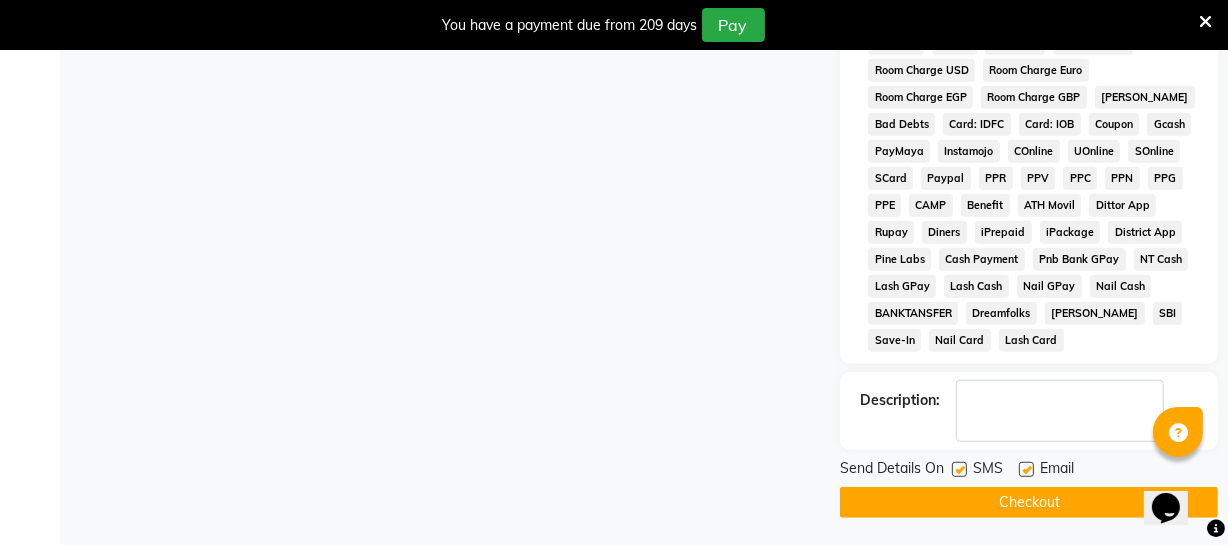 scroll, scrollTop: 1094, scrollLeft: 0, axis: vertical 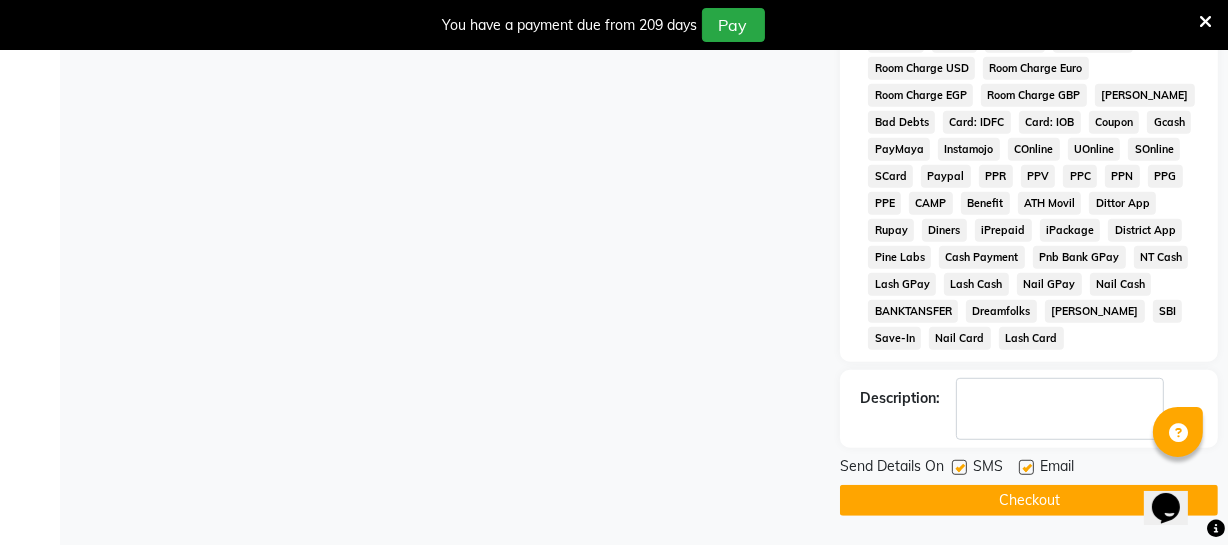 click on "Checkout" 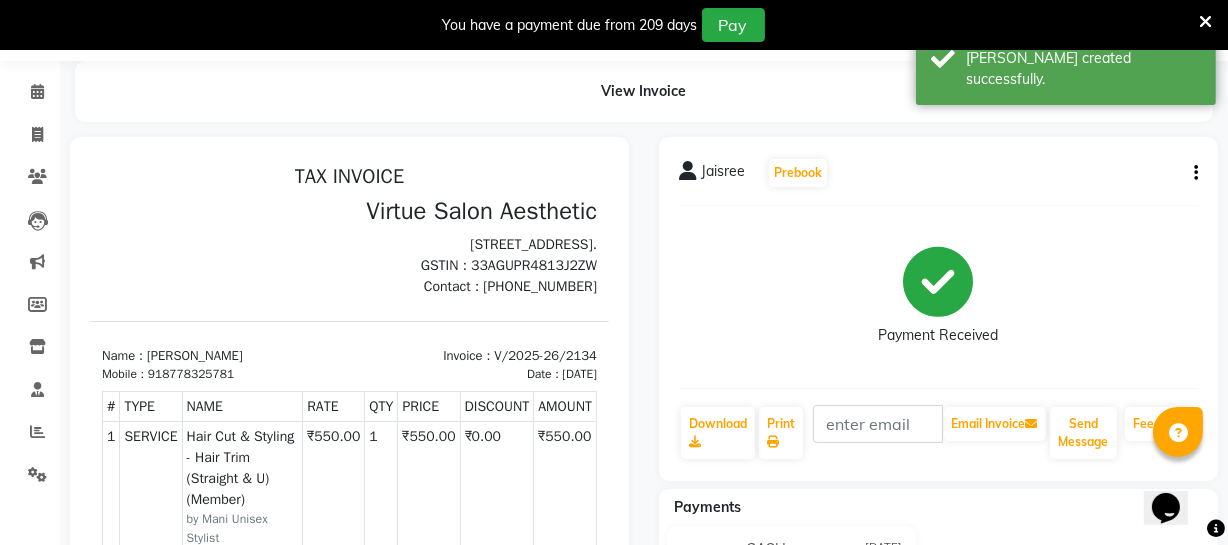 scroll, scrollTop: 0, scrollLeft: 0, axis: both 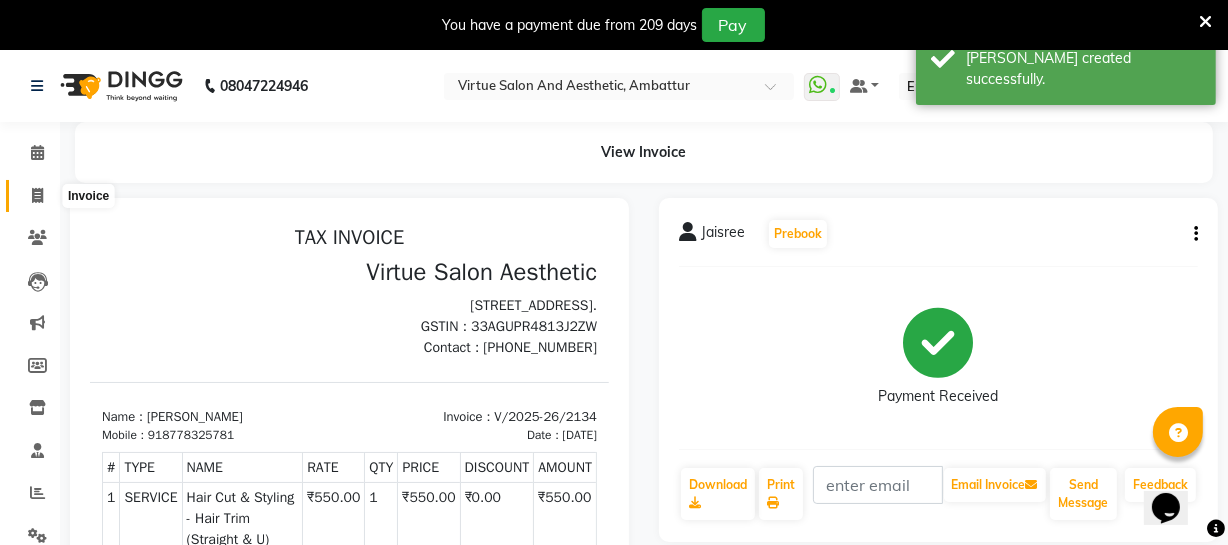 click 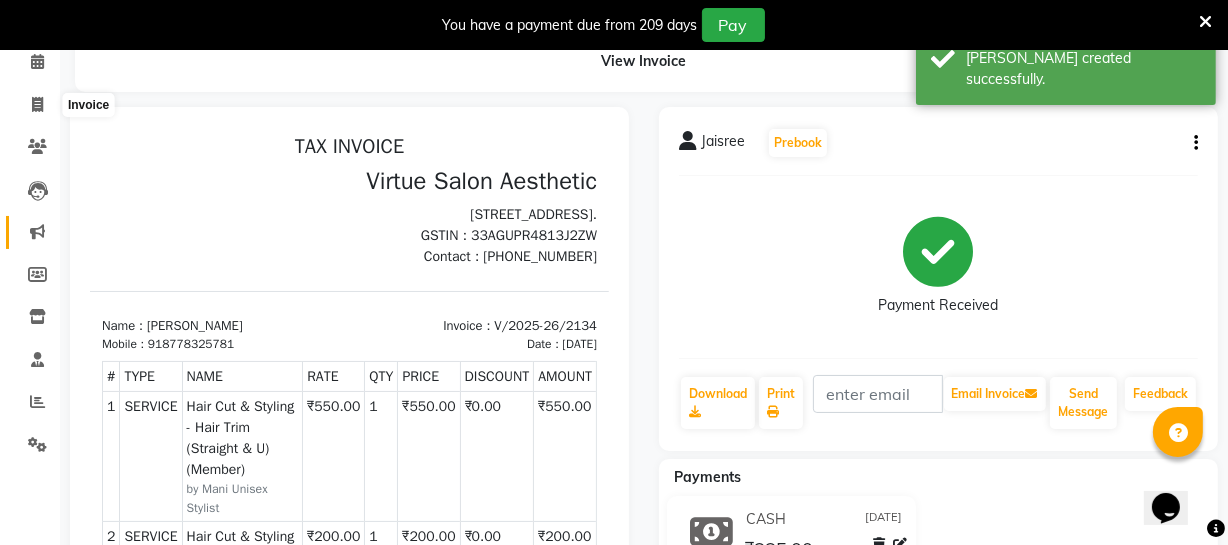 select on "service" 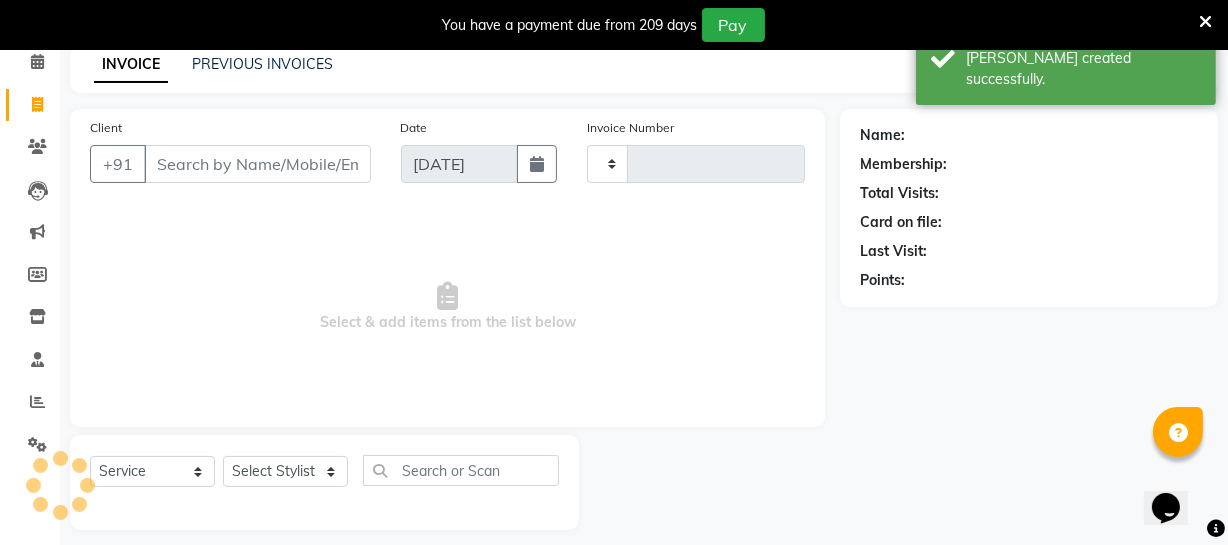 scroll, scrollTop: 107, scrollLeft: 0, axis: vertical 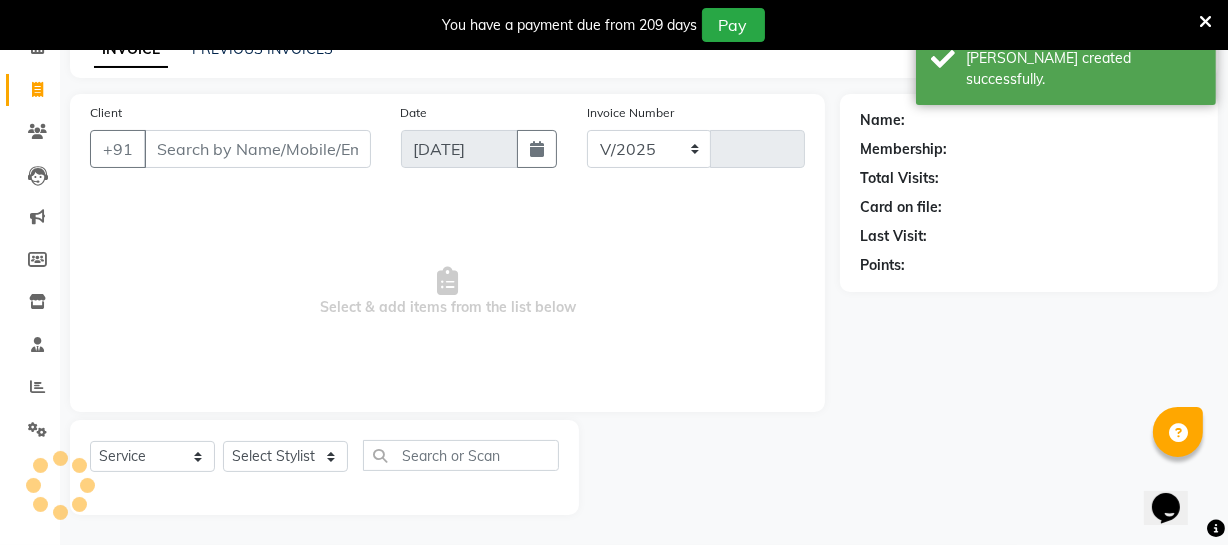select on "5237" 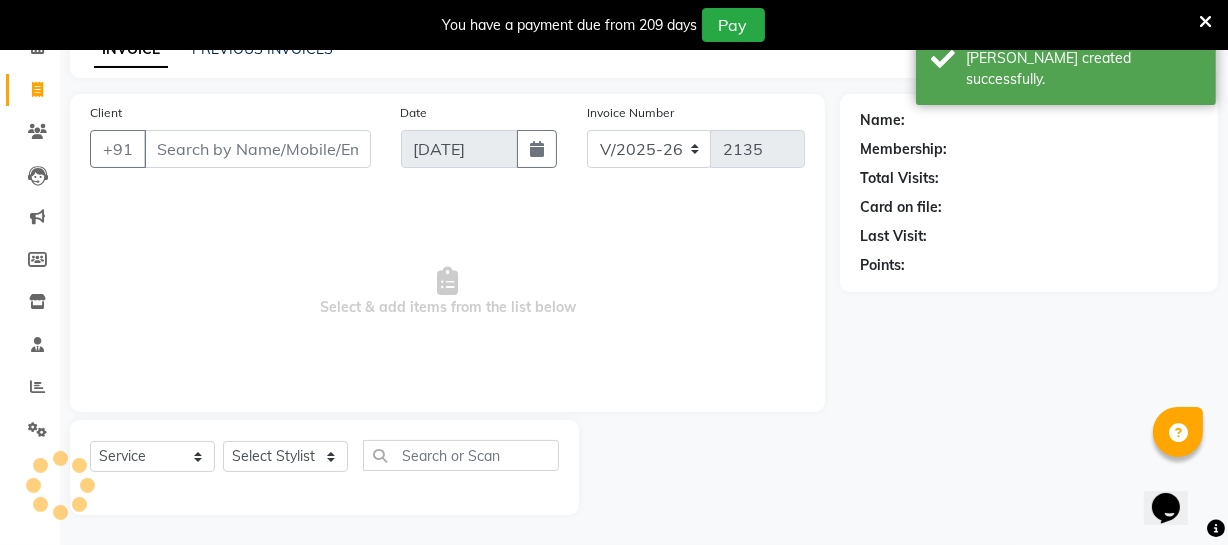 click on "Client" at bounding box center [257, 149] 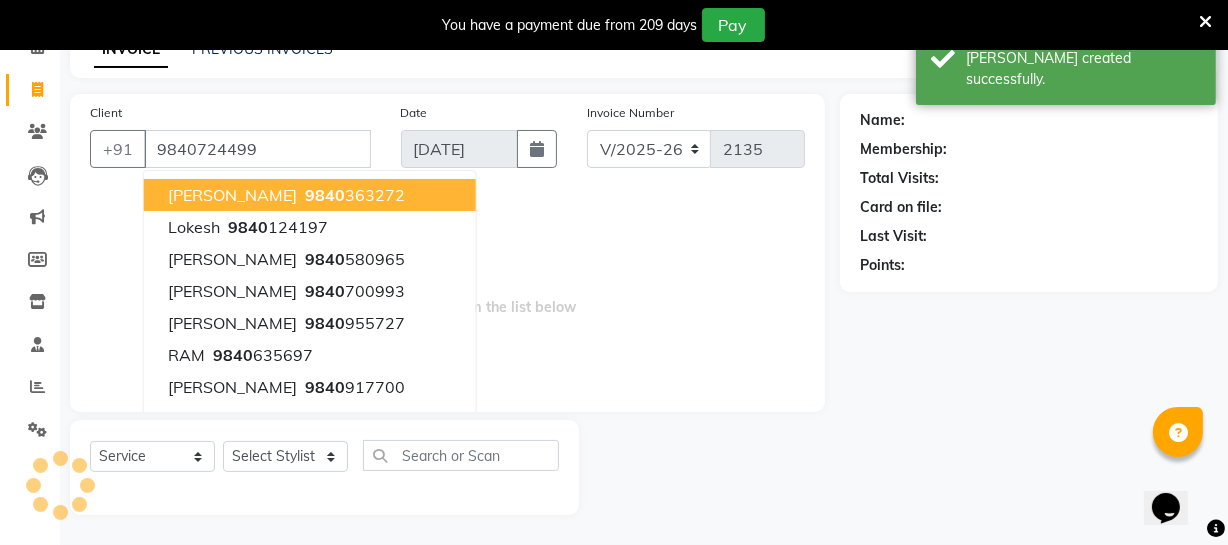 type on "9840724499" 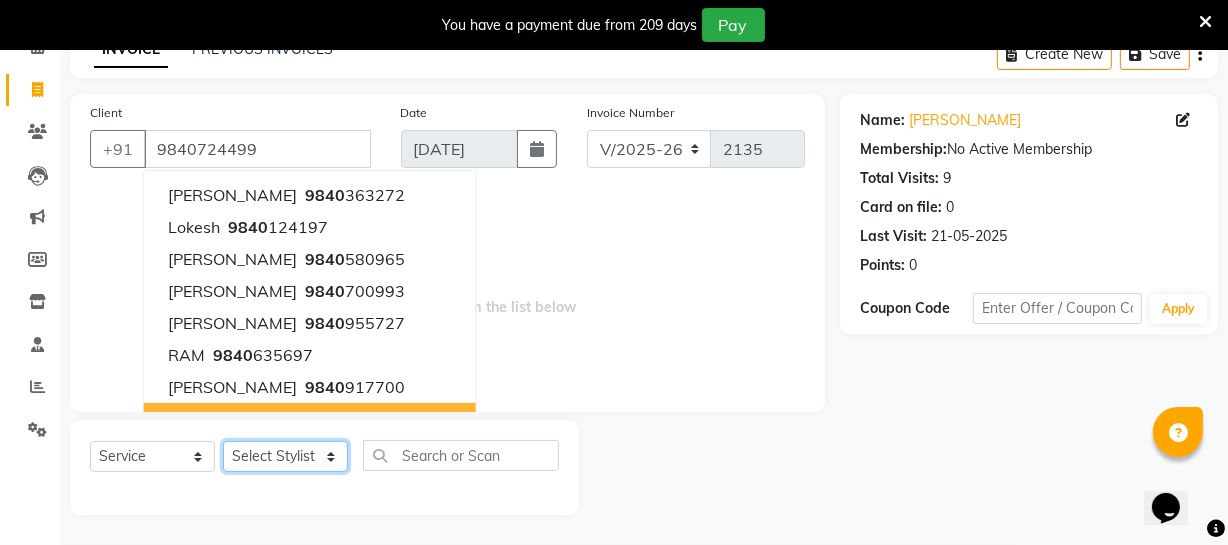 click on "Select Stylist [PERSON_NAME] [PERSON_NAME] [PERSON_NAME] [PERSON_NAME] [PERSON_NAME] [PERSON_NAME] Make up Mani Unisex Stylist [PERSON_NAME] [PERSON_NAME] [PERSON_NAME] Unisex Ramya [PERSON_NAME] Unisex [PERSON_NAME] [PERSON_NAME] [PERSON_NAME] Thiru Virtue Aesthetic Virtue Ambattur" 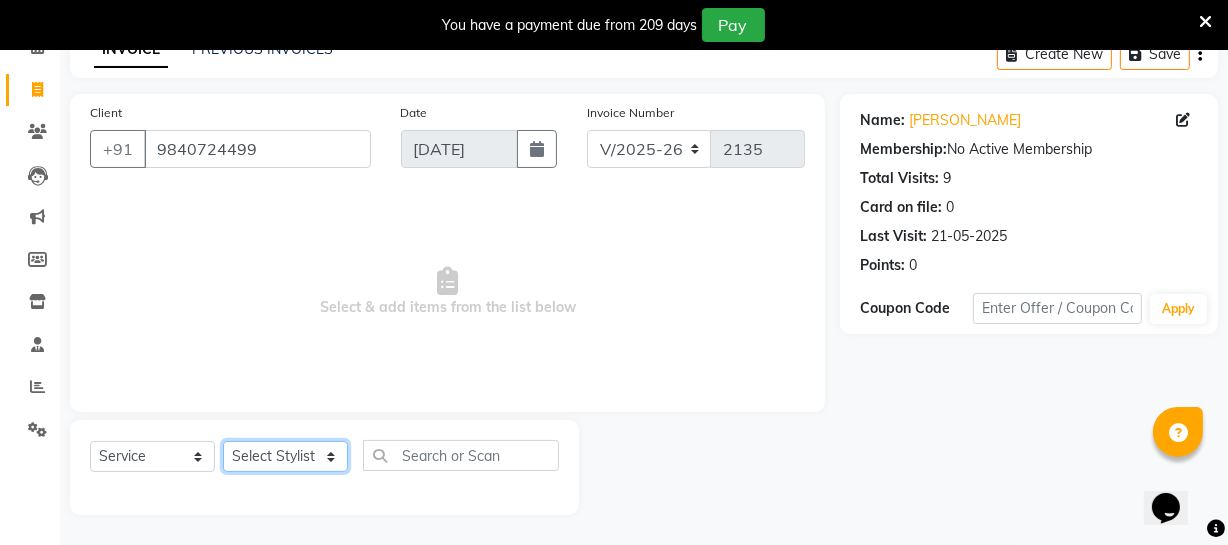select on "39033" 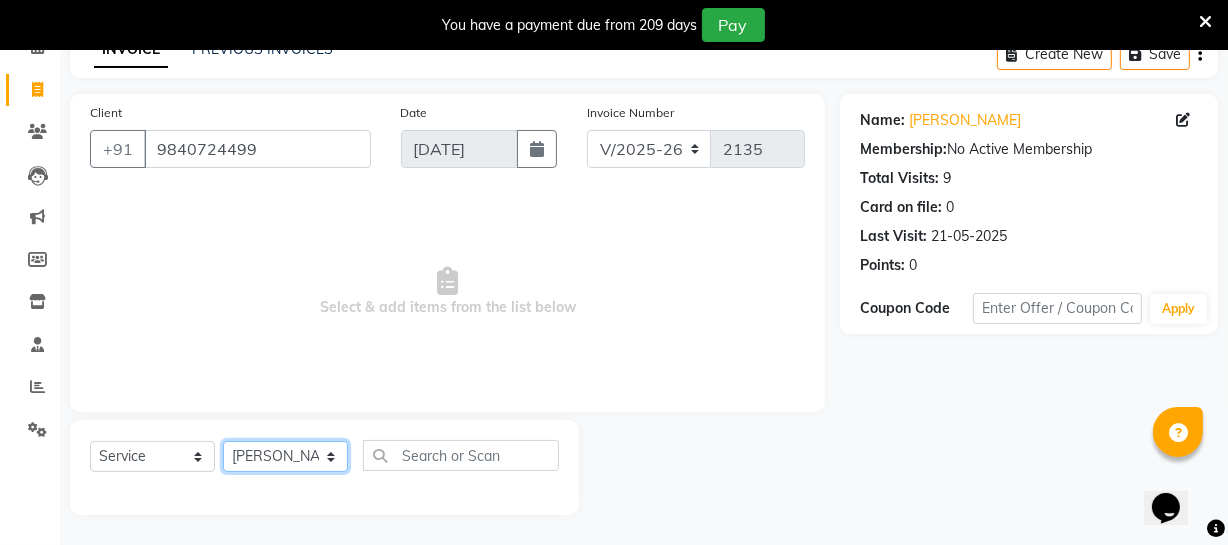 click on "Select Stylist [PERSON_NAME] [PERSON_NAME] [PERSON_NAME] [PERSON_NAME] [PERSON_NAME] [PERSON_NAME] Make up Mani Unisex Stylist [PERSON_NAME] [PERSON_NAME] [PERSON_NAME] Unisex Ramya [PERSON_NAME] Unisex [PERSON_NAME] [PERSON_NAME] [PERSON_NAME] Thiru Virtue Aesthetic Virtue Ambattur" 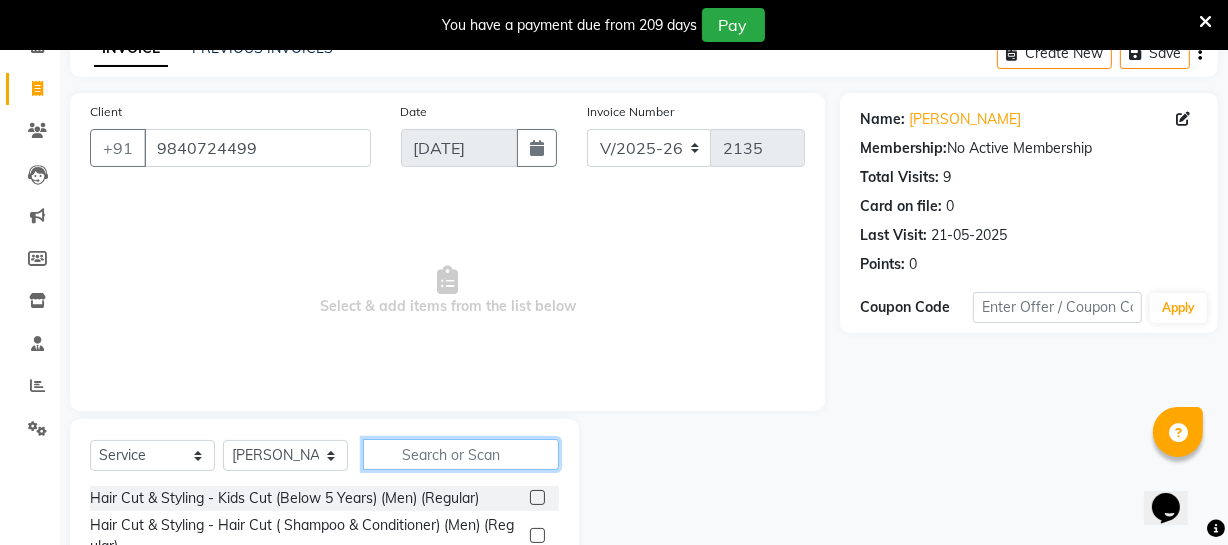 click 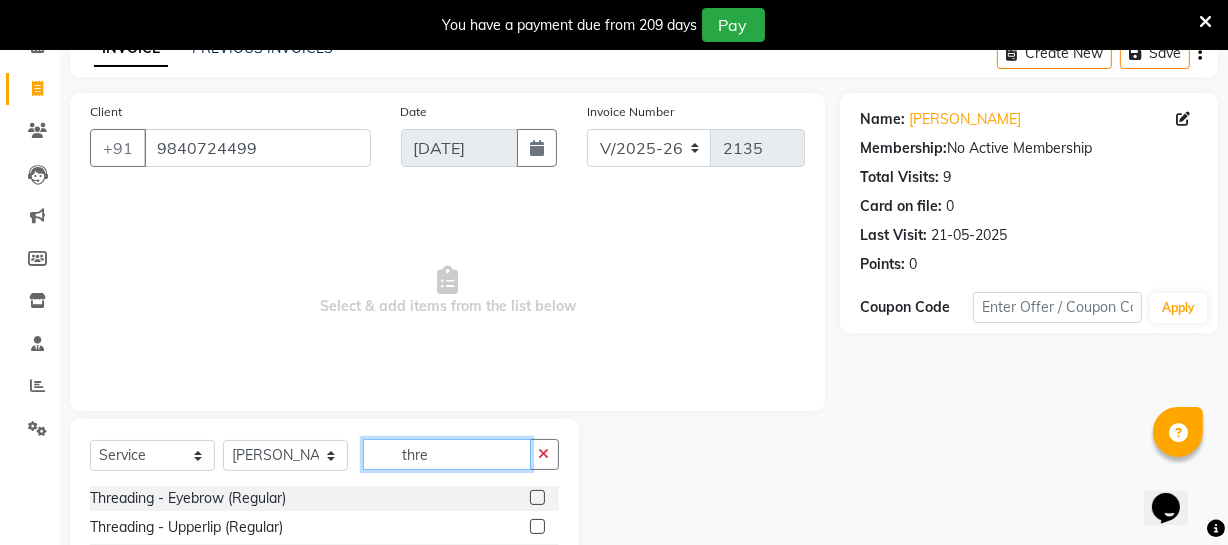 type on "thre" 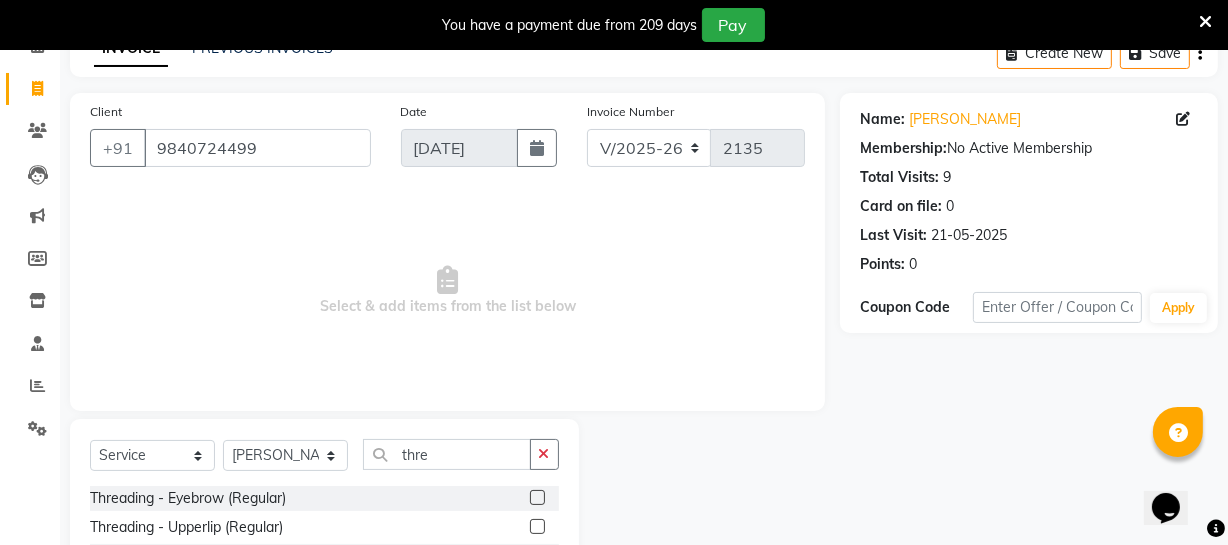 click 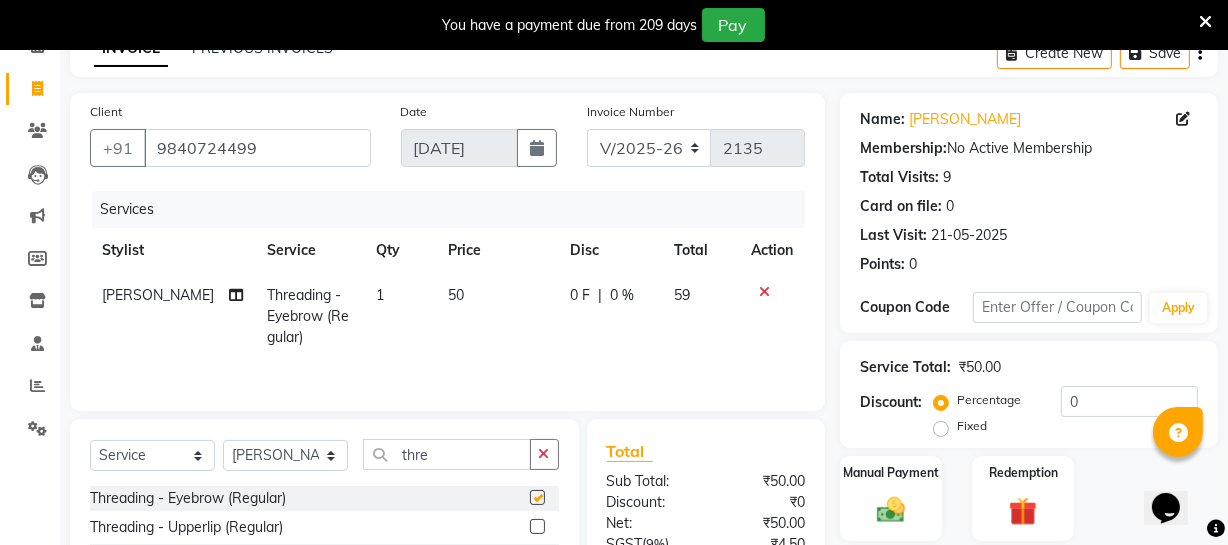 checkbox on "false" 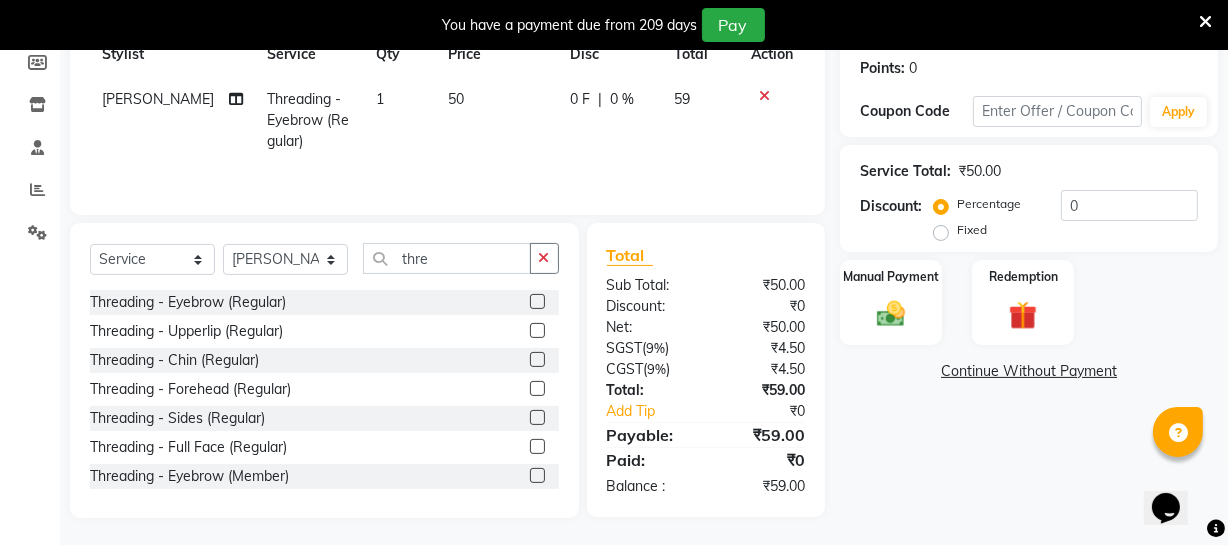 scroll, scrollTop: 307, scrollLeft: 0, axis: vertical 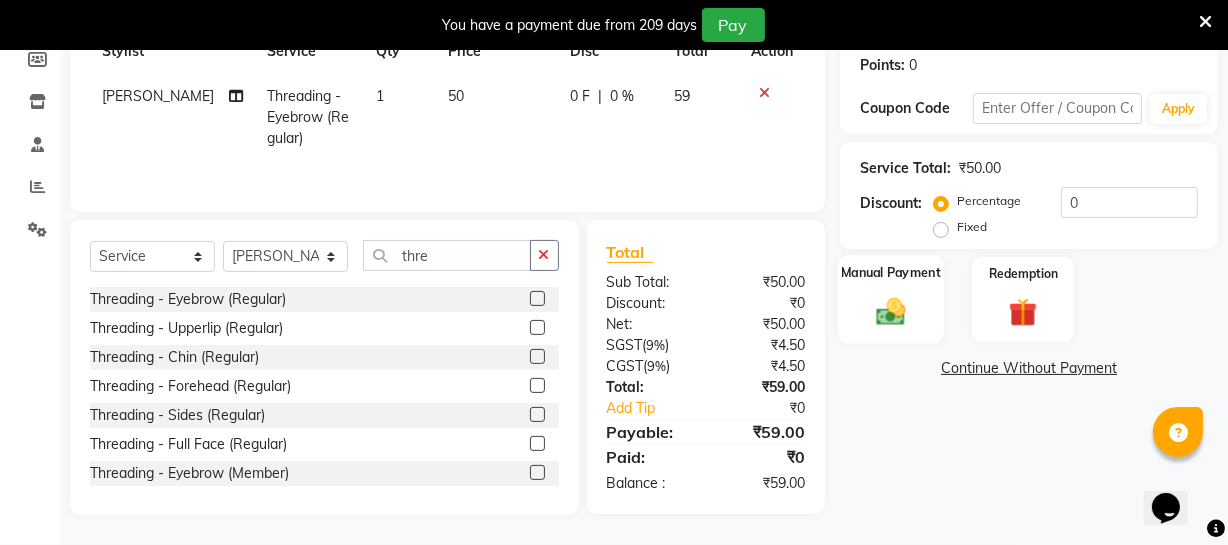 click 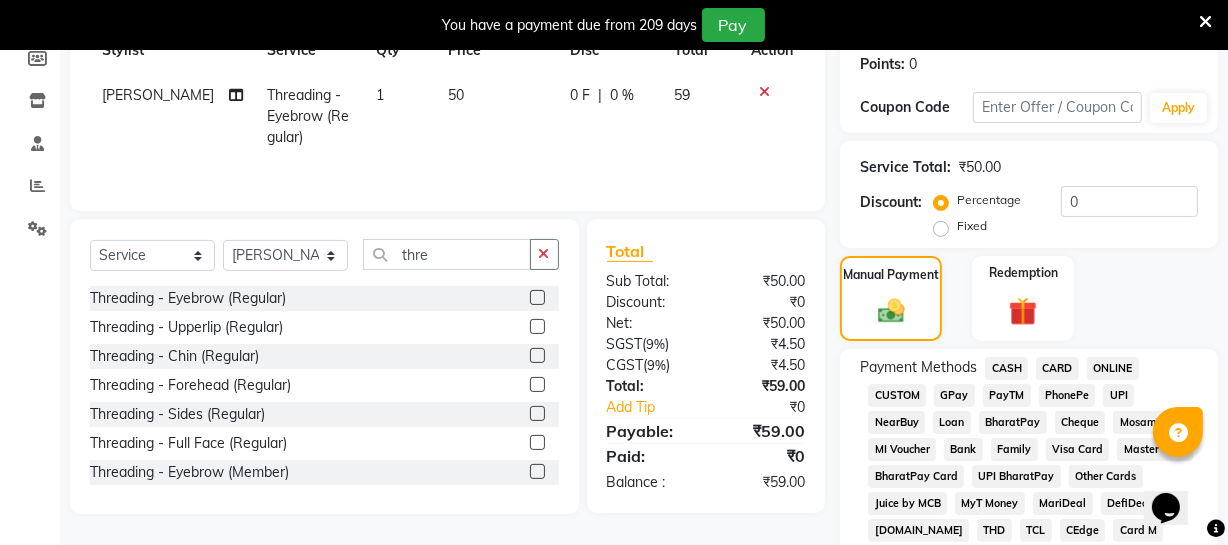 click on "ONLINE" 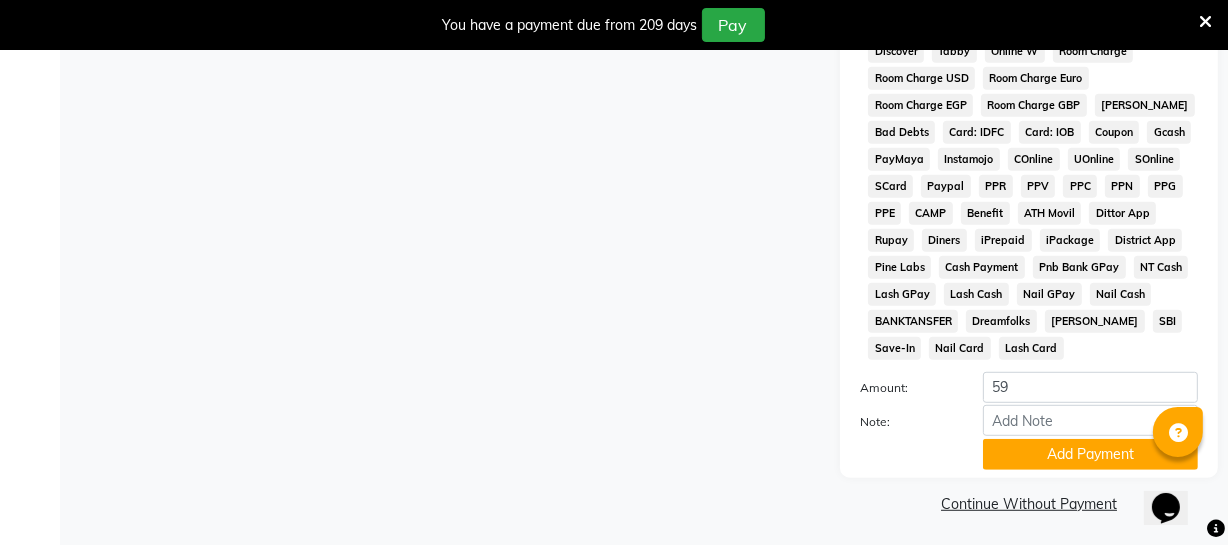 scroll, scrollTop: 1033, scrollLeft: 0, axis: vertical 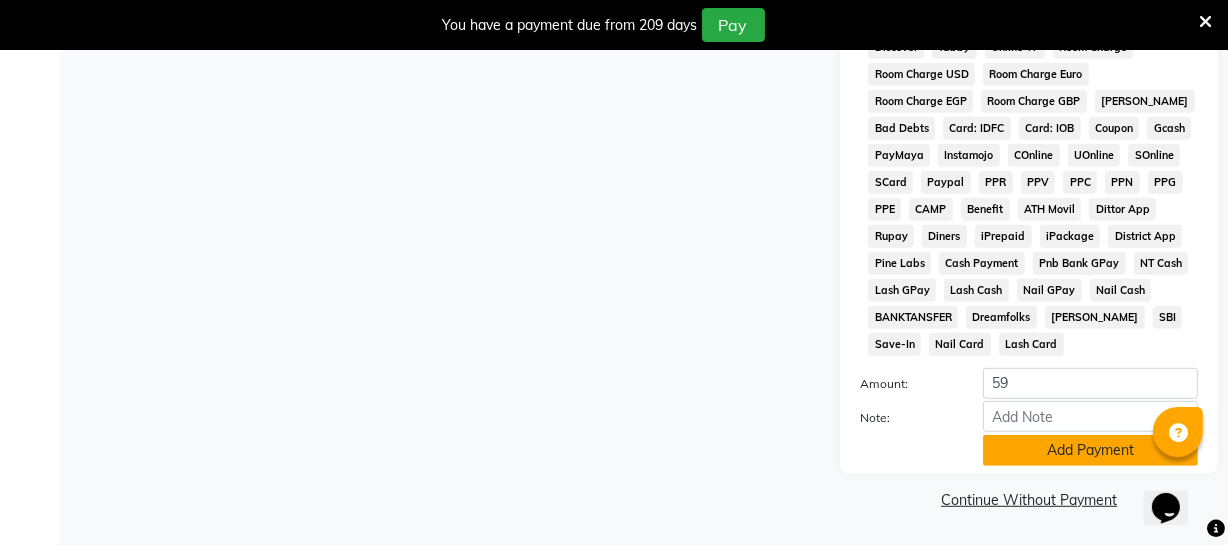 click on "Add Payment" 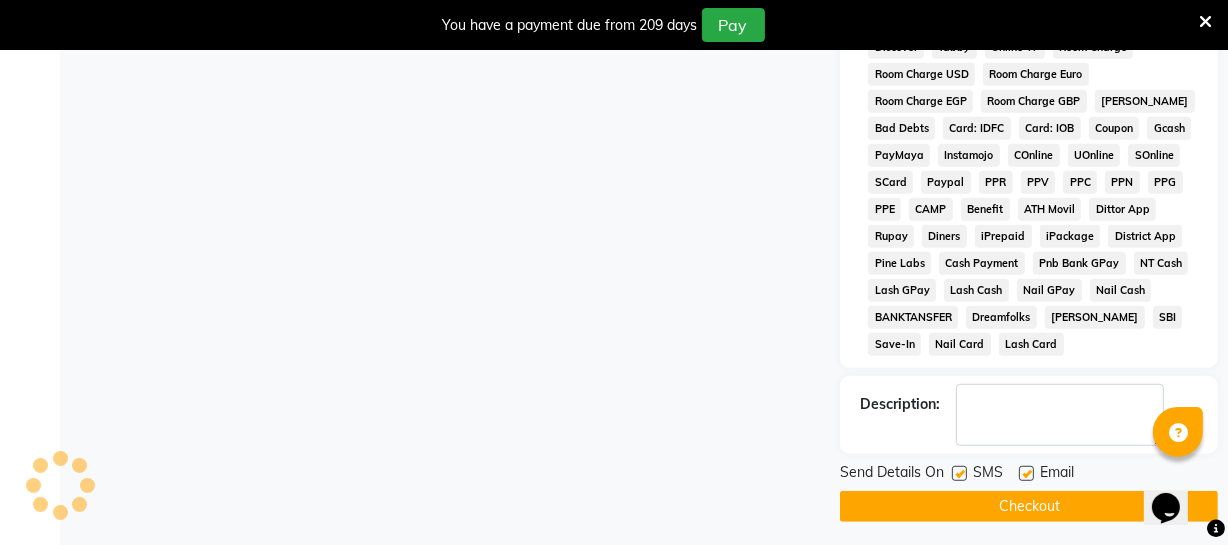 click on "Checkout" 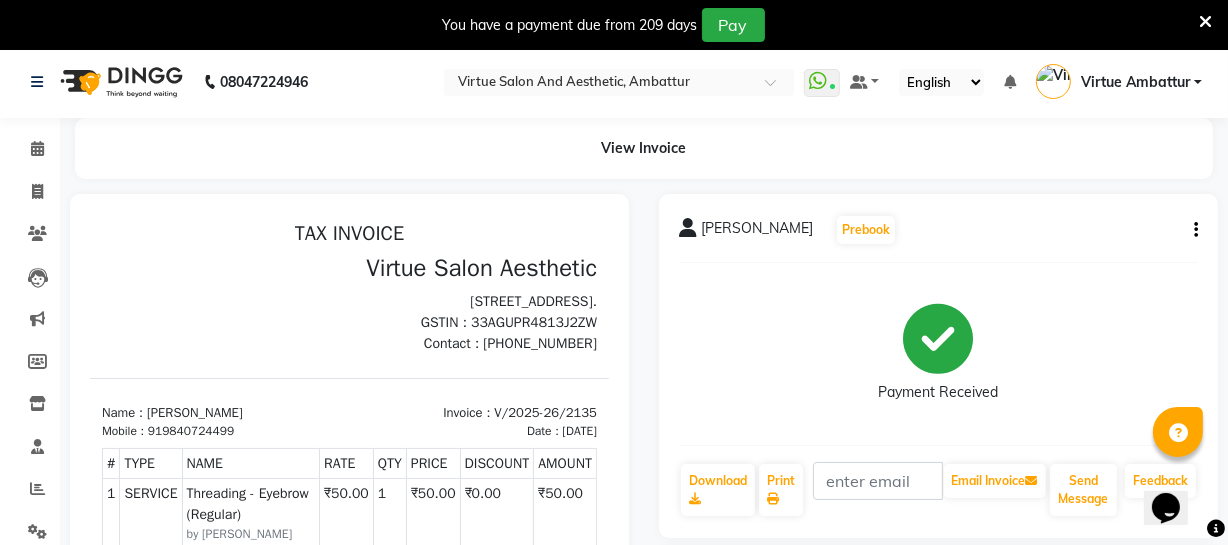 scroll, scrollTop: 0, scrollLeft: 0, axis: both 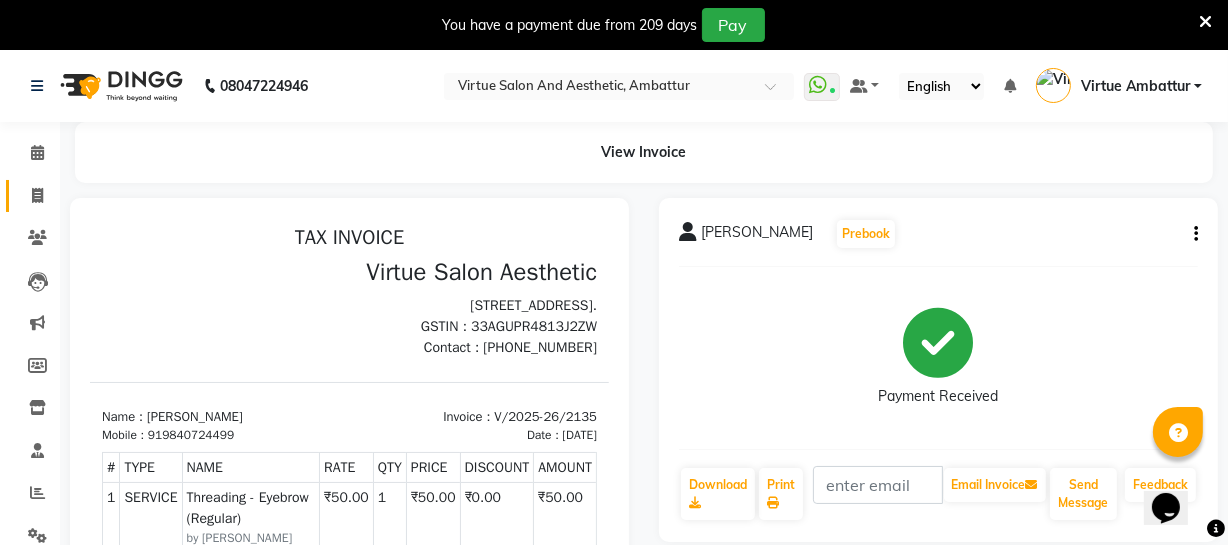 click 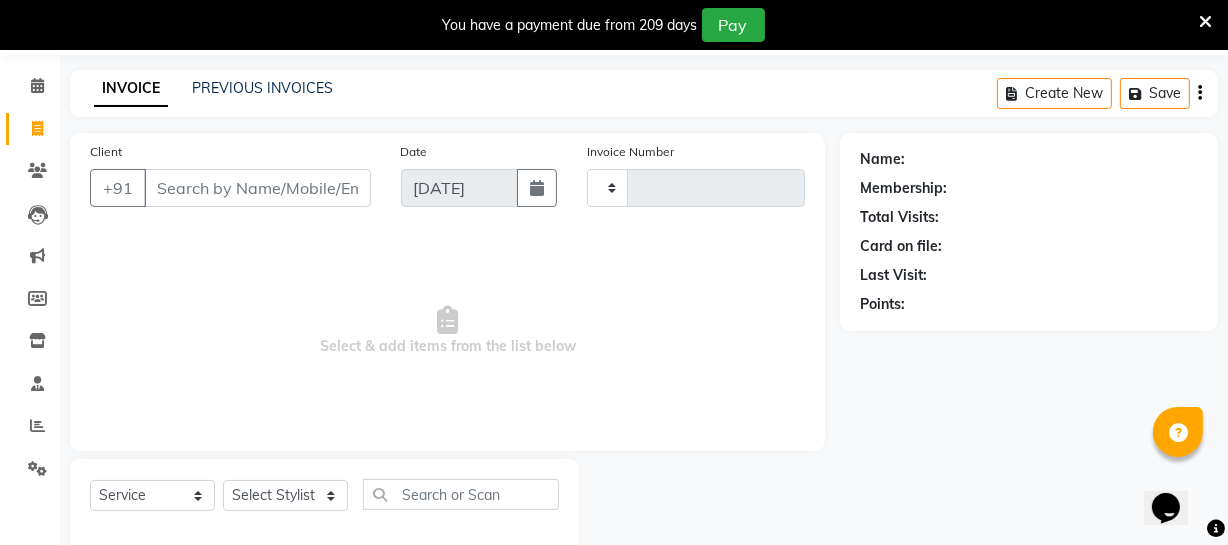 type on "2136" 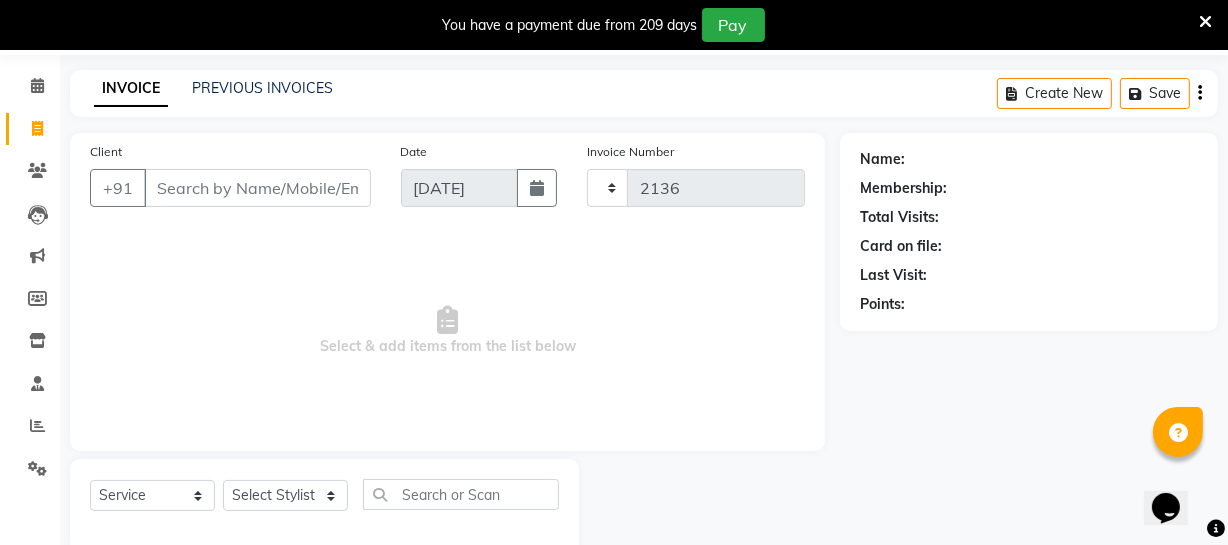 scroll, scrollTop: 107, scrollLeft: 0, axis: vertical 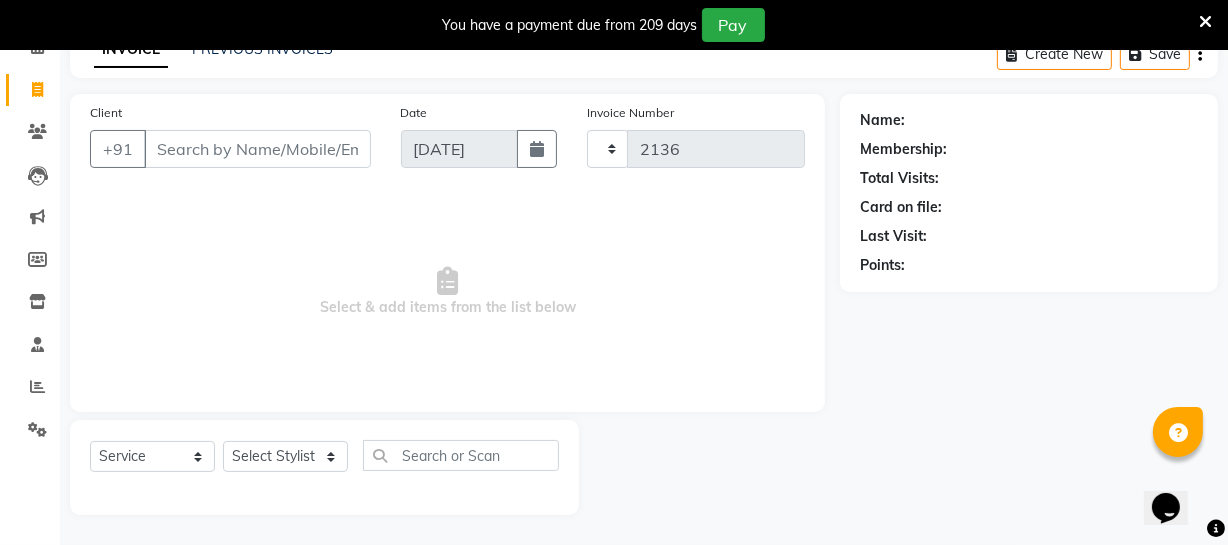 select on "5237" 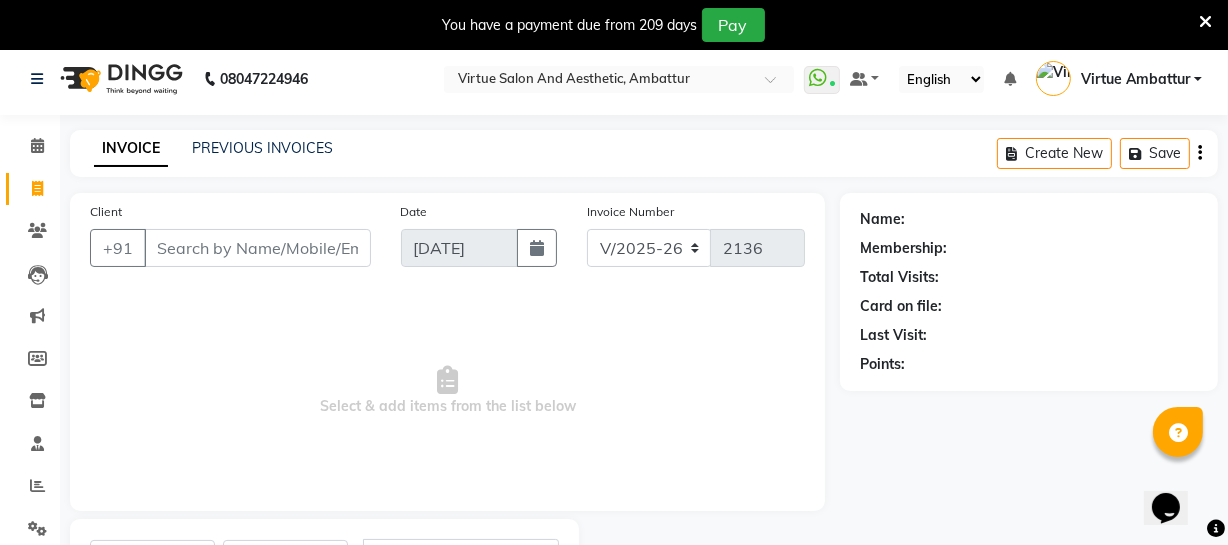 scroll, scrollTop: 0, scrollLeft: 0, axis: both 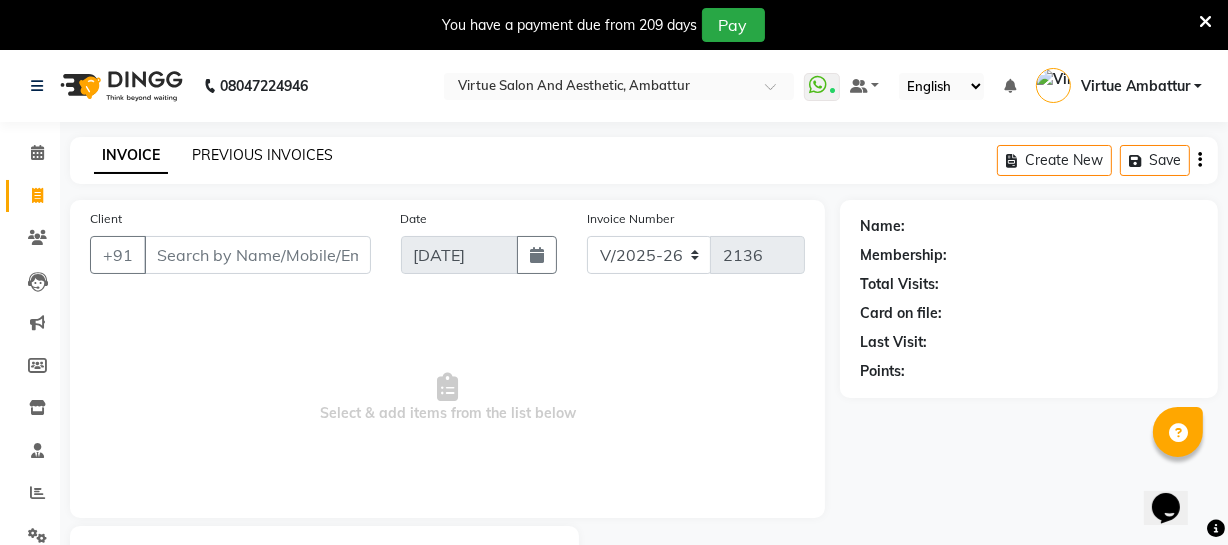click on "PREVIOUS INVOICES" 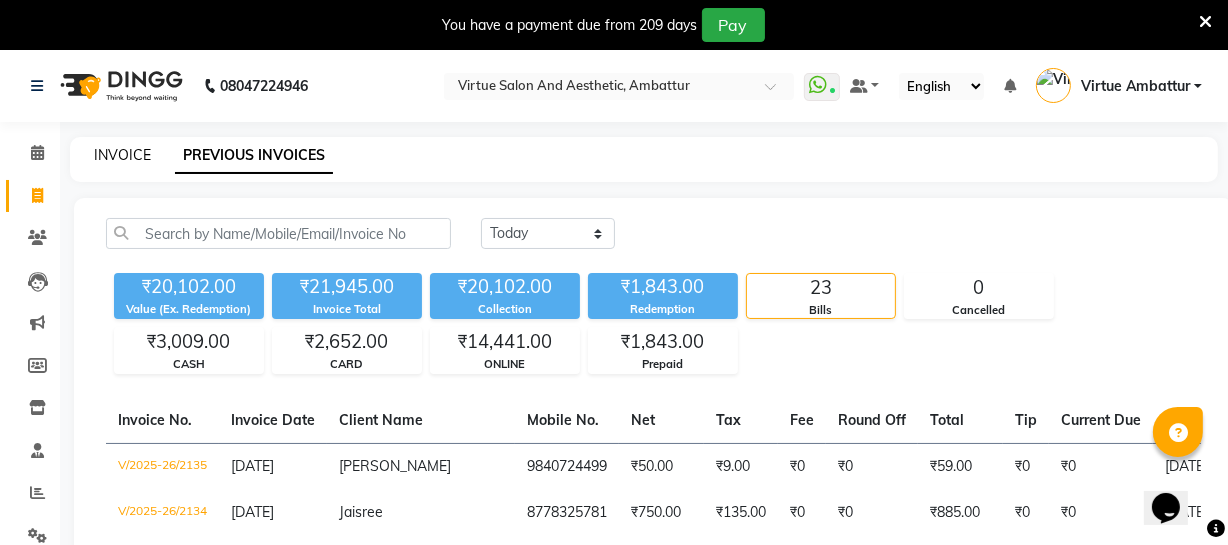 click on "INVOICE" 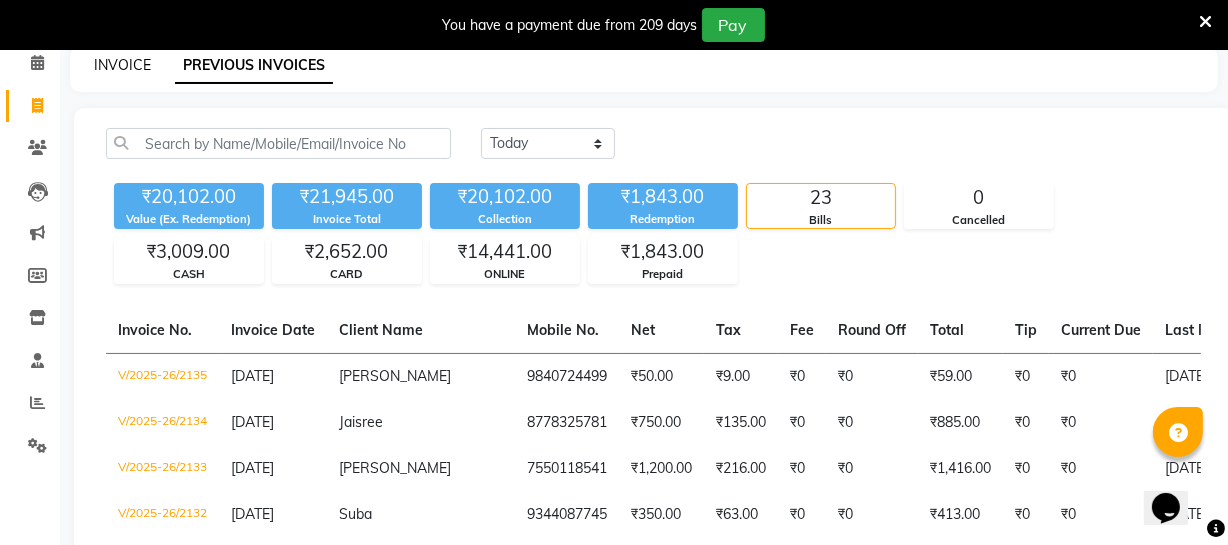select on "service" 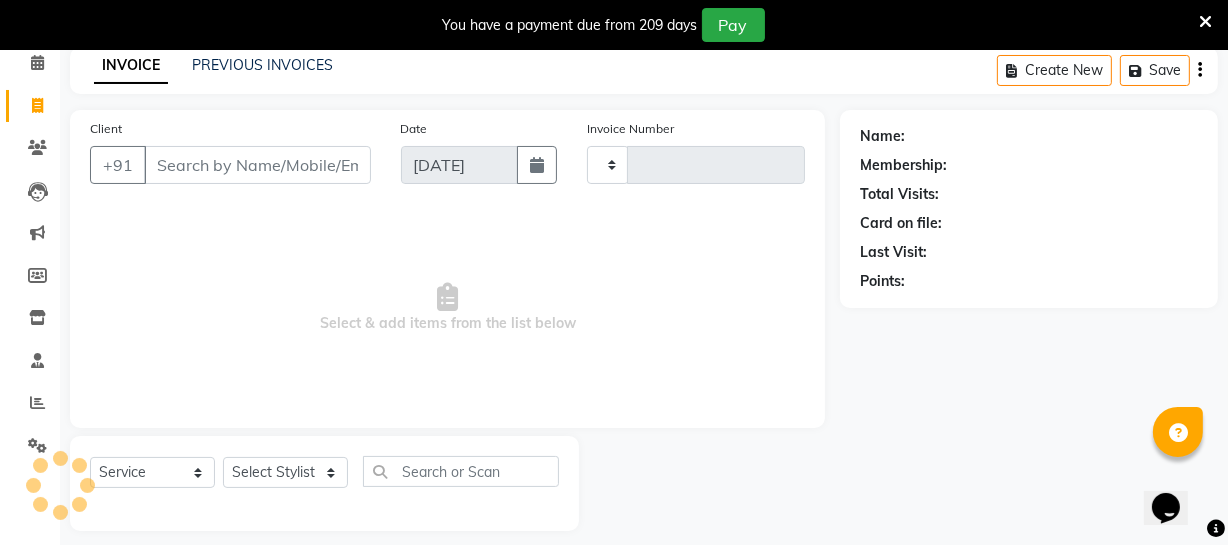 scroll, scrollTop: 107, scrollLeft: 0, axis: vertical 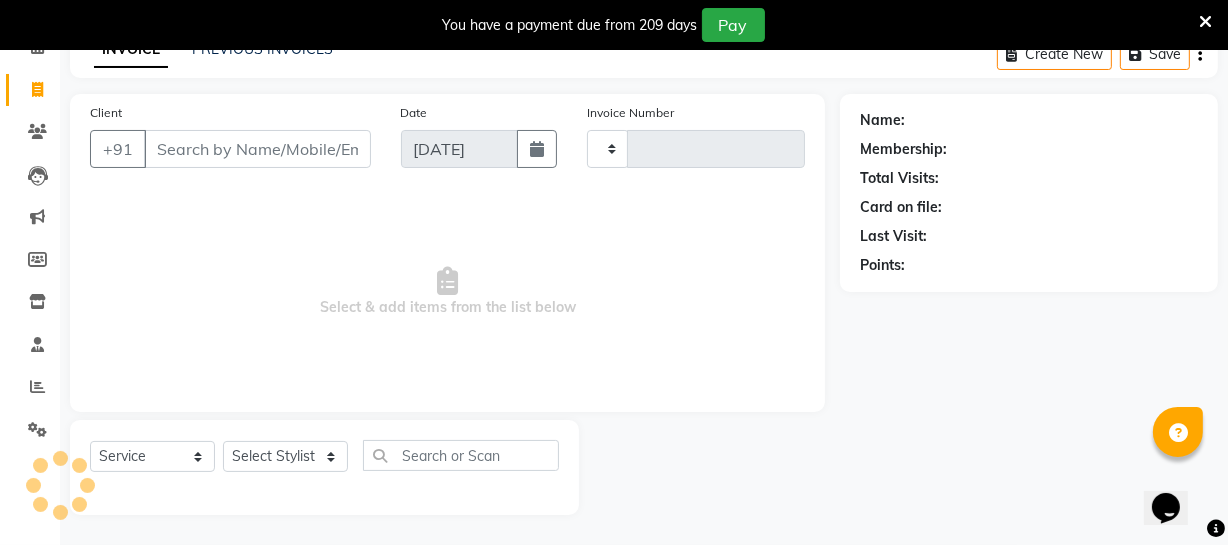 type on "2136" 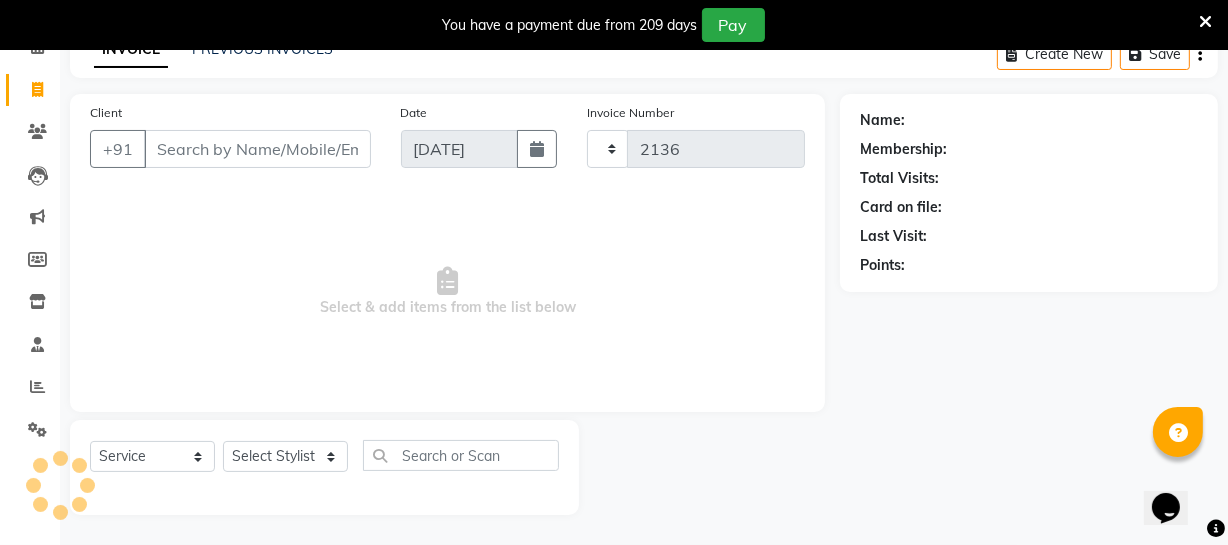select on "5237" 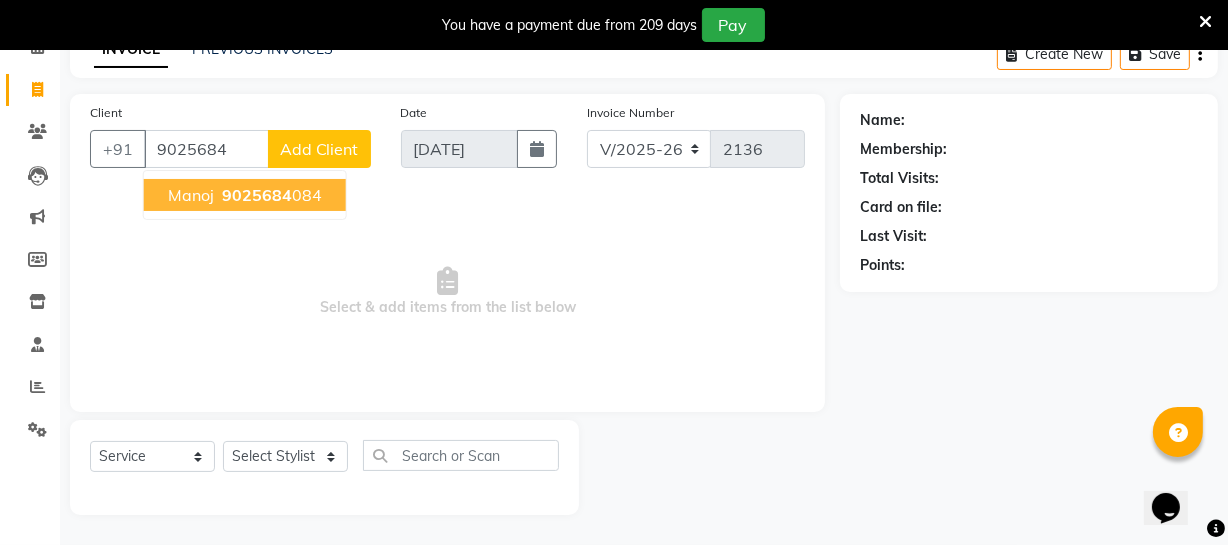 click on "9025684" at bounding box center [257, 195] 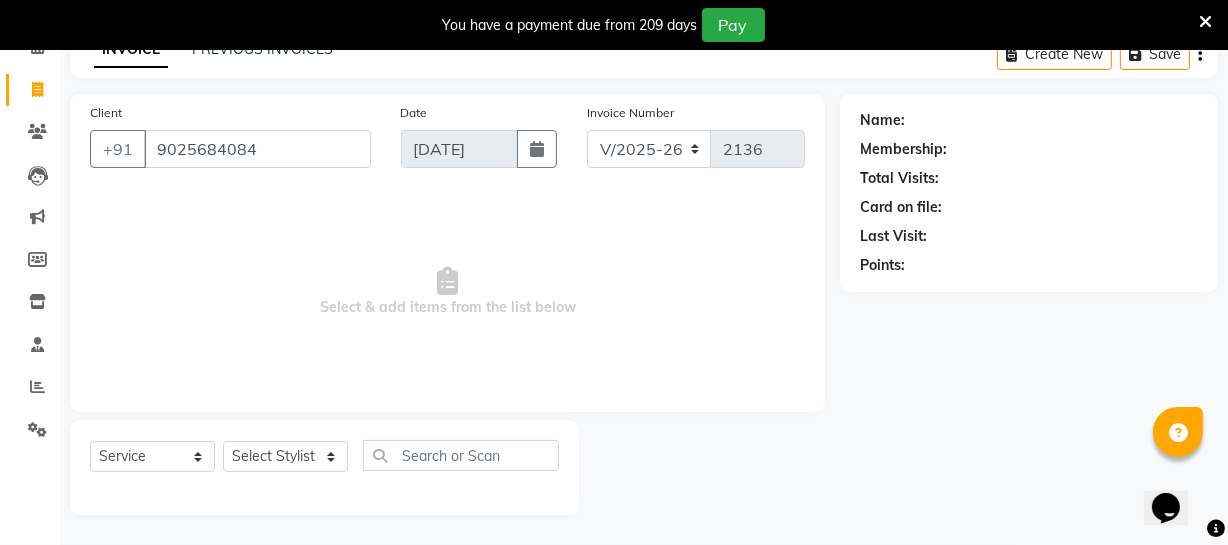 type on "9025684084" 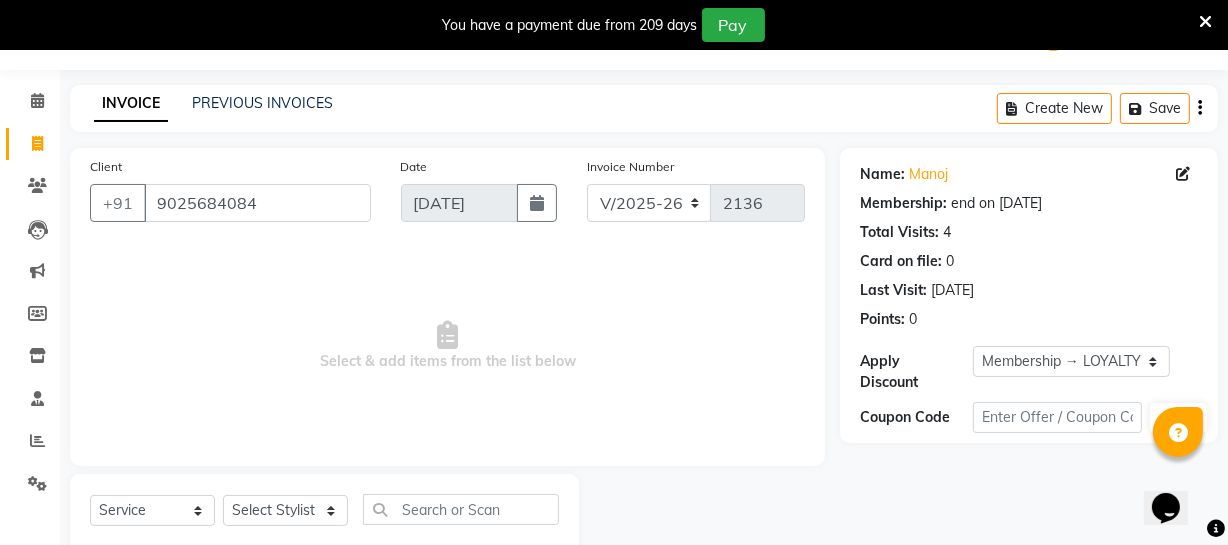 scroll, scrollTop: 0, scrollLeft: 0, axis: both 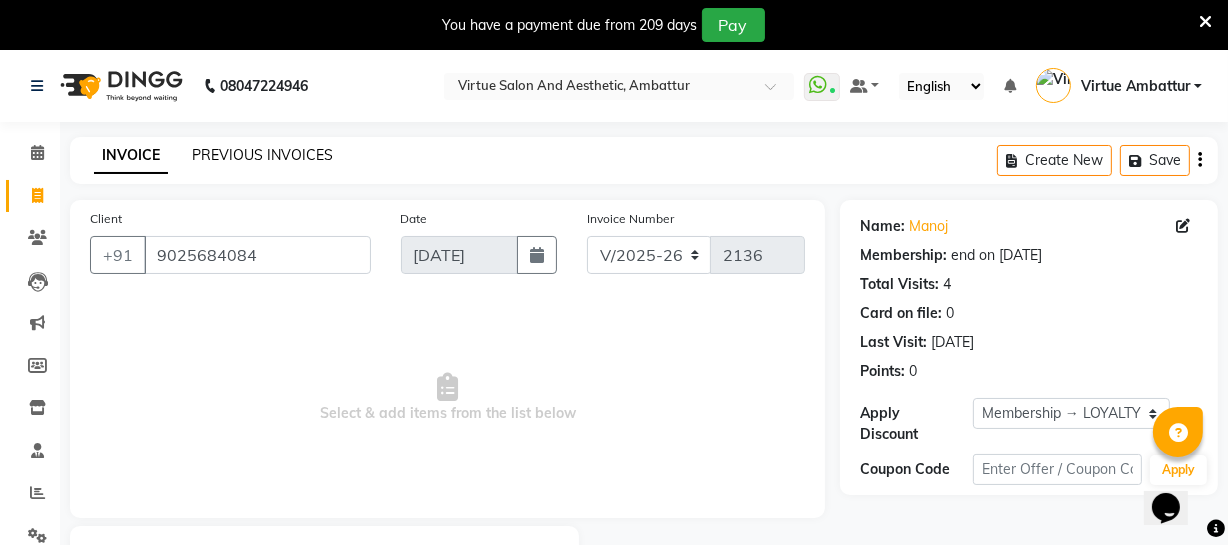 click on "PREVIOUS INVOICES" 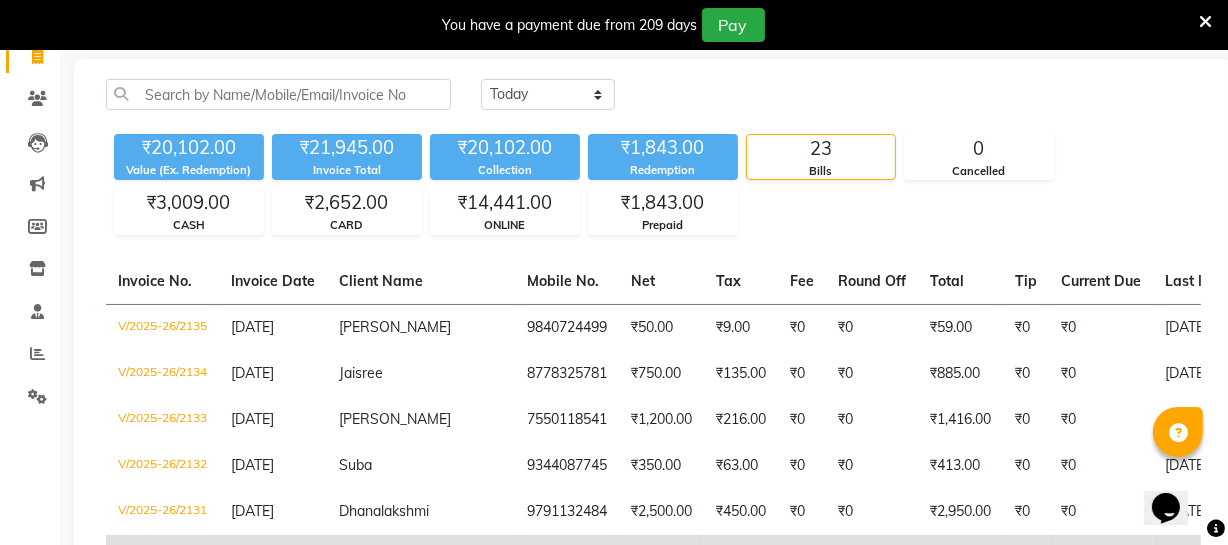 scroll, scrollTop: 0, scrollLeft: 0, axis: both 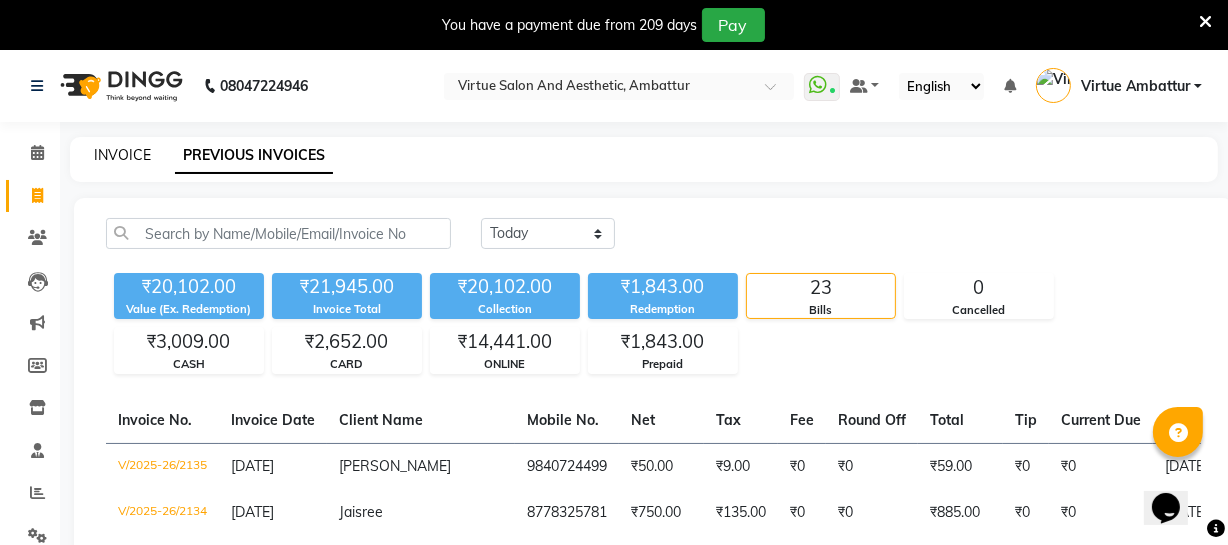 click on "INVOICE" 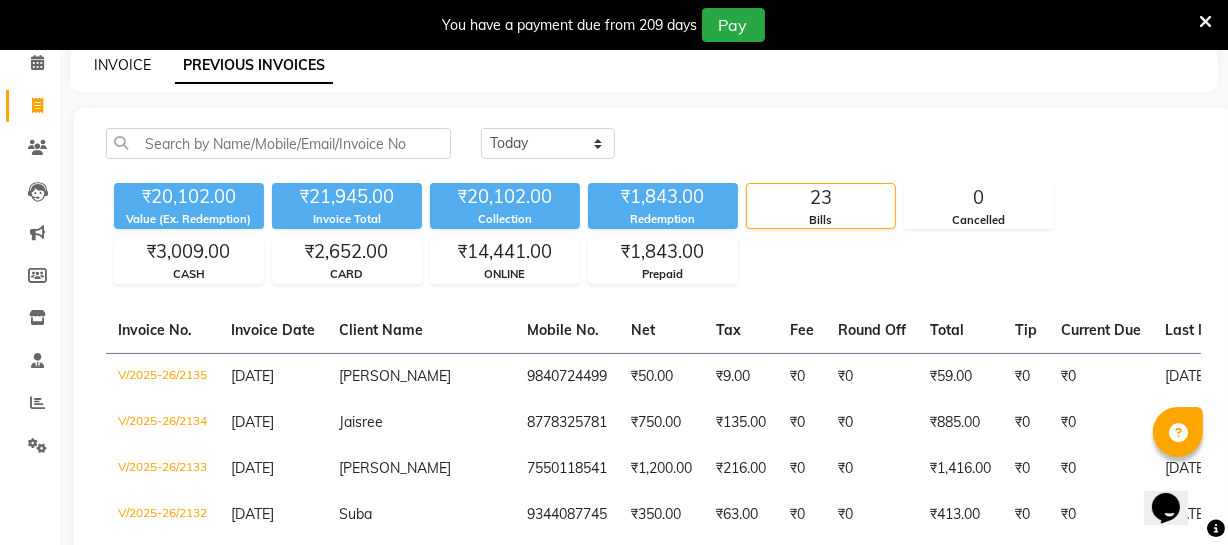 select on "5237" 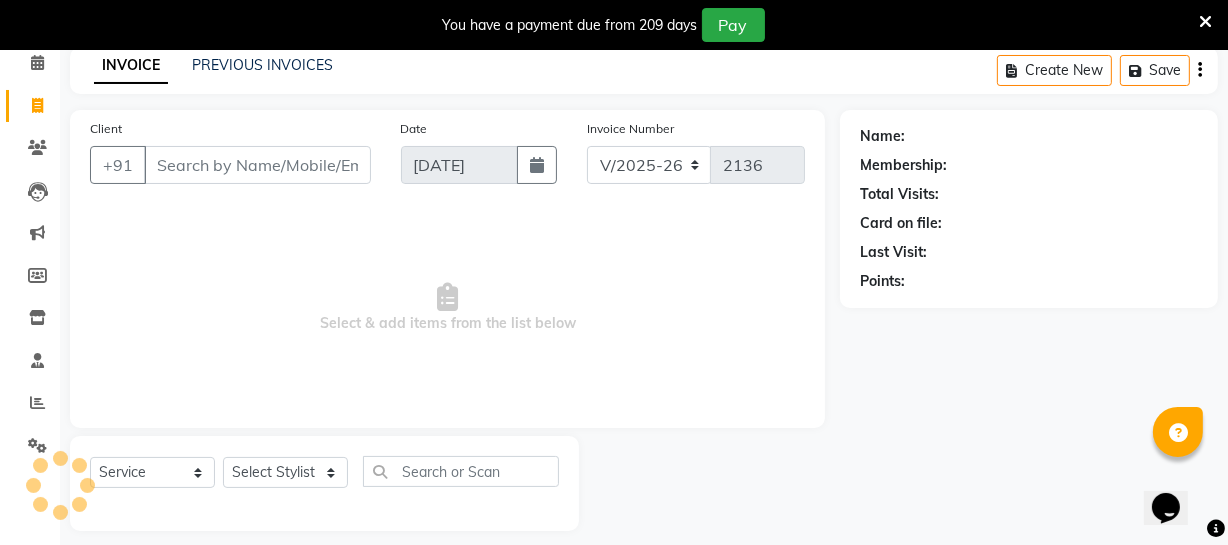 scroll, scrollTop: 107, scrollLeft: 0, axis: vertical 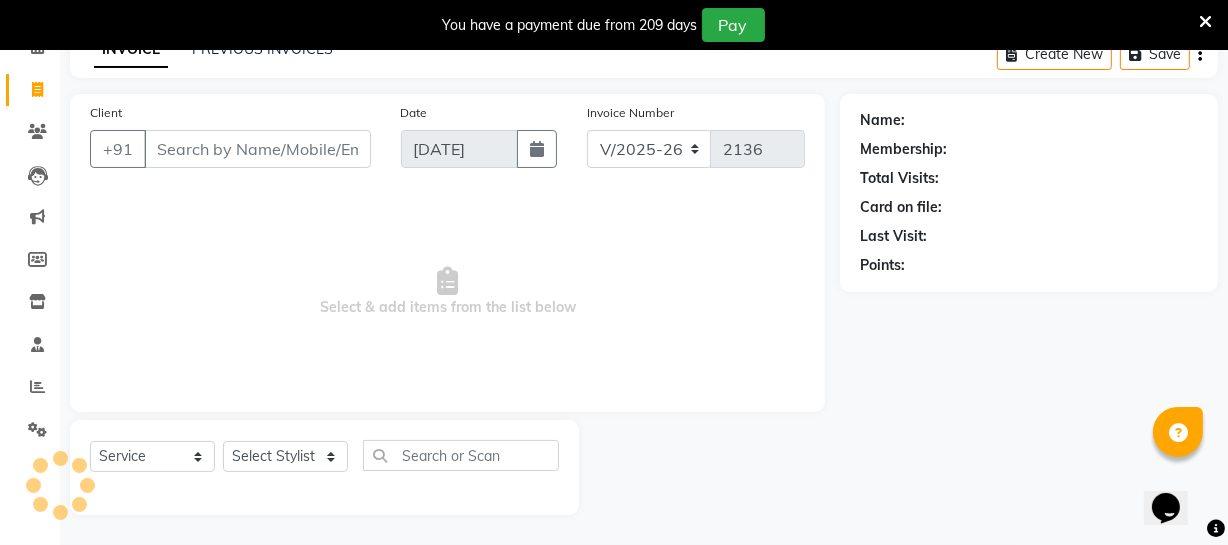 click on "Client" at bounding box center (257, 149) 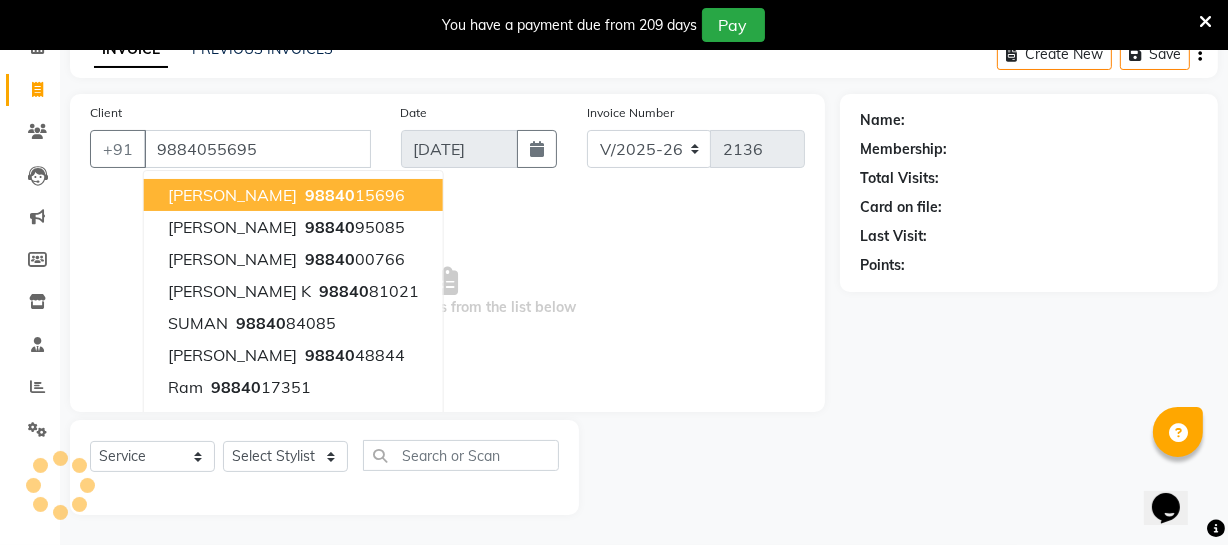type on "9884055695" 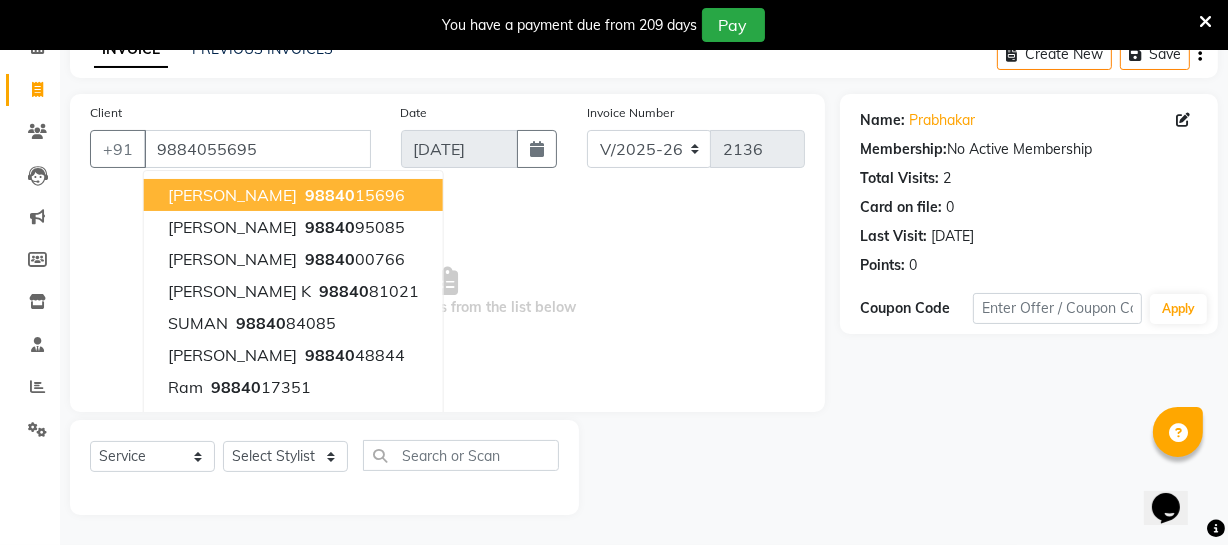 click on "Select & add items from the list below" at bounding box center [447, 292] 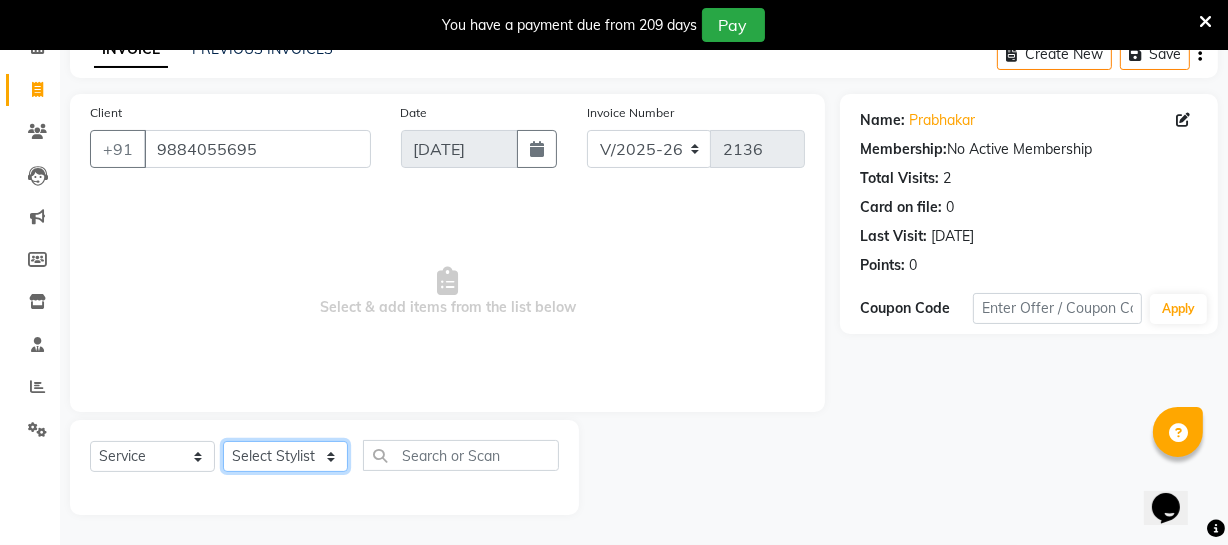 click on "Select Stylist [PERSON_NAME] [PERSON_NAME] [PERSON_NAME] [PERSON_NAME] [PERSON_NAME] [PERSON_NAME] Make up Mani Unisex Stylist [PERSON_NAME] [PERSON_NAME] [PERSON_NAME] Unisex Ramya [PERSON_NAME] Unisex [PERSON_NAME] [PERSON_NAME] [PERSON_NAME] Thiru Virtue Aesthetic Virtue Ambattur" 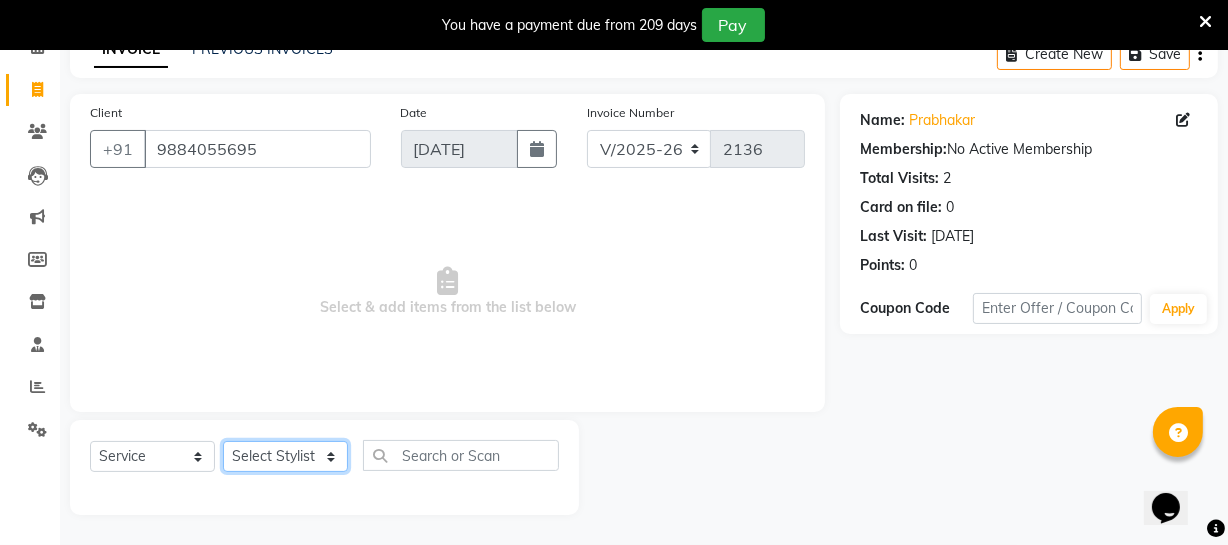 select on "37432" 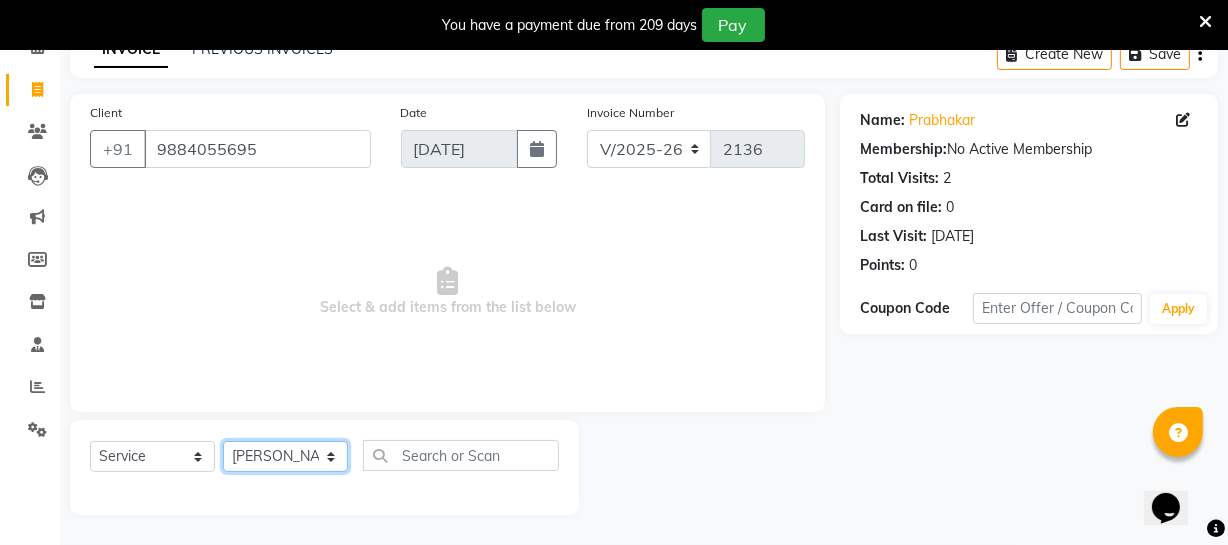 click on "Select Stylist [PERSON_NAME] [PERSON_NAME] [PERSON_NAME] [PERSON_NAME] [PERSON_NAME] [PERSON_NAME] Make up Mani Unisex Stylist [PERSON_NAME] [PERSON_NAME] [PERSON_NAME] Unisex Ramya [PERSON_NAME] Unisex [PERSON_NAME] [PERSON_NAME] [PERSON_NAME] Thiru Virtue Aesthetic Virtue Ambattur" 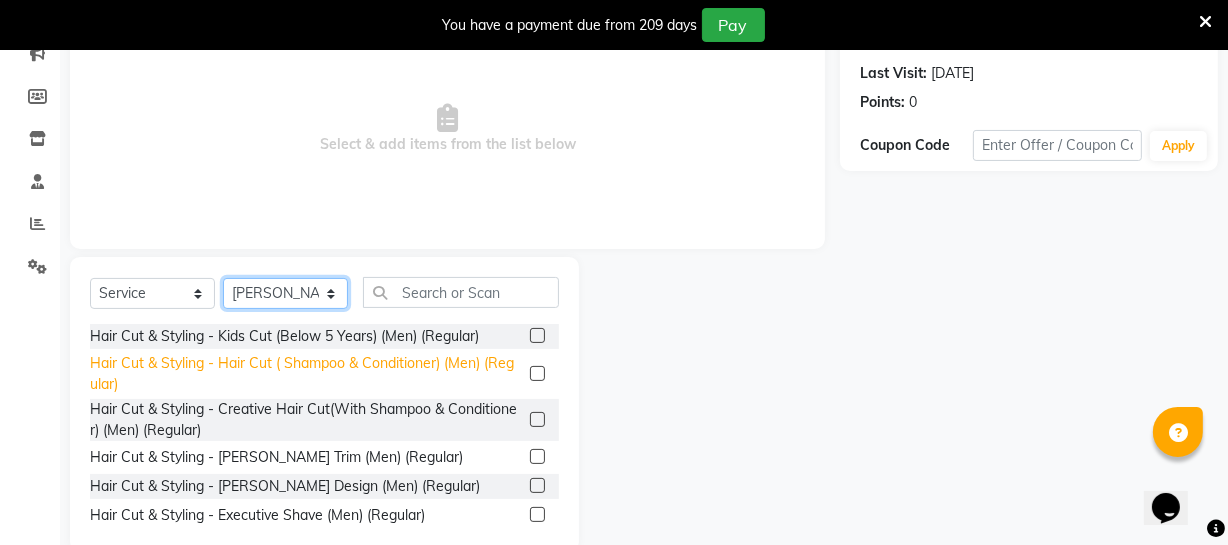 scroll, scrollTop: 289, scrollLeft: 0, axis: vertical 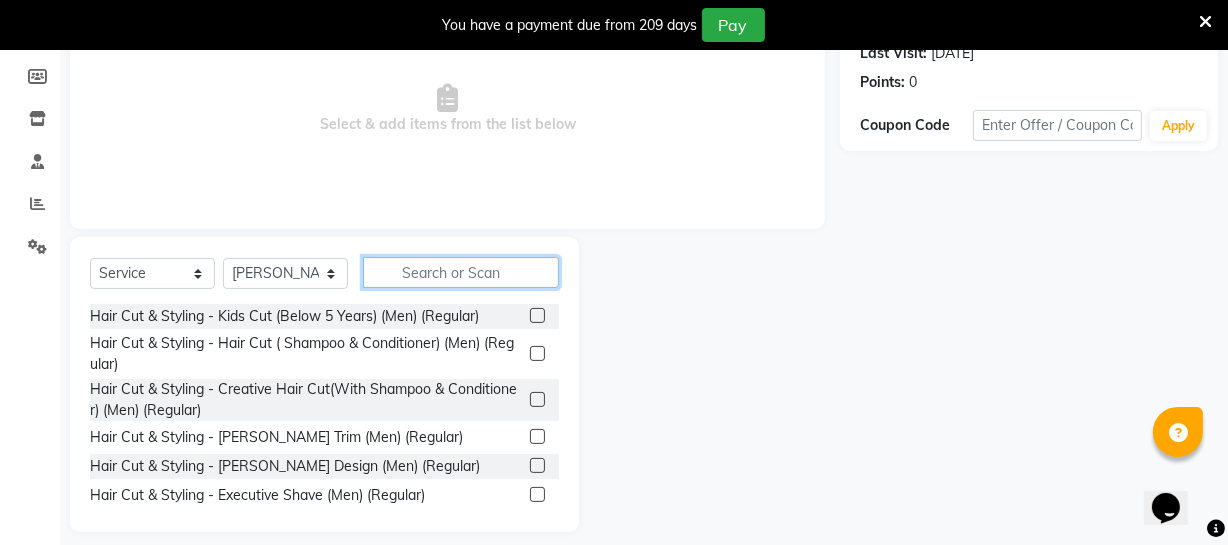 click 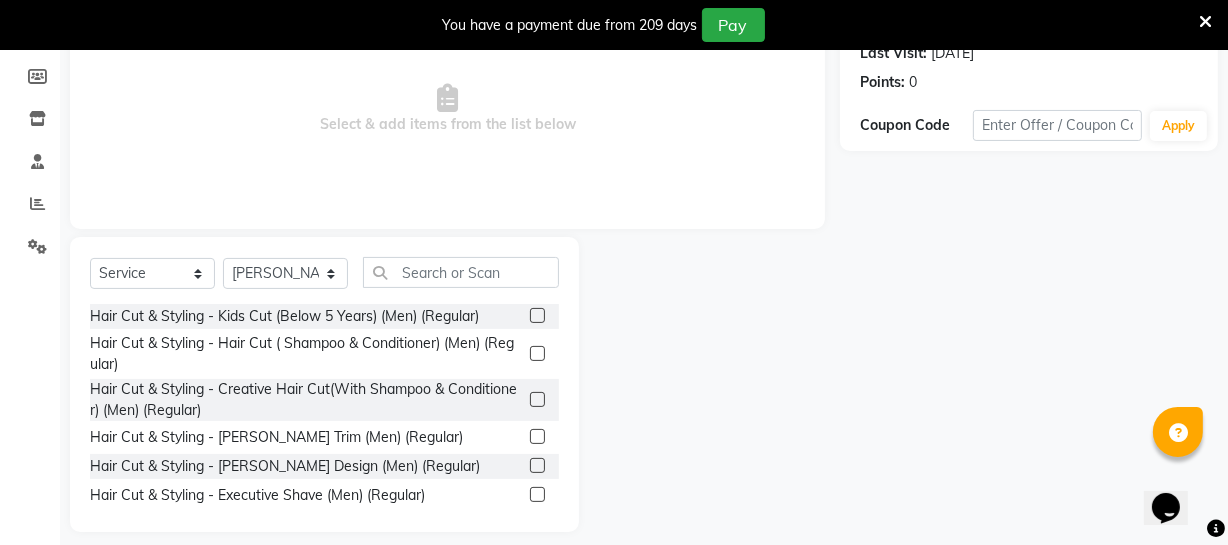 click 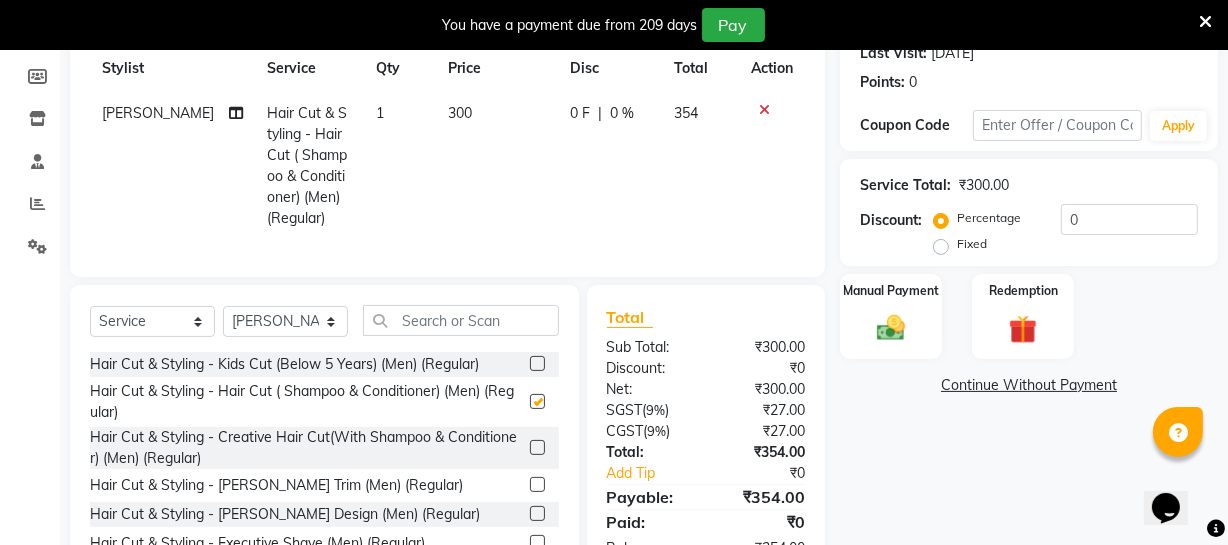 checkbox on "false" 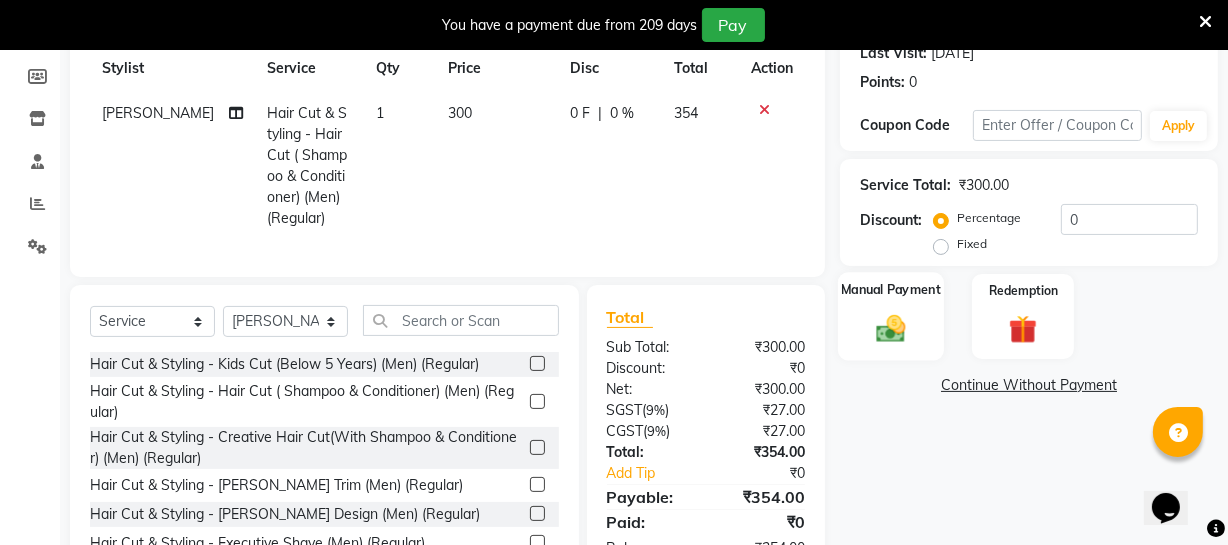 click on "Manual Payment" 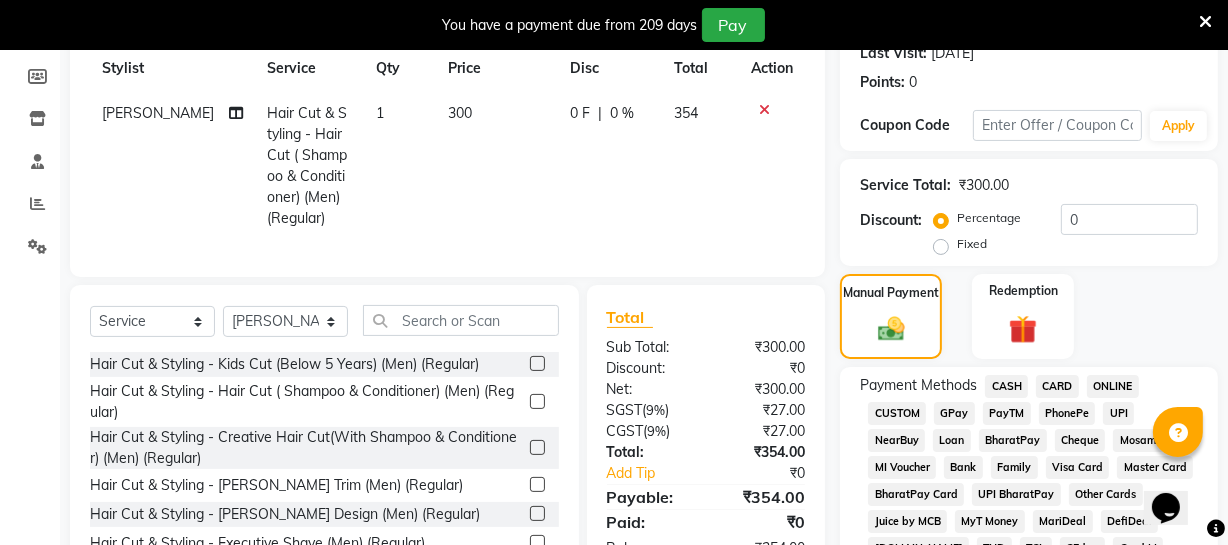 click on "ONLINE" 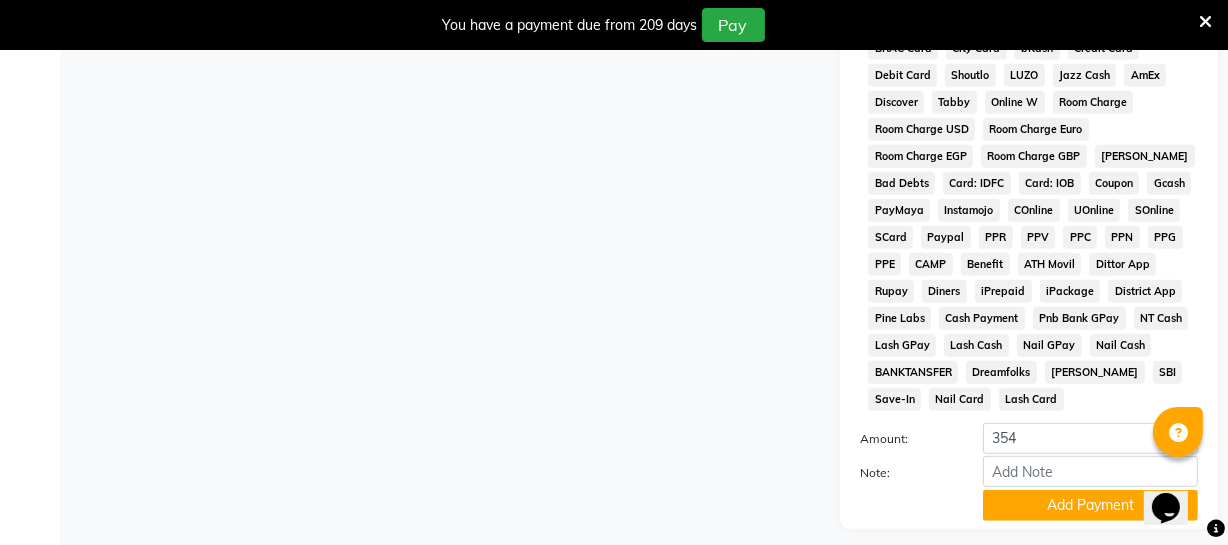 scroll, scrollTop: 1033, scrollLeft: 0, axis: vertical 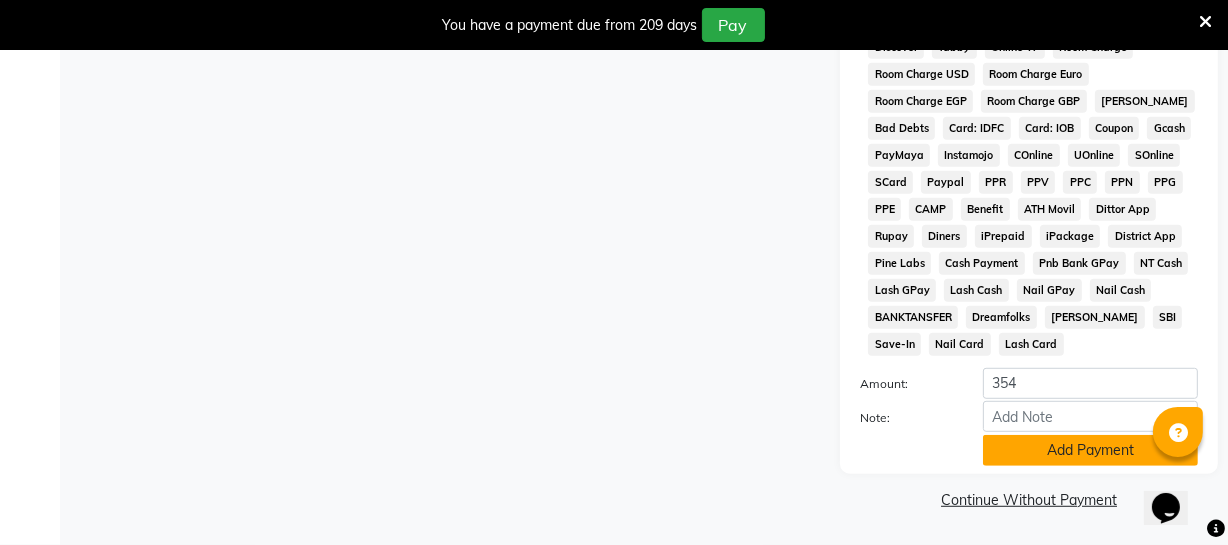 click on "Add Payment" 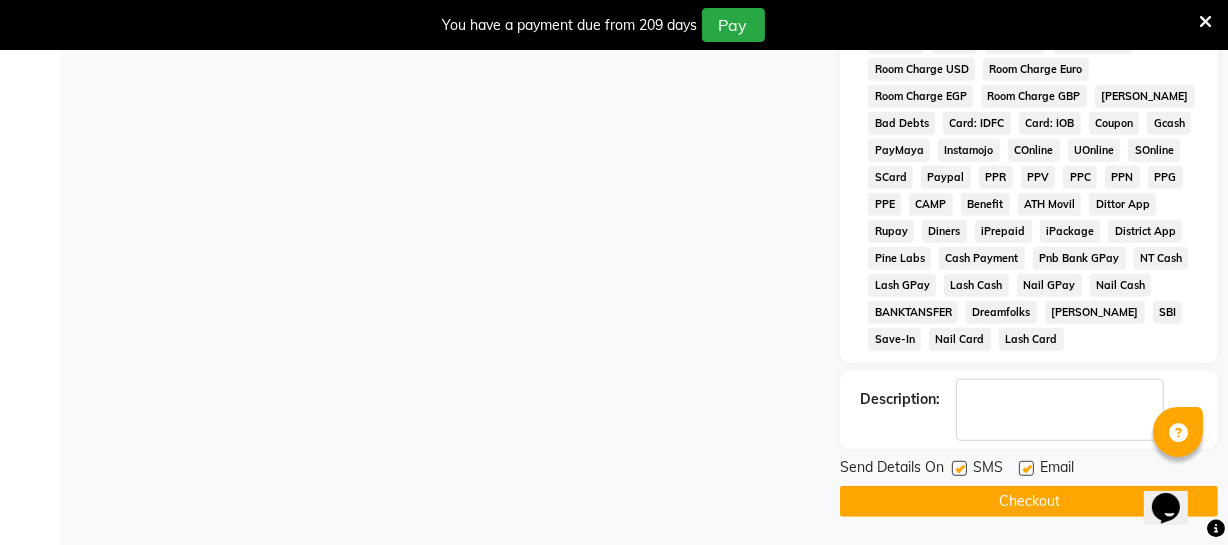scroll, scrollTop: 1039, scrollLeft: 0, axis: vertical 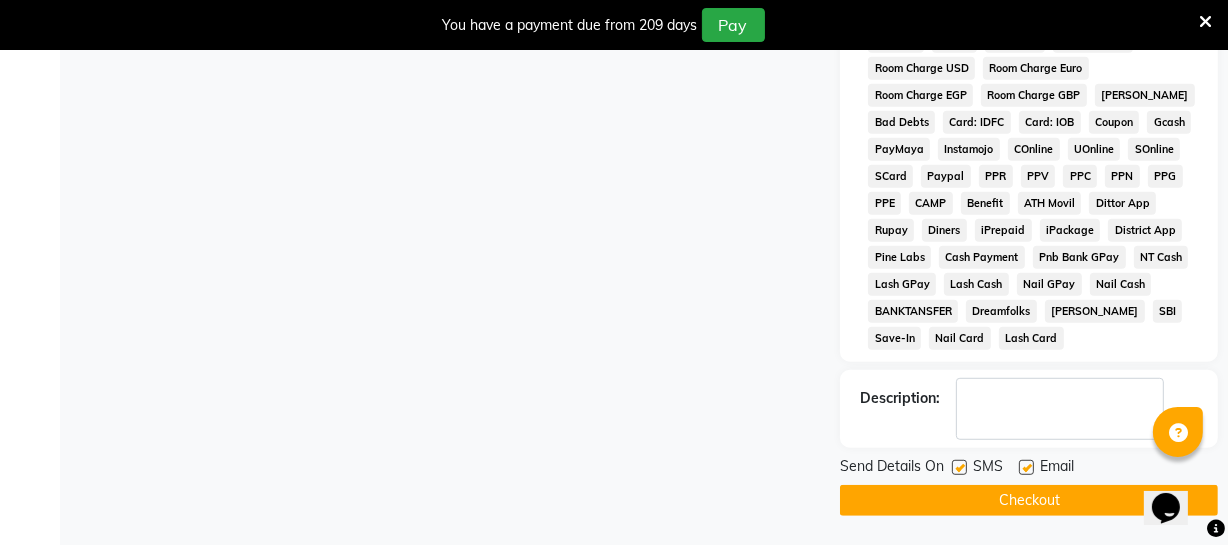 click on "Checkout" 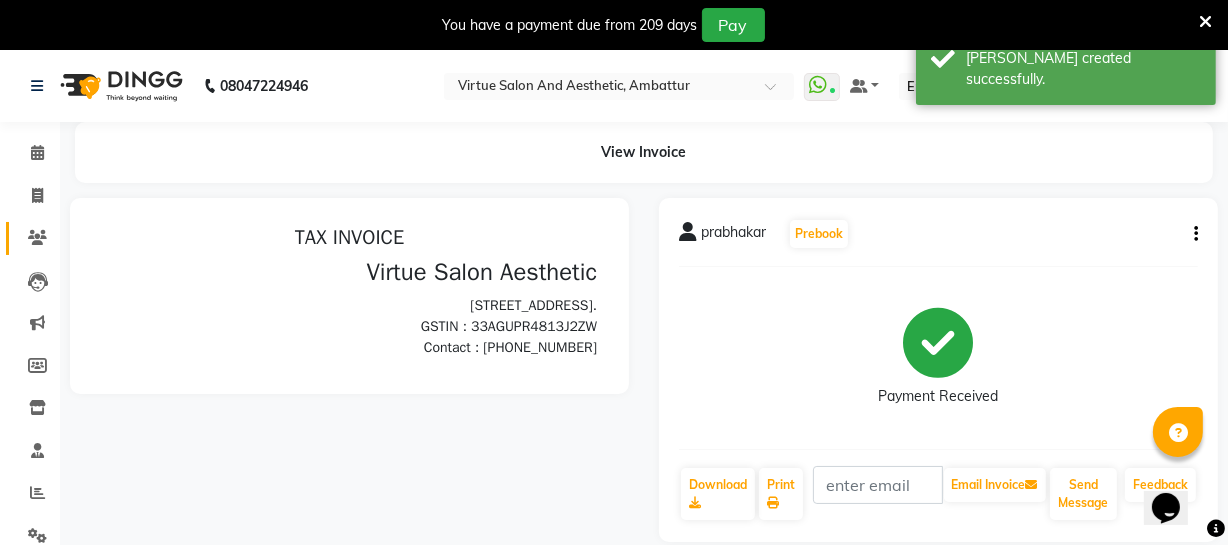 scroll, scrollTop: 0, scrollLeft: 0, axis: both 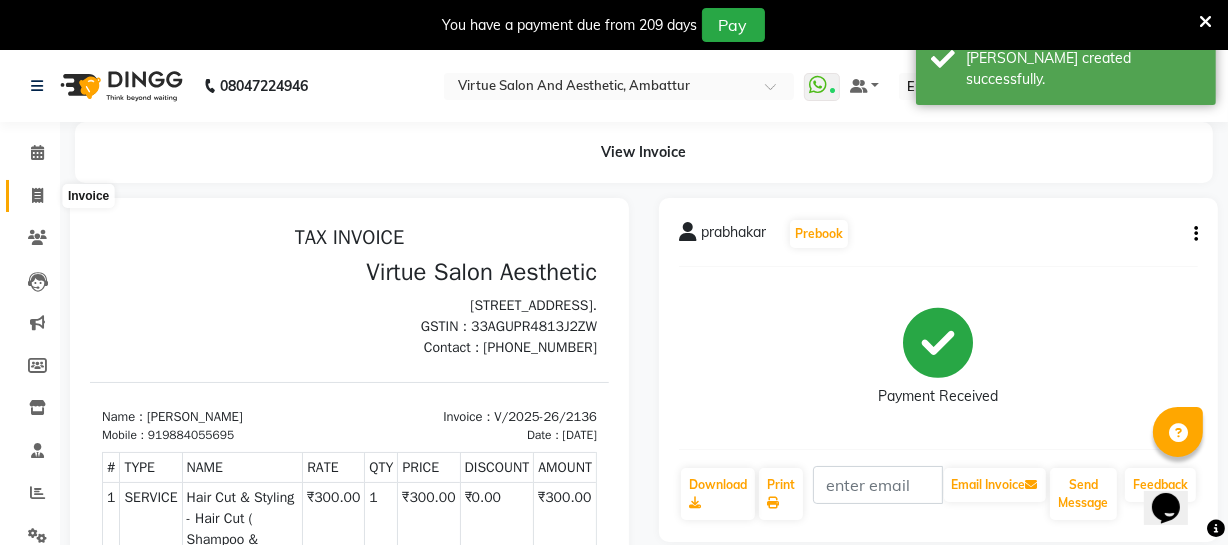 click 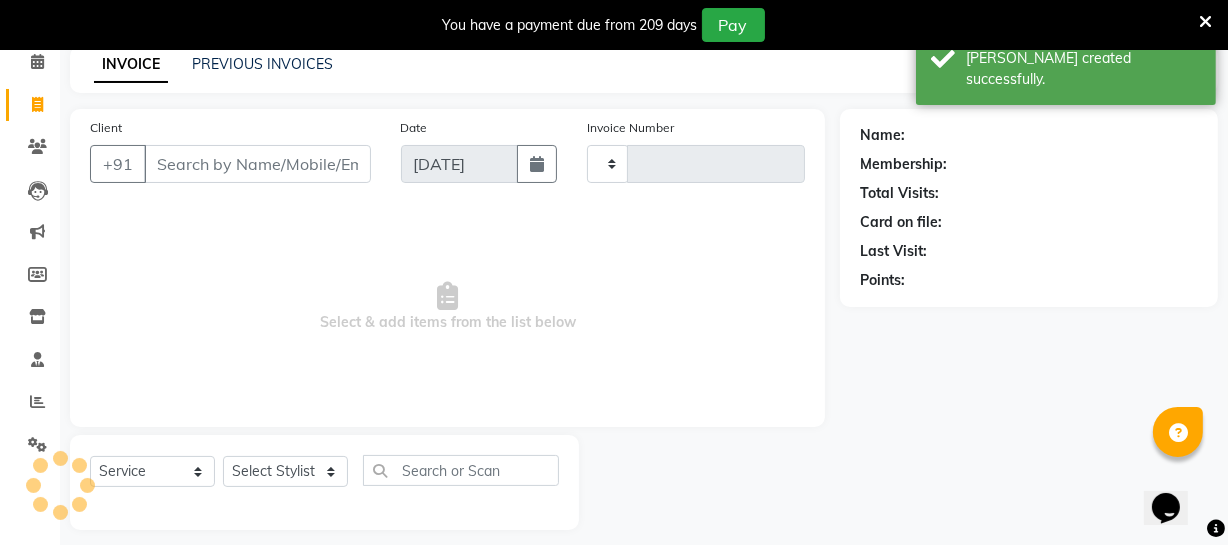 type on "2137" 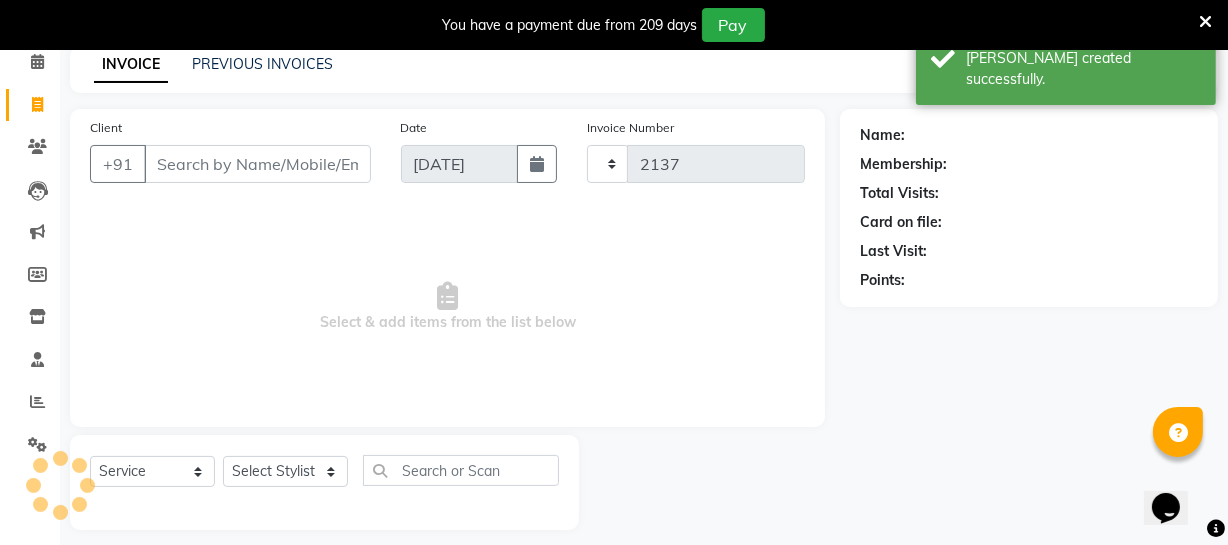select on "5237" 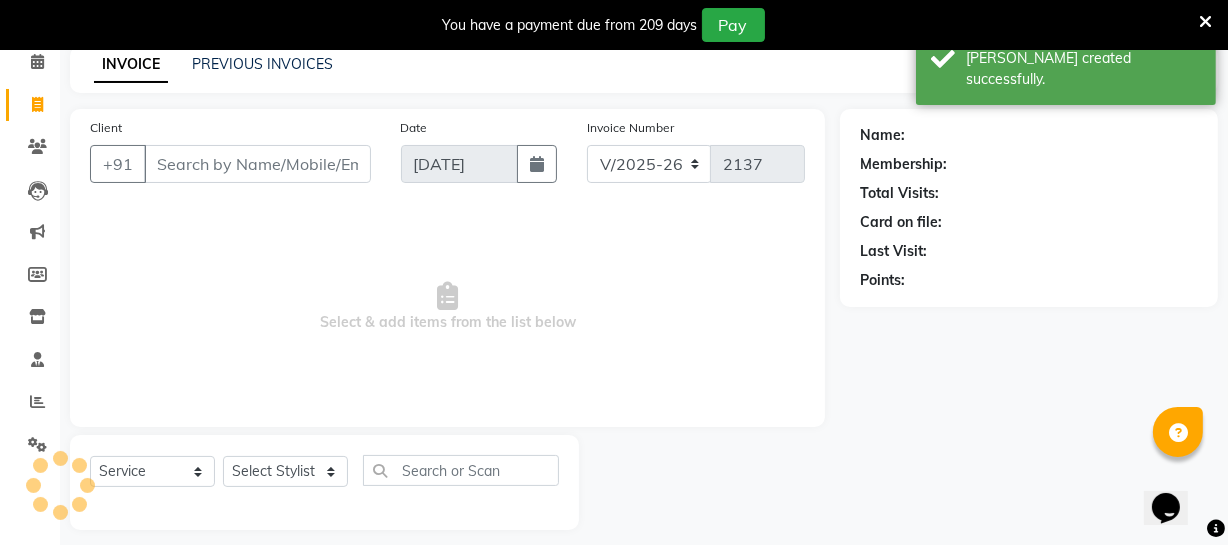 scroll, scrollTop: 107, scrollLeft: 0, axis: vertical 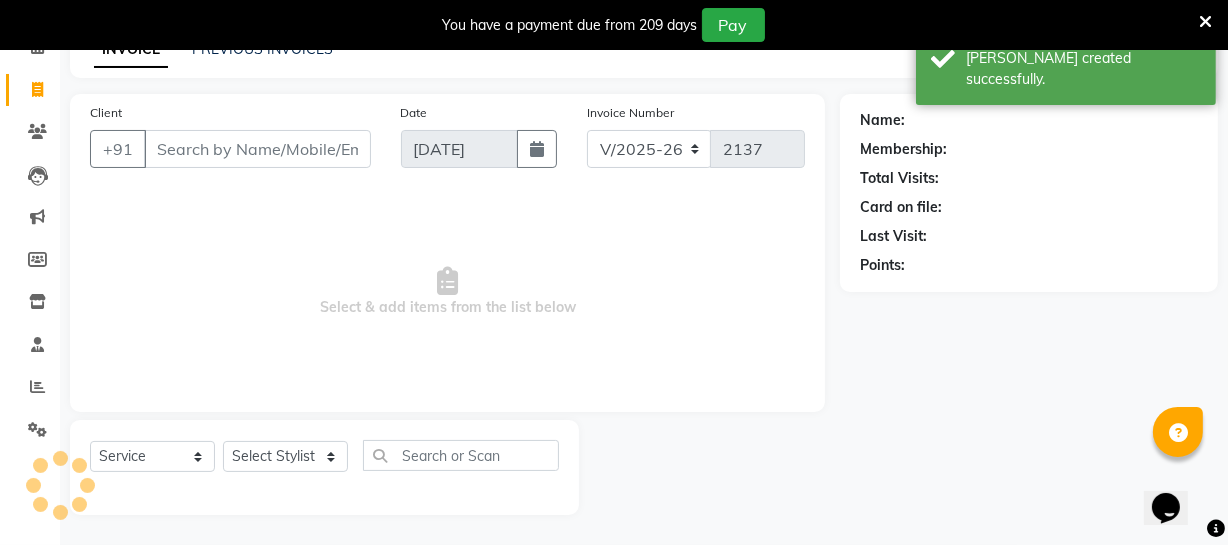 click on "Client" at bounding box center [257, 149] 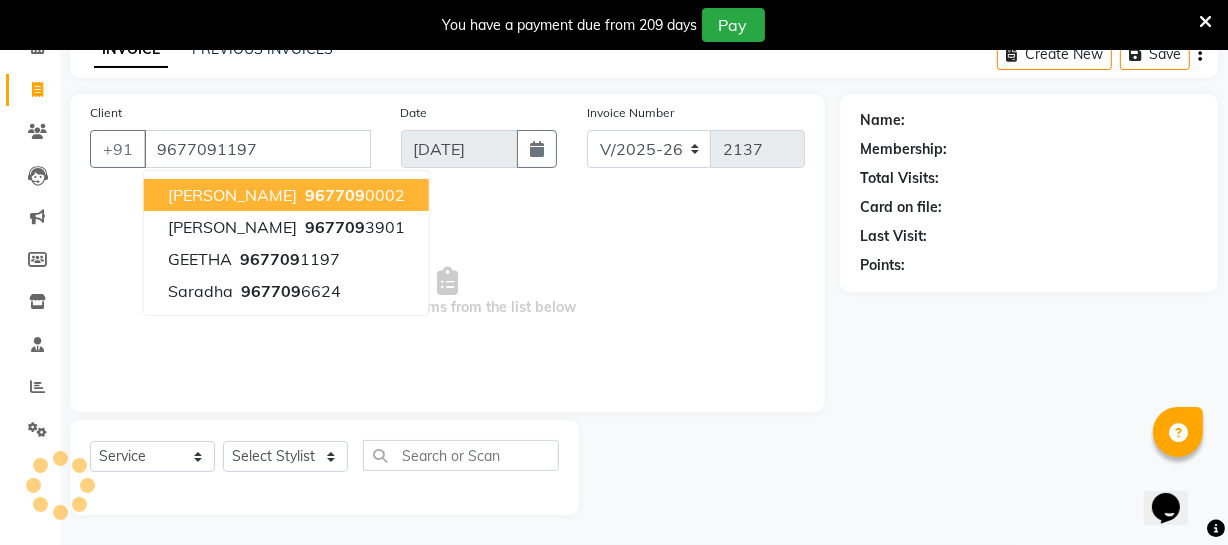 type on "9677091197" 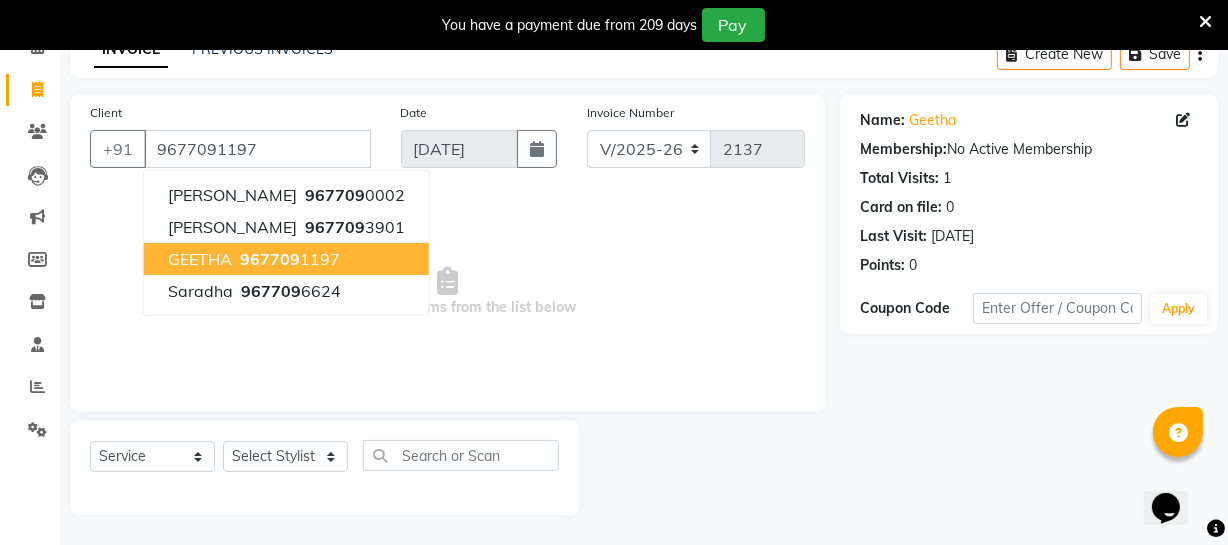 click on "GEETHA   967709 1197" at bounding box center [286, 259] 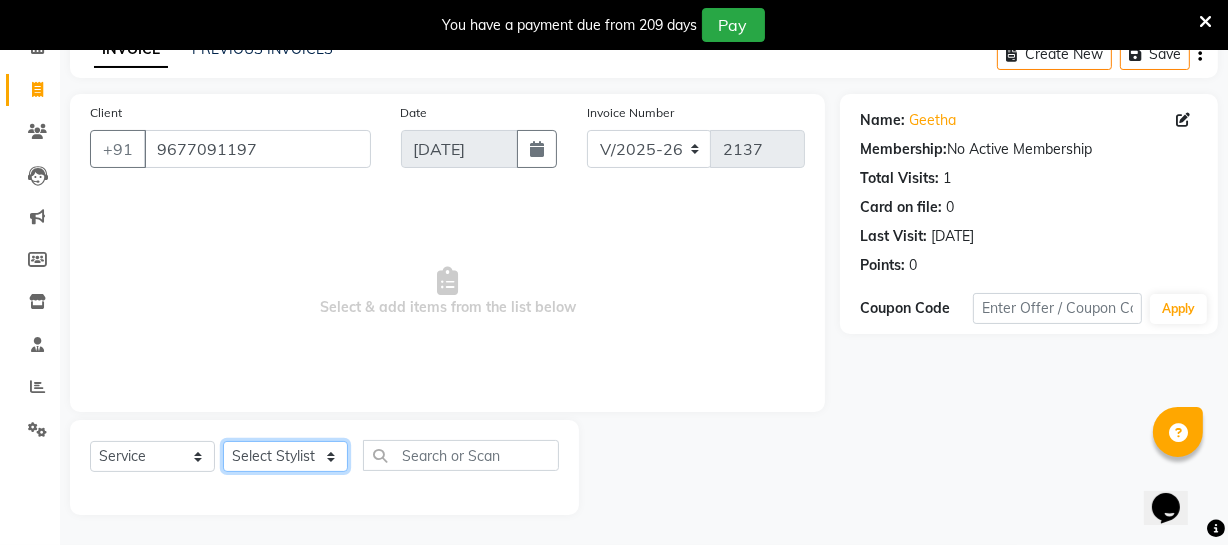 click on "Select Stylist [PERSON_NAME] [PERSON_NAME] [PERSON_NAME] [PERSON_NAME] [PERSON_NAME] [PERSON_NAME] Make up Mani Unisex Stylist [PERSON_NAME] [PERSON_NAME] [PERSON_NAME] Unisex Ramya [PERSON_NAME] Unisex [PERSON_NAME] [PERSON_NAME] [PERSON_NAME] Thiru Virtue Aesthetic Virtue Ambattur" 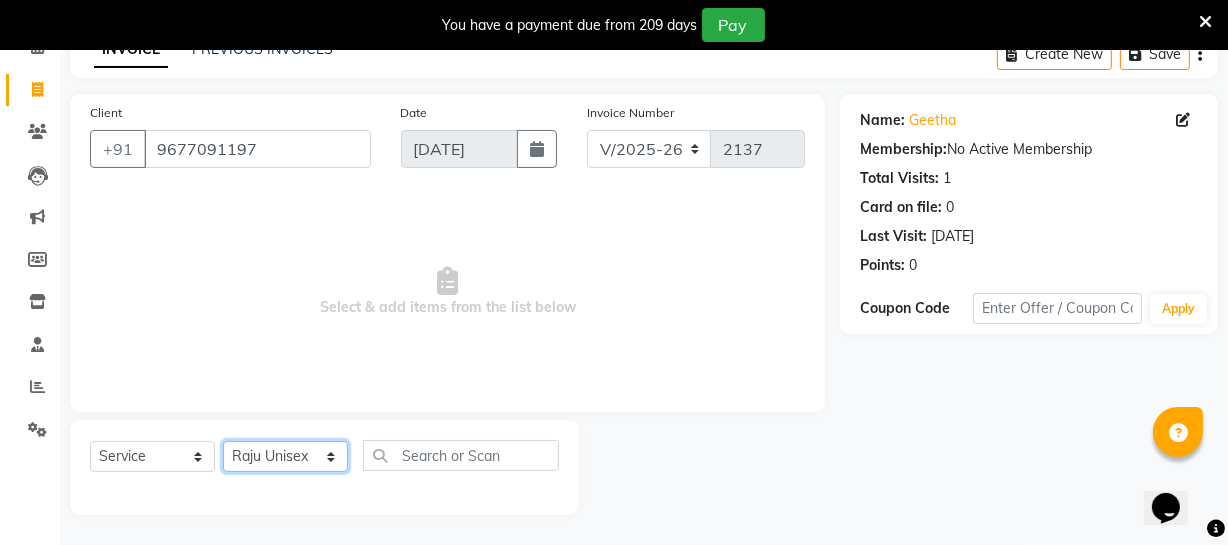 click on "Select Stylist [PERSON_NAME] [PERSON_NAME] [PERSON_NAME] [PERSON_NAME] [PERSON_NAME] [PERSON_NAME] Make up Mani Unisex Stylist [PERSON_NAME] [PERSON_NAME] [PERSON_NAME] Unisex Ramya [PERSON_NAME] Unisex [PERSON_NAME] [PERSON_NAME] [PERSON_NAME] Thiru Virtue Aesthetic Virtue Ambattur" 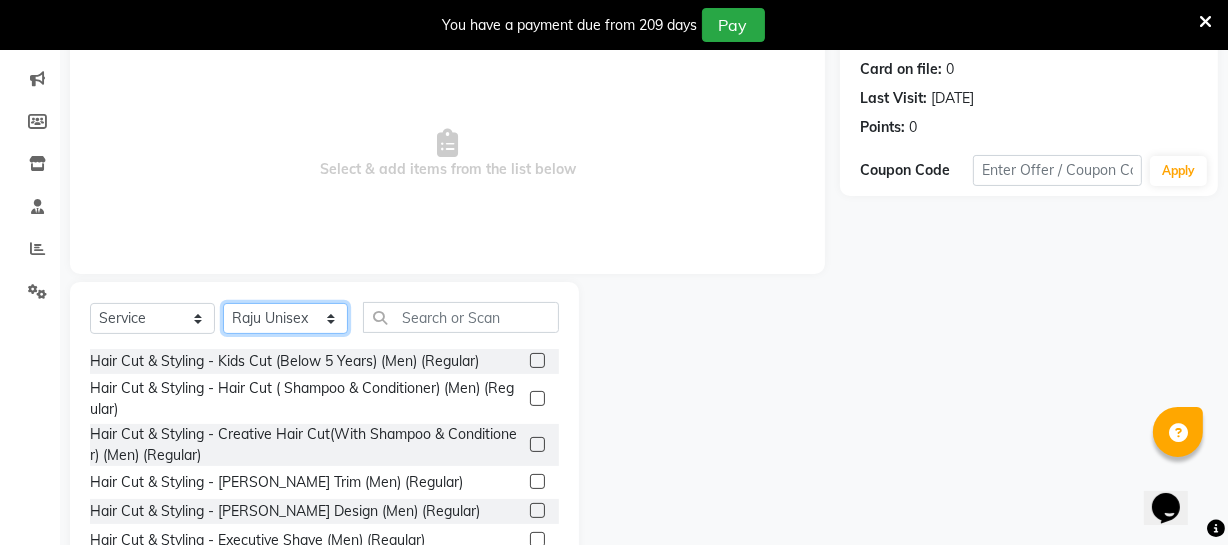 scroll, scrollTop: 289, scrollLeft: 0, axis: vertical 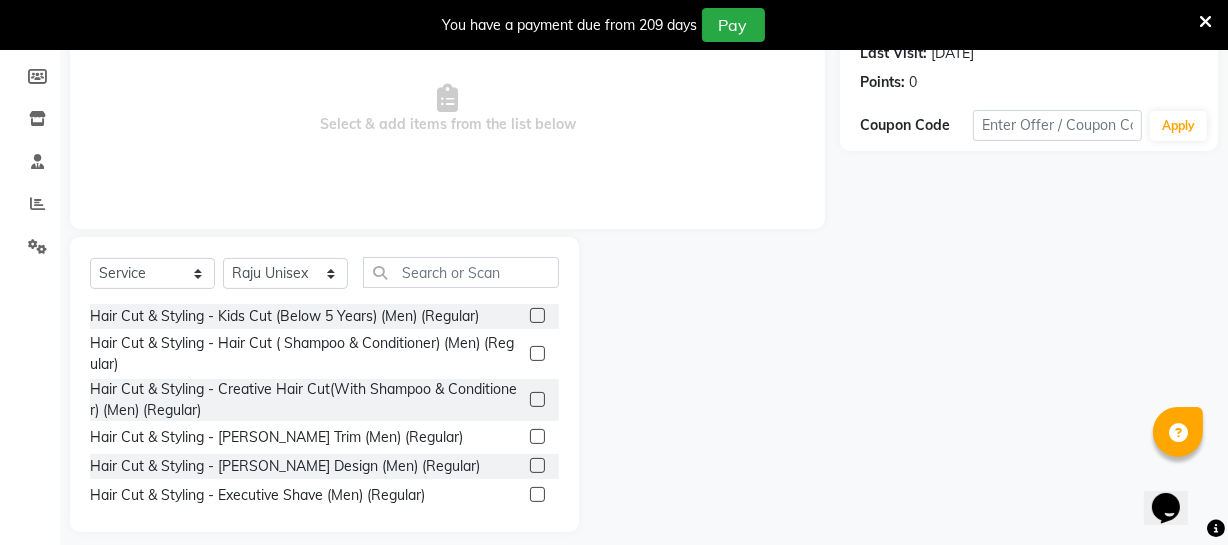 click 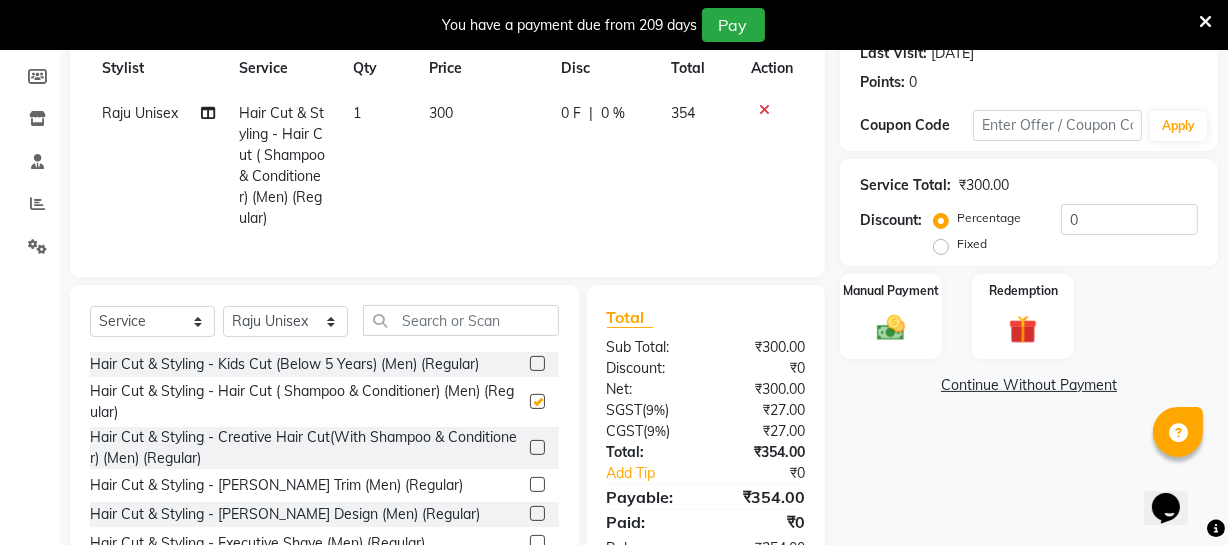 checkbox on "false" 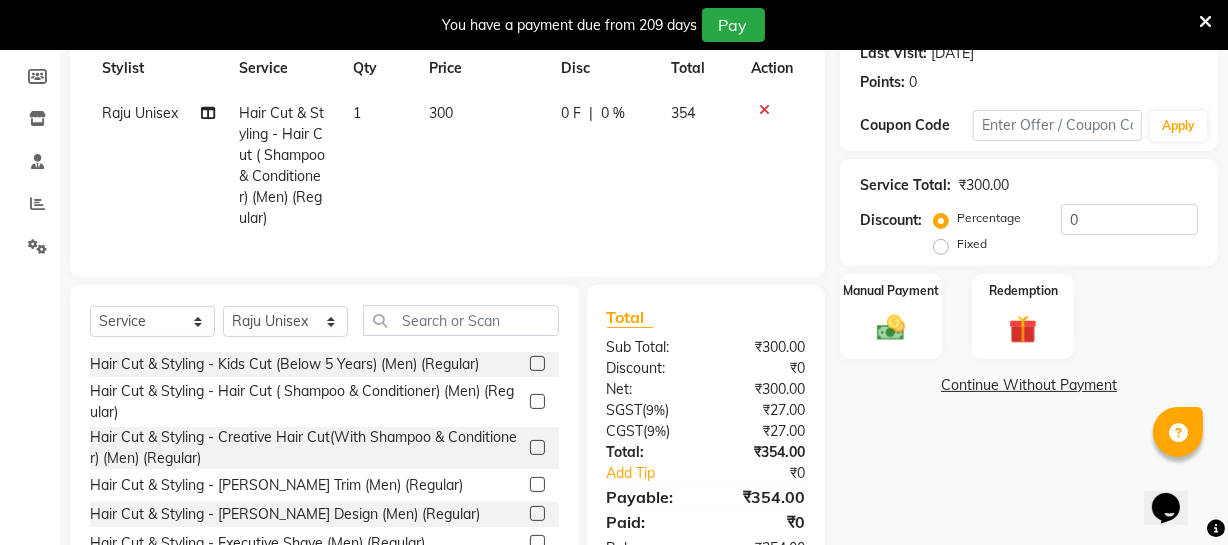click on "300" 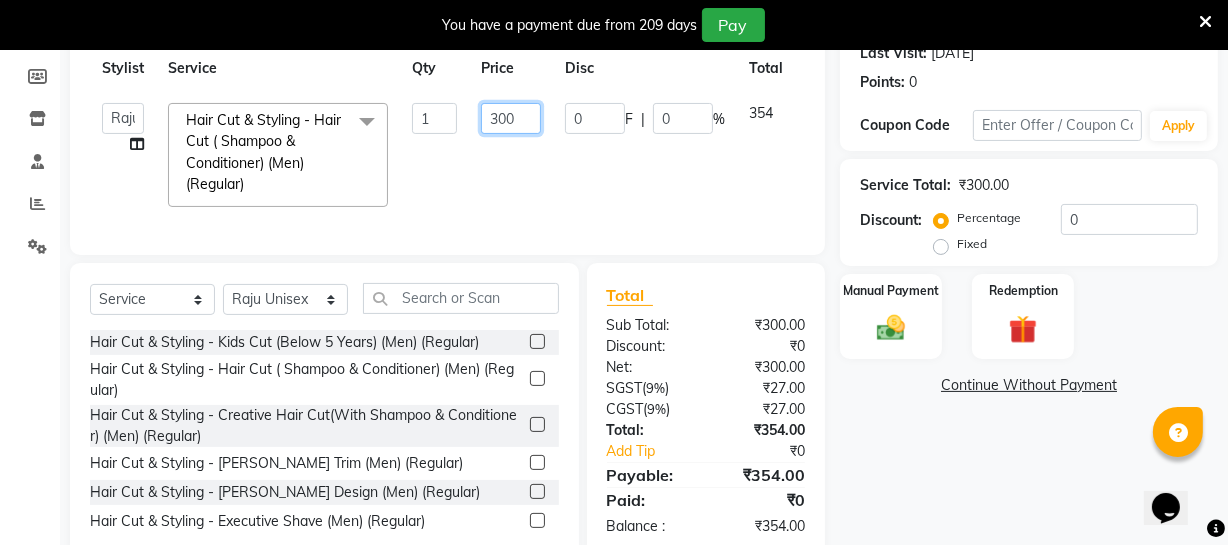 click on "300" 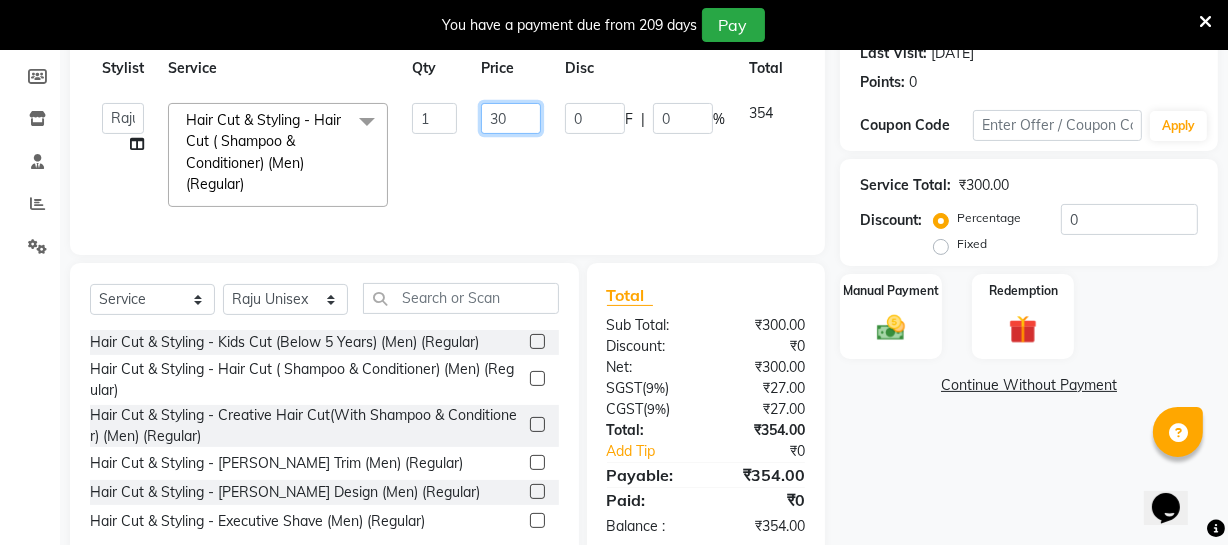 type on "3" 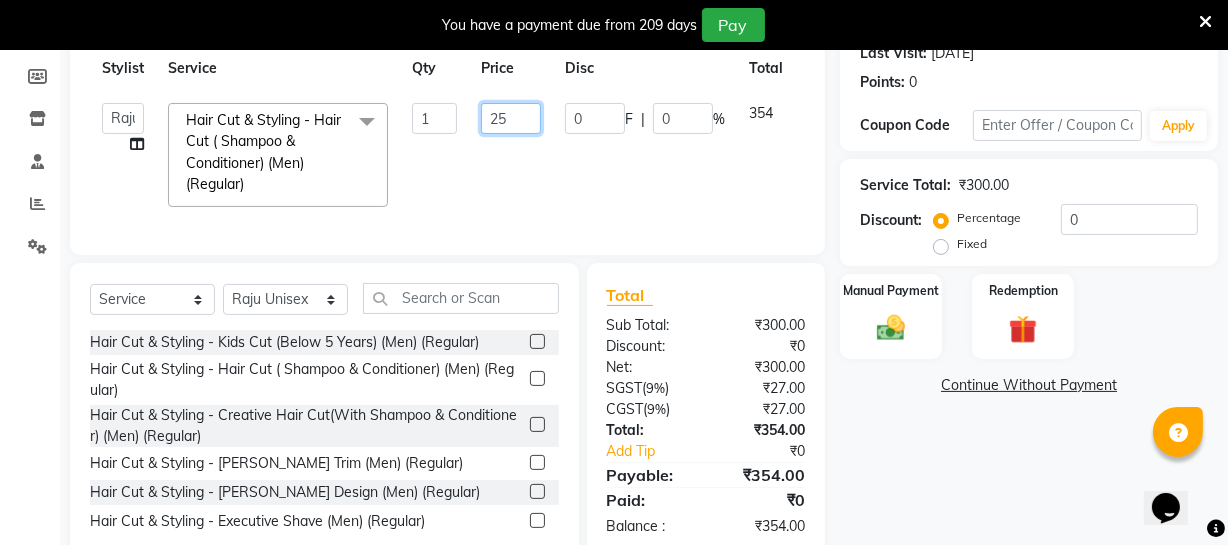 type on "250" 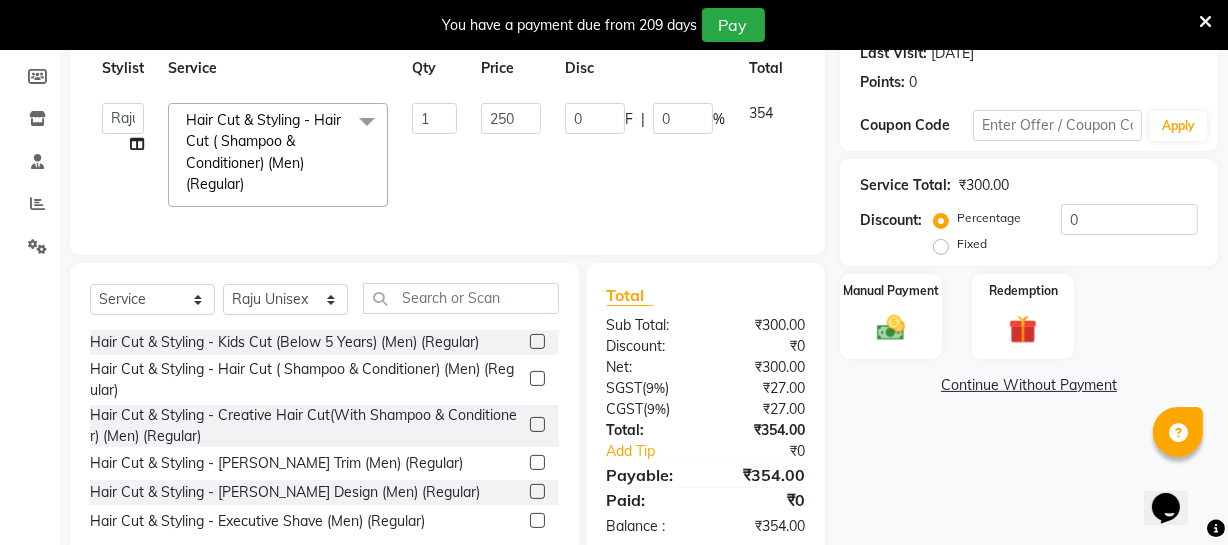 click on "0 F | 0 %" 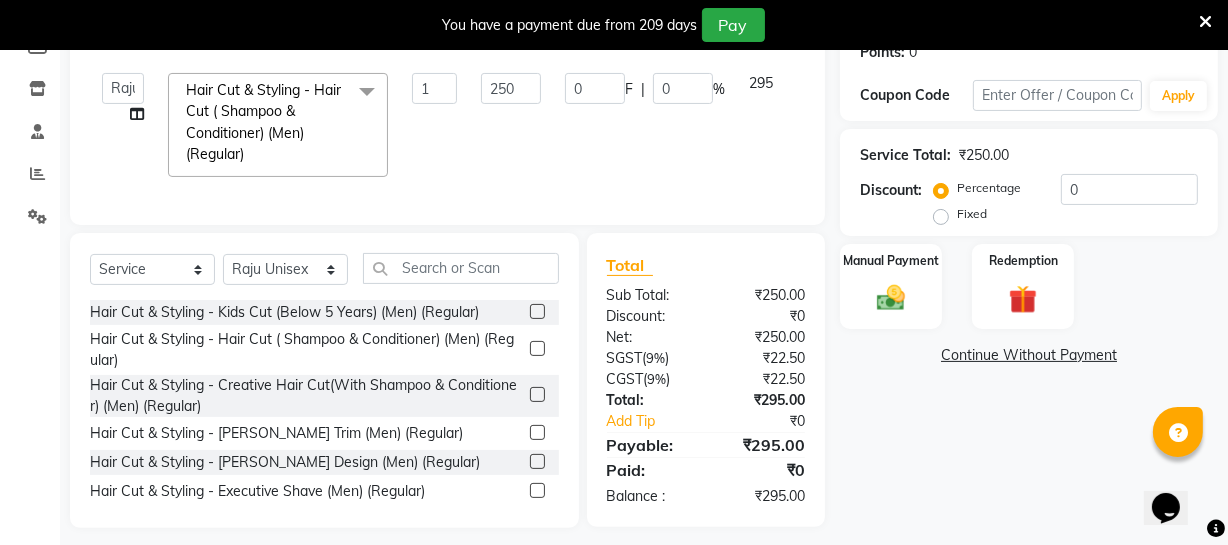 scroll, scrollTop: 346, scrollLeft: 0, axis: vertical 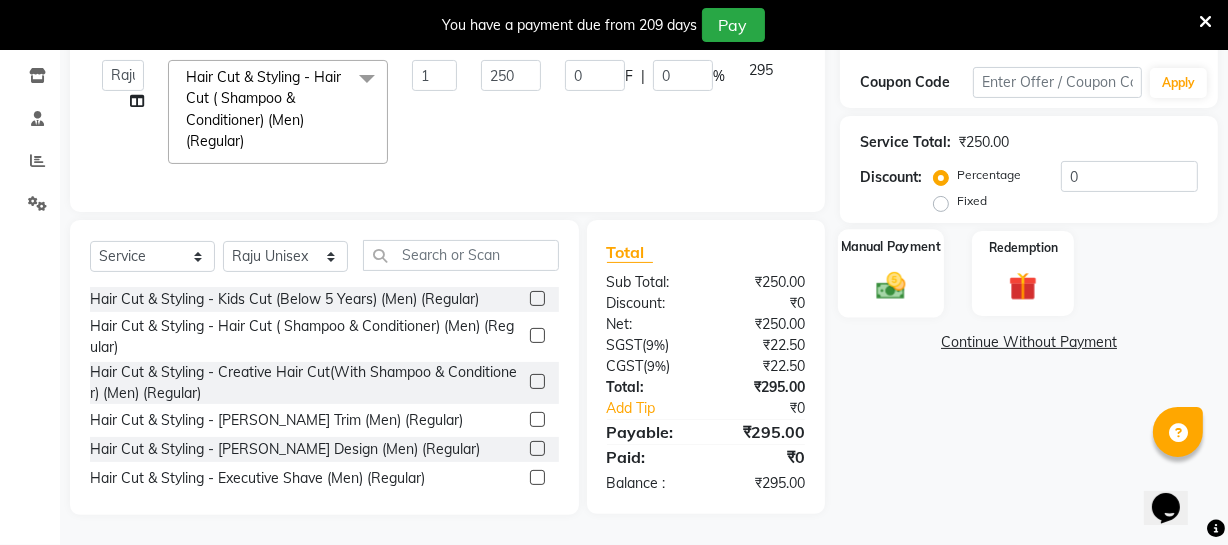 click 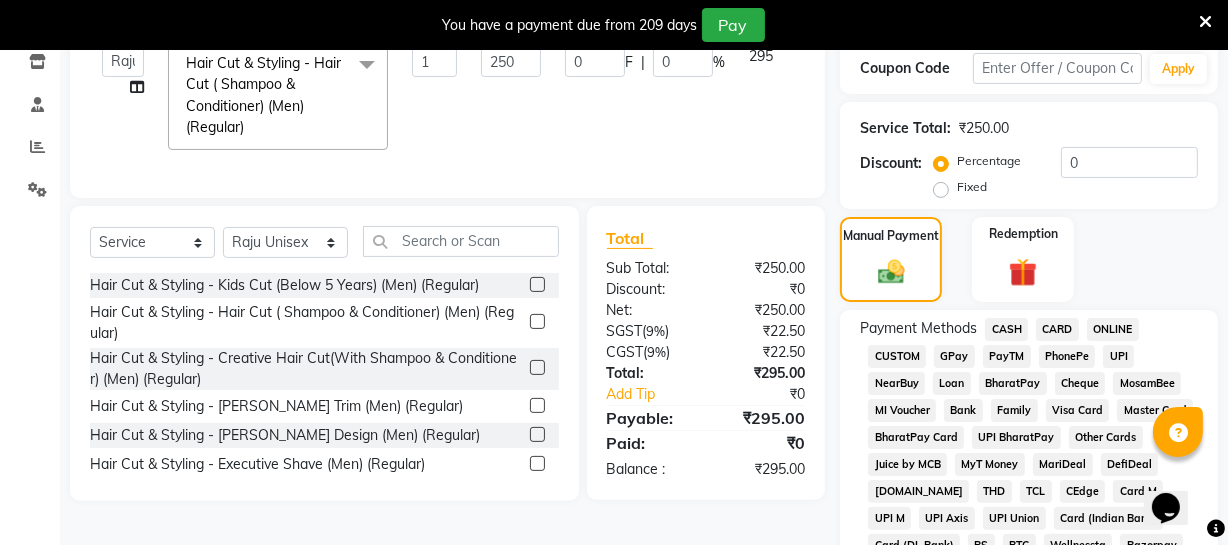 click on "ONLINE" 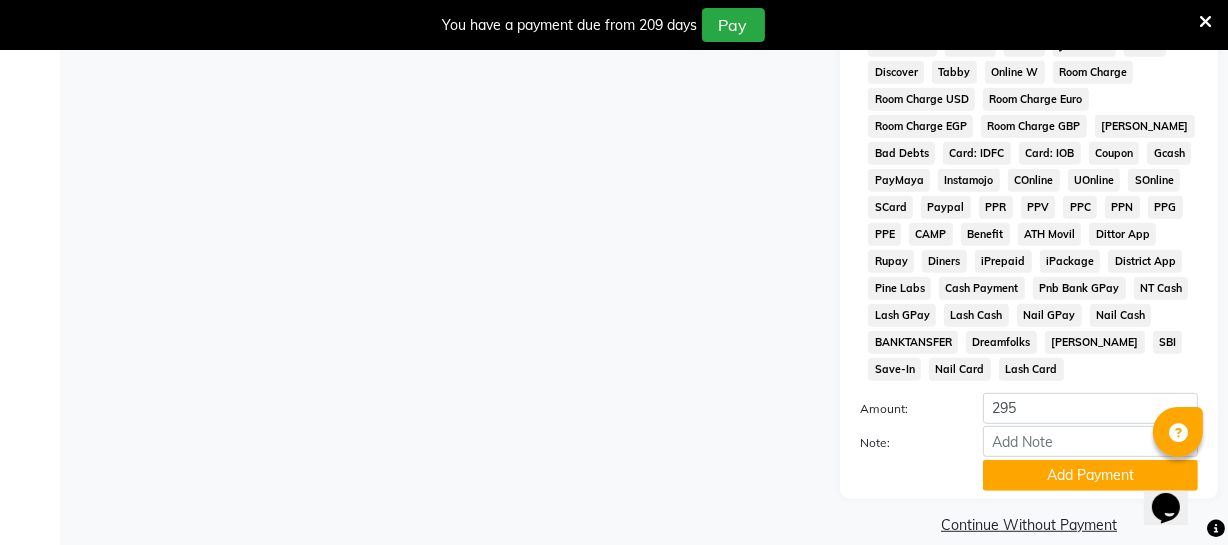 scroll, scrollTop: 1033, scrollLeft: 0, axis: vertical 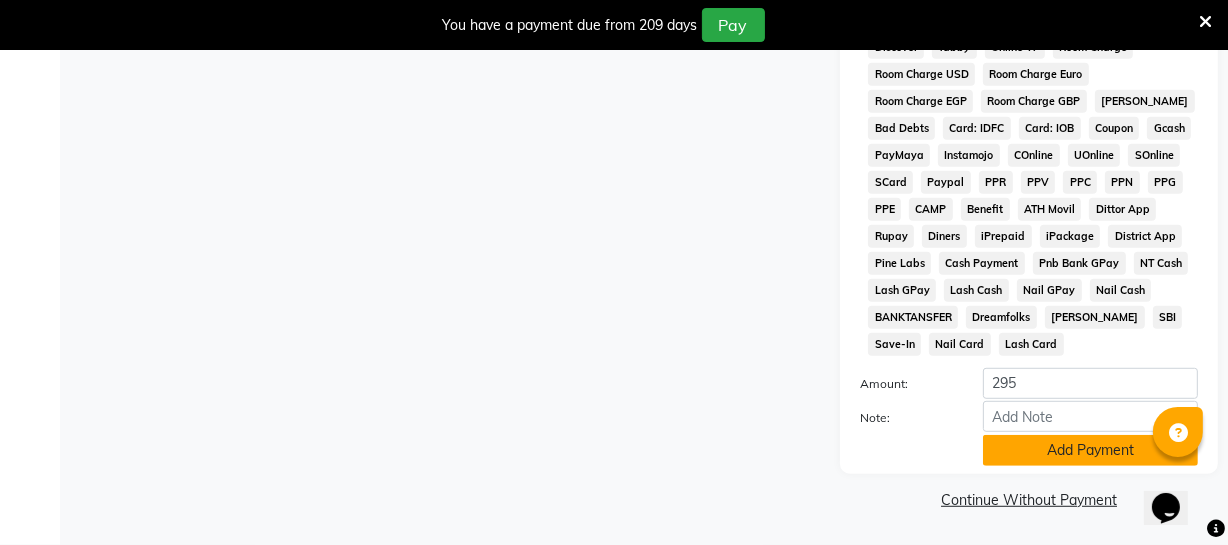 click on "Add Payment" 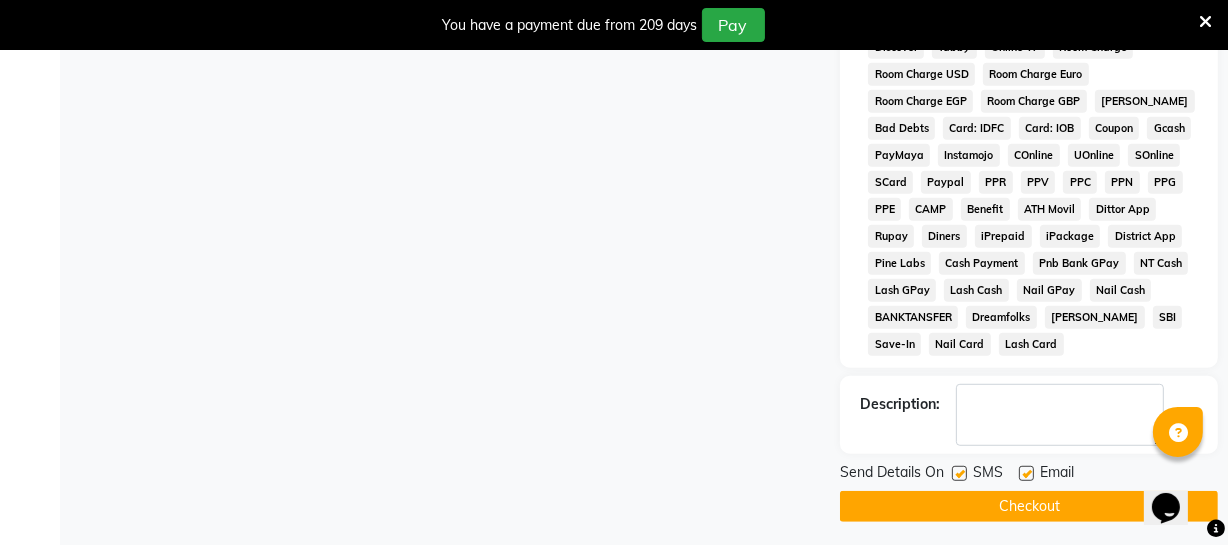 click on "Checkout" 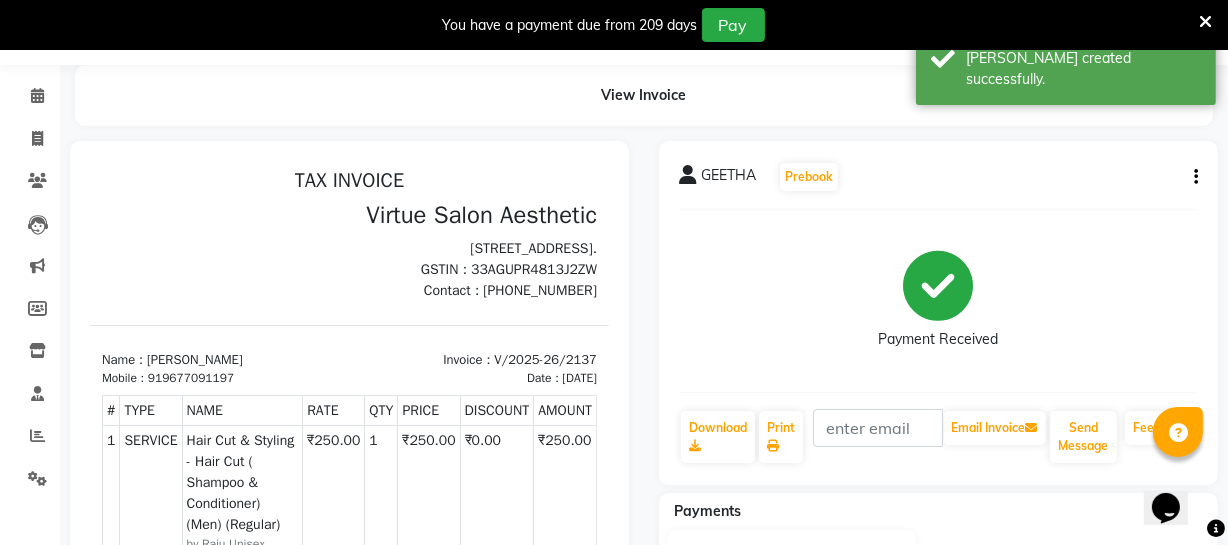 scroll, scrollTop: 0, scrollLeft: 0, axis: both 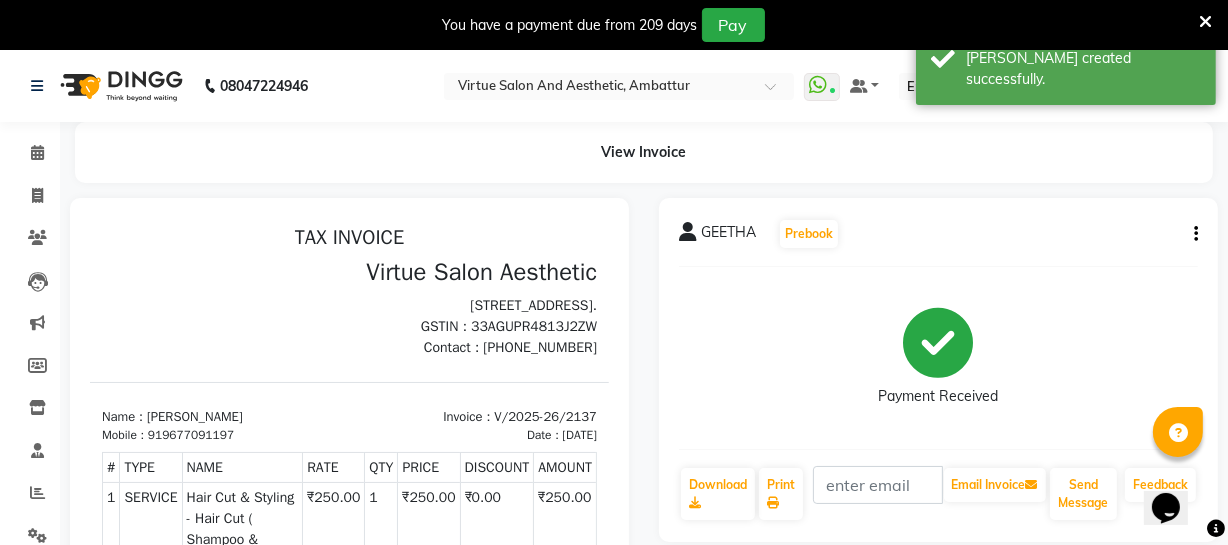 click on "Invoice" 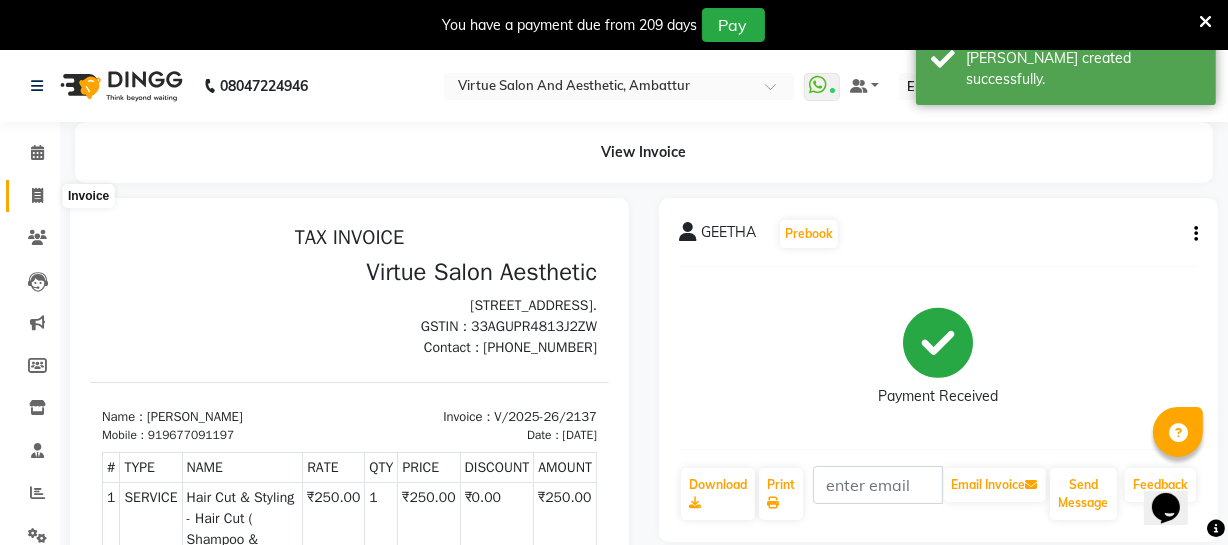 click 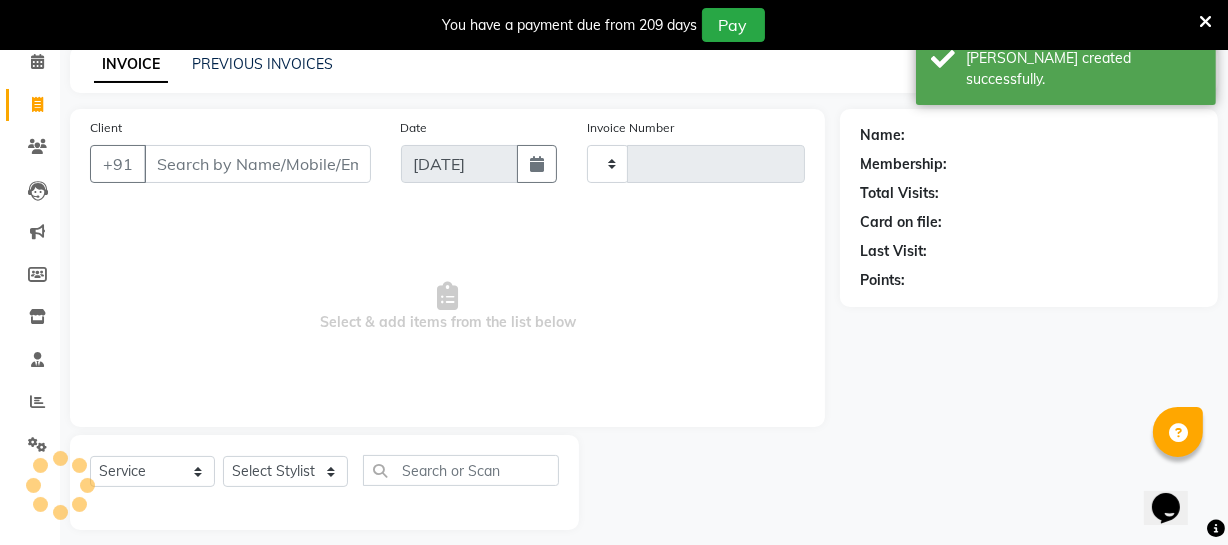 type on "2138" 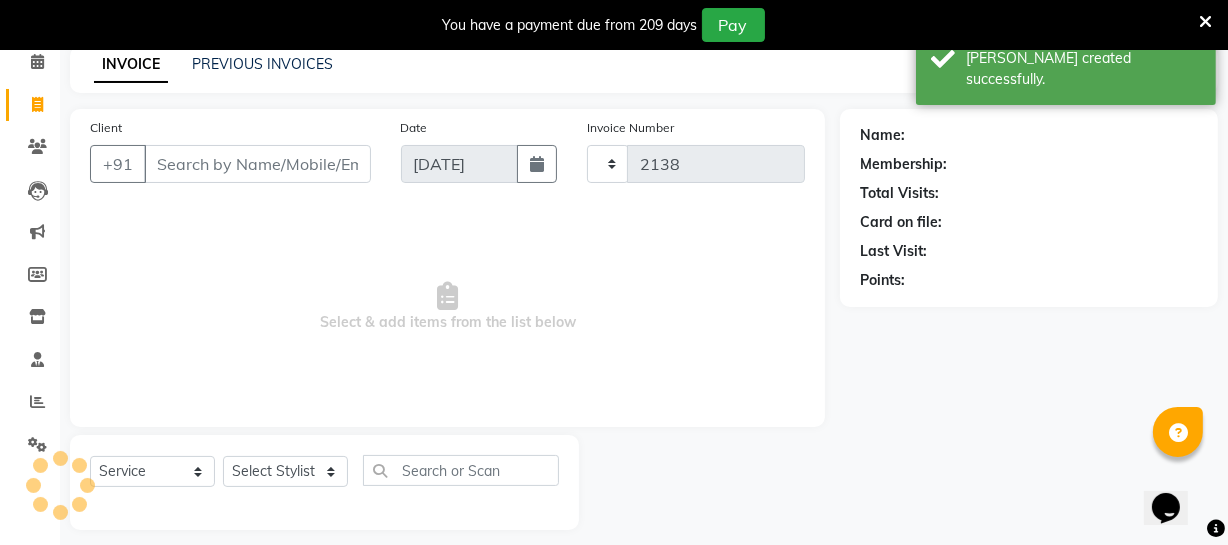 scroll, scrollTop: 107, scrollLeft: 0, axis: vertical 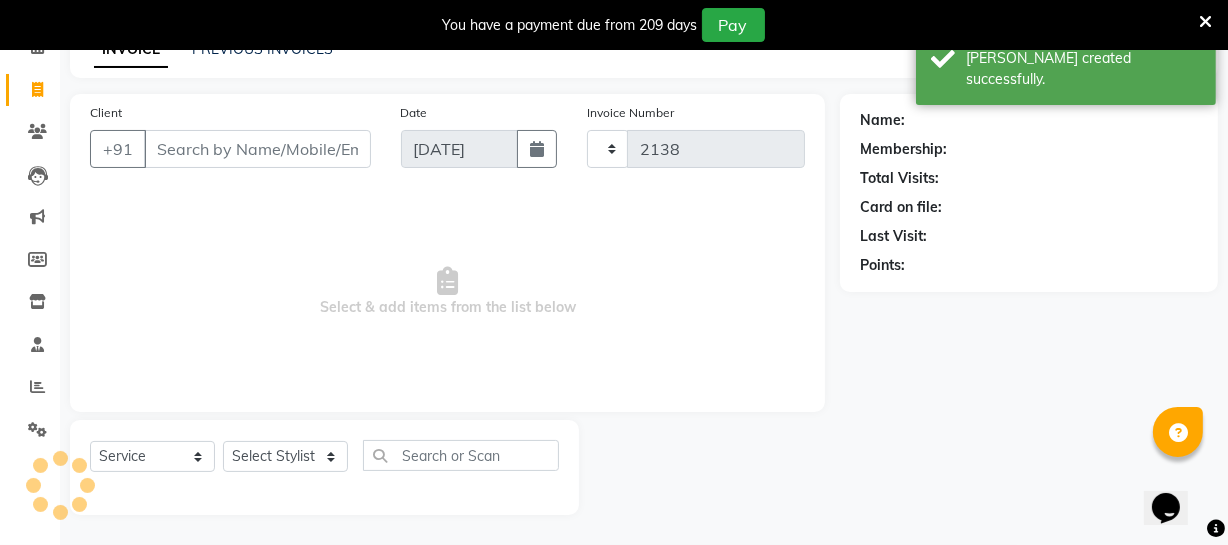 select on "5237" 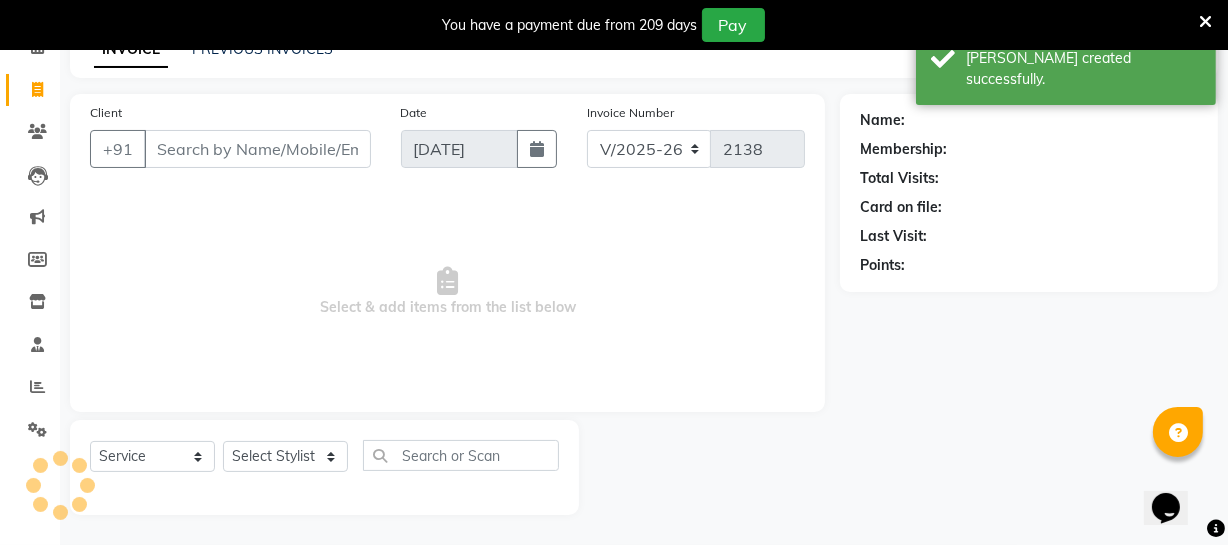 click on "Client" at bounding box center [257, 149] 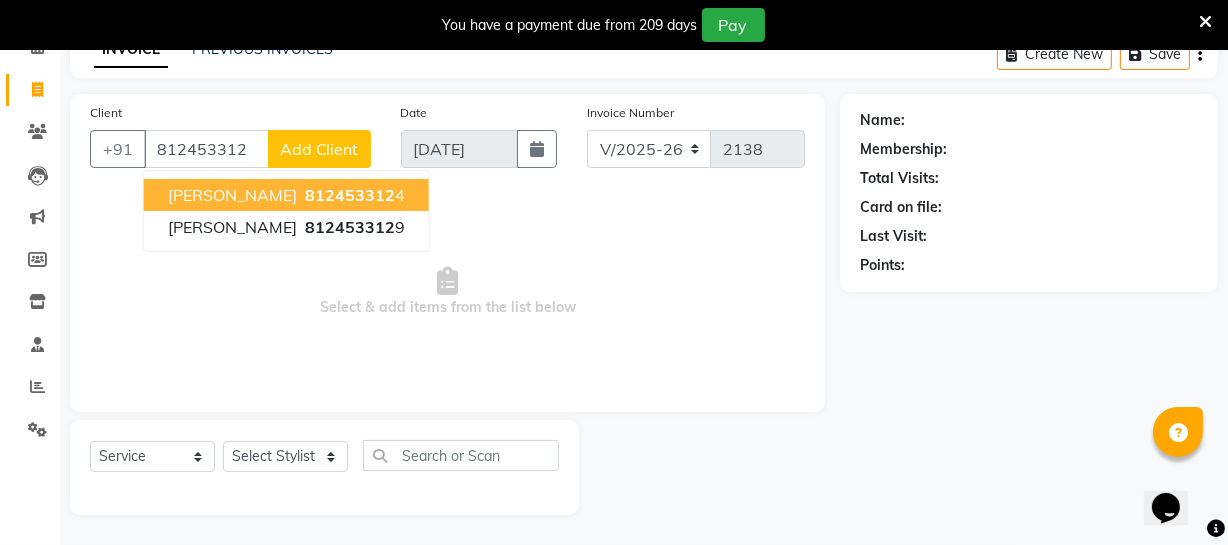 click on "[PERSON_NAME]" at bounding box center [232, 195] 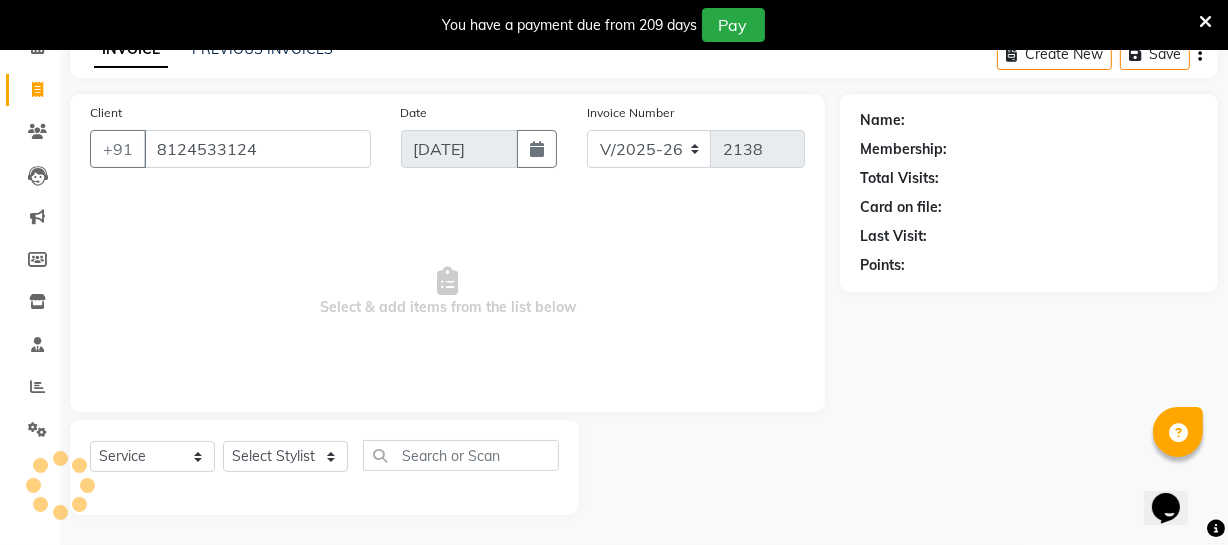 type on "8124533124" 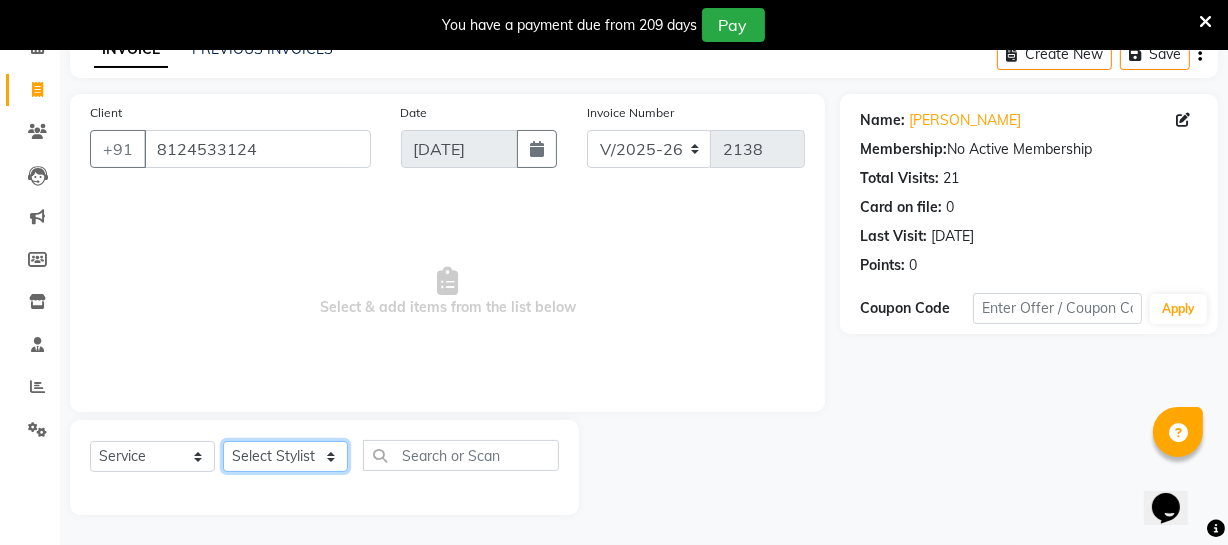 click on "Select Stylist [PERSON_NAME] [PERSON_NAME] [PERSON_NAME] [PERSON_NAME] [PERSON_NAME] [PERSON_NAME] Make up Mani Unisex Stylist [PERSON_NAME] [PERSON_NAME] [PERSON_NAME] Unisex Ramya [PERSON_NAME] Unisex [PERSON_NAME] [PERSON_NAME] [PERSON_NAME] Thiru Virtue Aesthetic Virtue Ambattur" 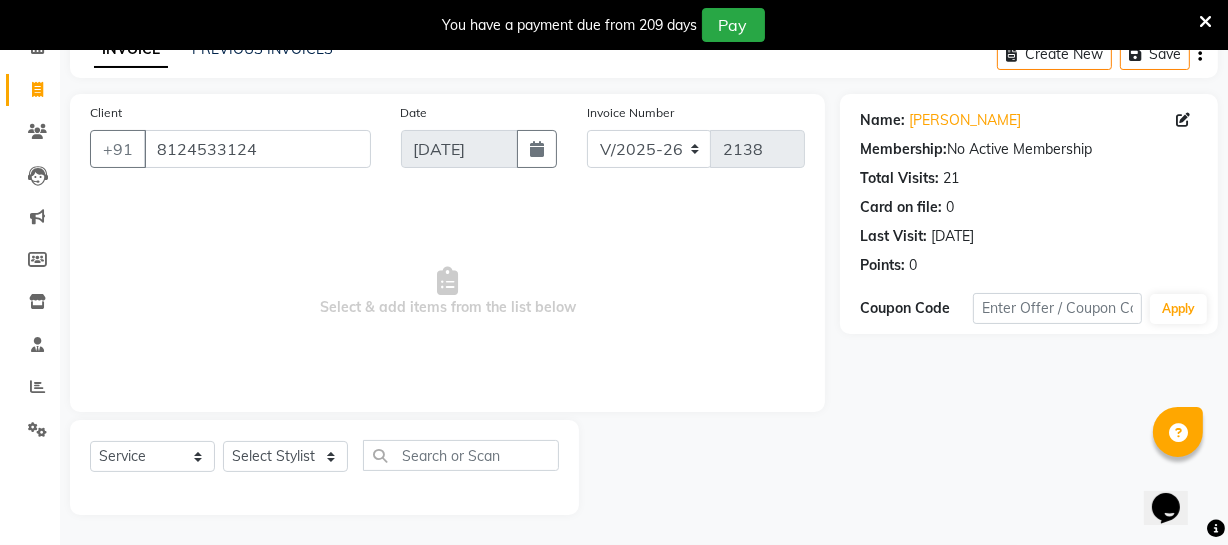 drag, startPoint x: 636, startPoint y: 300, endPoint x: 608, endPoint y: 300, distance: 28 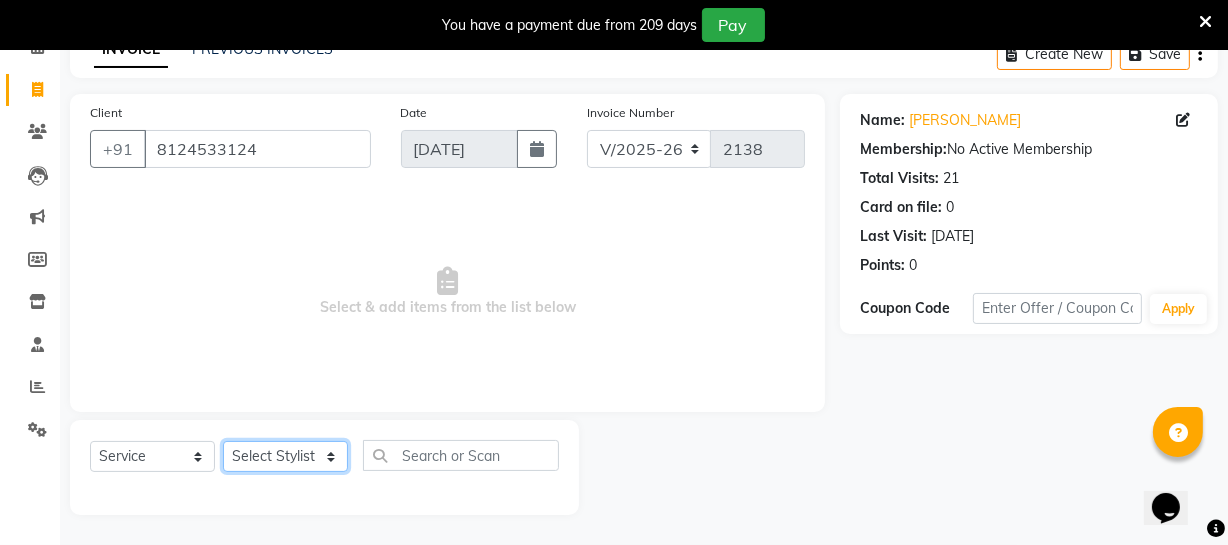 click on "Select Stylist [PERSON_NAME] [PERSON_NAME] [PERSON_NAME] [PERSON_NAME] [PERSON_NAME] [PERSON_NAME] Make up Mani Unisex Stylist [PERSON_NAME] [PERSON_NAME] [PERSON_NAME] Unisex Ramya [PERSON_NAME] Unisex [PERSON_NAME] [PERSON_NAME] [PERSON_NAME] Thiru Virtue Aesthetic Virtue Ambattur" 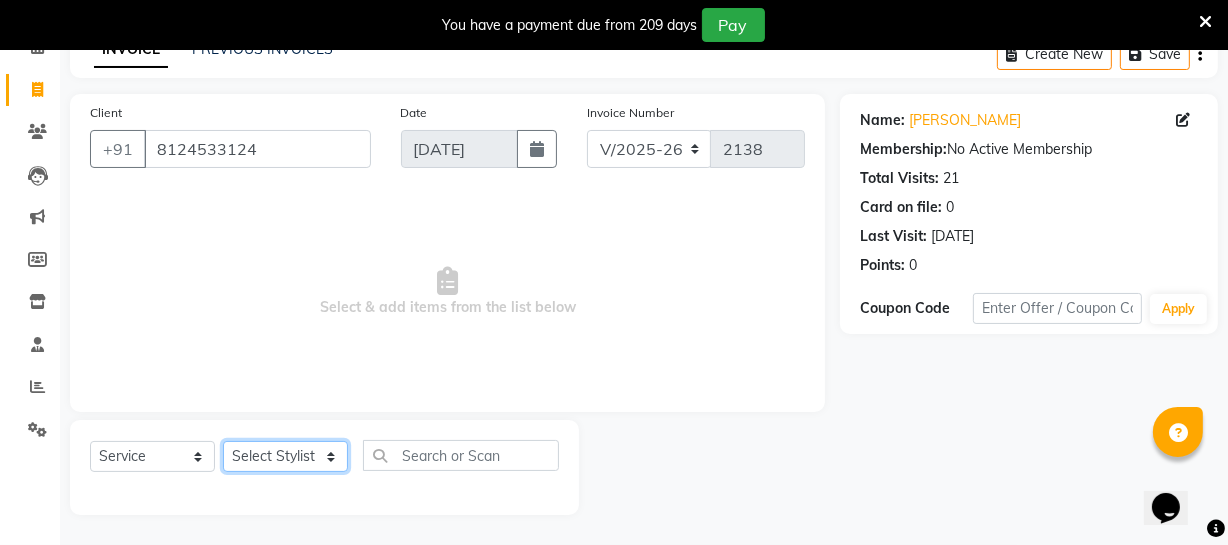 select on "40580" 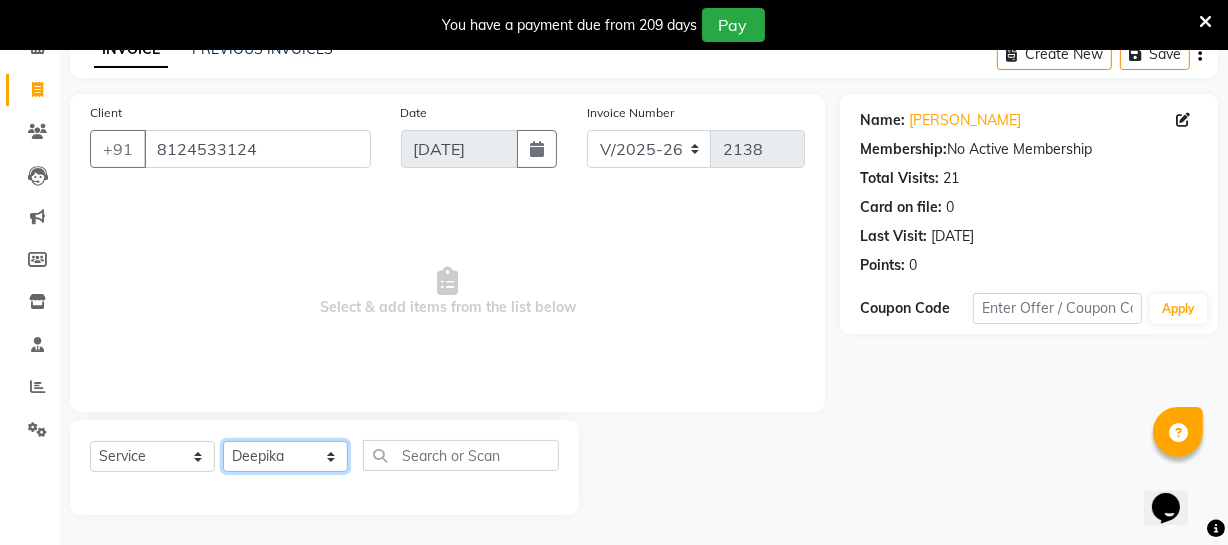 click on "Select Stylist [PERSON_NAME] [PERSON_NAME] [PERSON_NAME] [PERSON_NAME] [PERSON_NAME] [PERSON_NAME] Make up Mani Unisex Stylist [PERSON_NAME] [PERSON_NAME] [PERSON_NAME] Unisex Ramya [PERSON_NAME] Unisex [PERSON_NAME] [PERSON_NAME] [PERSON_NAME] Thiru Virtue Aesthetic Virtue Ambattur" 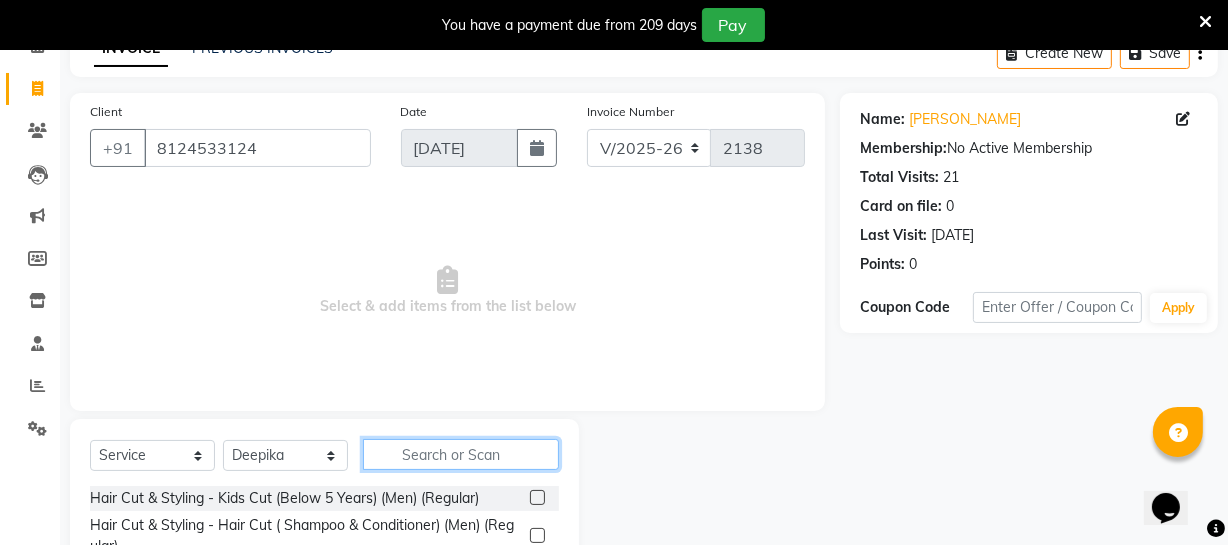 click 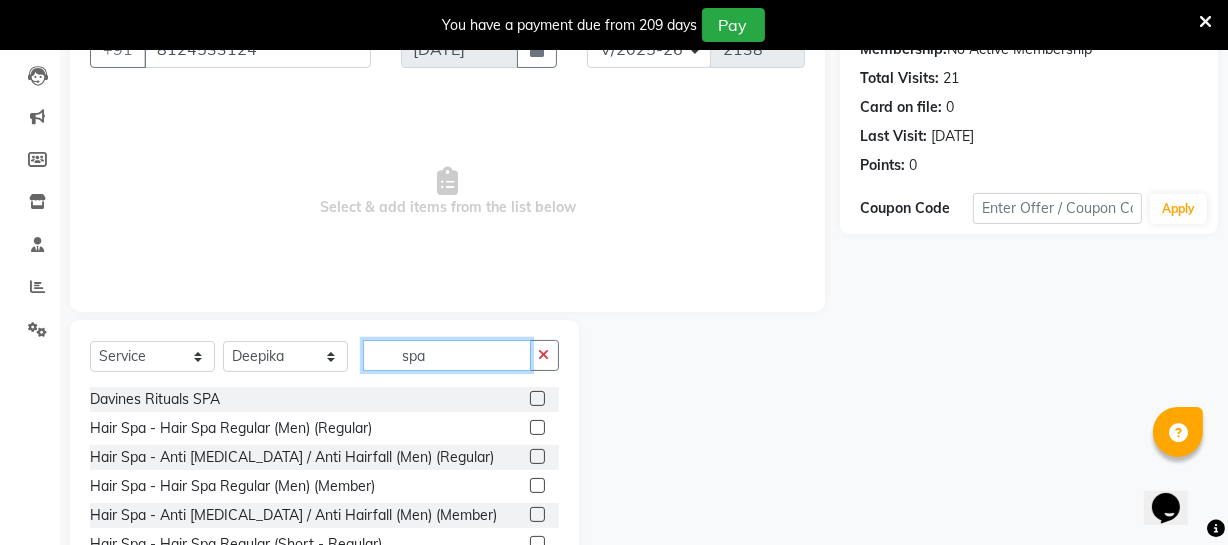 scroll, scrollTop: 289, scrollLeft: 0, axis: vertical 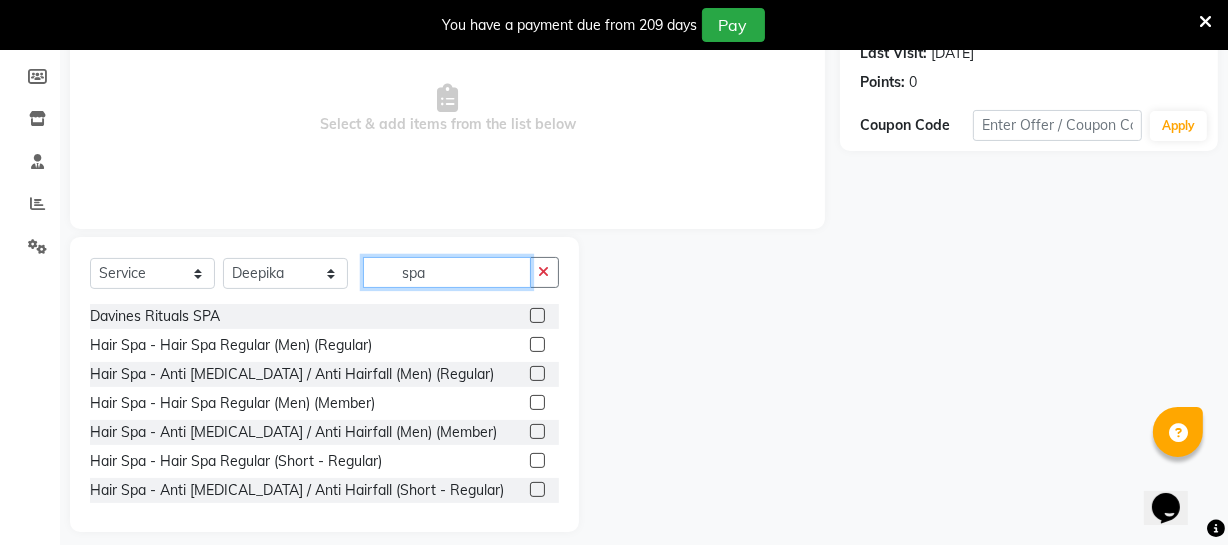 type on "spa" 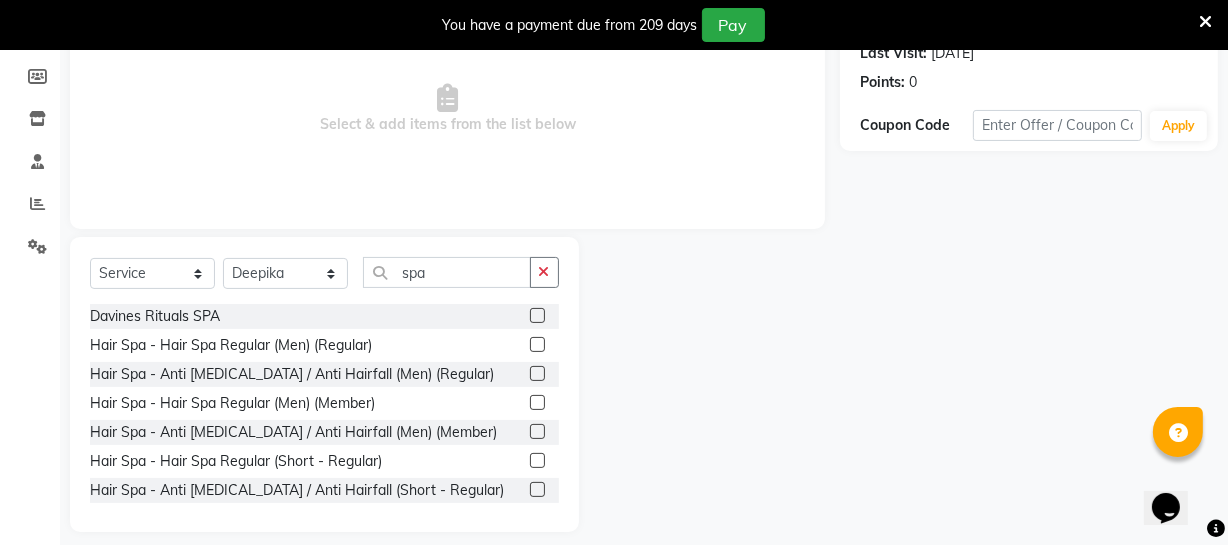 click 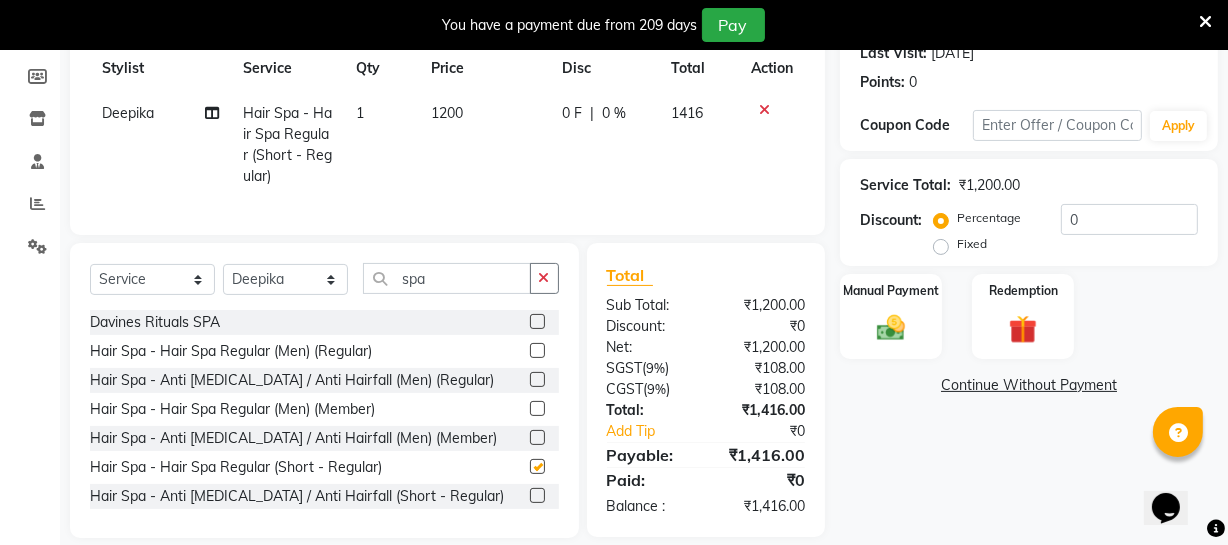 checkbox on "false" 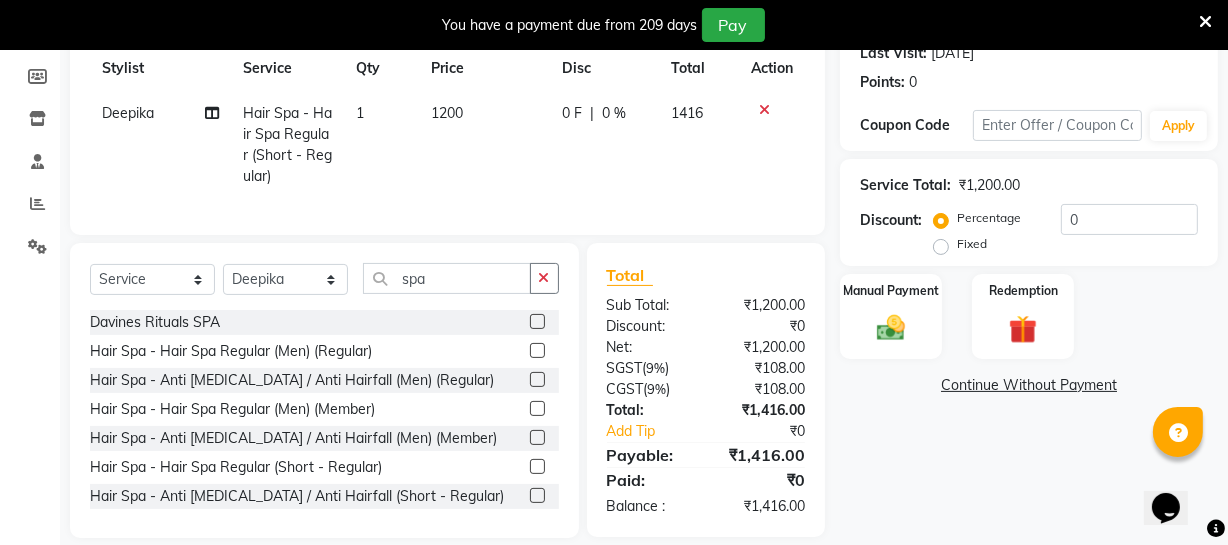 click on "1200" 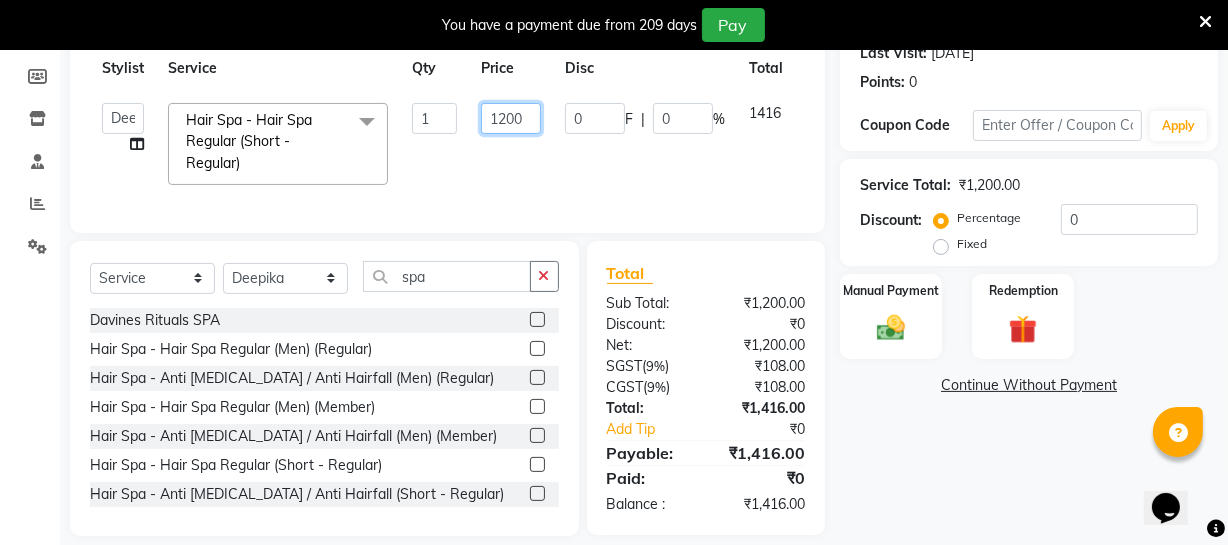 click on "1200" 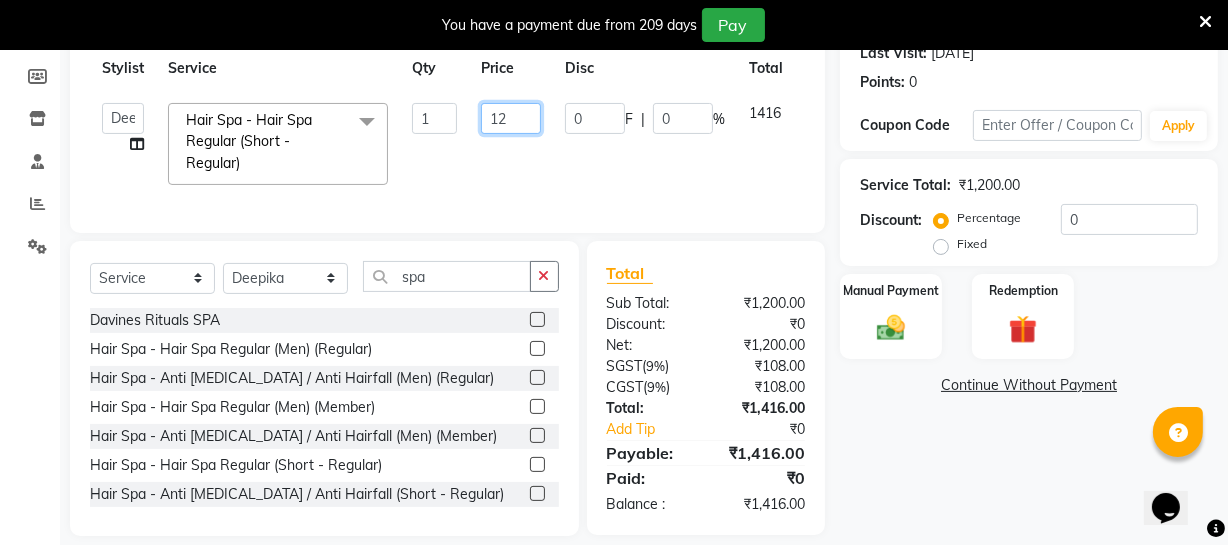 type on "1" 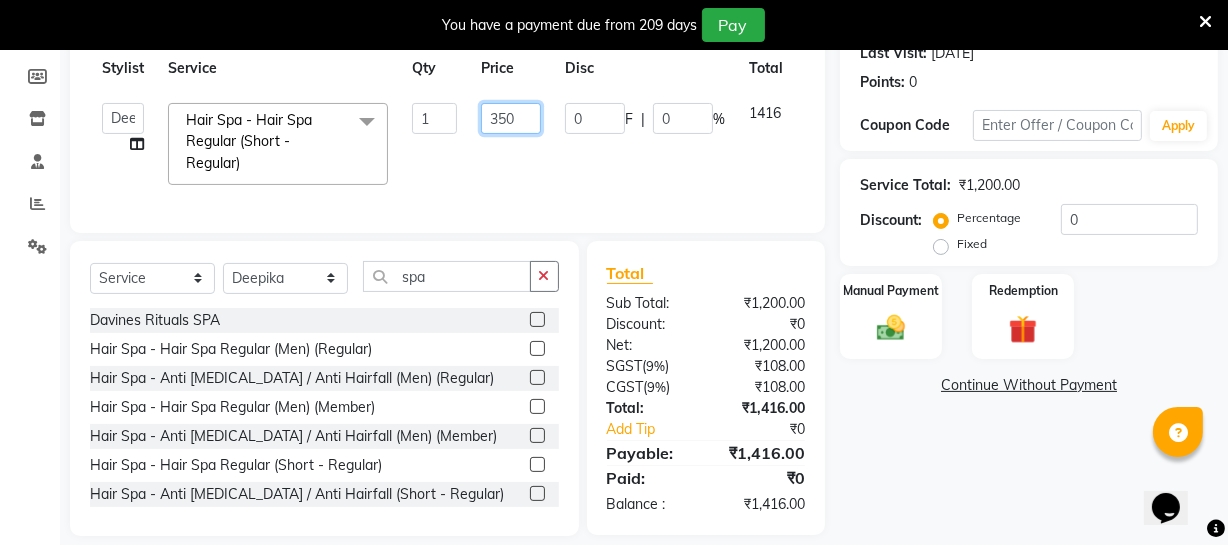 type on "3500" 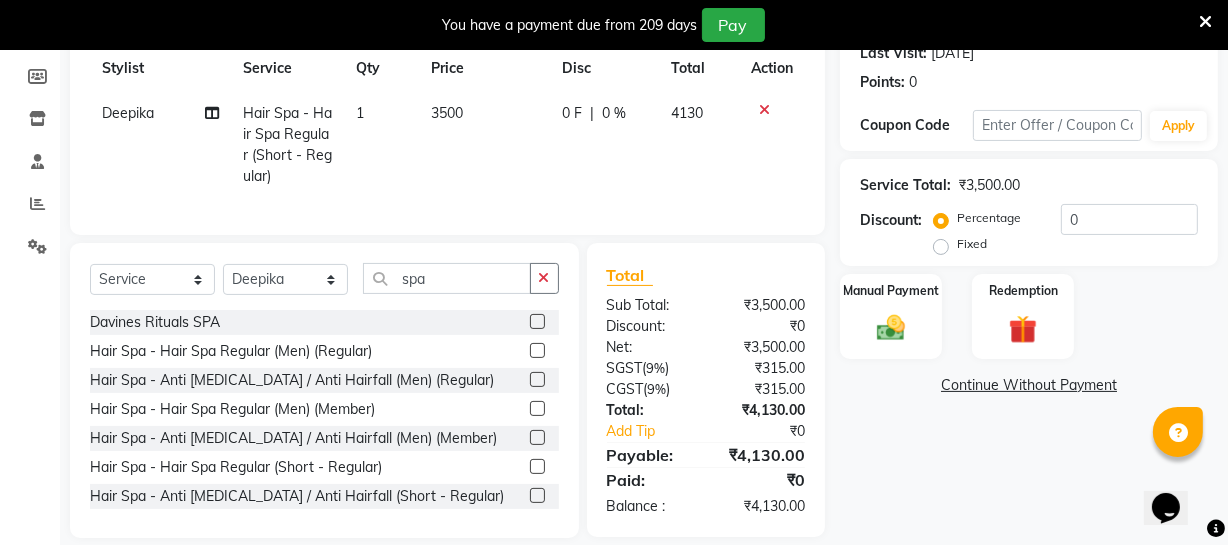 click on "0 F | 0 %" 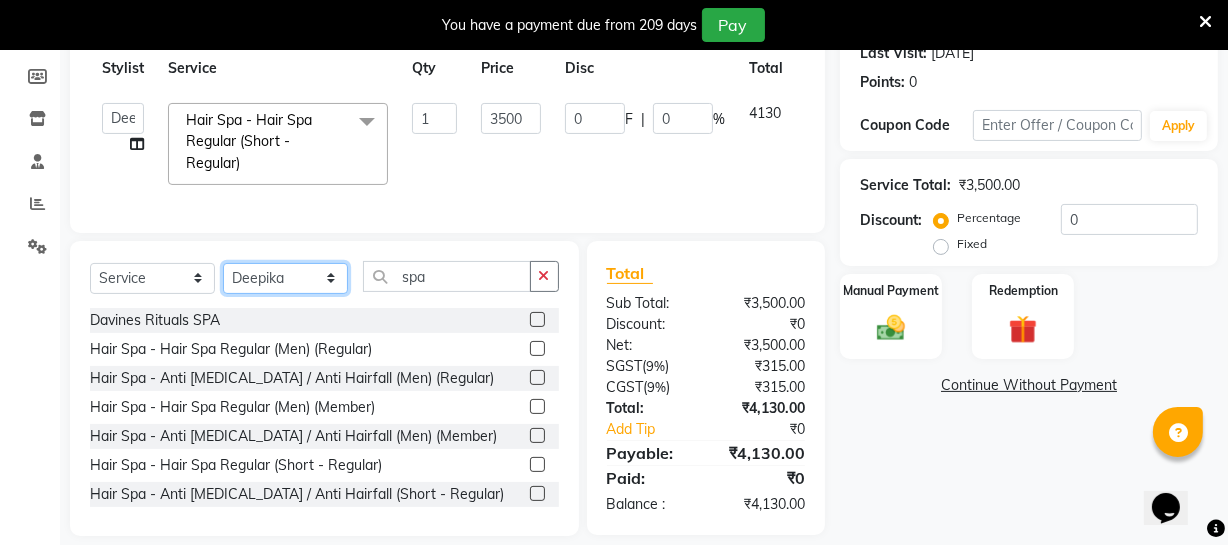 click on "Select Stylist [PERSON_NAME] [PERSON_NAME] [PERSON_NAME] [PERSON_NAME] [PERSON_NAME] [PERSON_NAME] Make up Mani Unisex Stylist [PERSON_NAME] [PERSON_NAME] [PERSON_NAME] Unisex Ramya [PERSON_NAME] Unisex [PERSON_NAME] [PERSON_NAME] [PERSON_NAME] Thiru Virtue Aesthetic Virtue Ambattur" 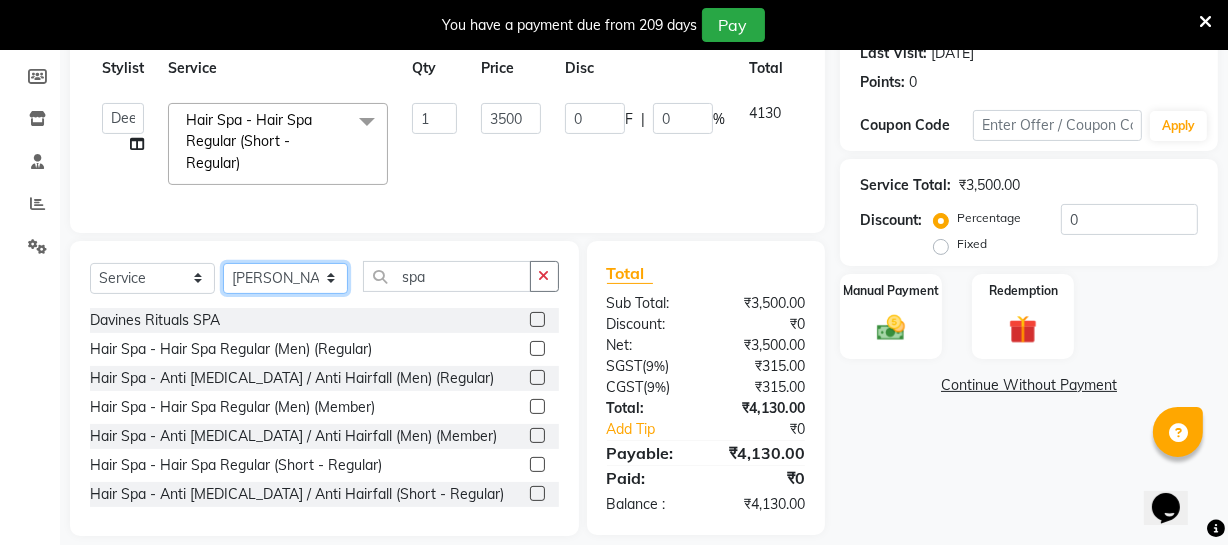 click on "Select Stylist [PERSON_NAME] [PERSON_NAME] [PERSON_NAME] [PERSON_NAME] [PERSON_NAME] [PERSON_NAME] Make up Mani Unisex Stylist [PERSON_NAME] [PERSON_NAME] [PERSON_NAME] Unisex Ramya [PERSON_NAME] Unisex [PERSON_NAME] [PERSON_NAME] [PERSON_NAME] Thiru Virtue Aesthetic Virtue Ambattur" 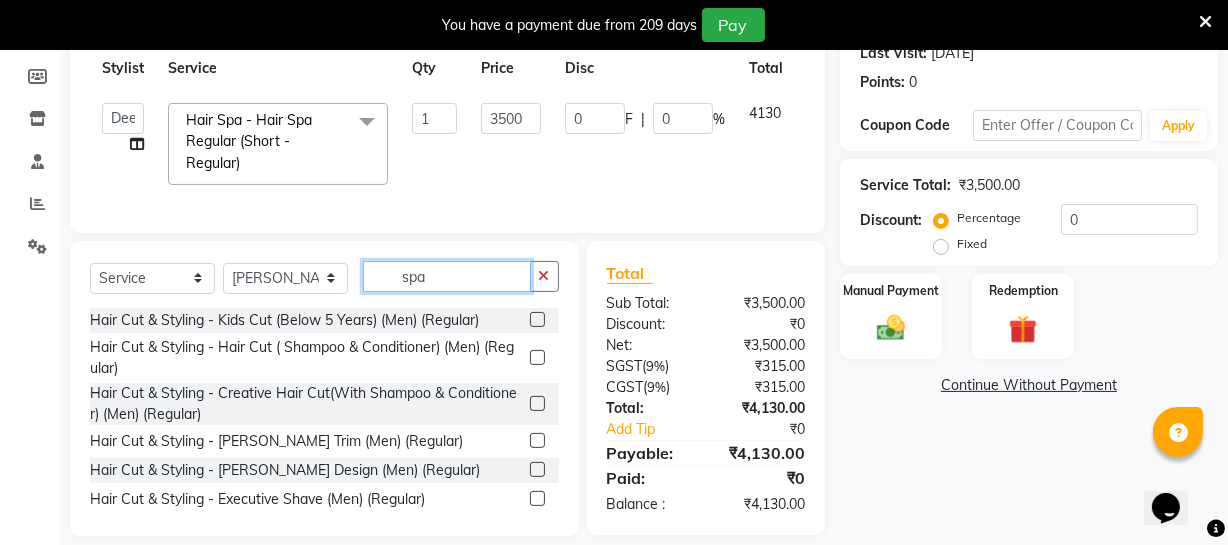 click on "spa" 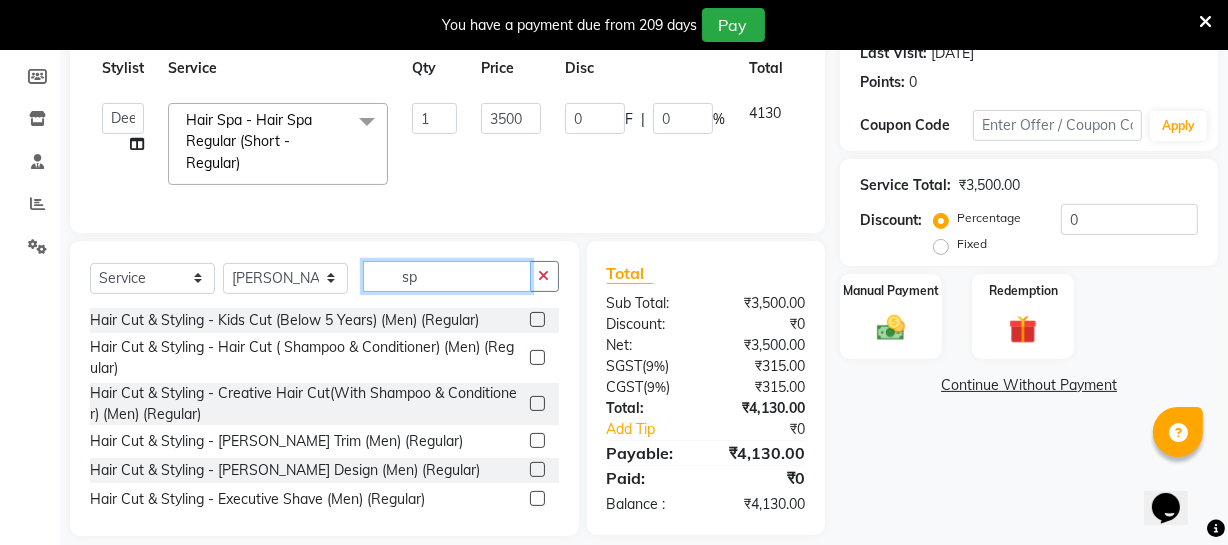 type on "s" 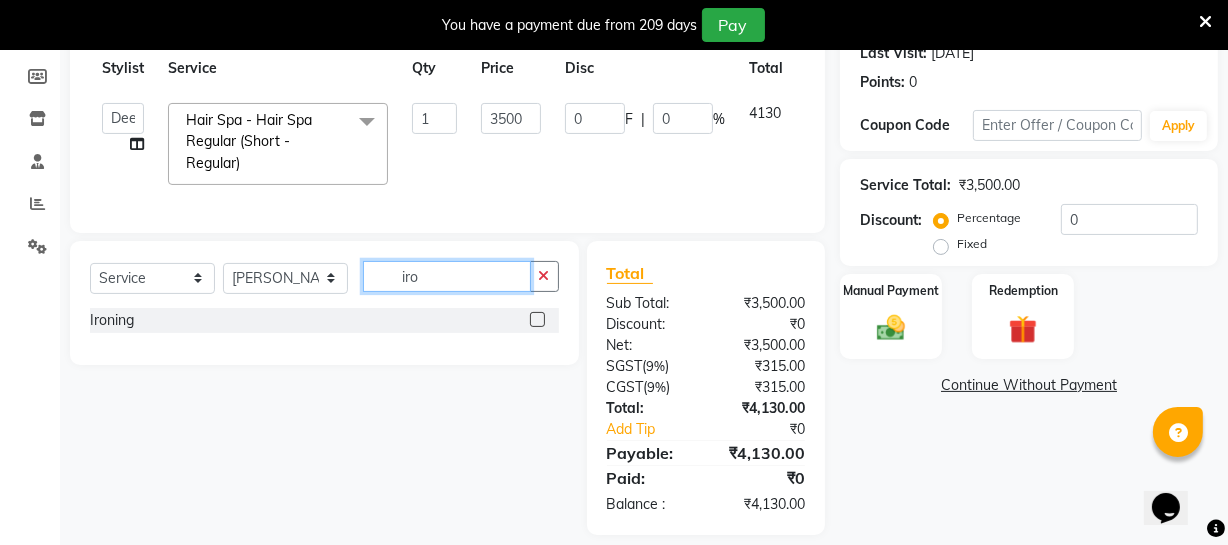 type on "iro" 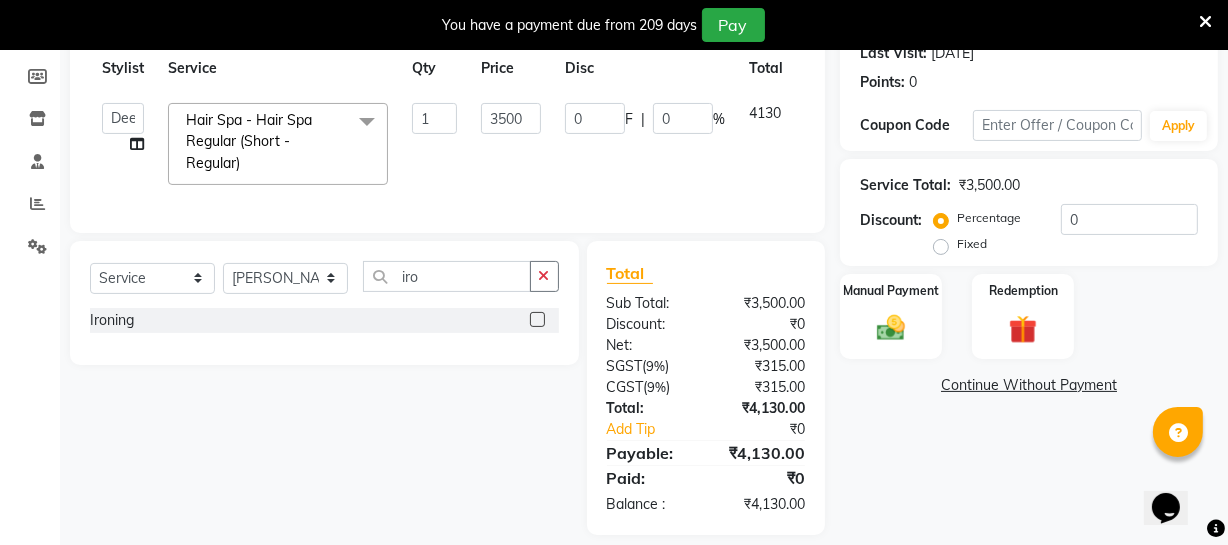 click on "Ironing" 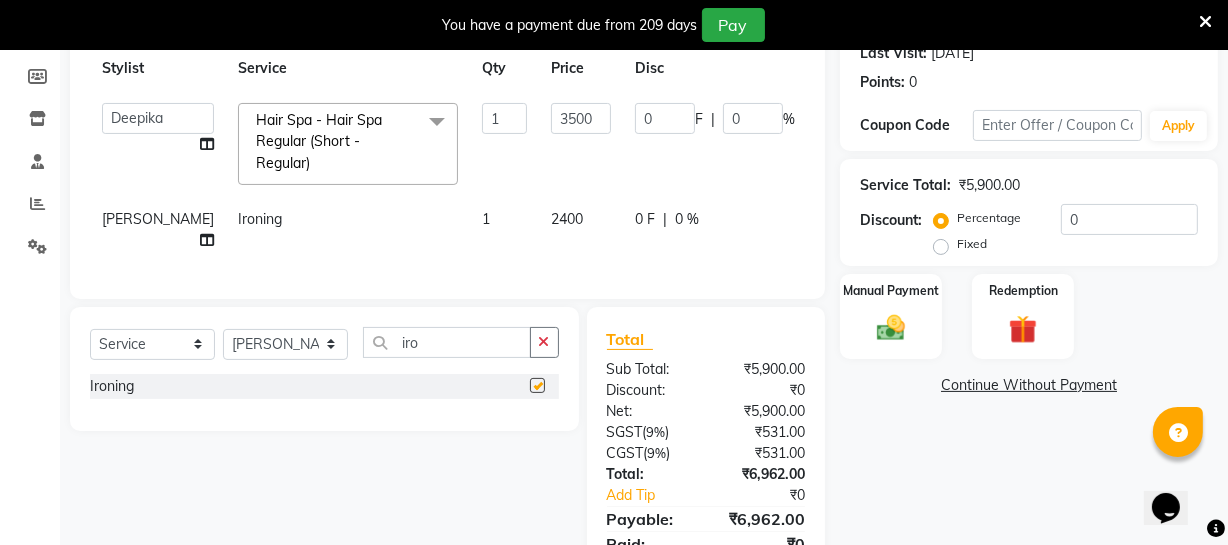 checkbox on "false" 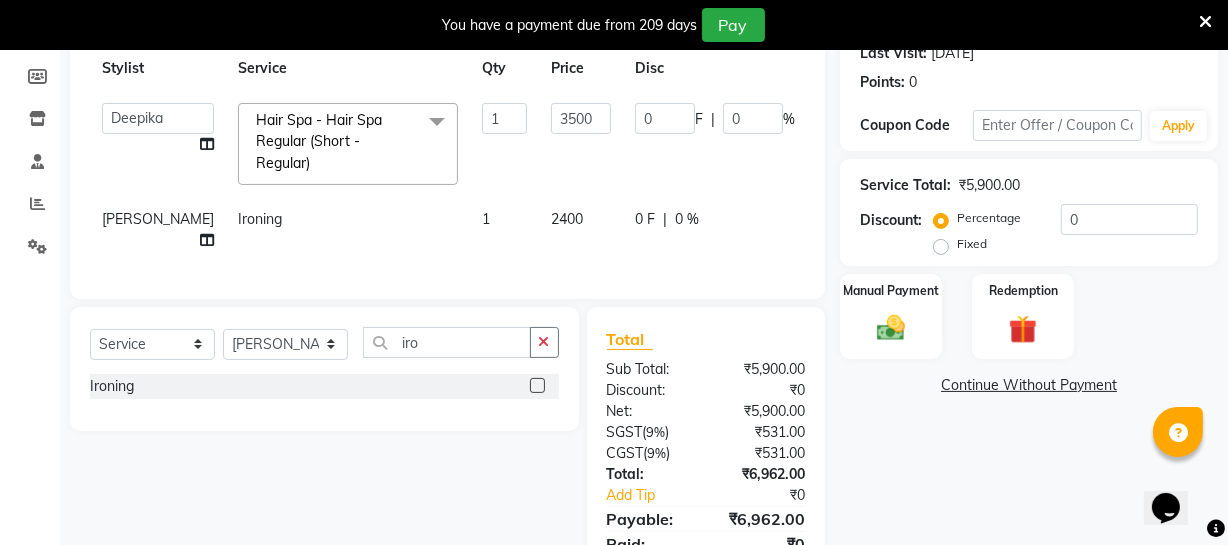 click on "2400" 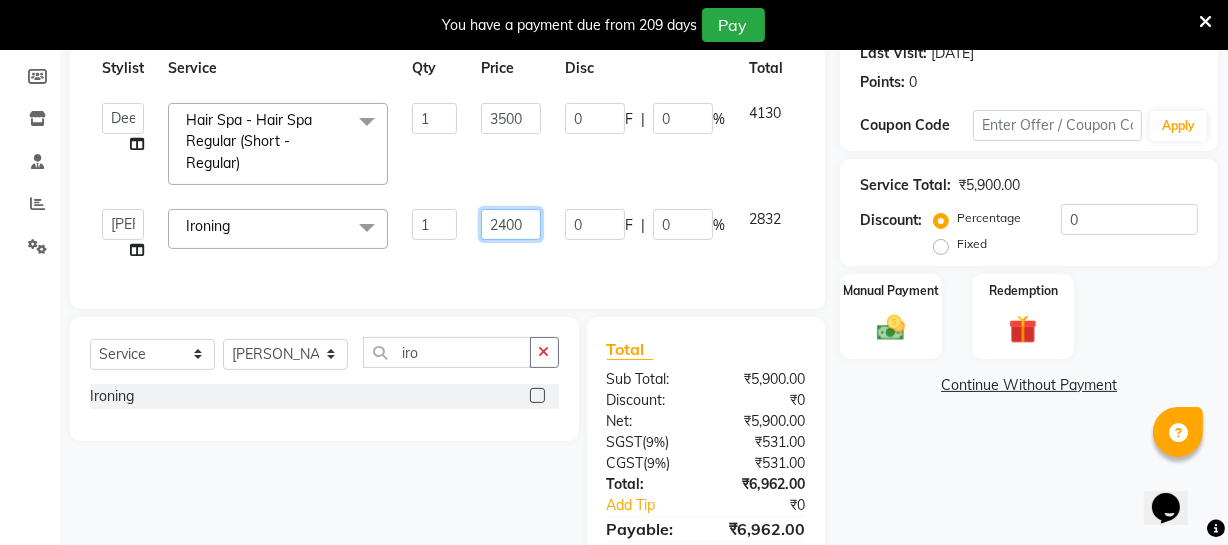 click on "2400" 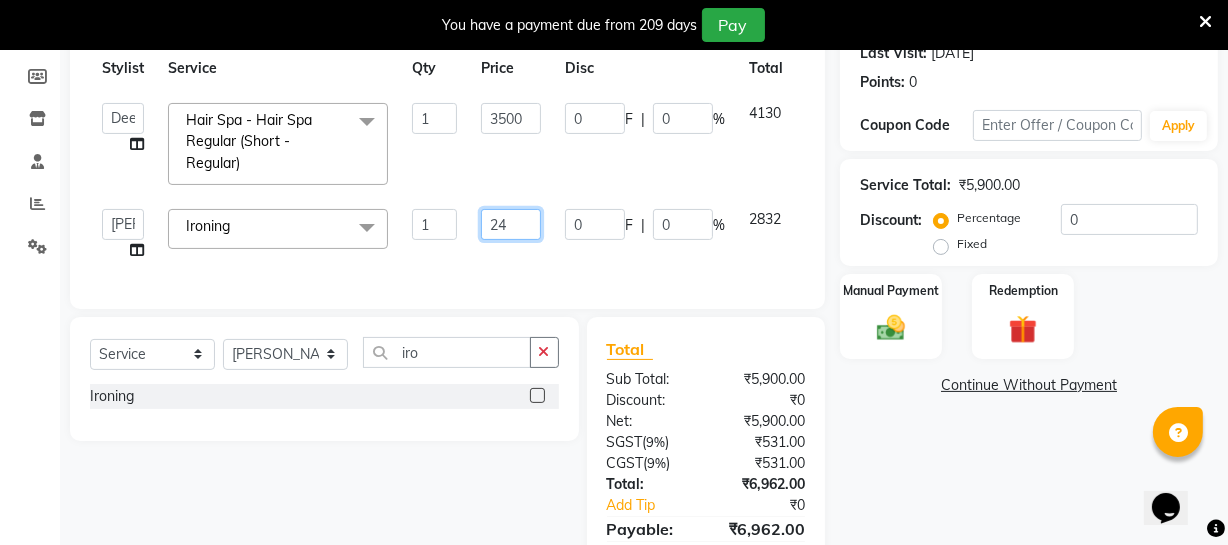 type on "2" 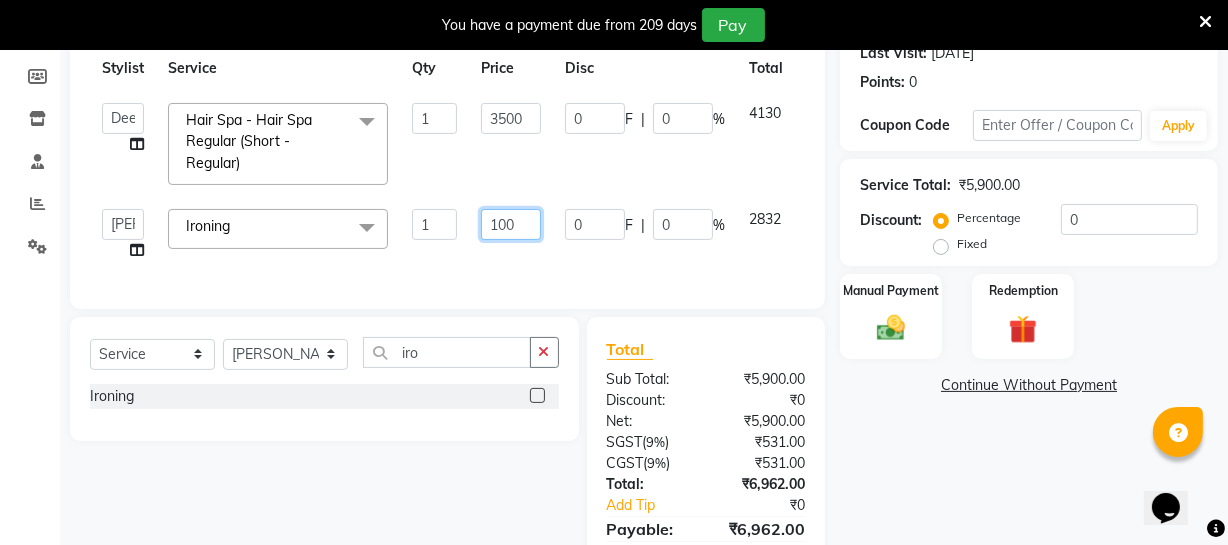 type on "1000" 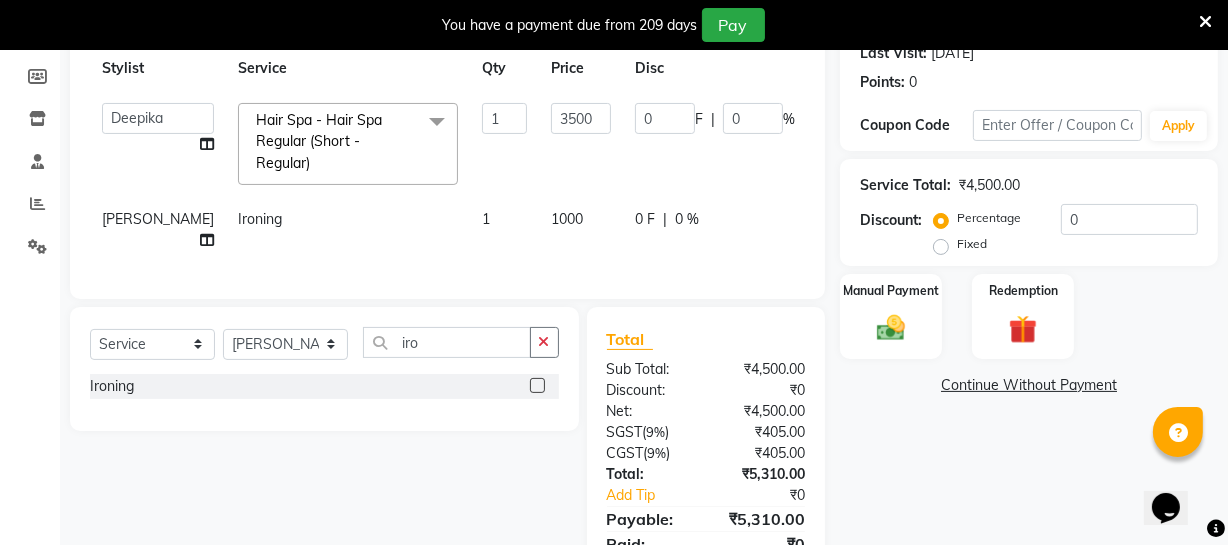 click on "Services Stylist Service Qty Price Disc Total Action  [PERSON_NAME]   [PERSON_NAME]   [PERSON_NAME]    Divya   Dolly   [PERSON_NAME]   [PERSON_NAME]   [PERSON_NAME]   Make up   Mani Unisex Stylist   Manoj   [PERSON_NAME]   [PERSON_NAME] Unisex   Ramya   RICITTA   [PERSON_NAME] Unisex   [PERSON_NAME]   [PERSON_NAME]   [PERSON_NAME]   Thiru   Virtue Aesthetic   Virtue Ambattur  Hair Spa - Hair Spa Regular  (Short - Regular)  x Hair Cut & Styling - Kids Cut (Below 5 Years) (Men) (Regular) Hair Cut & Styling - Hair Cut ( Shampoo & Conditioner) (Men) (Regular) Hair Cut & Styling - Creative Hair Cut(With Shampoo & Conditioner) (Men) (Regular) Hair Cut & Styling - [PERSON_NAME] Trim (Men) (Regular) Hair Cut & Styling - [PERSON_NAME] Design (Men) (Regular) Hair Cut & Styling - Executive Shave (Men) (Regular) Hair Cut & Styling - Hair Wash & Conditioner (Schwarzkopf) (Men) (Regular) Hair Cut & Styling - Hair Wash & Conditioner (Davines) (Men) (Regular) Hair Cut & Styling - Head Massage (Almond/Olive/Coco/Mint) (Men) (Regular) Hydra Facial 1" 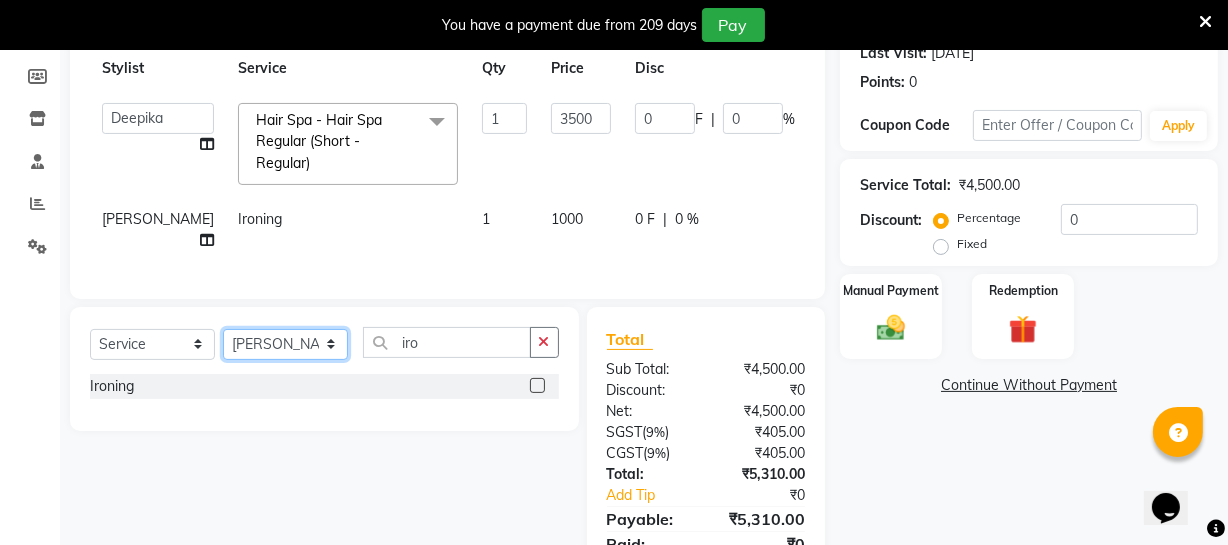 click on "Select Stylist [PERSON_NAME] [PERSON_NAME] [PERSON_NAME] [PERSON_NAME] [PERSON_NAME] [PERSON_NAME] Make up Mani Unisex Stylist [PERSON_NAME] [PERSON_NAME] [PERSON_NAME] Unisex Ramya [PERSON_NAME] Unisex [PERSON_NAME] [PERSON_NAME] [PERSON_NAME] Thiru Virtue Aesthetic Virtue Ambattur" 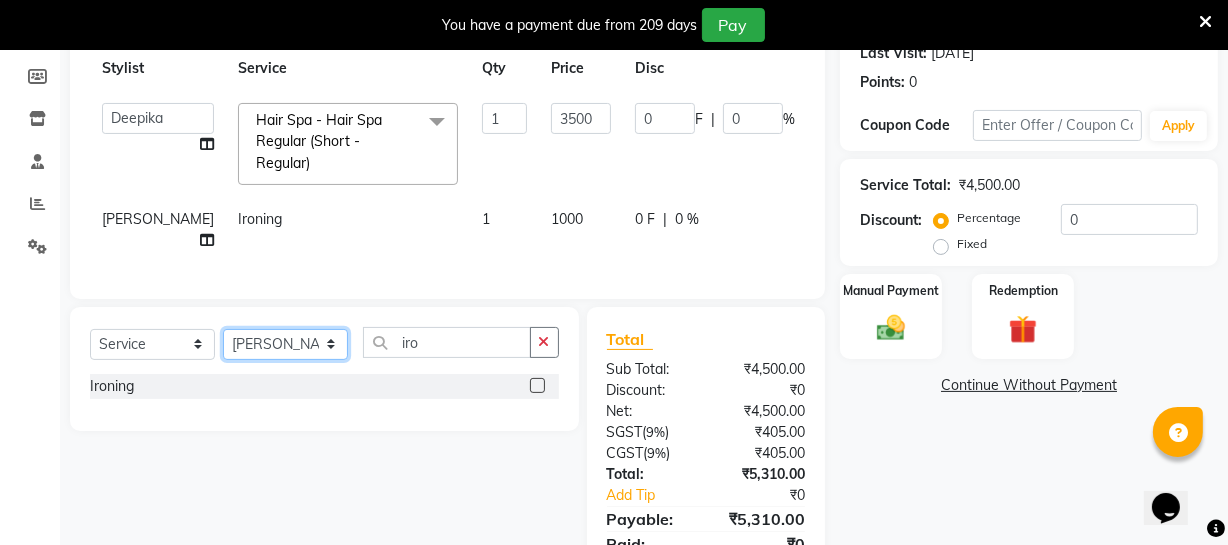 select on "39033" 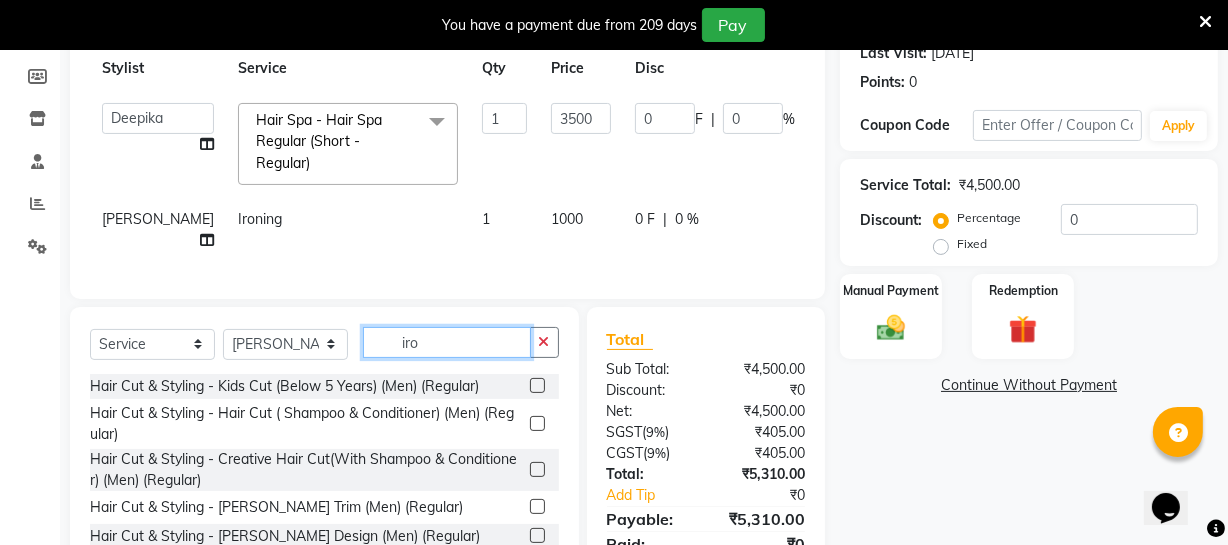 click on "iro" 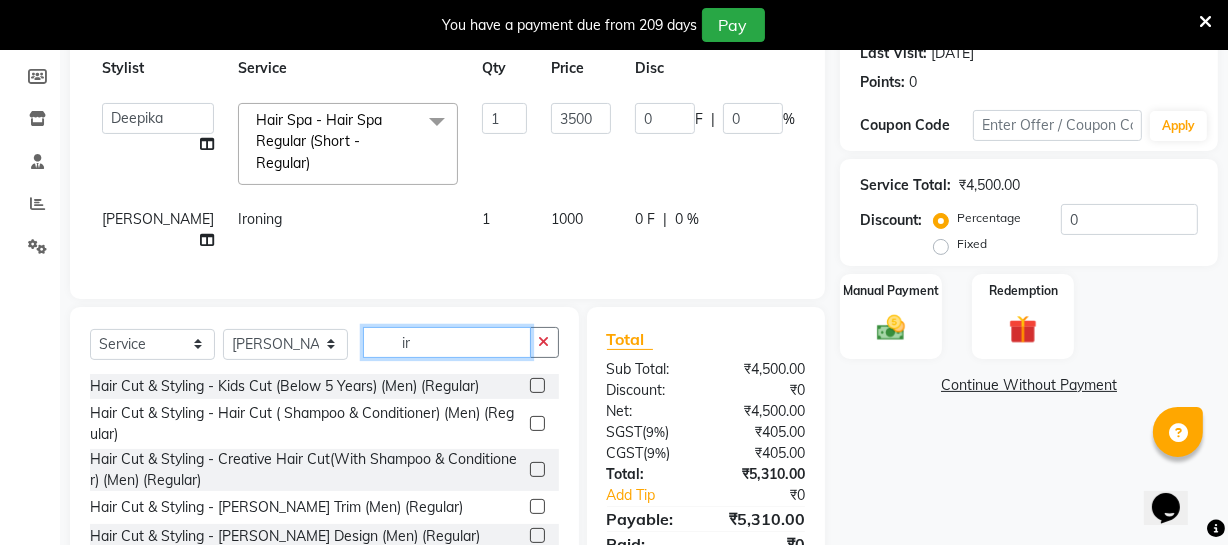 type on "i" 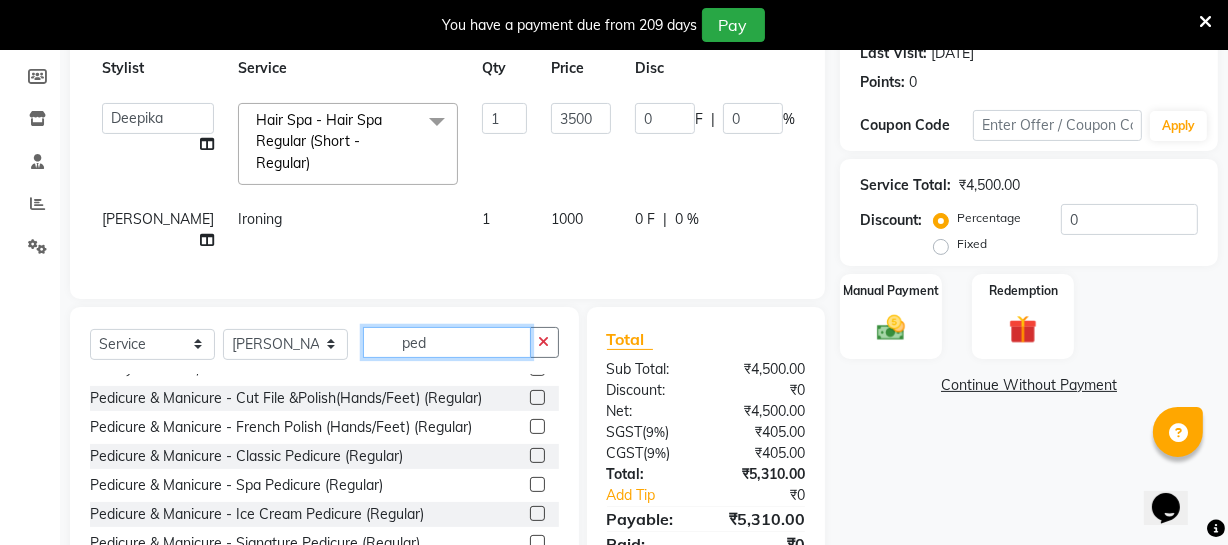 scroll, scrollTop: 90, scrollLeft: 0, axis: vertical 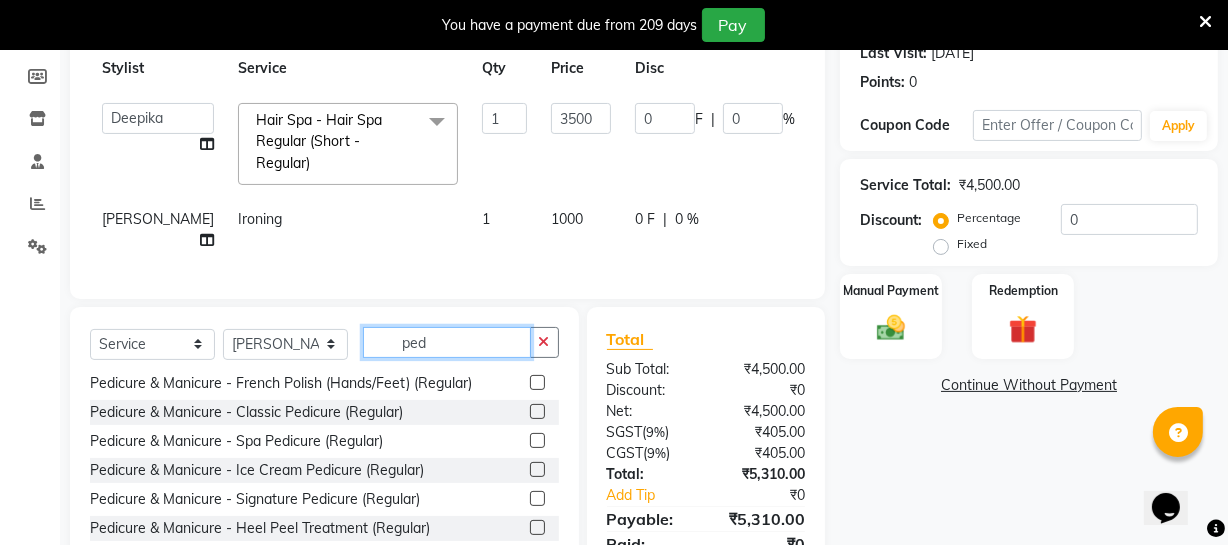type on "ped" 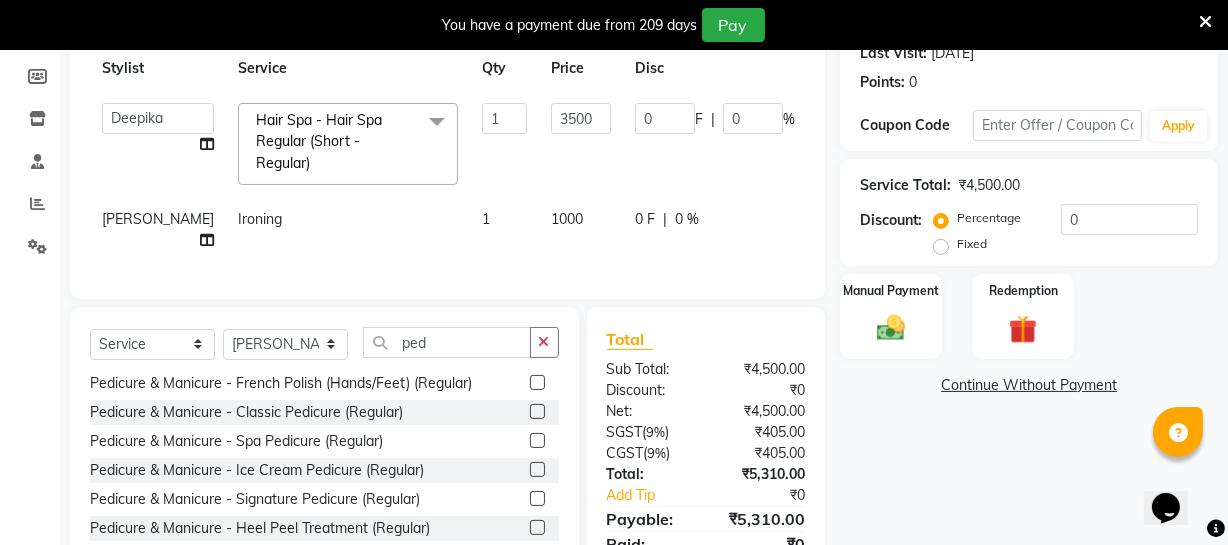 click 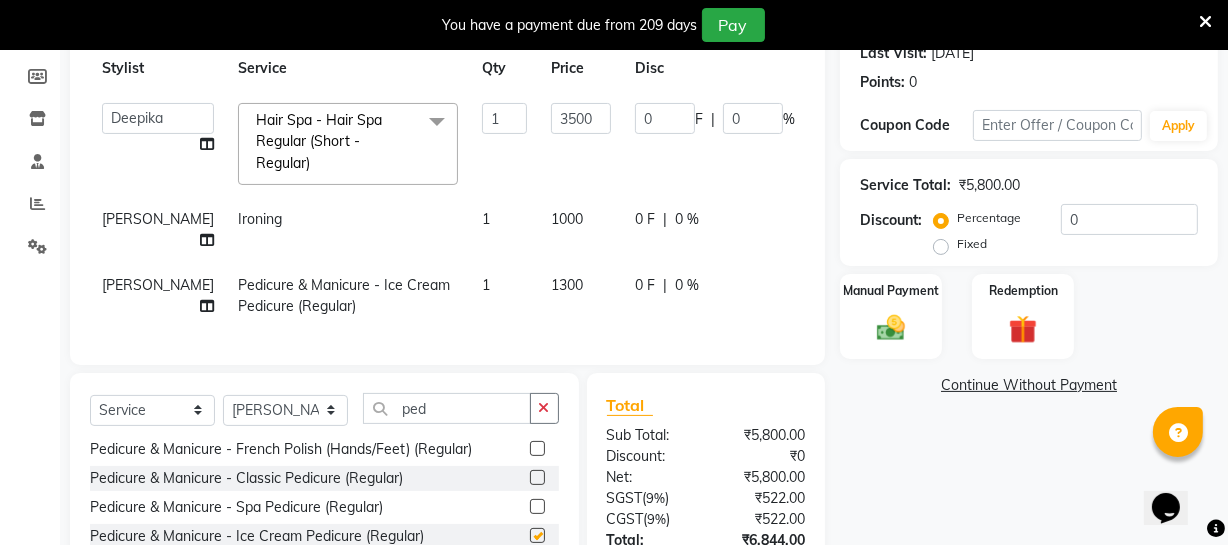 checkbox on "false" 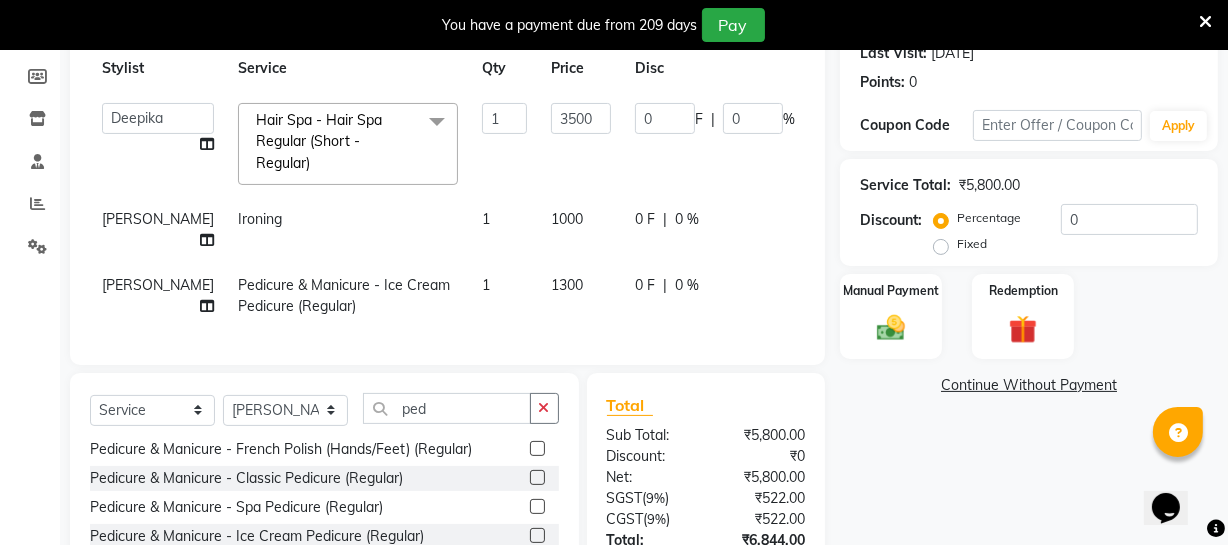 click on "1300" 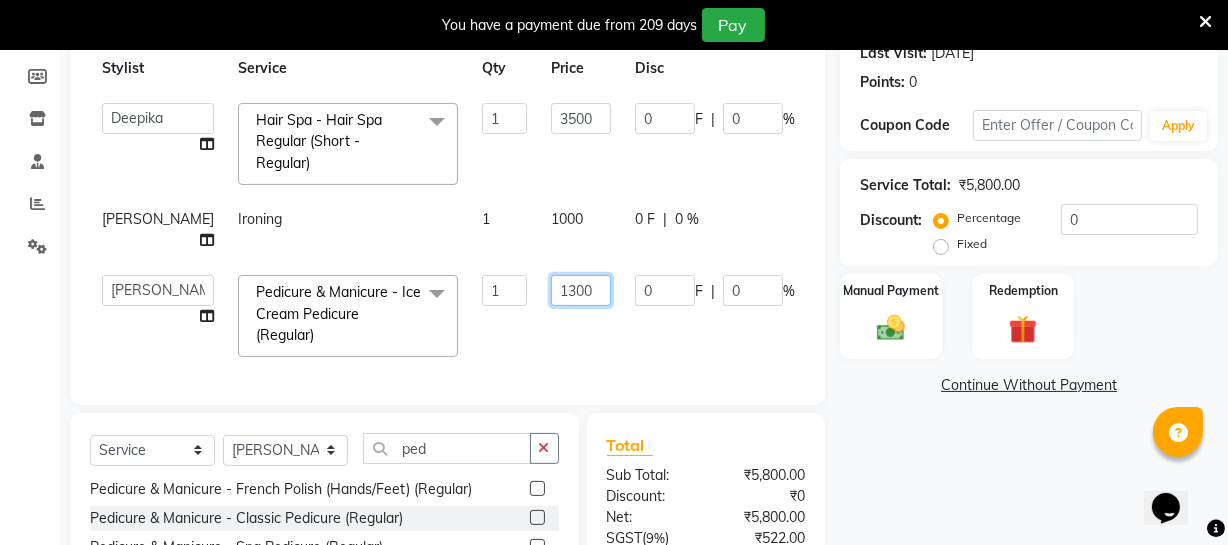 click on "1300" 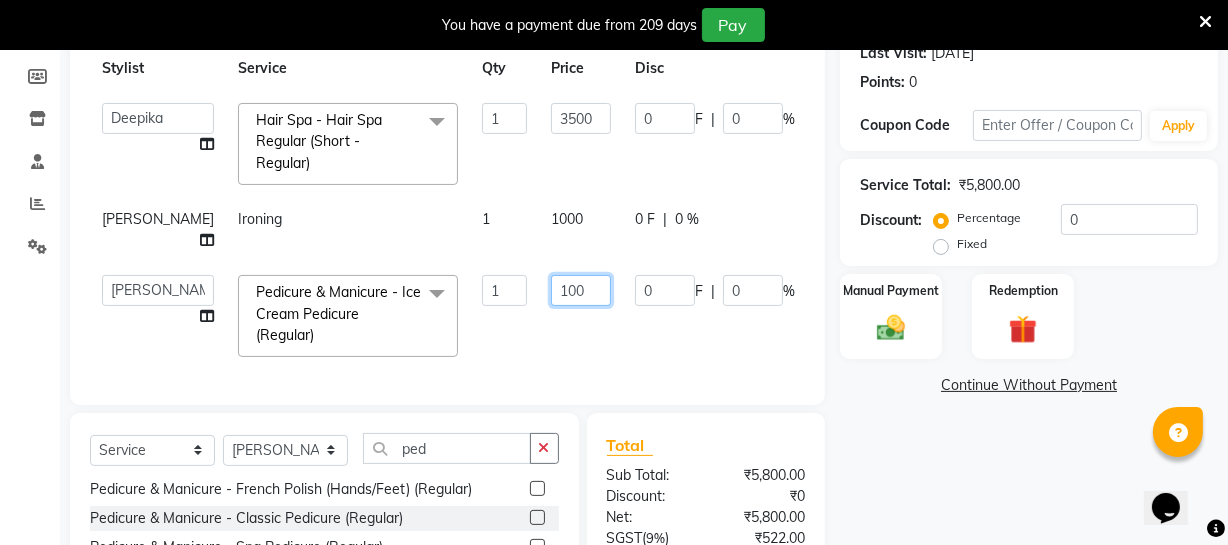 type on "1500" 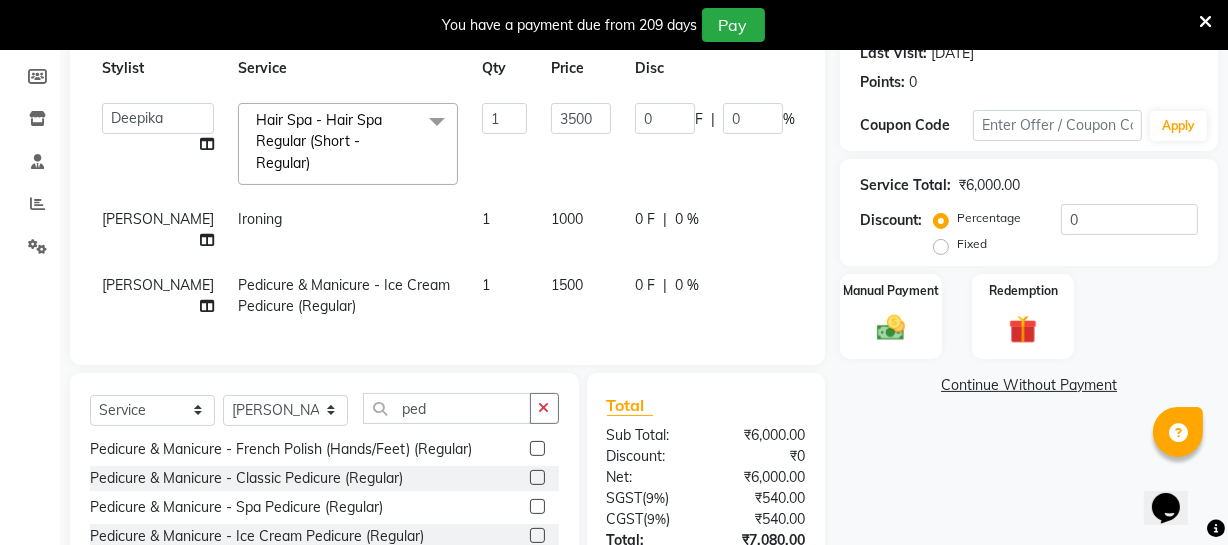 click on "Client [PHONE_NUMBER] Date [DATE] Invoice Number V/2025 V/[PHONE_NUMBER] Services Stylist Service Qty Price Disc Total Action  [PERSON_NAME]   [PERSON_NAME]   [PERSON_NAME]    Divya   Dolly   [PERSON_NAME]   [PERSON_NAME]   [PERSON_NAME]   Make up   Mani Unisex Stylist   [PERSON_NAME]   [PERSON_NAME]   [PERSON_NAME] Unisex   Ramya   RICITTA   [PERSON_NAME] Unisex   [PERSON_NAME]   [PERSON_NAME]   [PERSON_NAME]   Thiru   Virtue Aesthetic   Virtue Ambattur  Hair Spa - Hair Spa Regular  (Short - Regular)  x Hair Cut & Styling - Kids Cut (Below 5 Years) (Men) (Regular) Hair Cut & Styling - Hair Cut ( Shampoo & Conditioner) (Men) (Regular) Hair Cut & Styling - Creative Hair Cut(With Shampoo & Conditioner) (Men) (Regular) Hair Cut & Styling - [PERSON_NAME] Trim (Men) (Regular) Hair Cut & Styling - [PERSON_NAME] Design (Men) (Regular) Hair Cut & Styling - Executive Shave (Men) (Regular) Hair Cut & Styling - Hair Wash & Conditioner (Schwarzkopf) (Men) (Regular) Hair Cut & Styling - Hair Wash & Conditioner (Davines) (Men) (Regular) Hydra Facial 1" 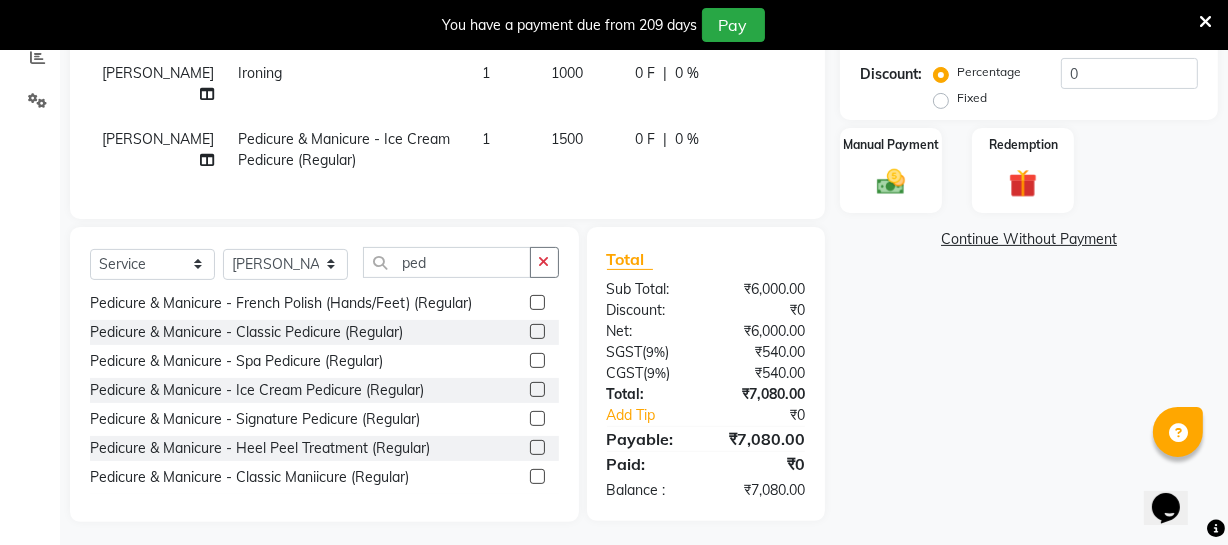 scroll, scrollTop: 456, scrollLeft: 0, axis: vertical 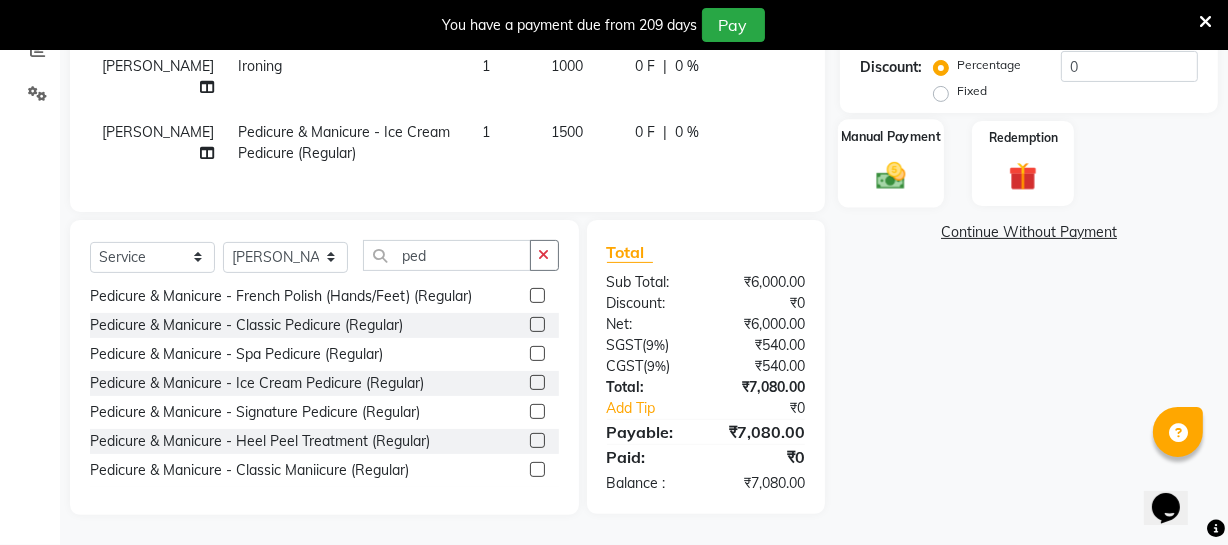 click 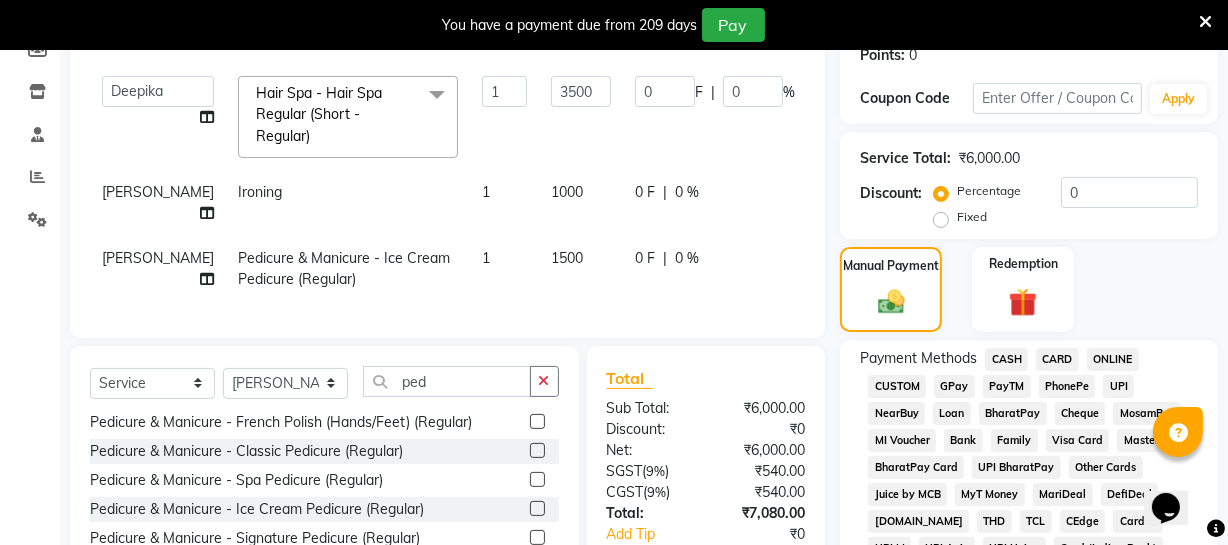 scroll, scrollTop: 274, scrollLeft: 0, axis: vertical 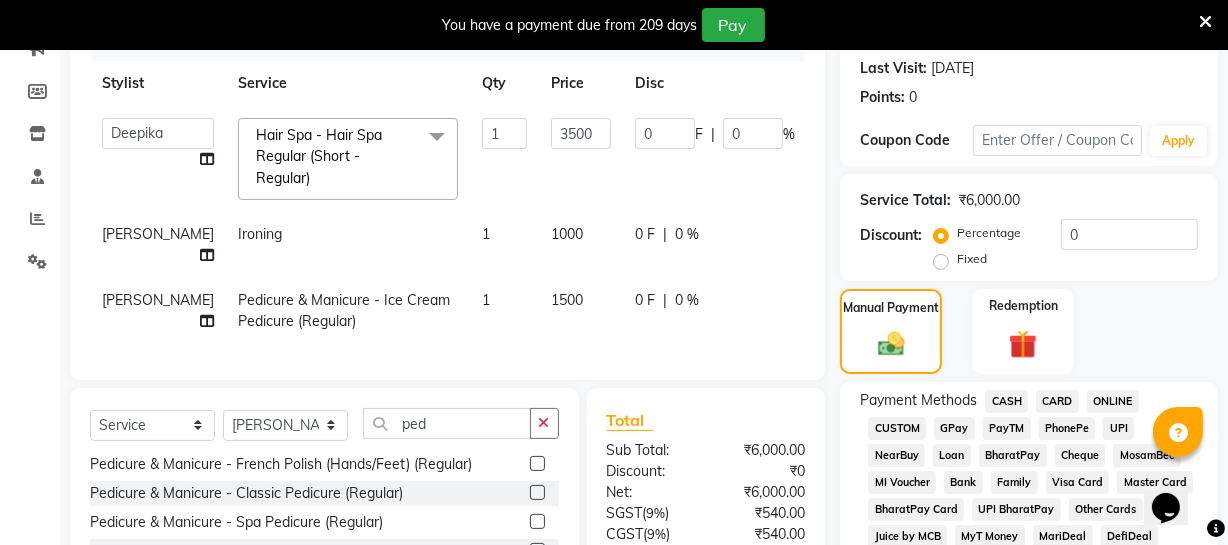click on "1000" 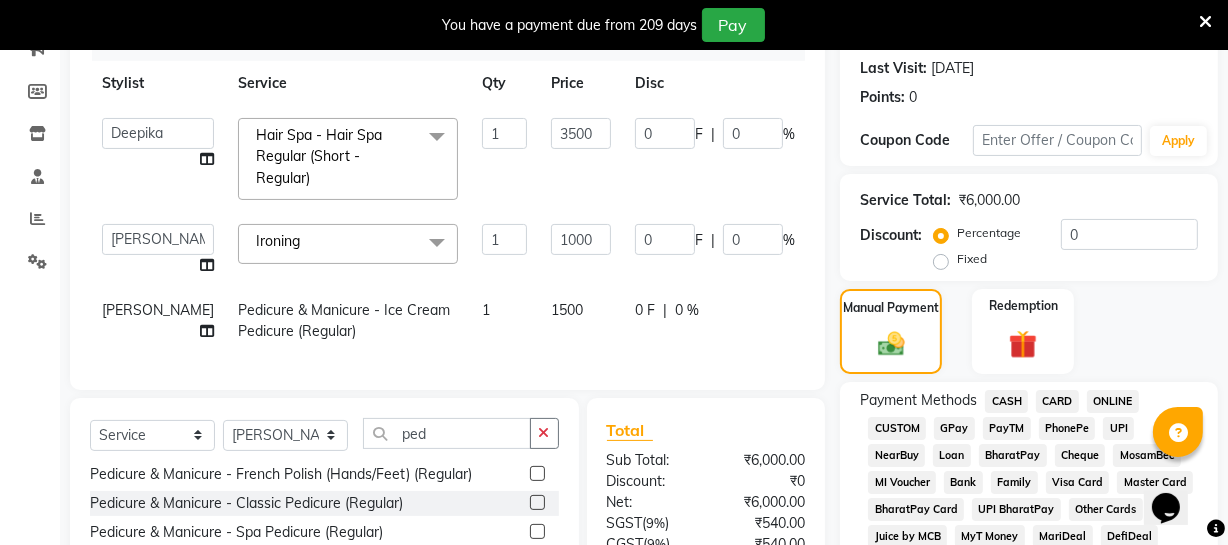 scroll, scrollTop: 365, scrollLeft: 0, axis: vertical 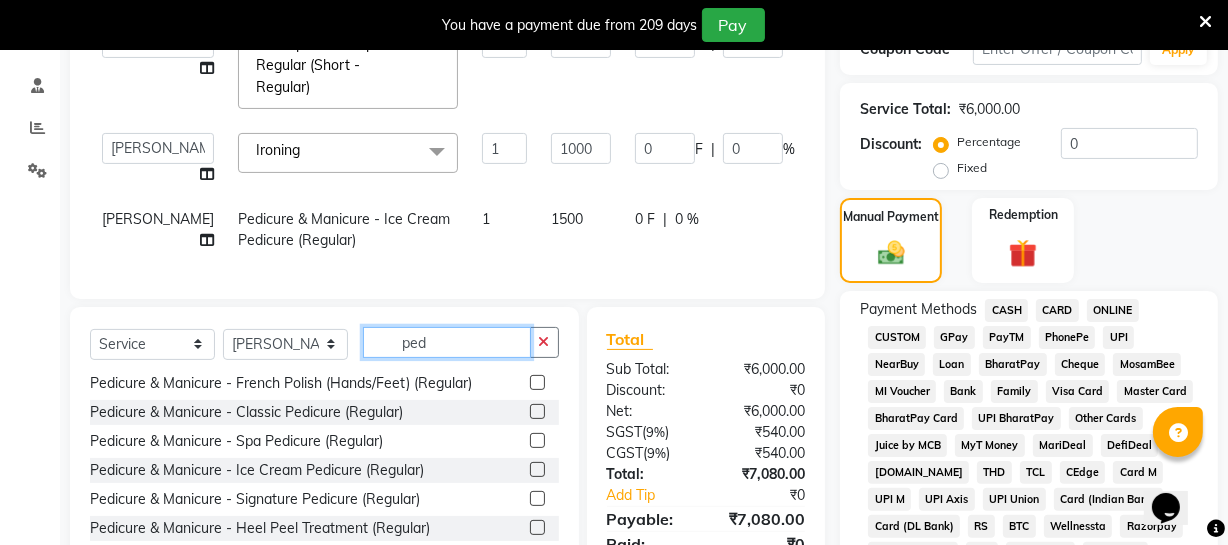 click on "ped" 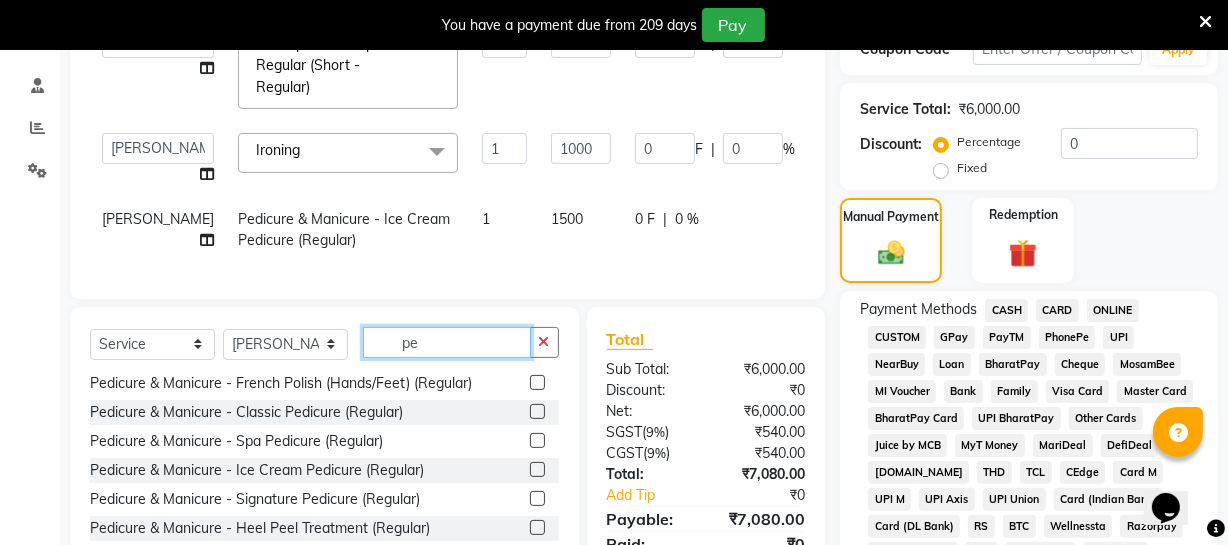 type on "p" 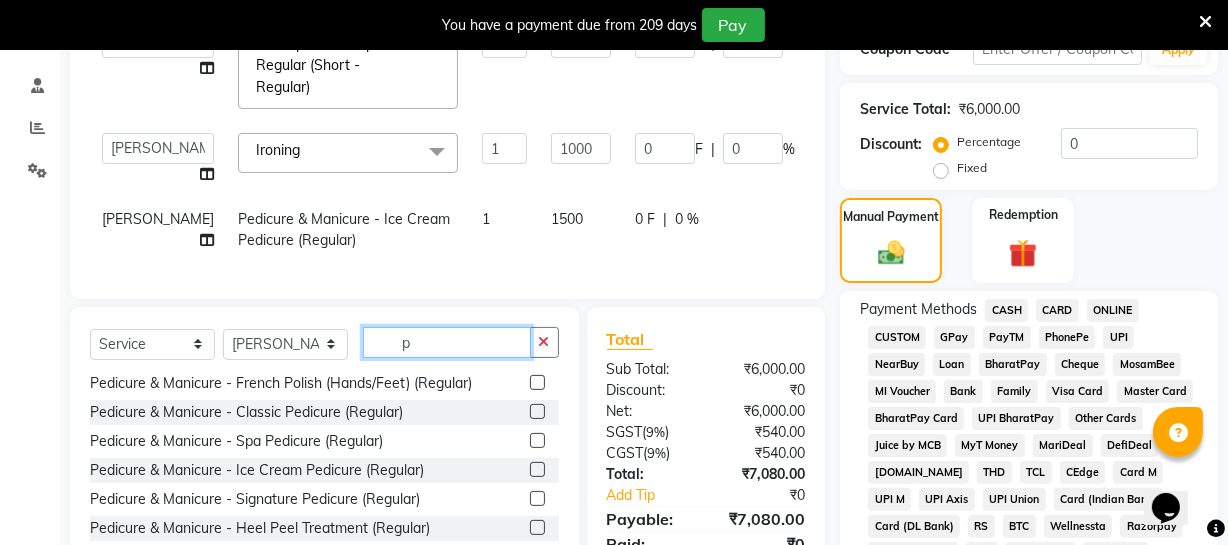 scroll, scrollTop: 651, scrollLeft: 0, axis: vertical 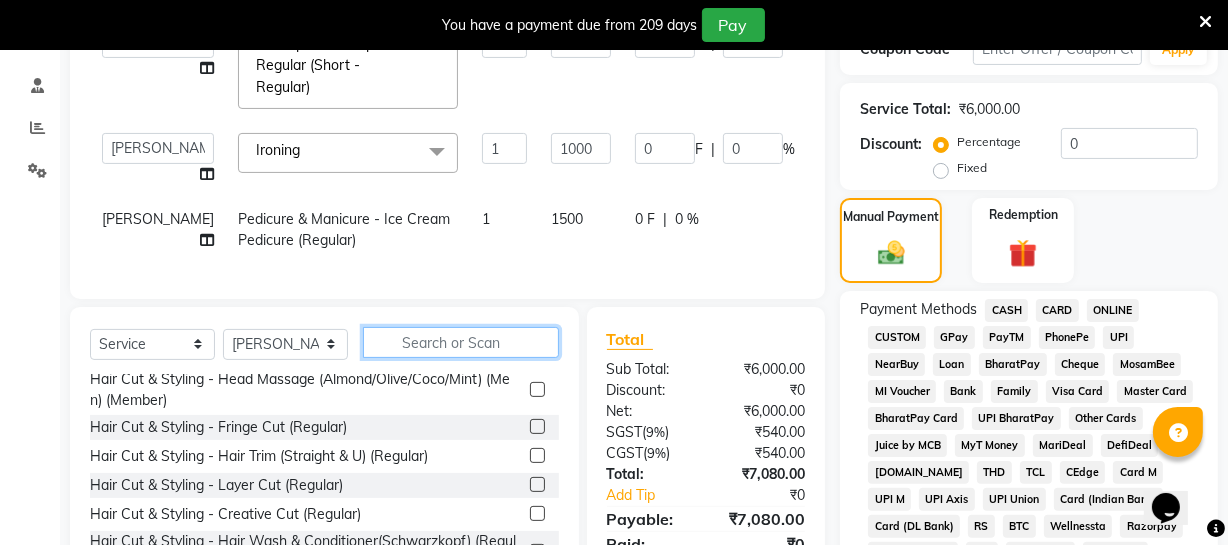 type 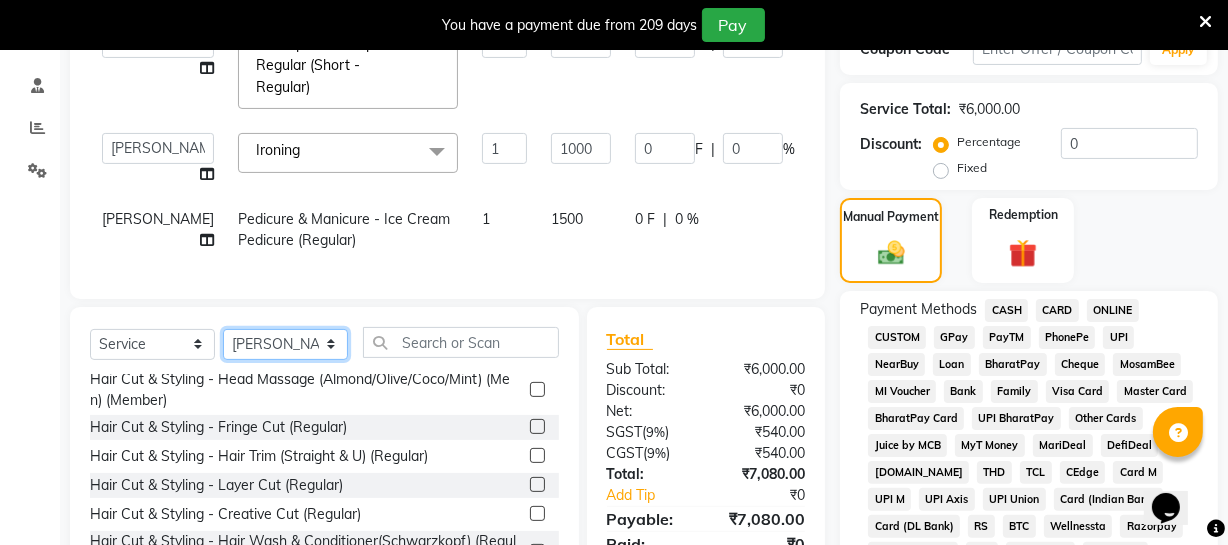 click on "Select Stylist [PERSON_NAME] [PERSON_NAME] [PERSON_NAME] [PERSON_NAME] [PERSON_NAME] [PERSON_NAME] Make up Mani Unisex Stylist [PERSON_NAME] [PERSON_NAME] [PERSON_NAME] Unisex Ramya [PERSON_NAME] Unisex [PERSON_NAME] [PERSON_NAME] [PERSON_NAME] Thiru Virtue Aesthetic Virtue Ambattur" 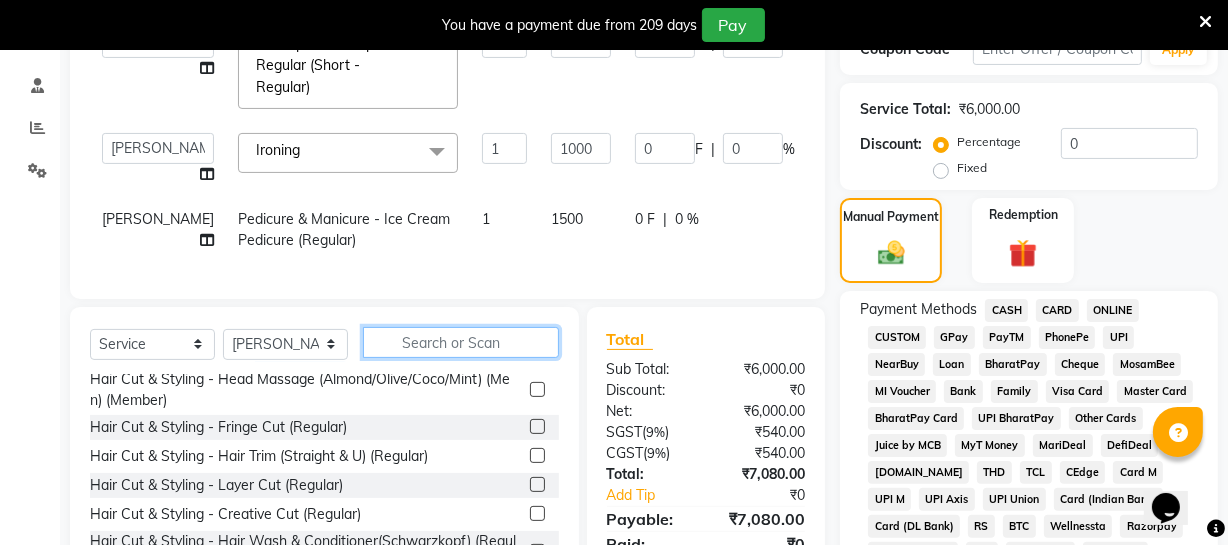 click 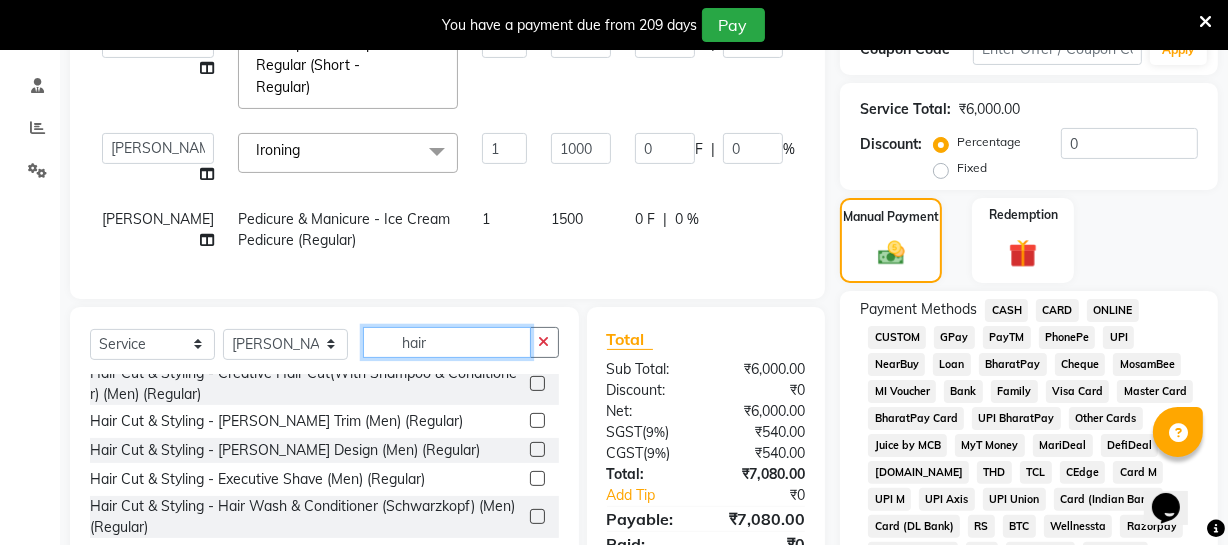 scroll, scrollTop: 90, scrollLeft: 0, axis: vertical 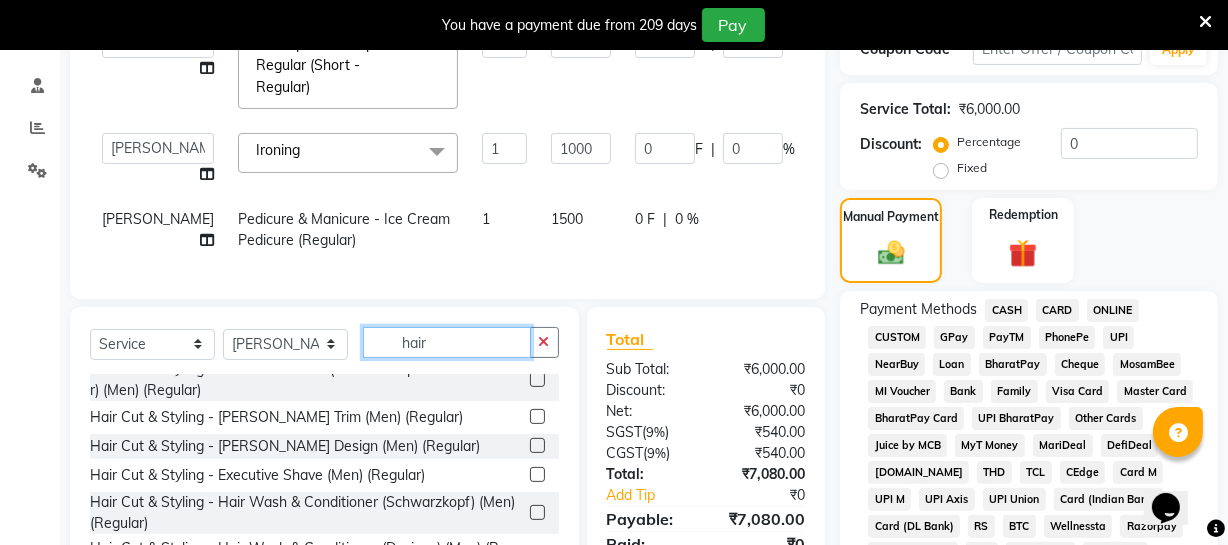 type on "hair" 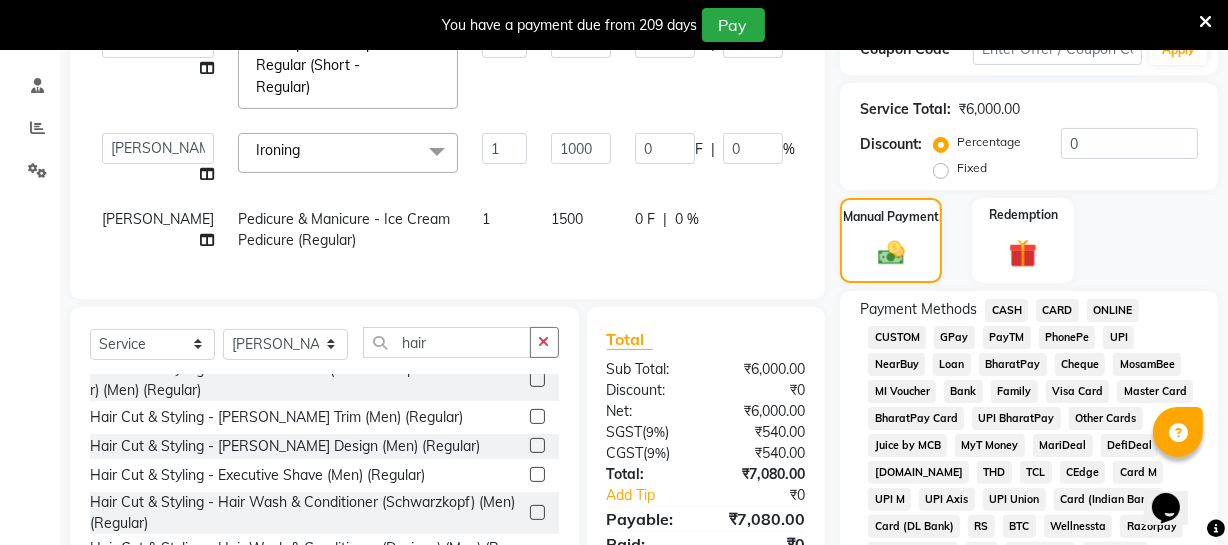 click 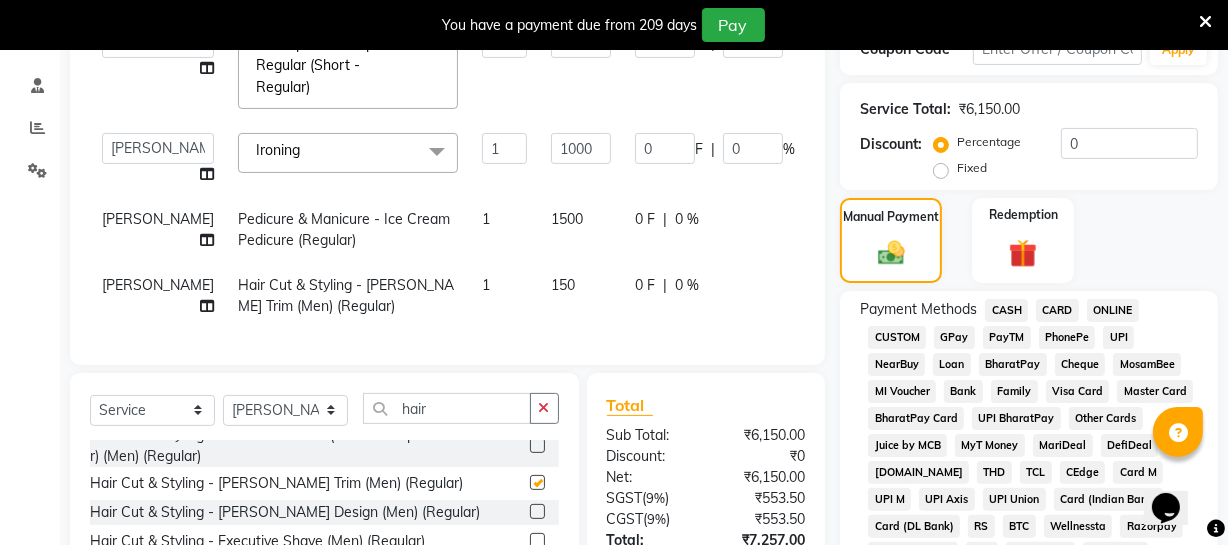 checkbox on "false" 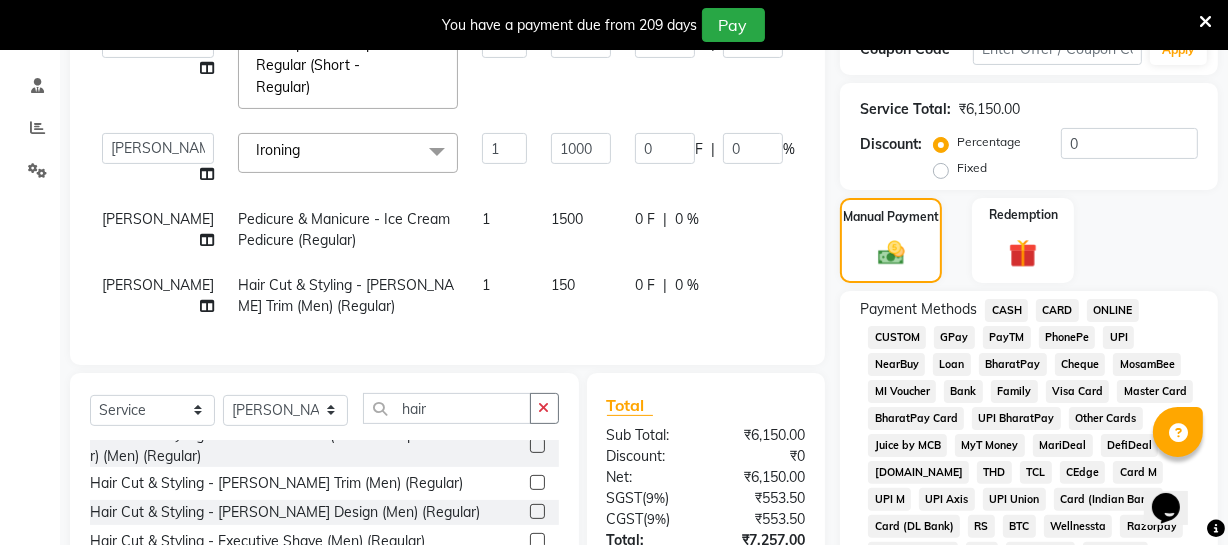 click on "150" 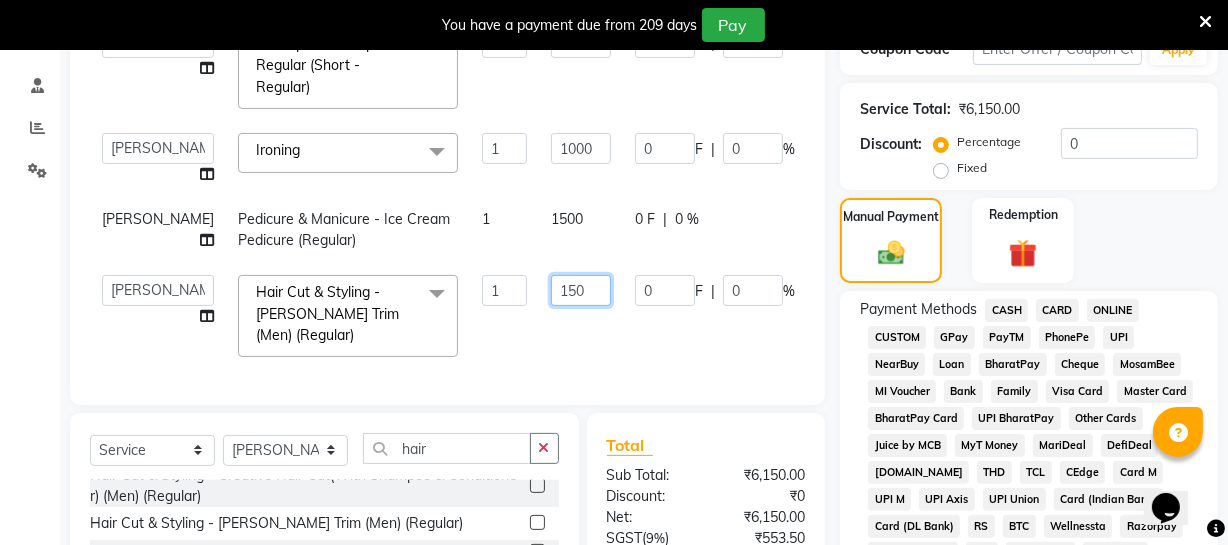 drag, startPoint x: 510, startPoint y: 286, endPoint x: 499, endPoint y: 288, distance: 11.18034 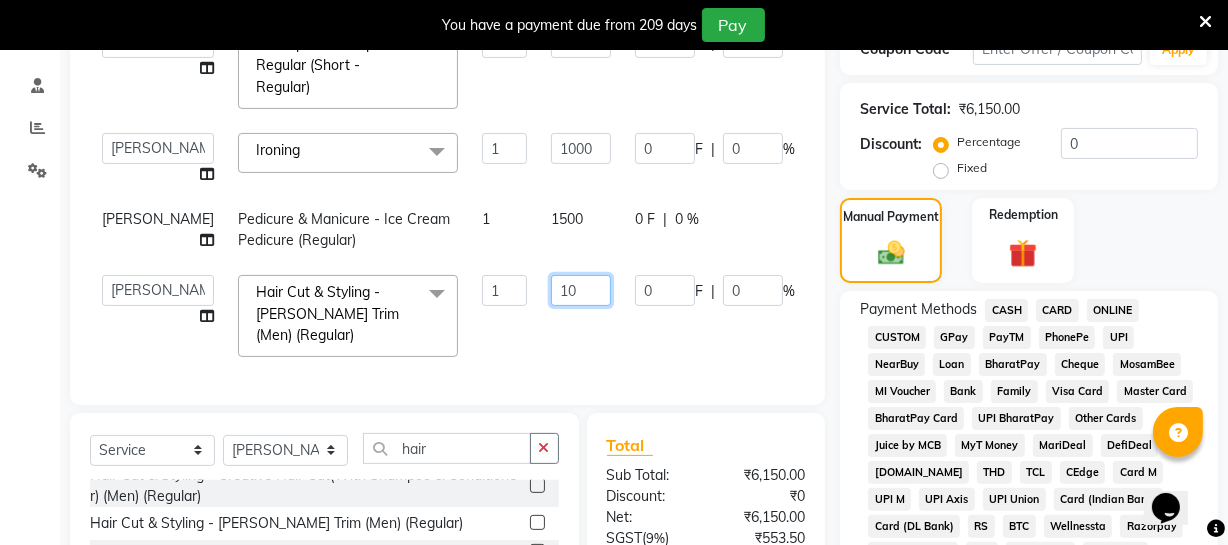 type on "120" 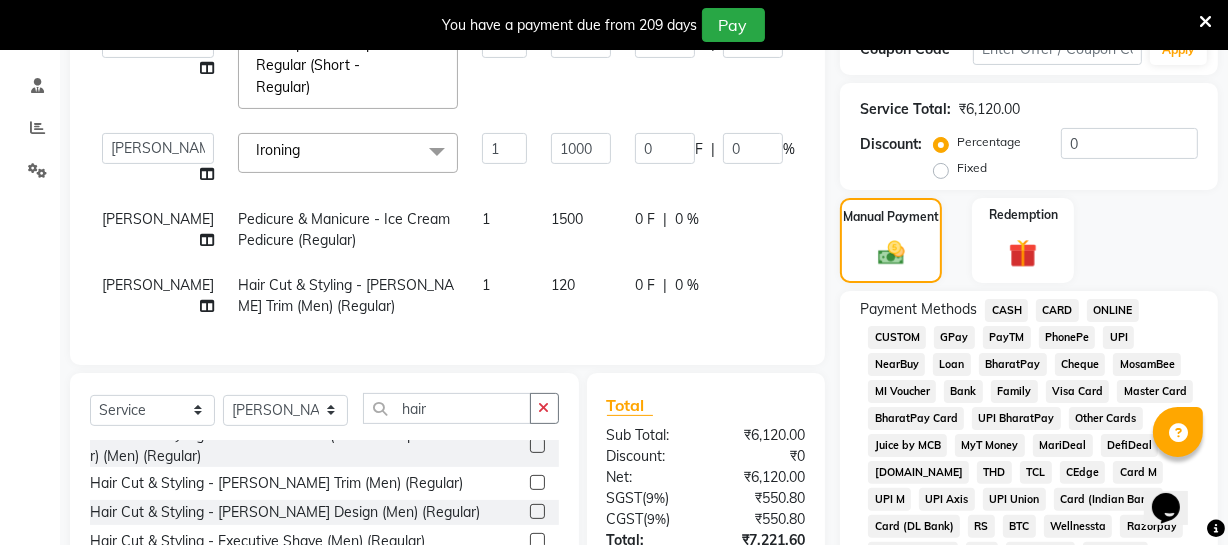 click on "120" 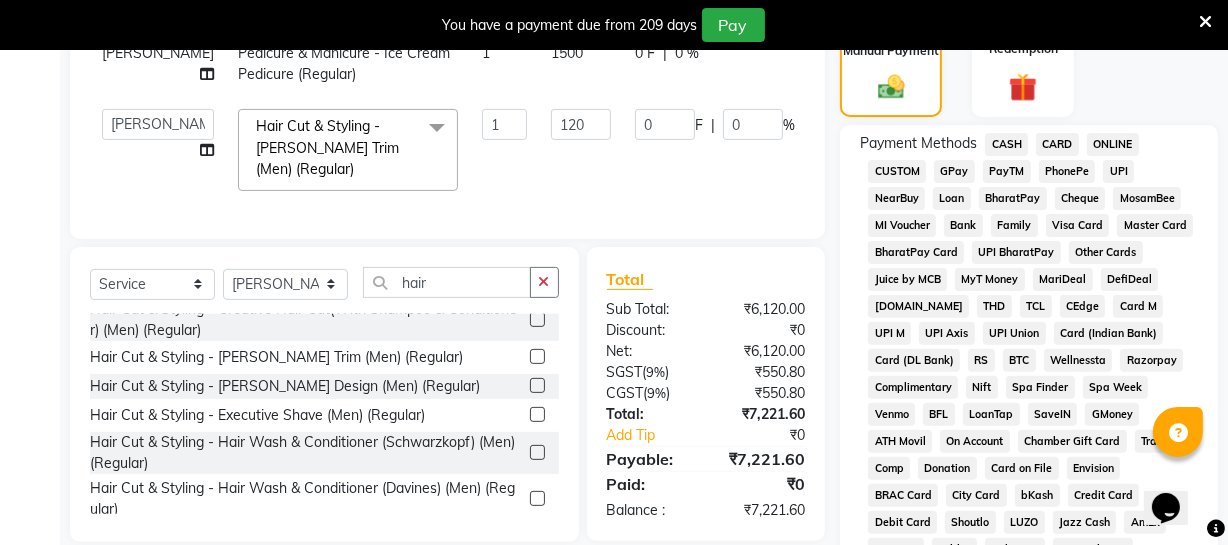 scroll, scrollTop: 456, scrollLeft: 0, axis: vertical 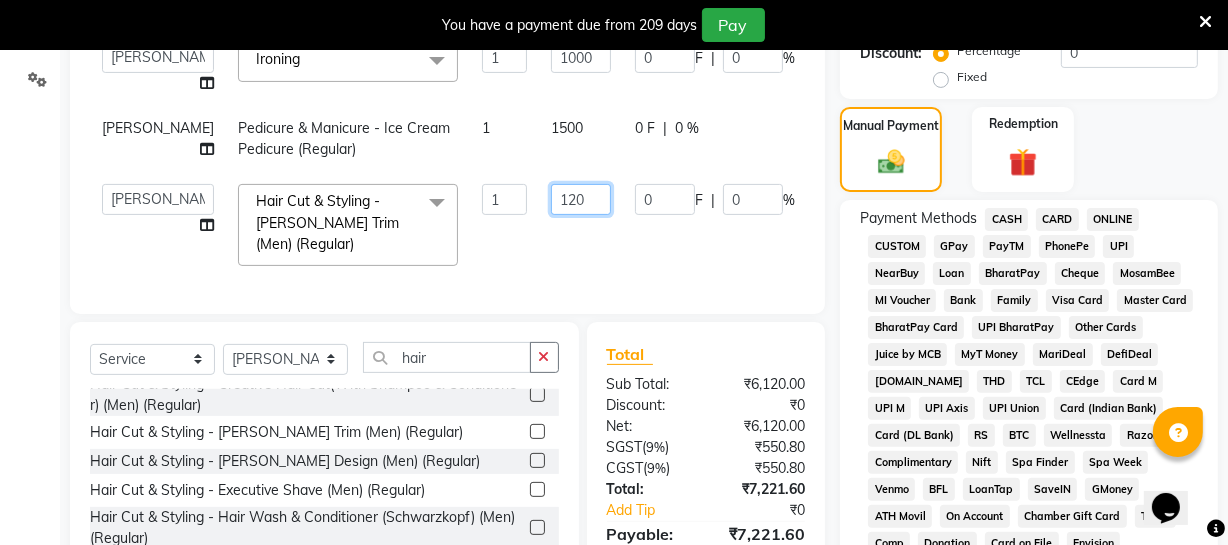 click on "120" 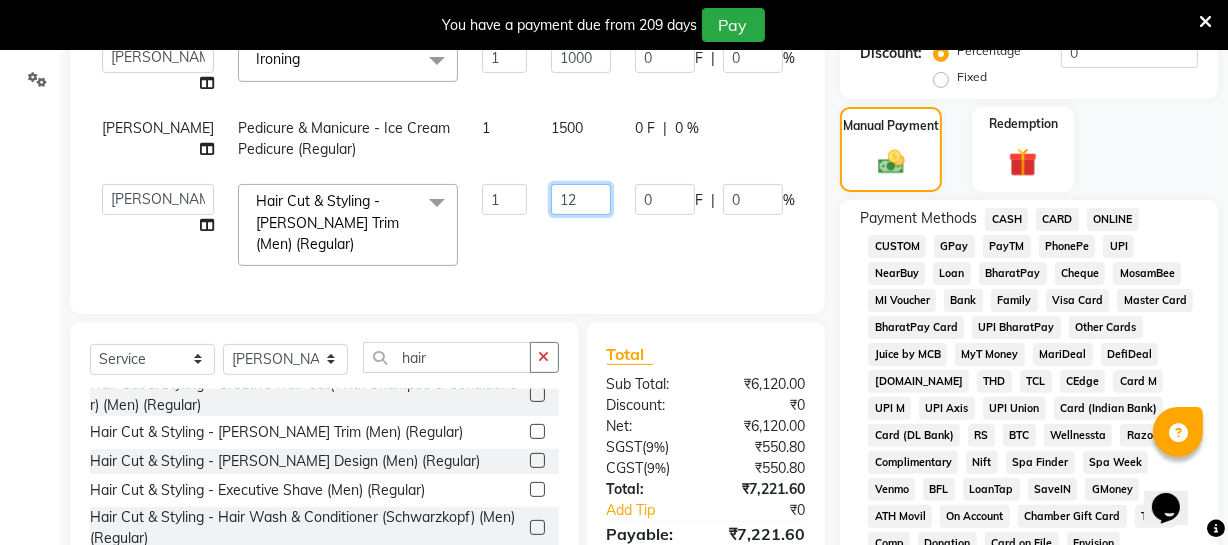 type on "1" 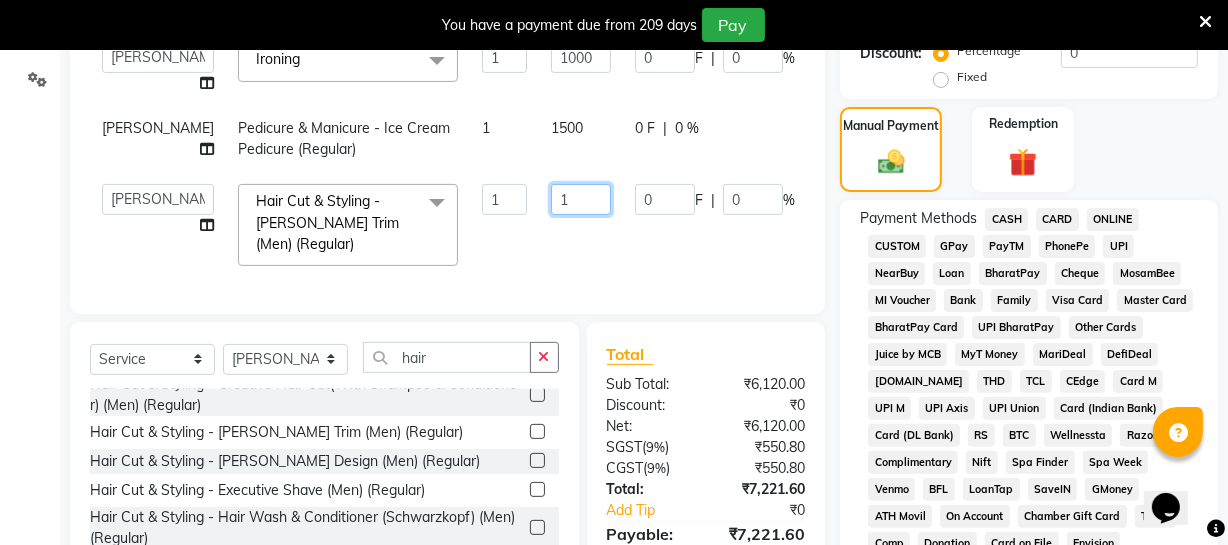 type 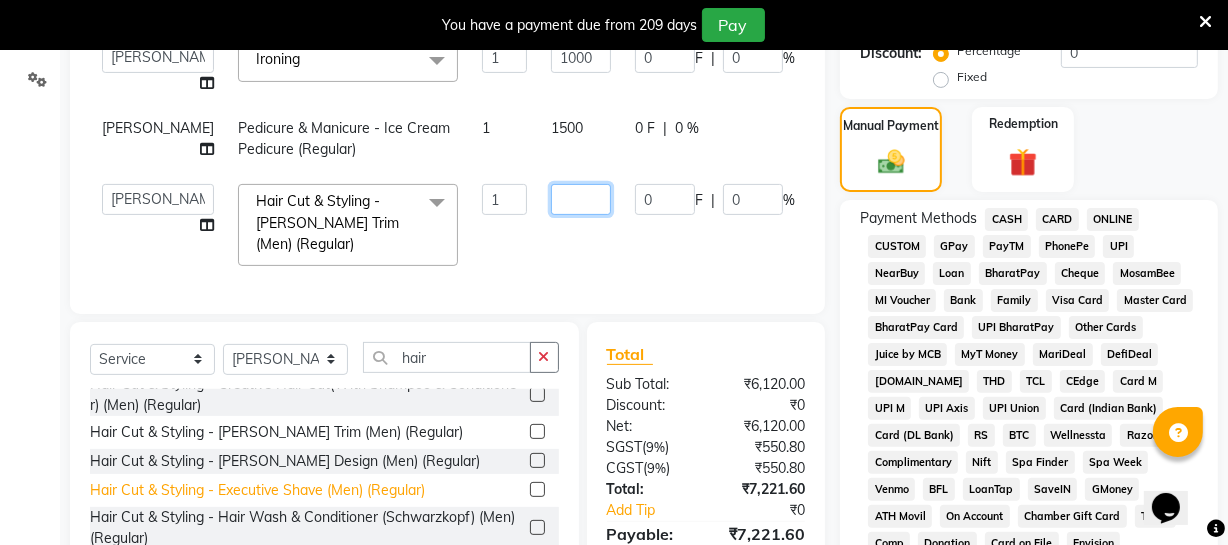 scroll, scrollTop: 0, scrollLeft: 0, axis: both 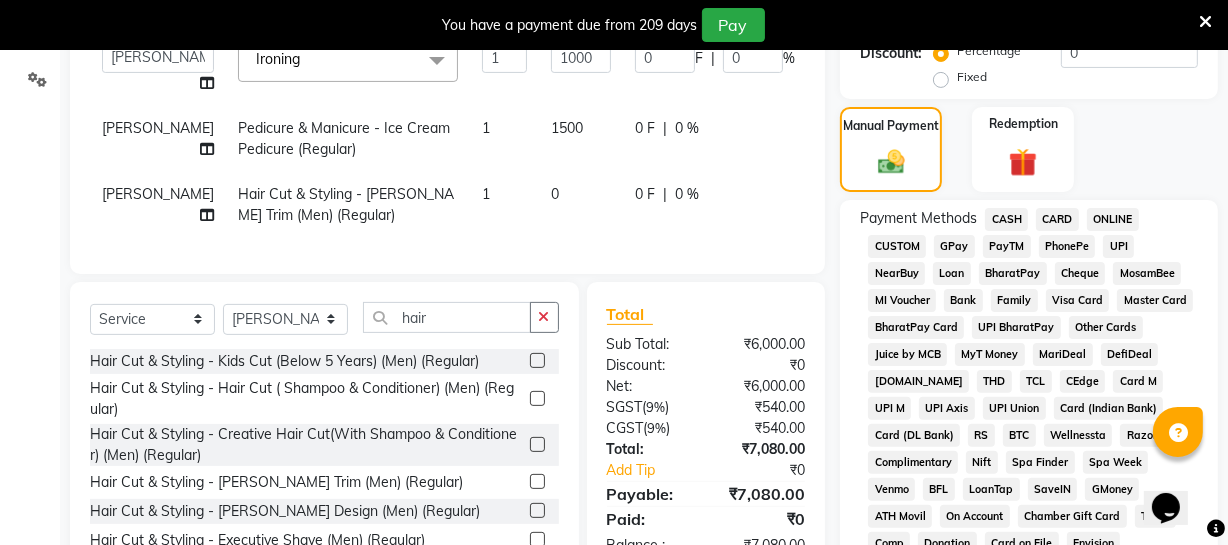 click on "Hair Cut & Styling - Kids Cut (Below 5 Years) (Men) (Regular)  Hair Cut & Styling - Hair Cut ( Shampoo & Conditioner) (Men) (Regular)  Hair Cut & Styling - Creative Hair Cut(With Shampoo & Conditioner) (Men) (Regular)  Hair Cut & Styling - [PERSON_NAME] Trim (Men) (Regular)  Hair Cut & Styling - [PERSON_NAME] Design (Men) (Regular)  Hair Cut & Styling - Executive Shave (Men) (Regular)  Hair Cut & Styling - Hair Wash & Conditioner (Schwarzkopf) (Men) (Regular)  Hair Cut & Styling - Hair Wash & Conditioner (Davines) (Men) (Regular)  Hair Cut & Styling - Head Massage (Almond/Olive/Coco/Mint) (Men) (Regular)  Hair Cut & Styling - Kids Cut (Below 5 Years) (Men) (Member)  Hair Cut & Styling - Hair Cut ( Shampoo & Conditioner) (Men) (Member)  Hair Cut & Styling - Creative Hair Cut(With Shampoo & Conditioner) (Men) (Member)  Hair Cut & Styling - [PERSON_NAME] Trim (Men) (Member)  Hair Cut & Styling - [PERSON_NAME] Design (Men) (Member)  Hair Cut & Styling - Executive Shave (Men) (Member)  Hair Cut & Styling - Fringe Cut  (Regular)  Hair setting" 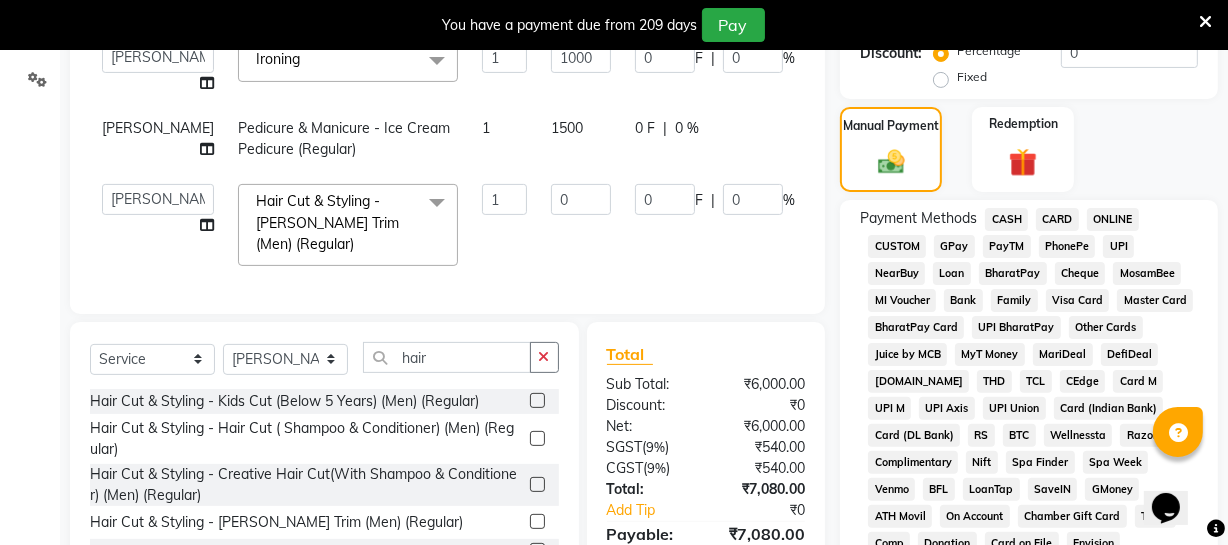 click on "0" 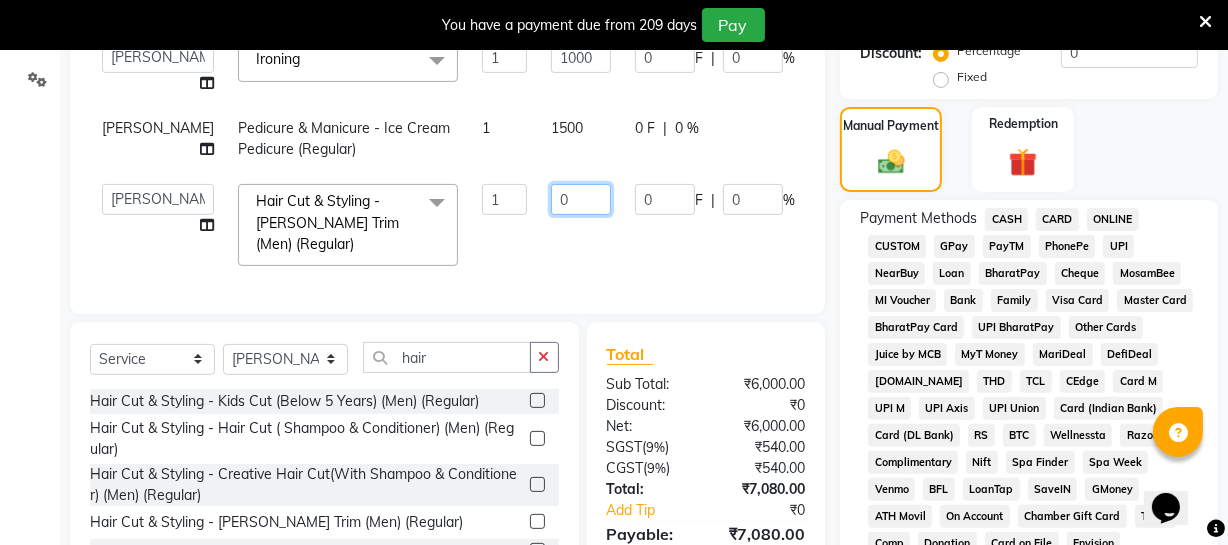 click on "0" 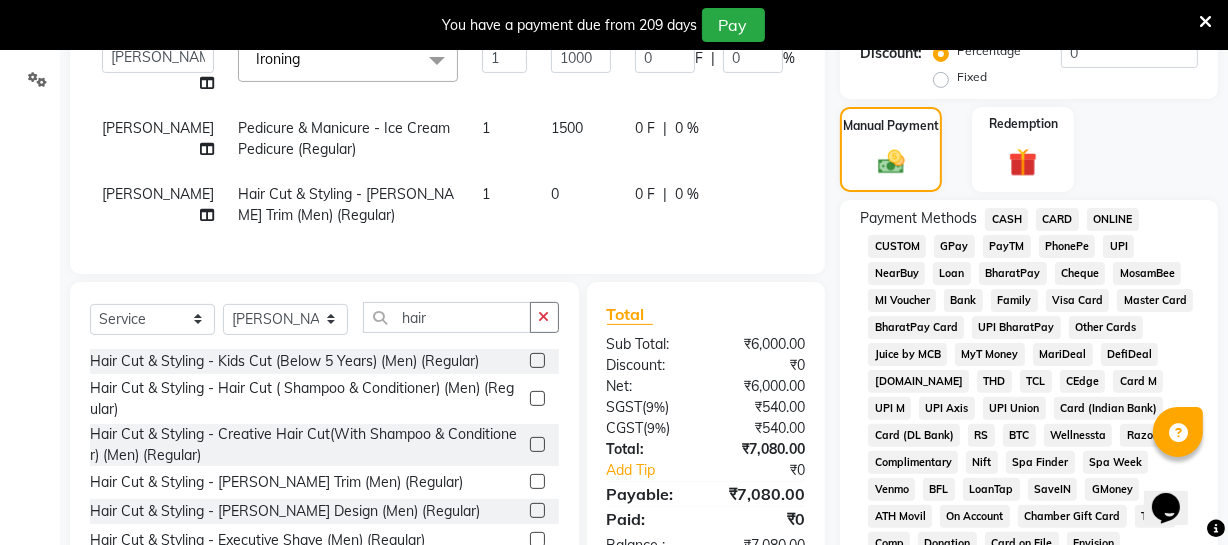 click on "Hair Cut & Styling - [PERSON_NAME] Trim (Men) (Regular)" 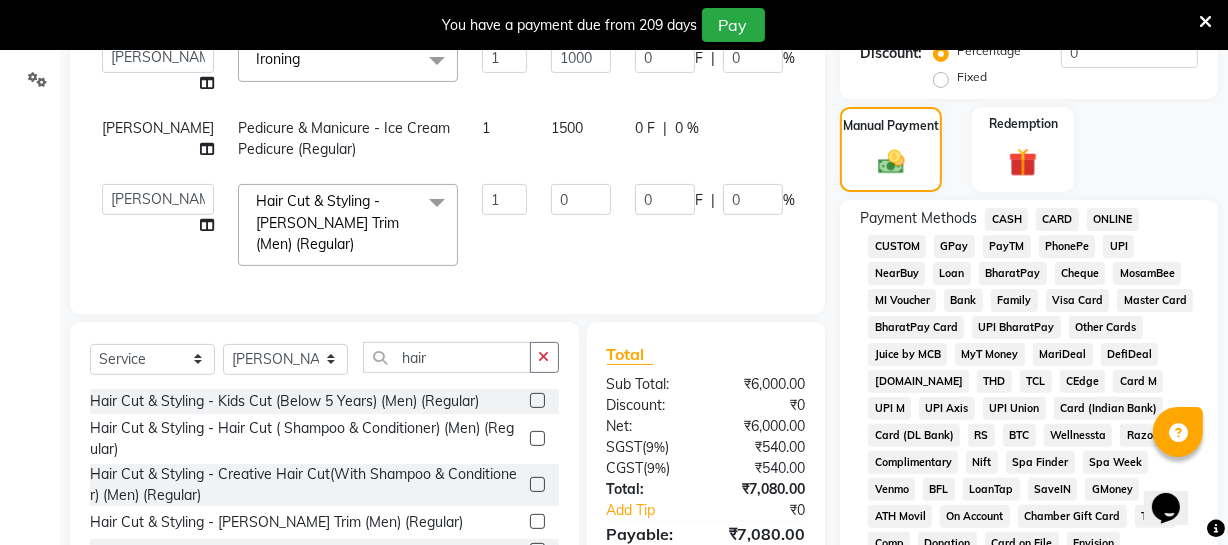 click 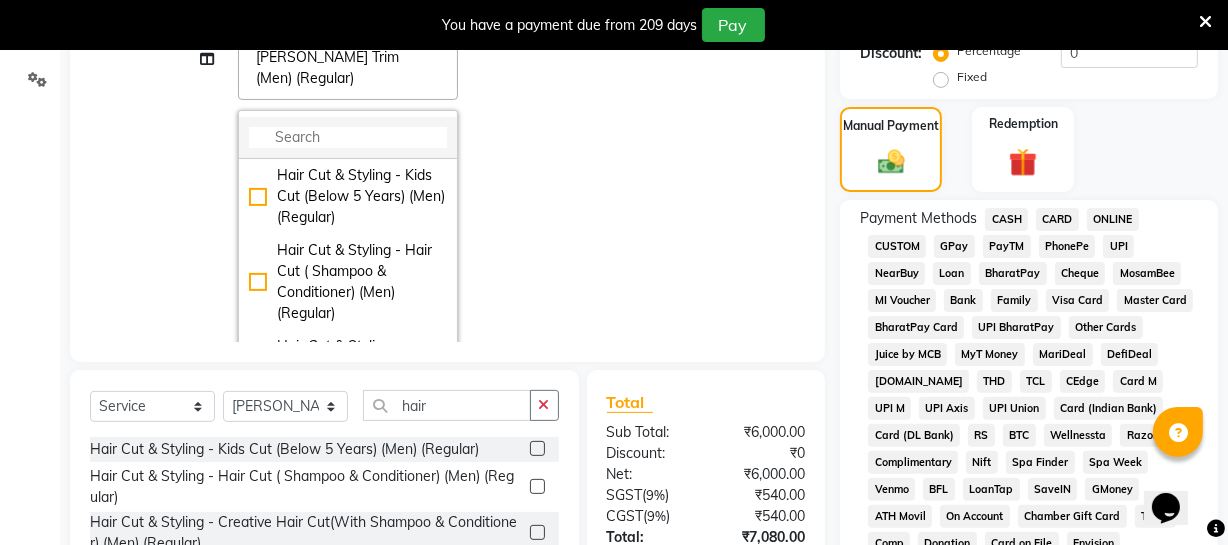 scroll, scrollTop: 181, scrollLeft: 0, axis: vertical 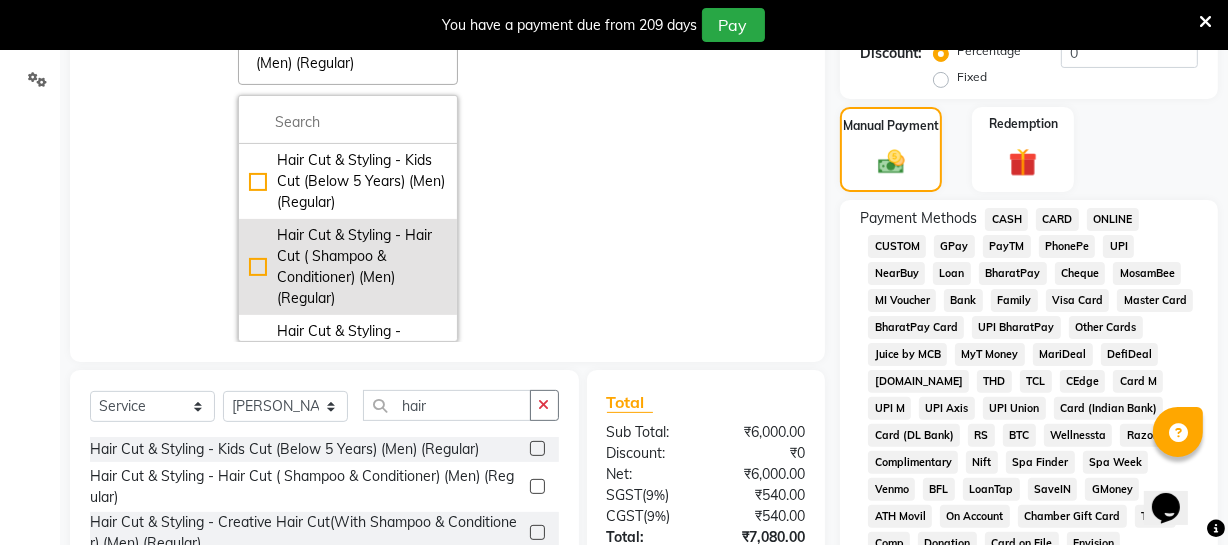 click on "Hair Cut & Styling - Hair Cut ( Shampoo & Conditioner) (Men) (Regular)" 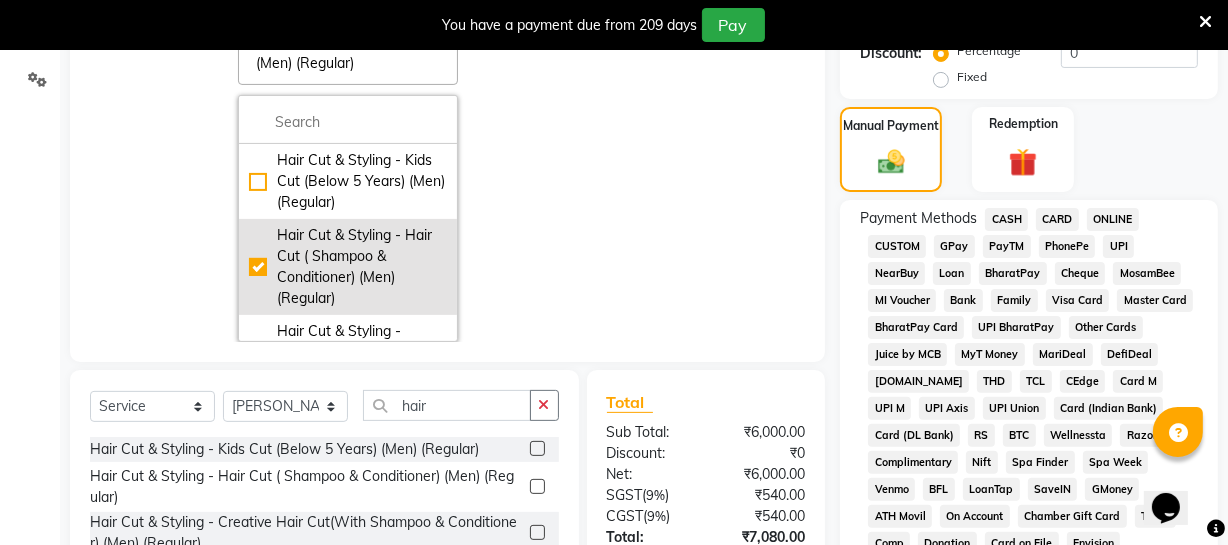 checkbox on "true" 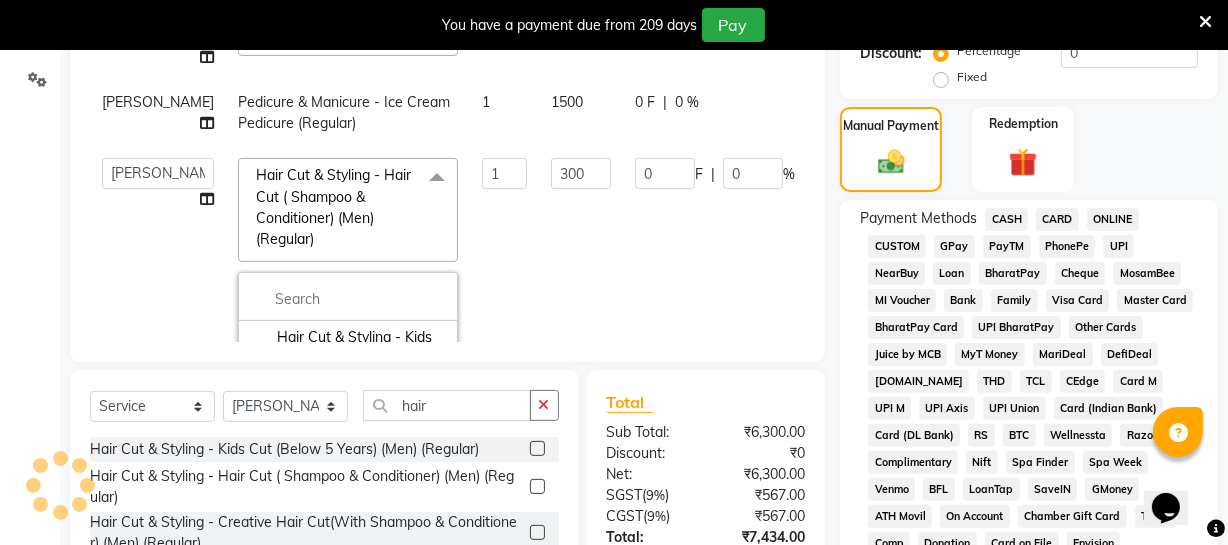 scroll, scrollTop: 0, scrollLeft: 0, axis: both 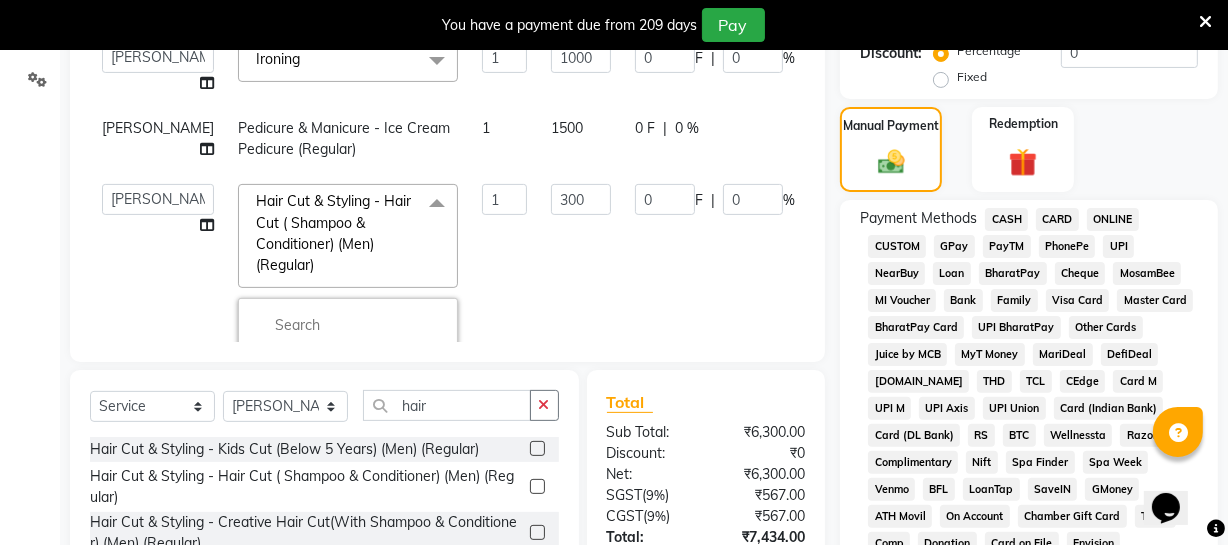 click on "300" 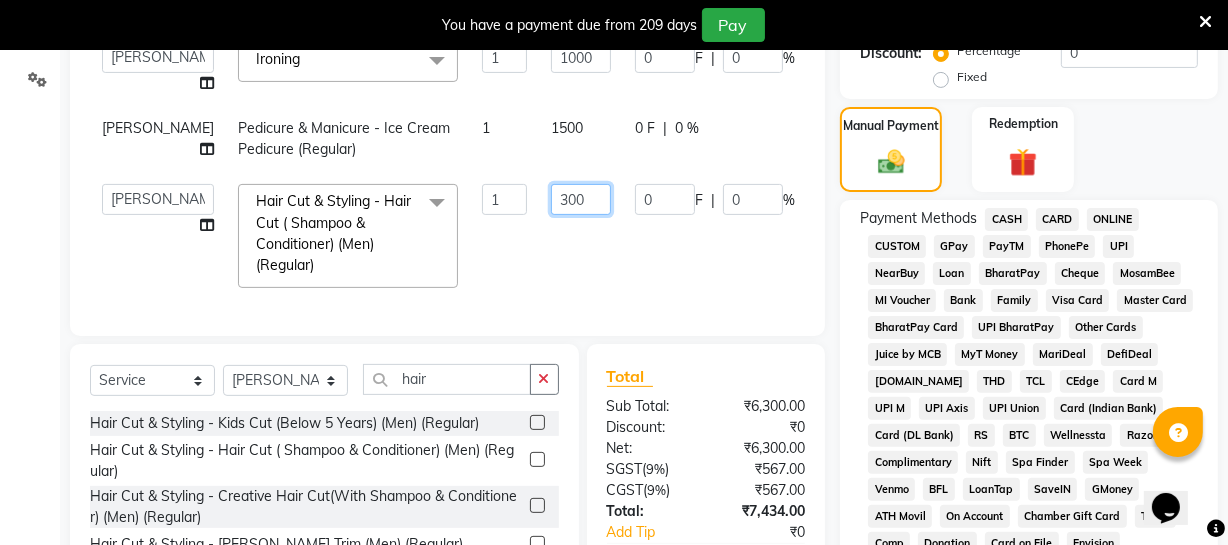 click on "300" 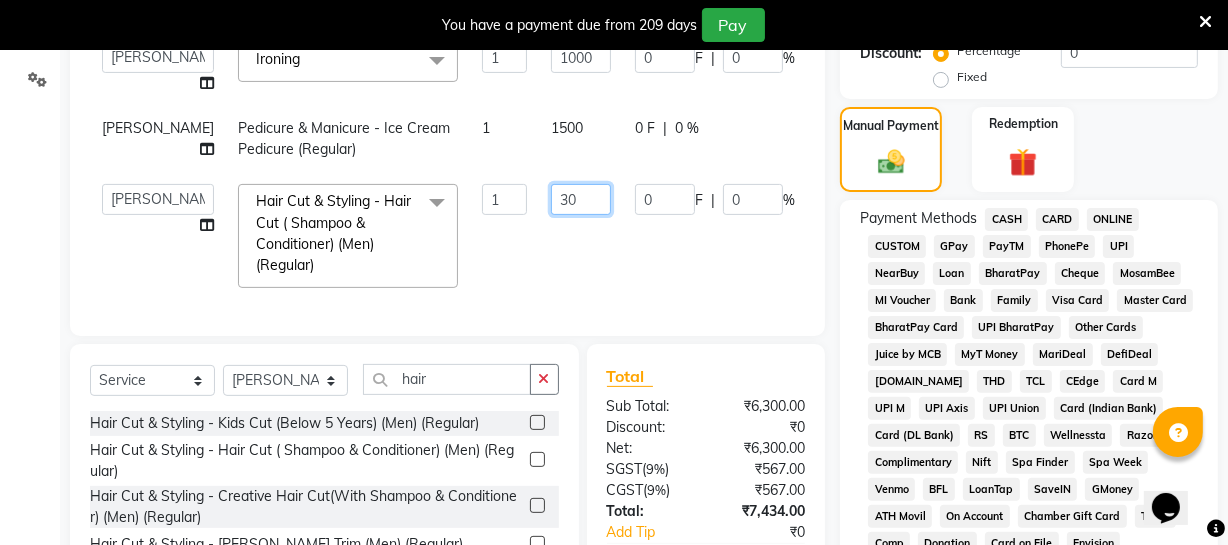 type on "3" 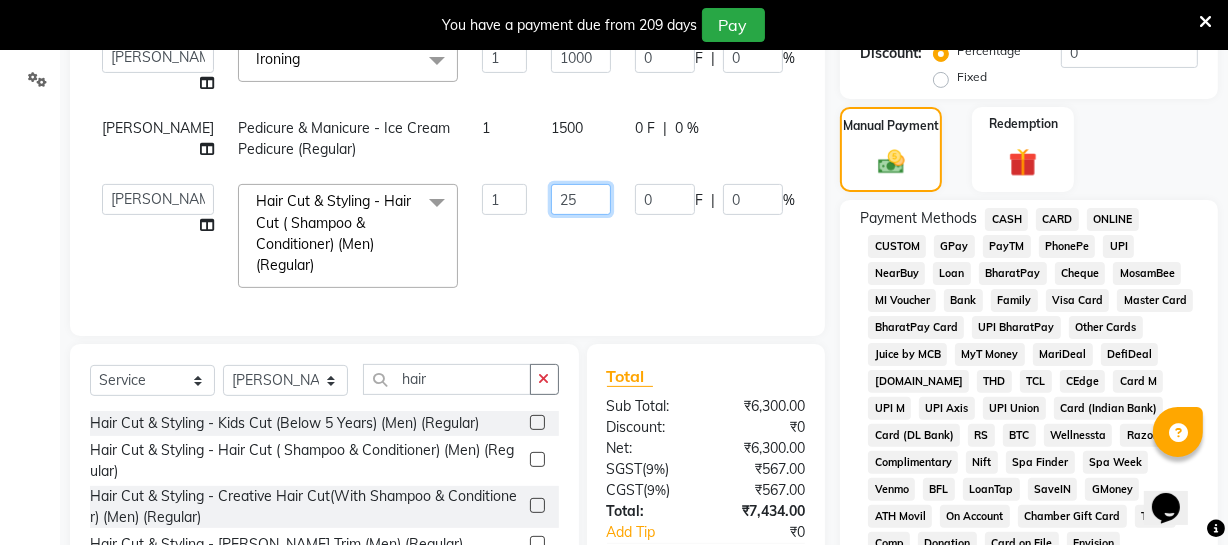 type on "250" 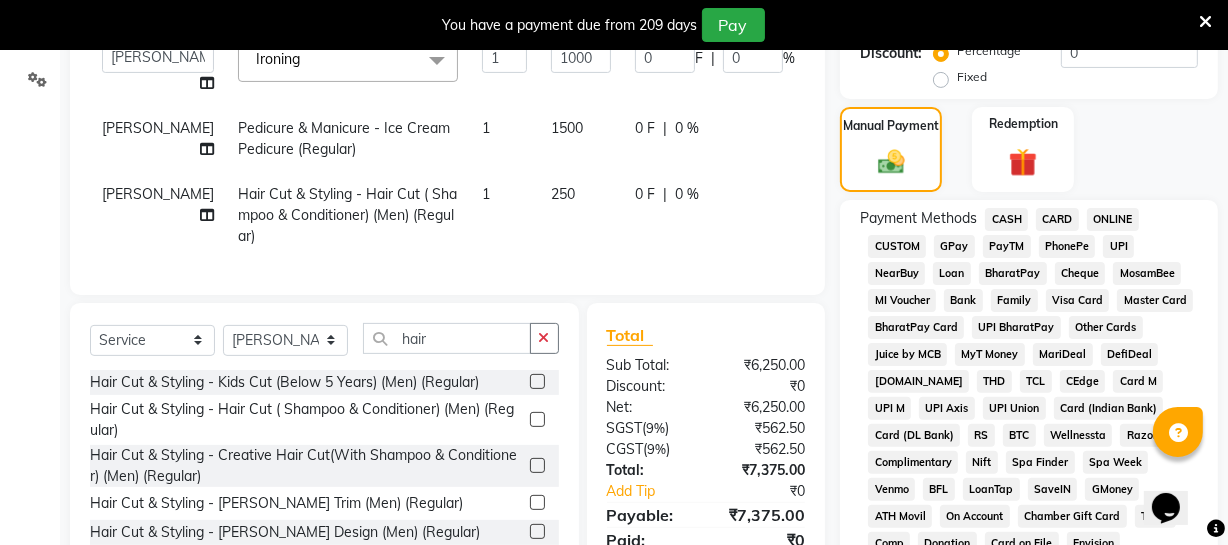 click on "250" 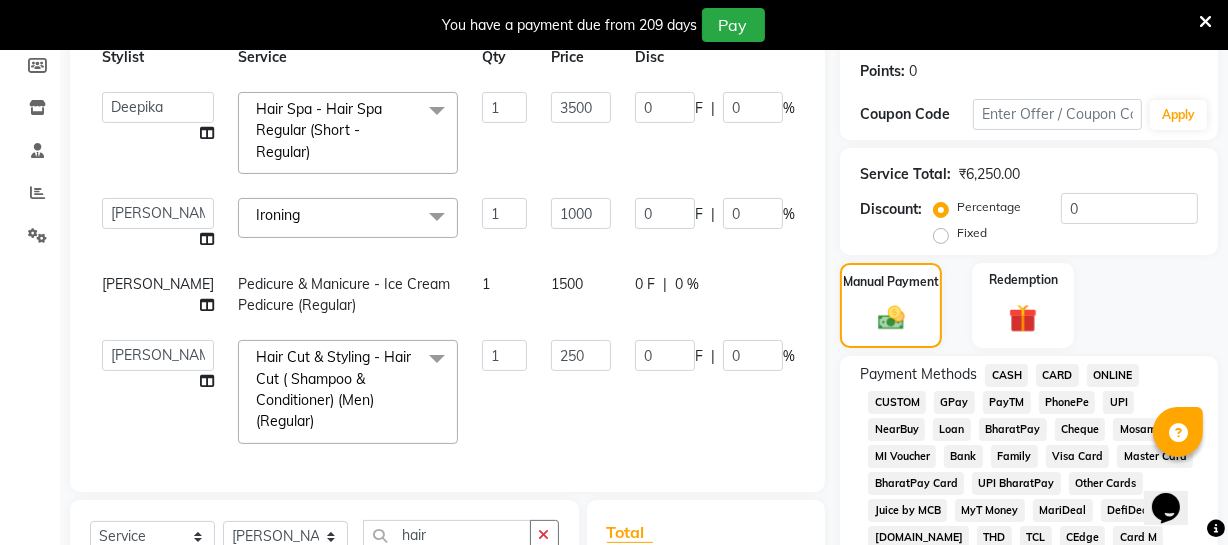 scroll, scrollTop: 290, scrollLeft: 0, axis: vertical 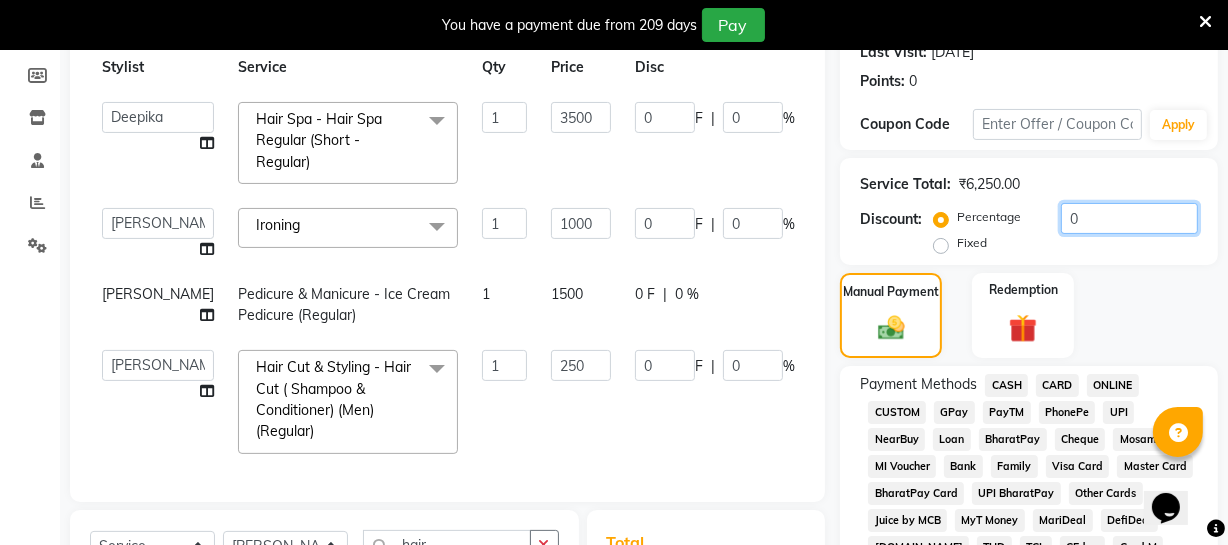 click on "0" 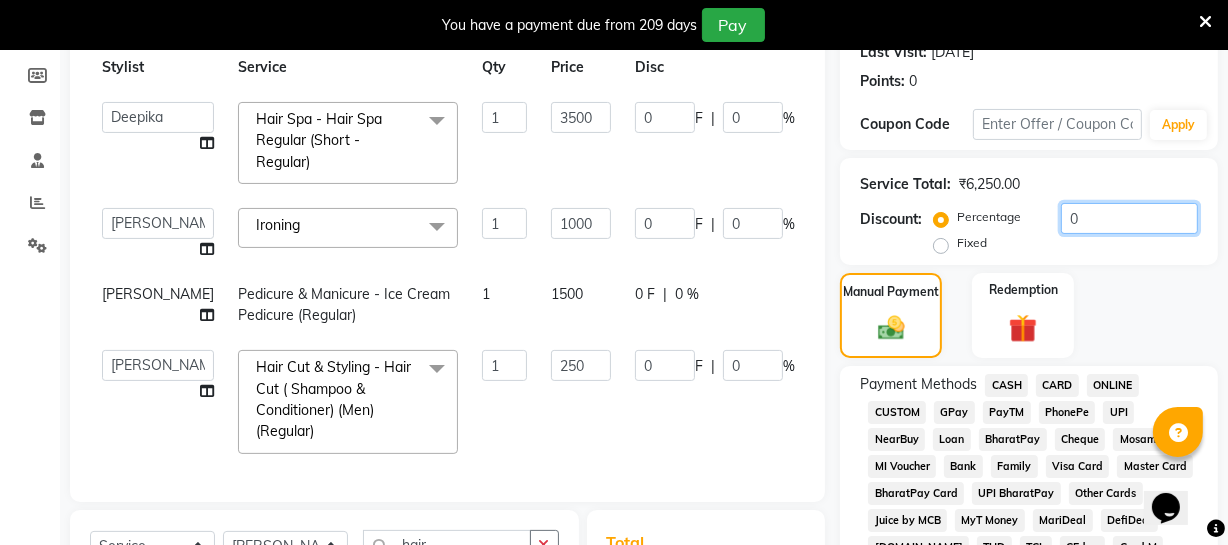 type on "05" 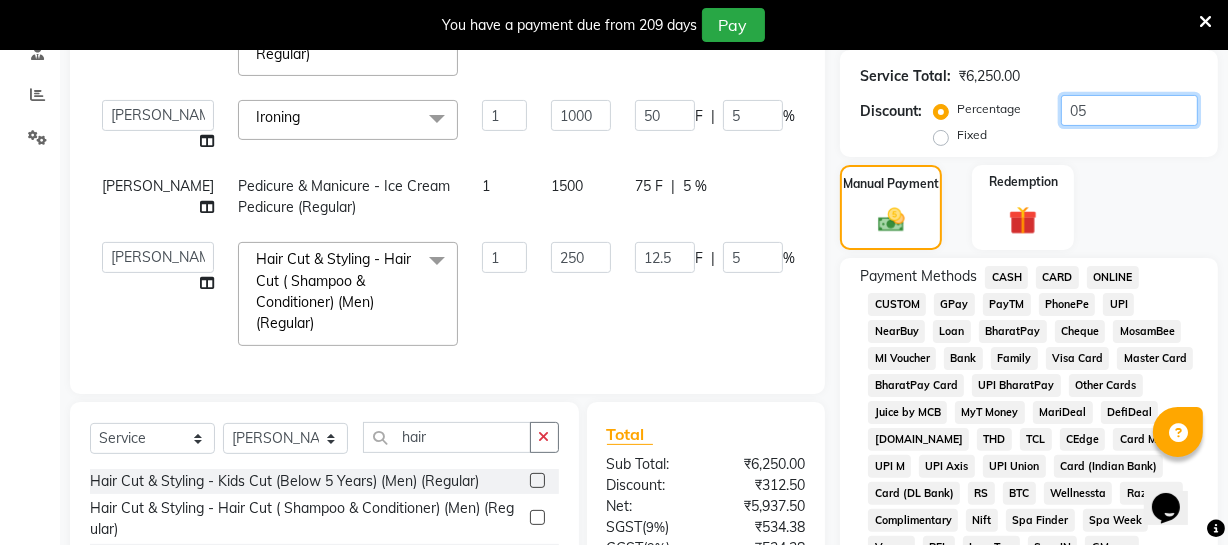 scroll, scrollTop: 381, scrollLeft: 0, axis: vertical 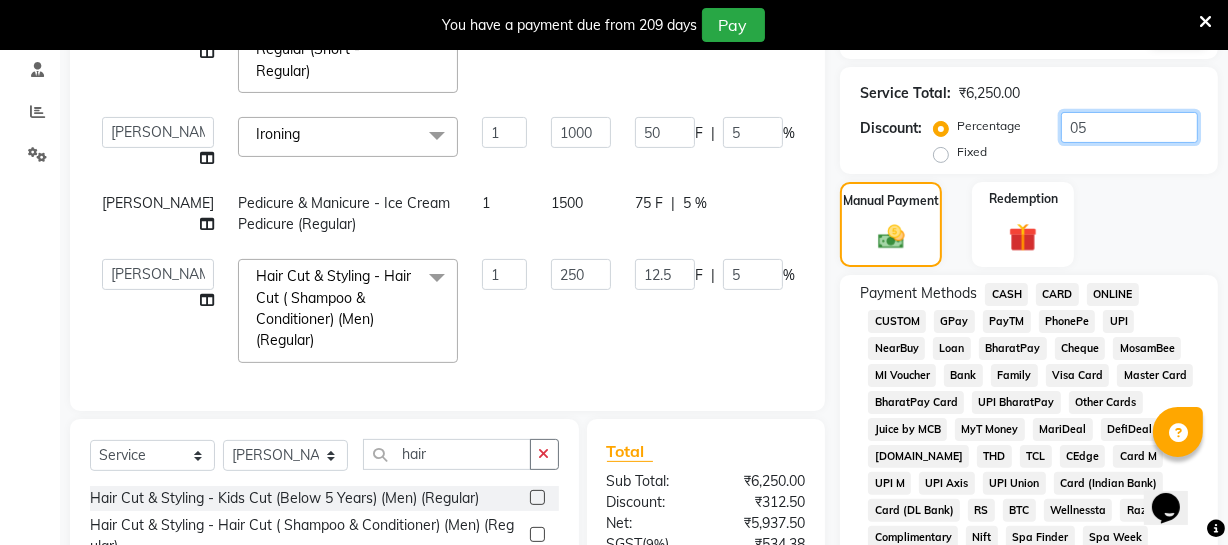 type on "0" 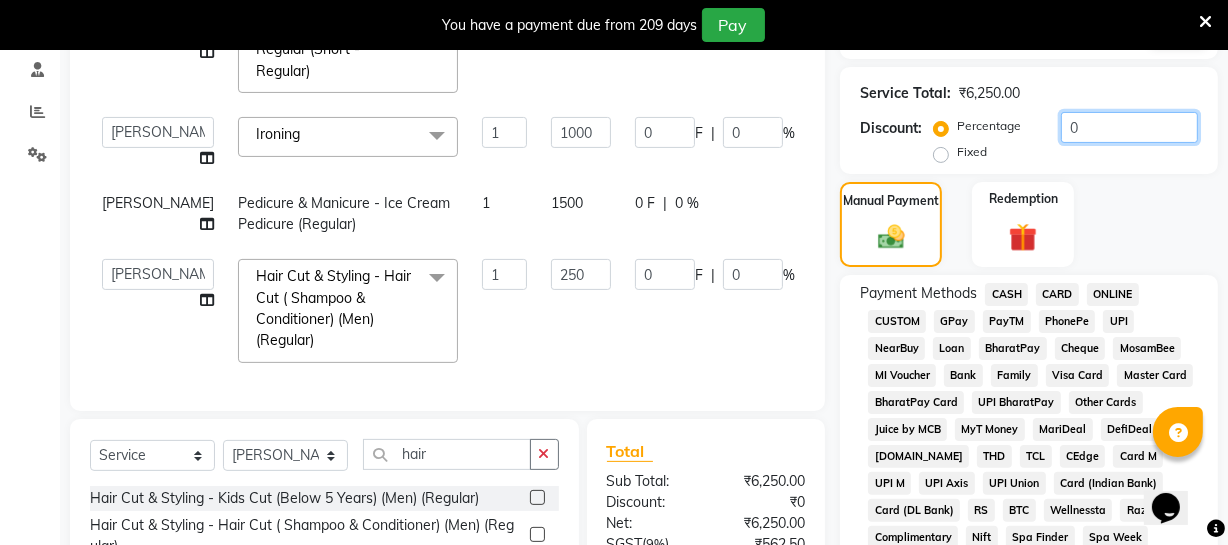 type on "04" 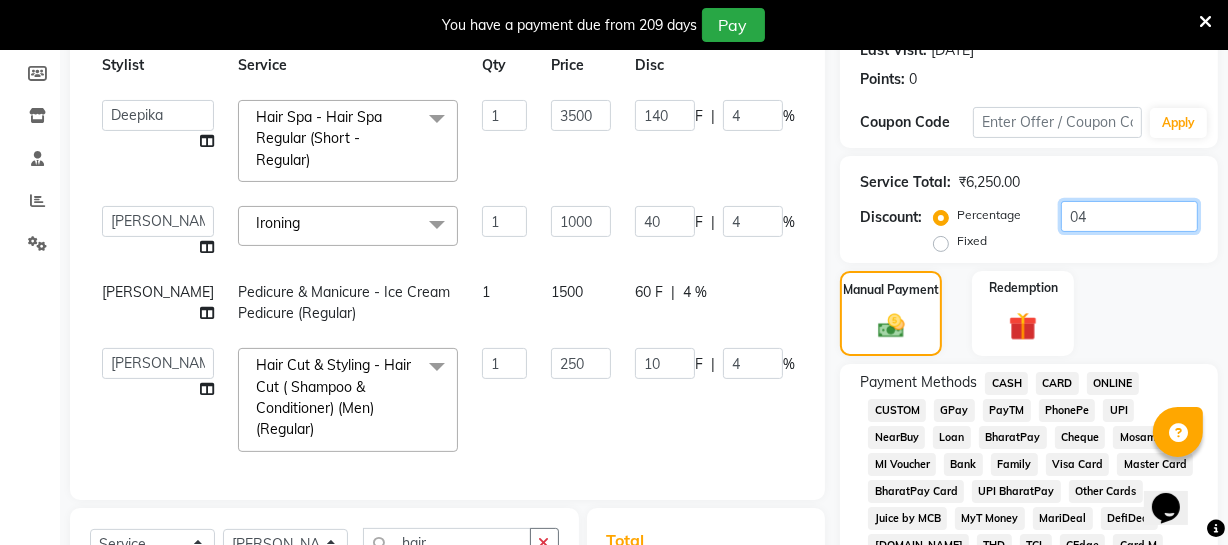 scroll, scrollTop: 290, scrollLeft: 0, axis: vertical 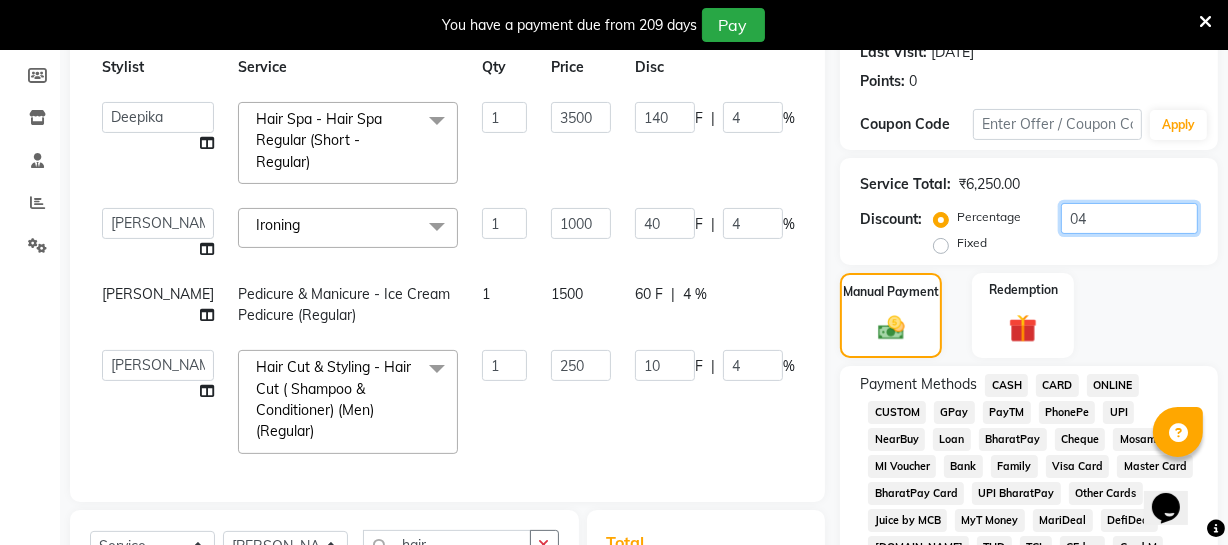 type on "04.1" 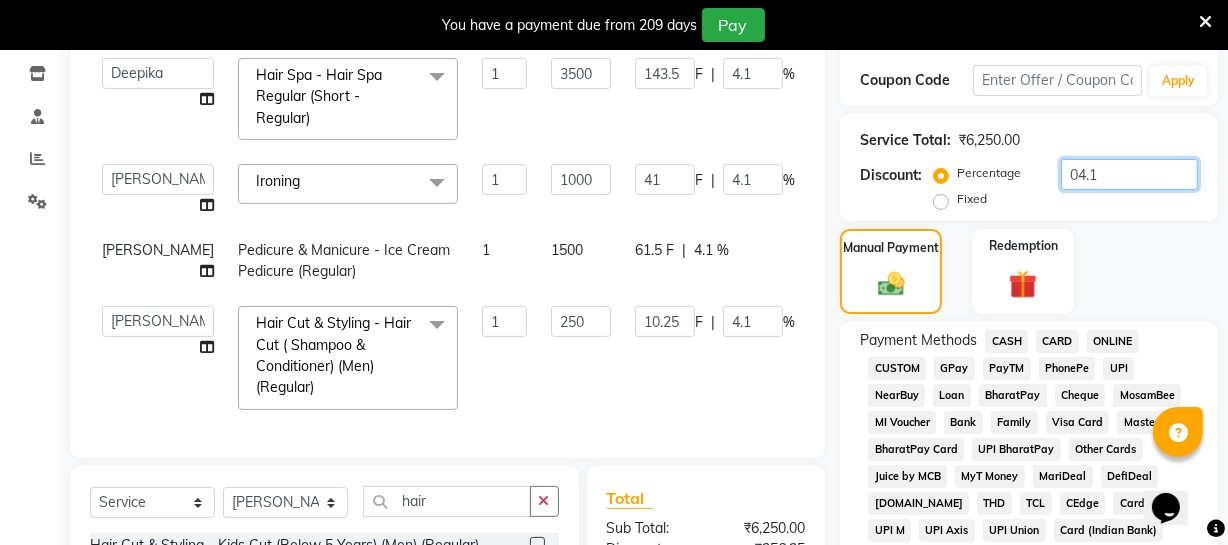 scroll, scrollTop: 290, scrollLeft: 0, axis: vertical 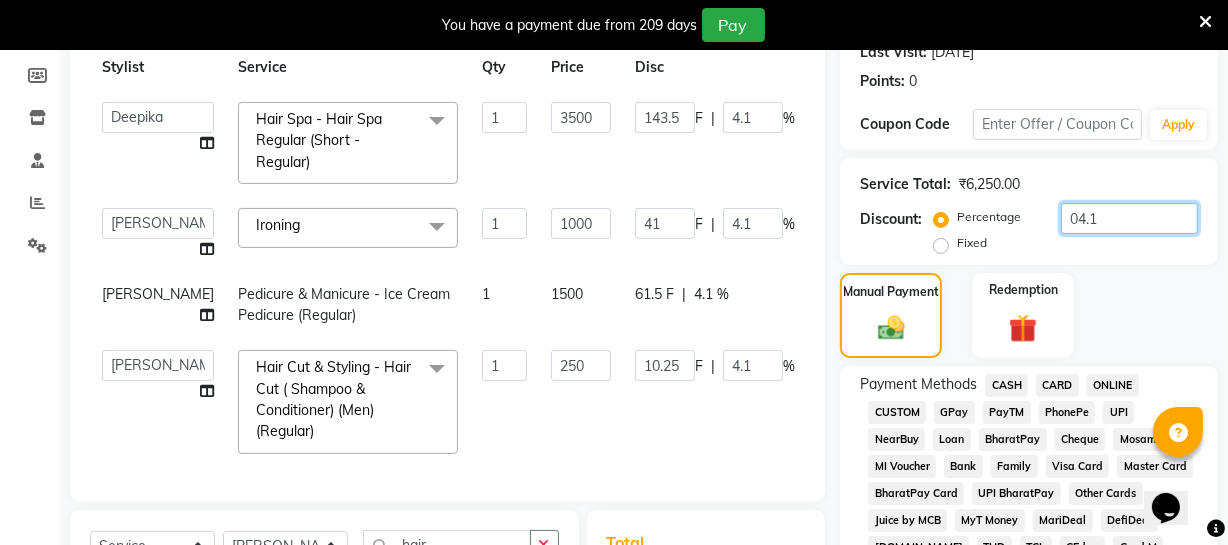 type on "04" 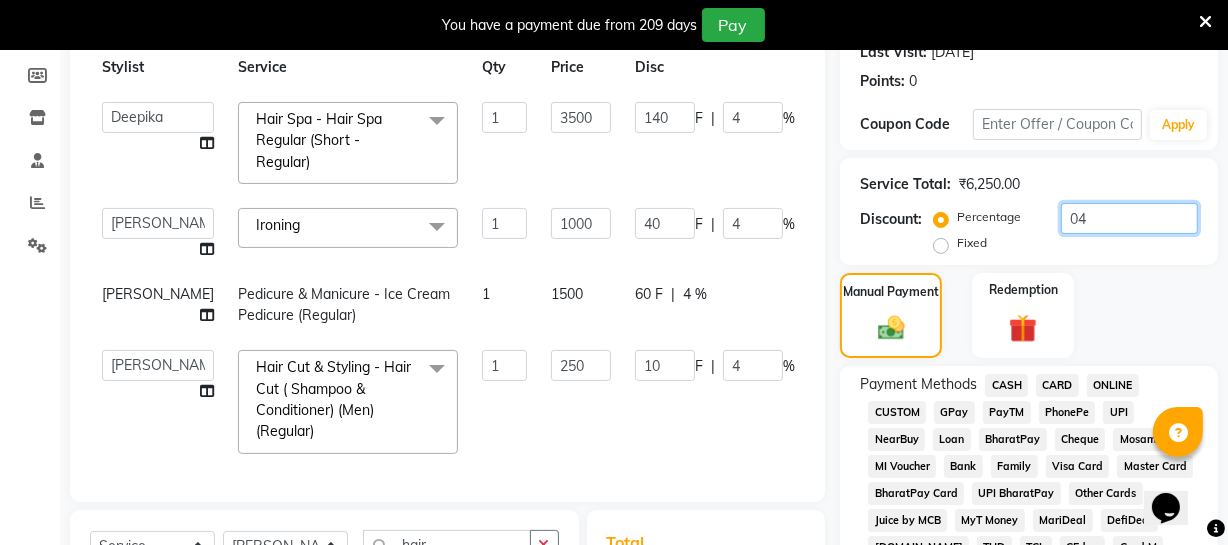 type on "04.5" 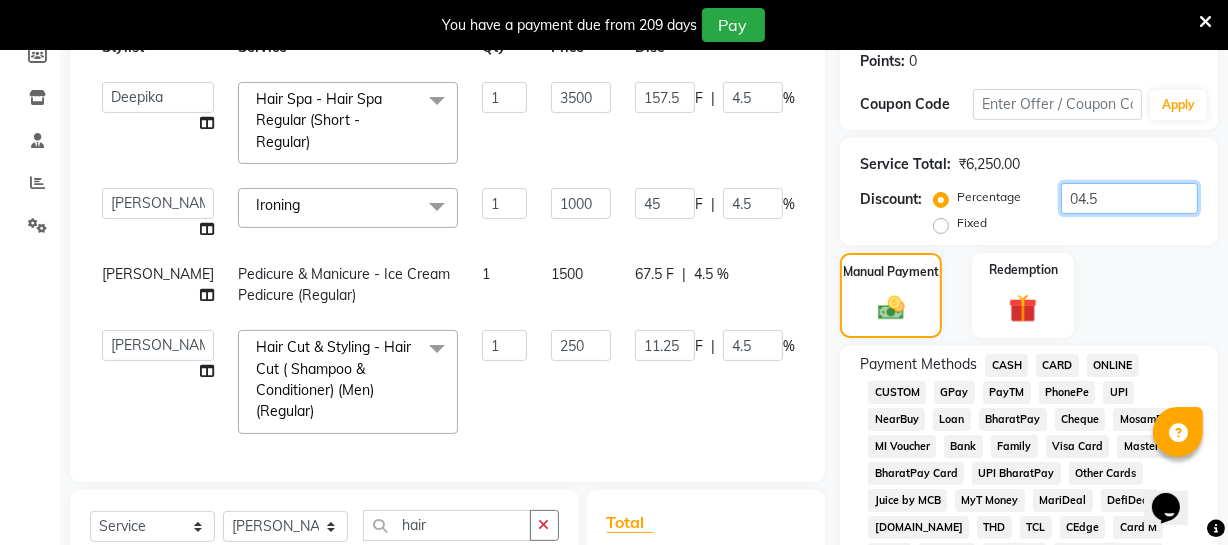 scroll, scrollTop: 290, scrollLeft: 0, axis: vertical 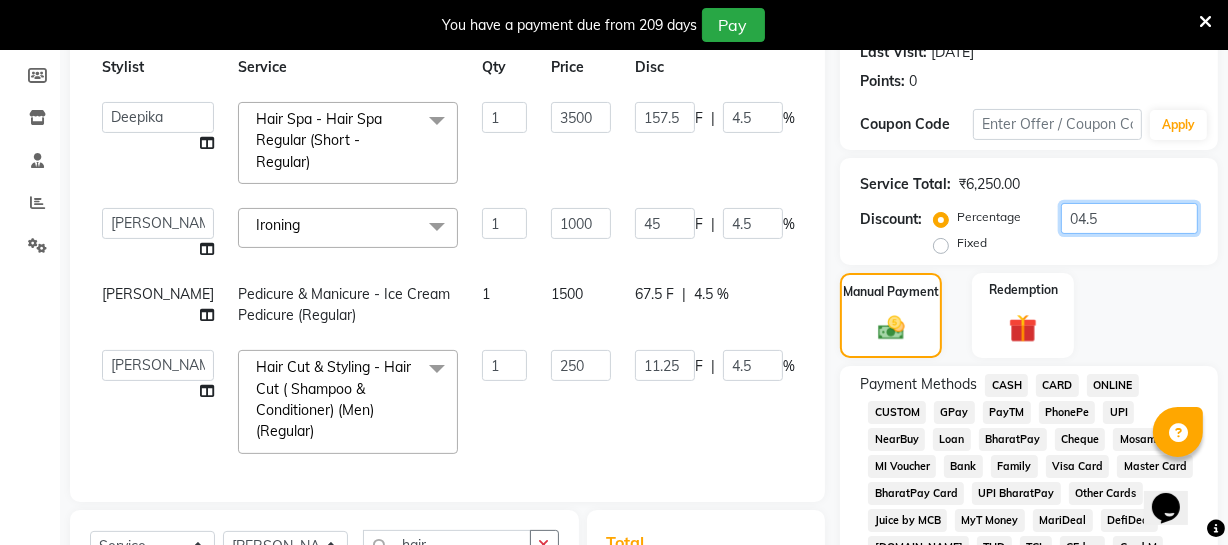 type on "04" 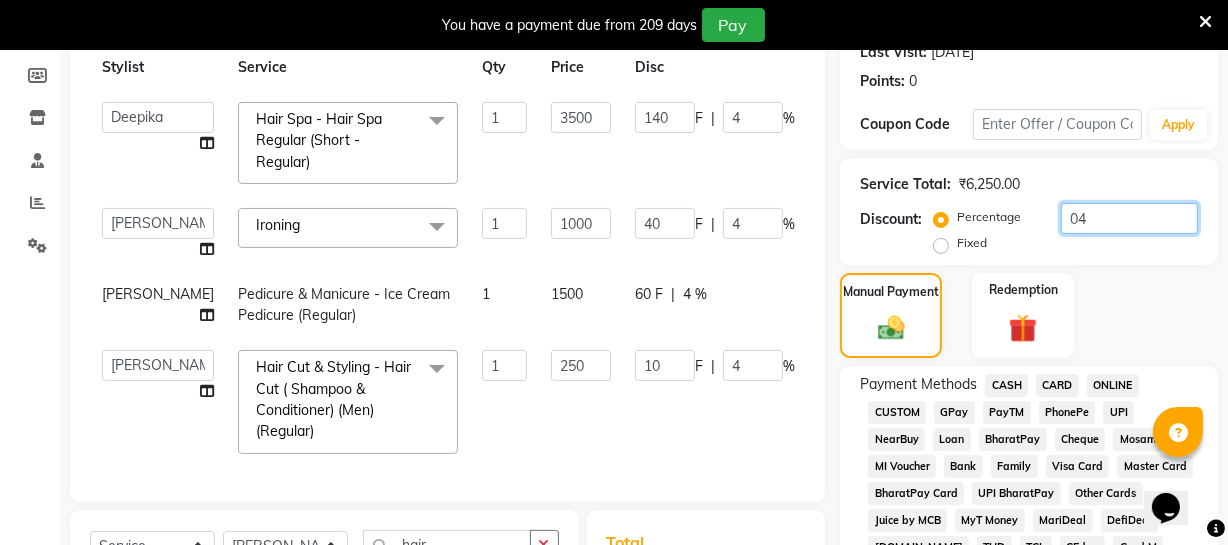 type on "0" 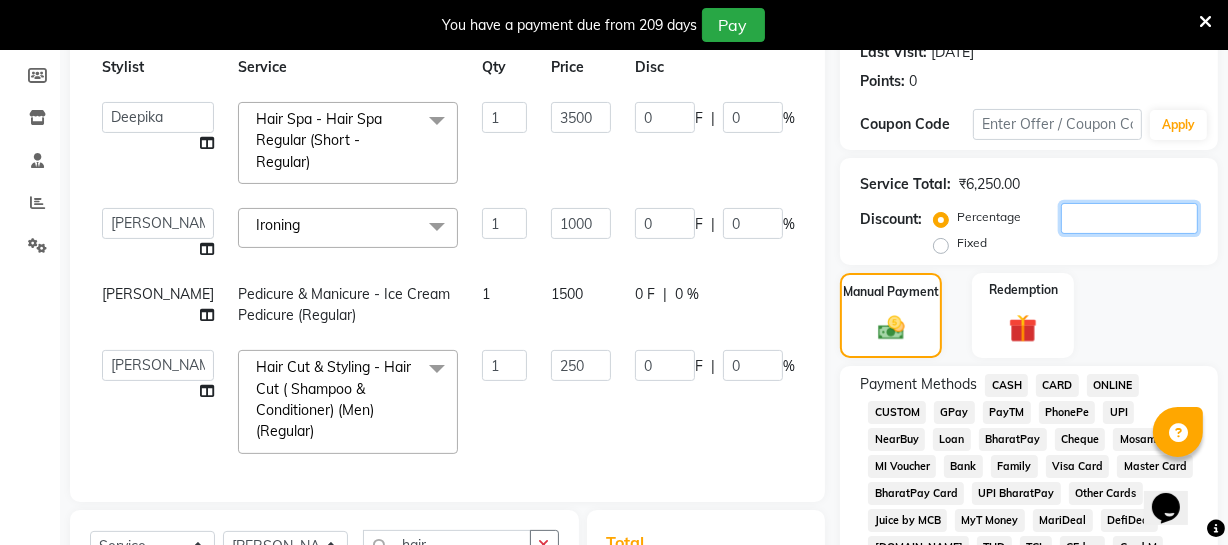 type on "3" 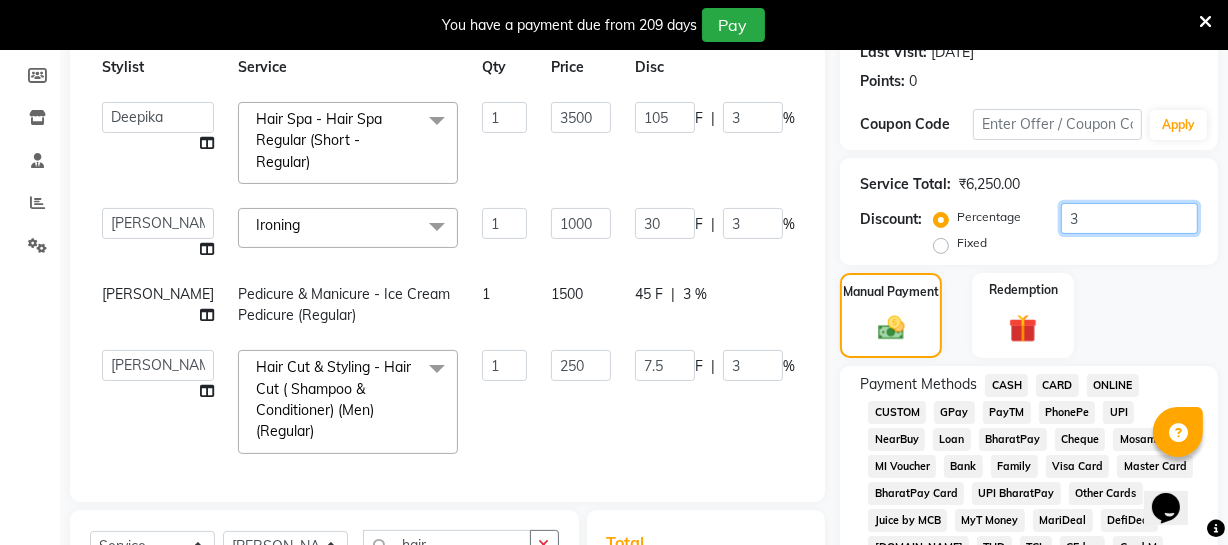 type on "3.8" 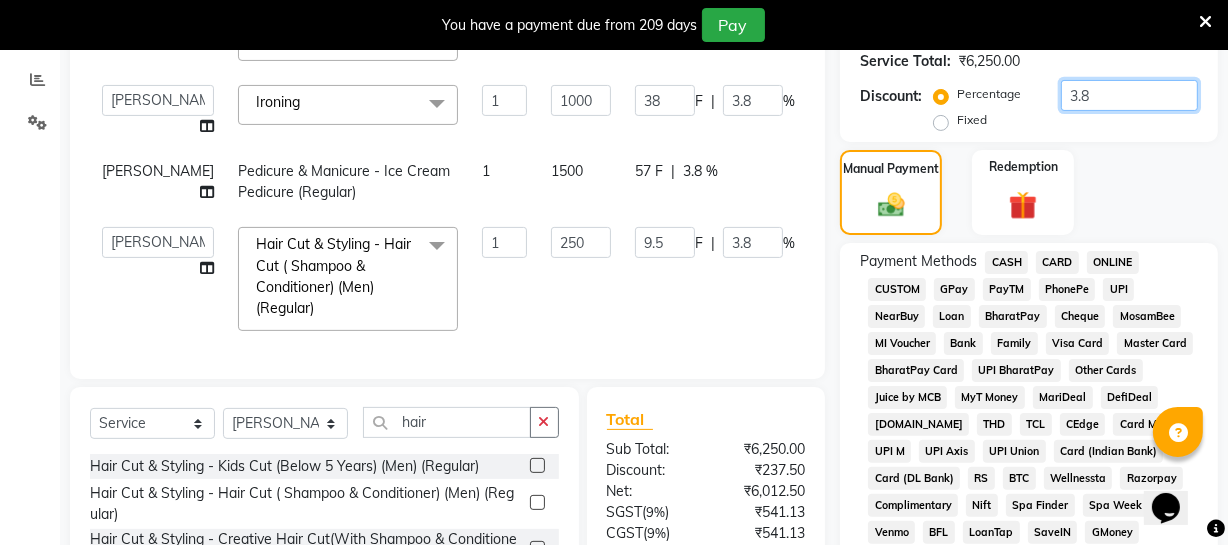 scroll, scrollTop: 381, scrollLeft: 0, axis: vertical 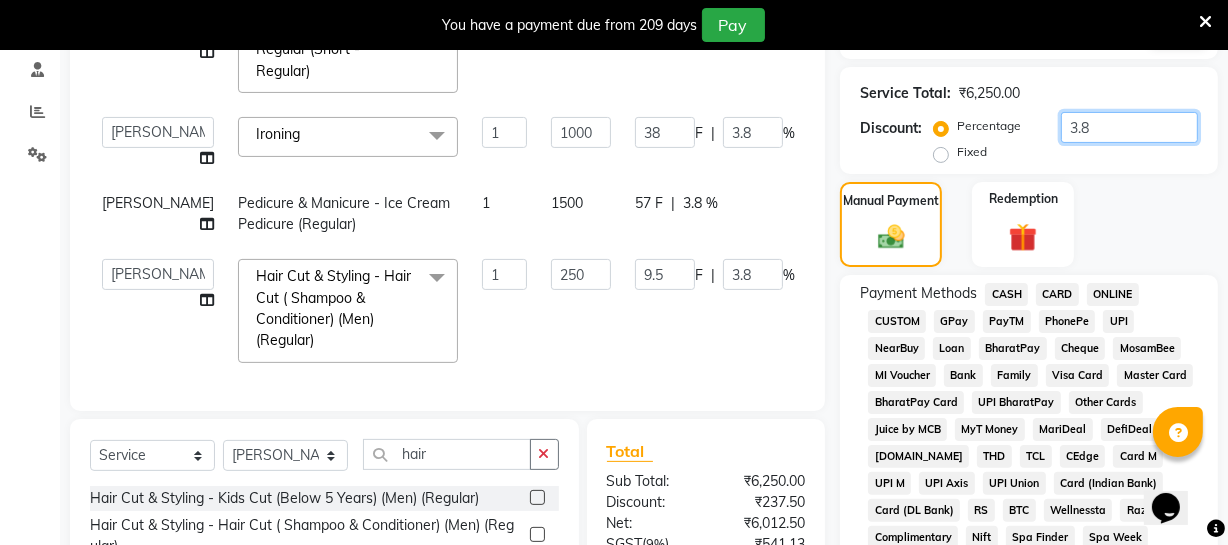 type on "3" 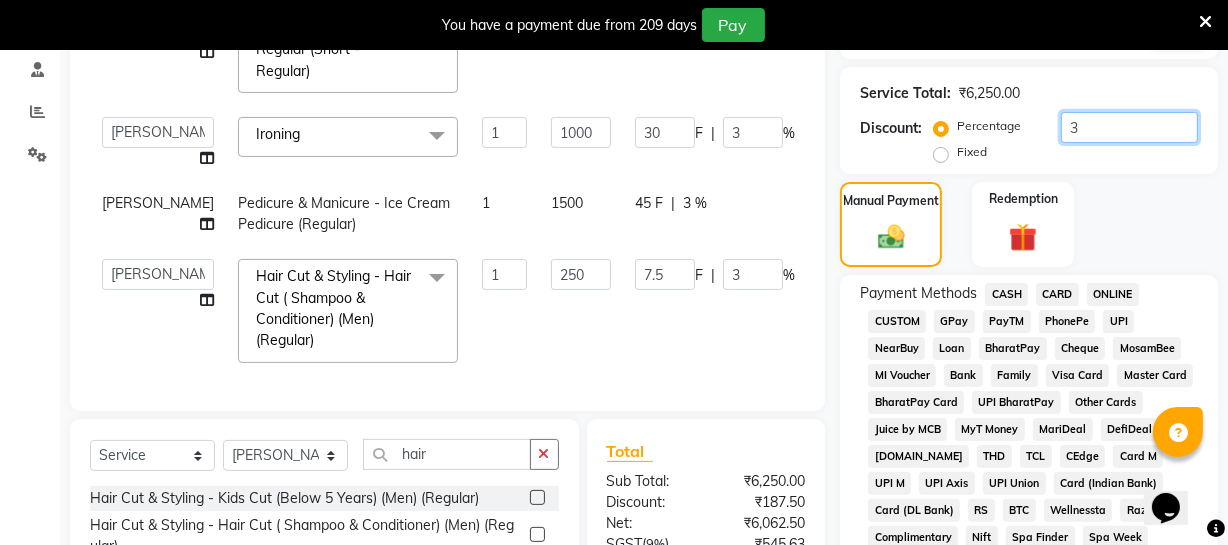 type on "3.7" 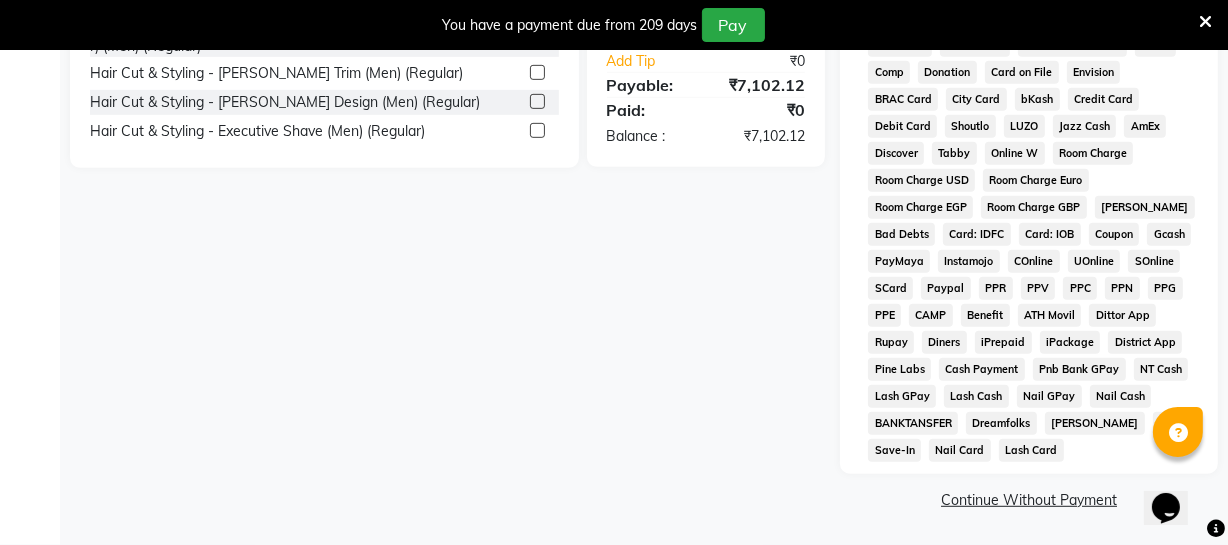 scroll, scrollTop: 290, scrollLeft: 0, axis: vertical 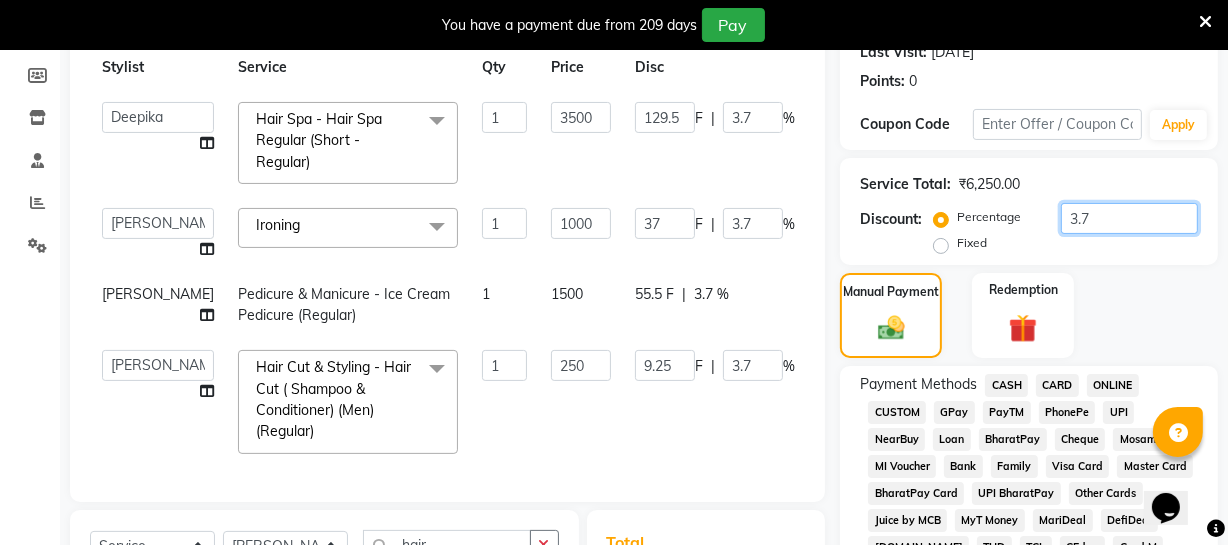 type on "3.7" 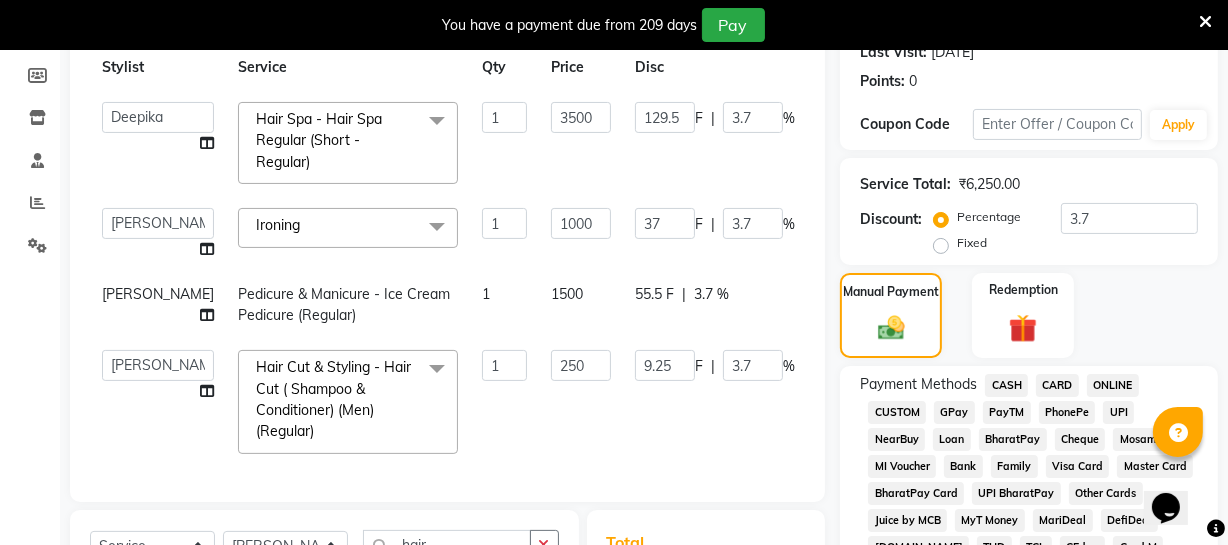 click on "ONLINE" 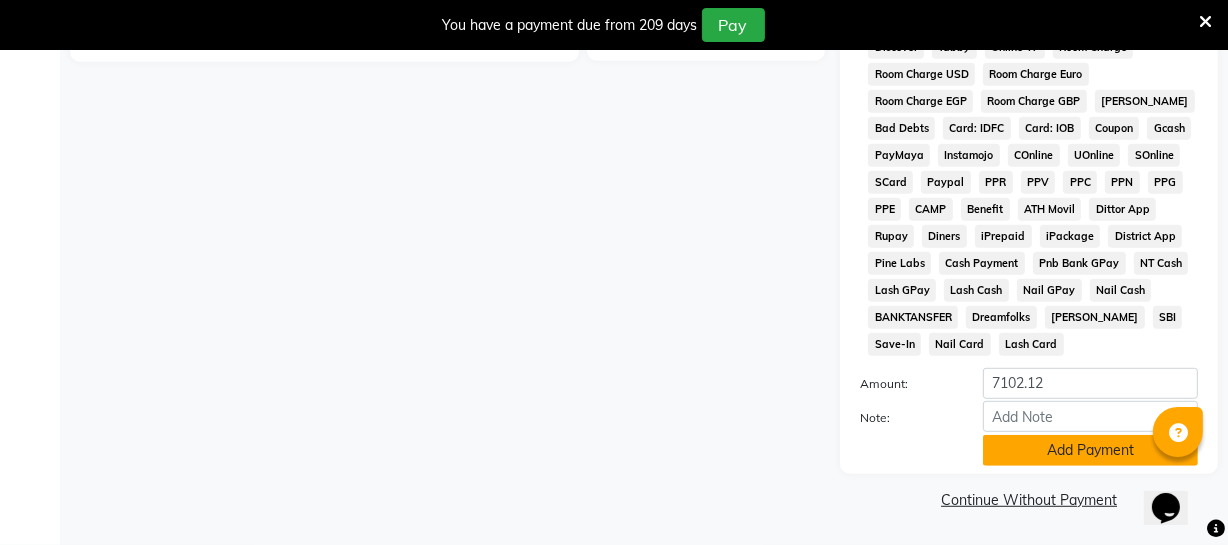click on "Add Payment" 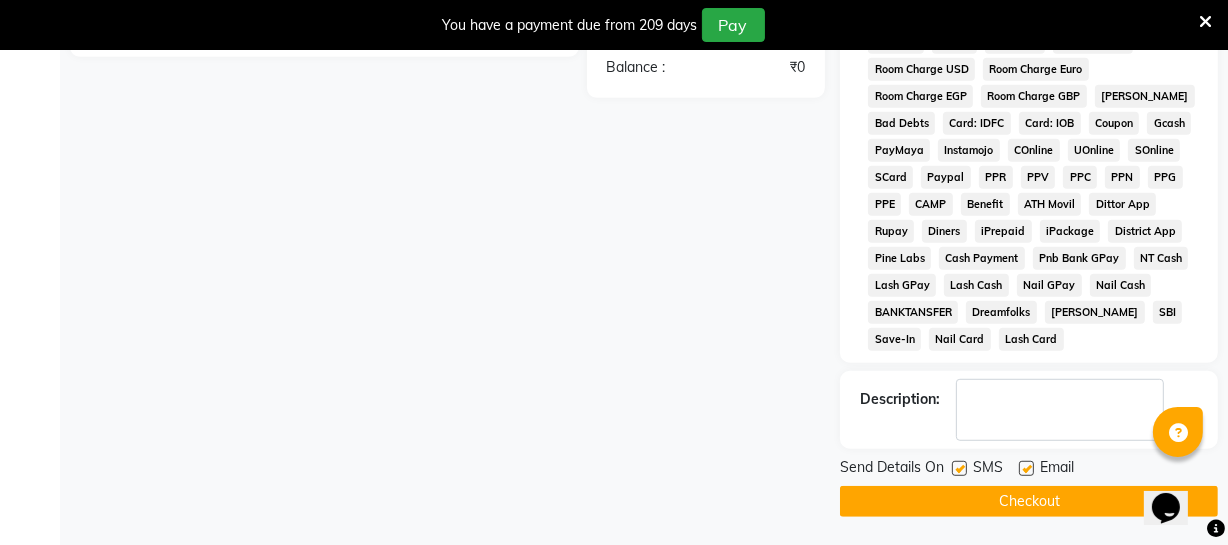 scroll, scrollTop: 1039, scrollLeft: 0, axis: vertical 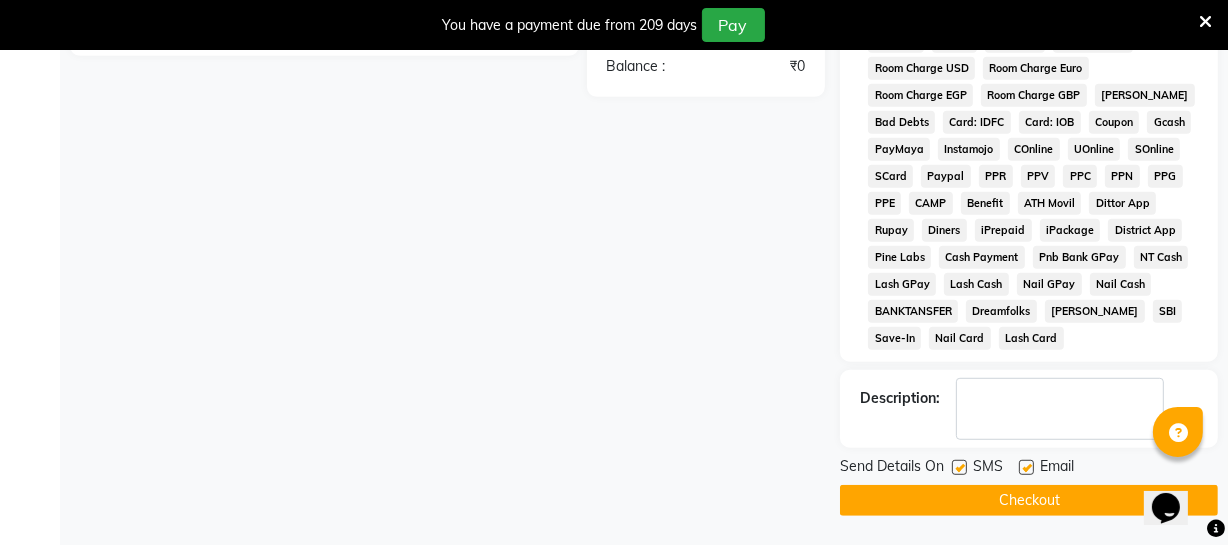 click on "Checkout" 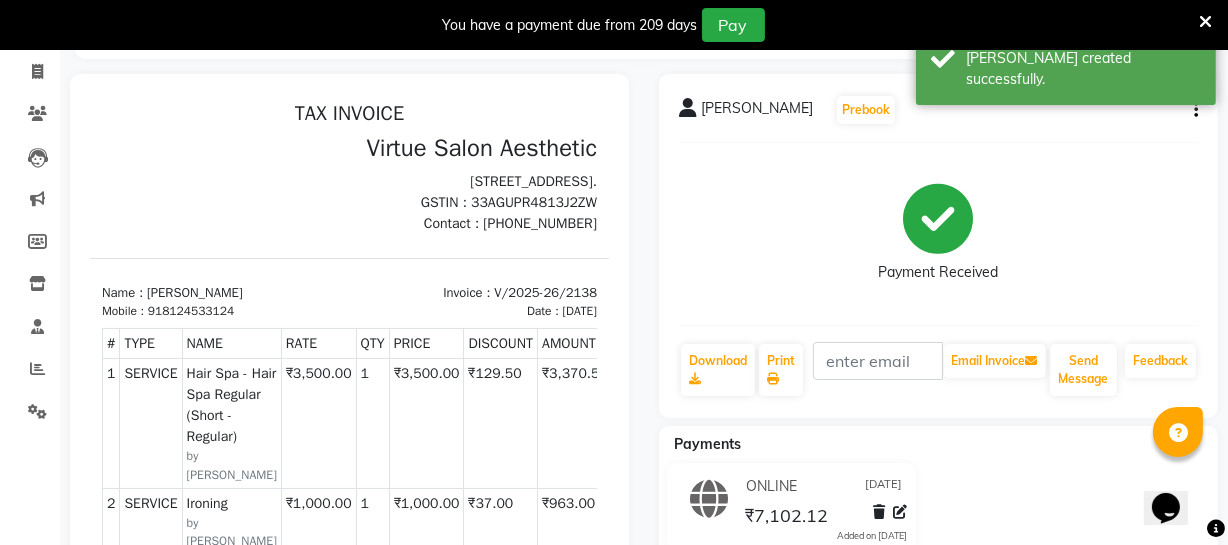 scroll, scrollTop: 0, scrollLeft: 0, axis: both 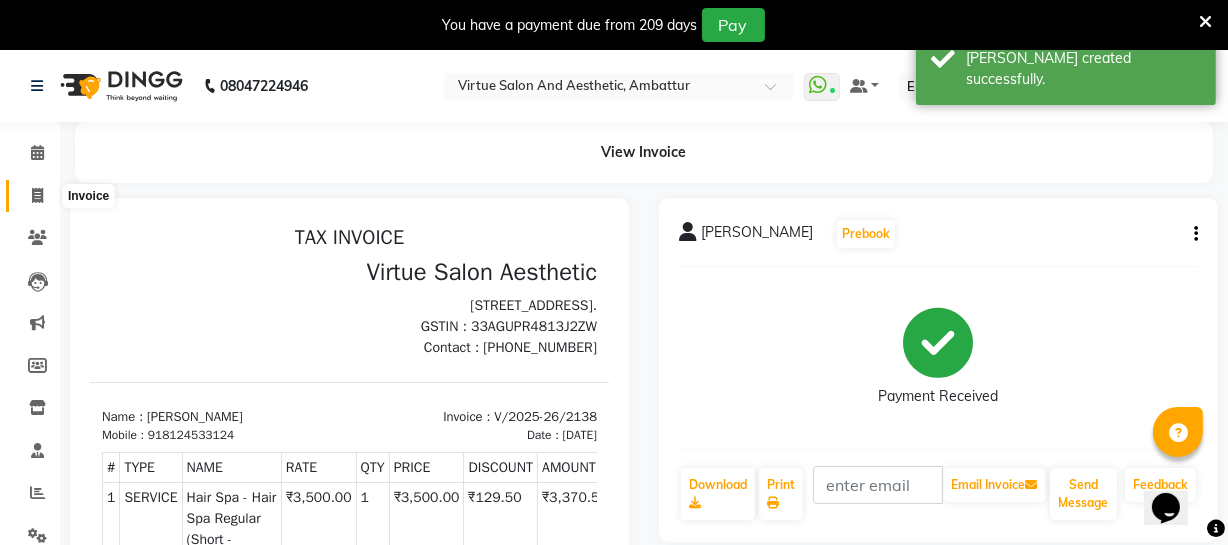 click 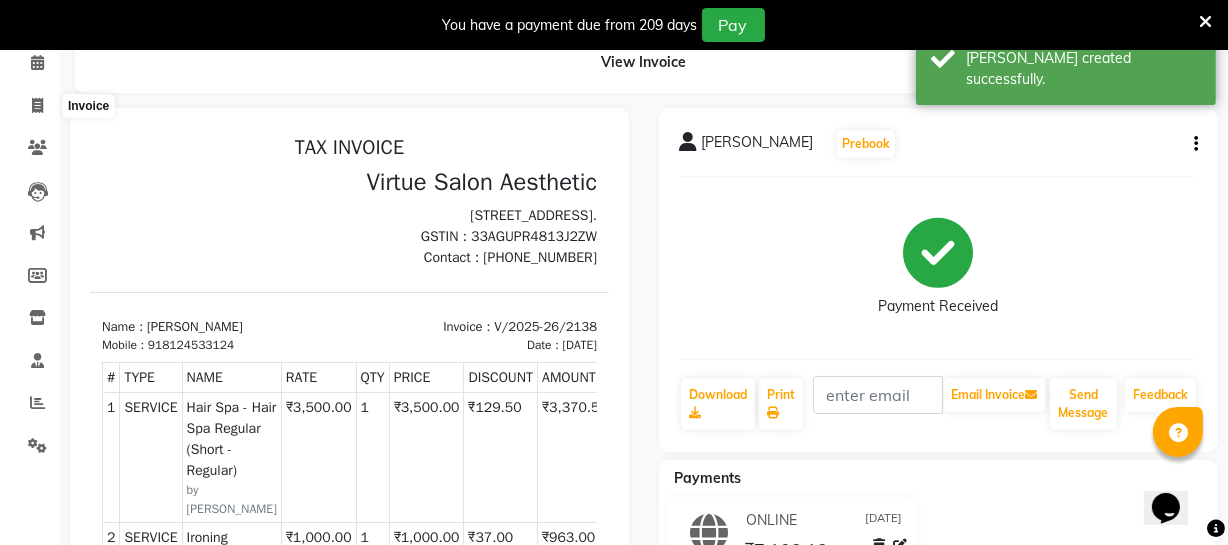select on "5237" 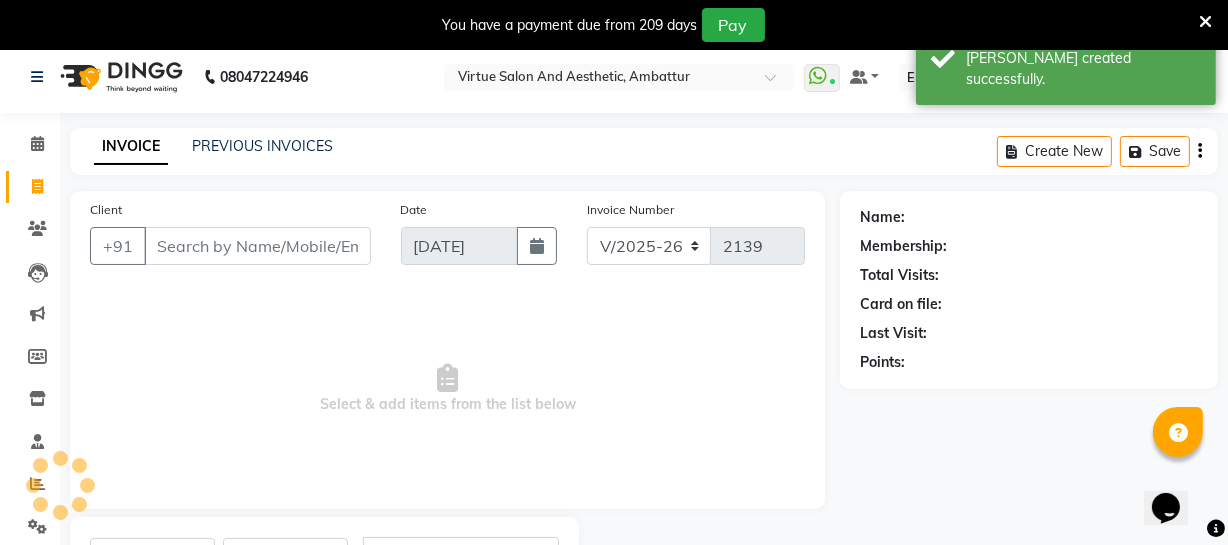 scroll, scrollTop: 0, scrollLeft: 0, axis: both 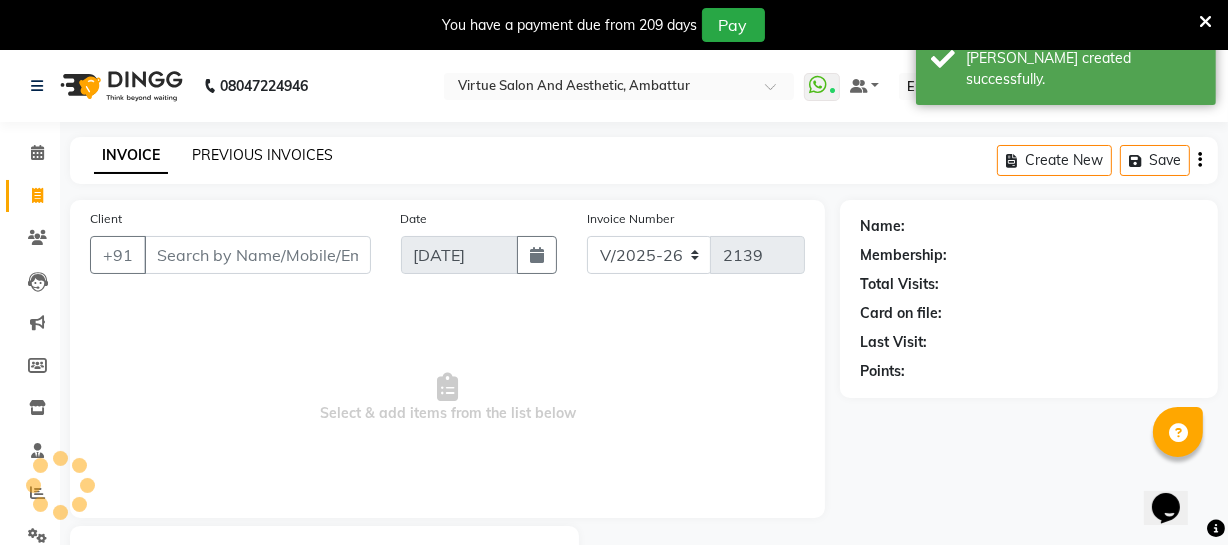 click on "PREVIOUS INVOICES" 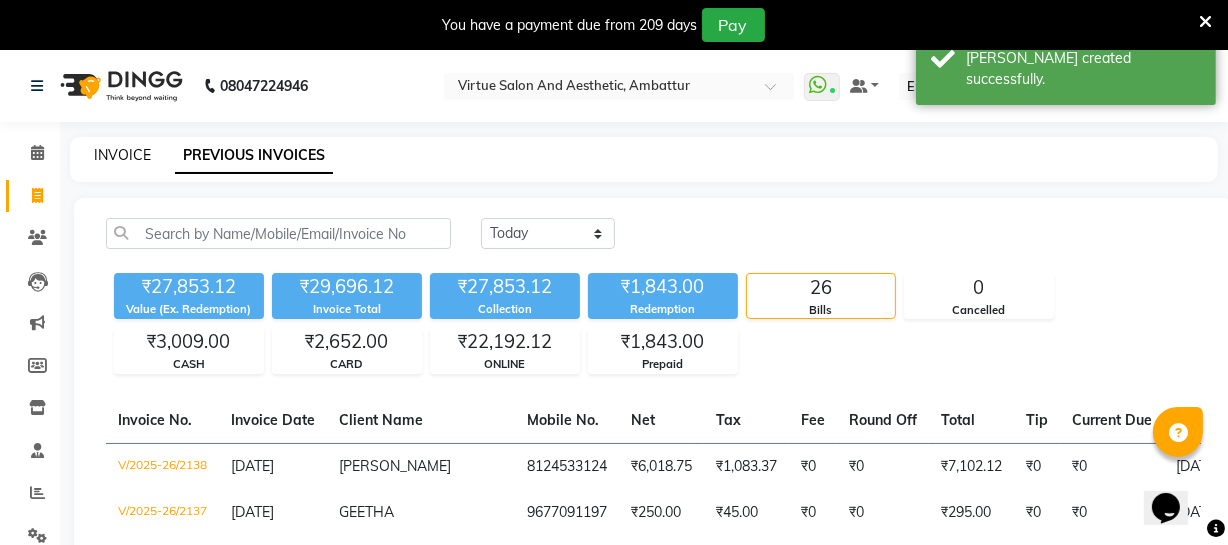 click on "INVOICE" 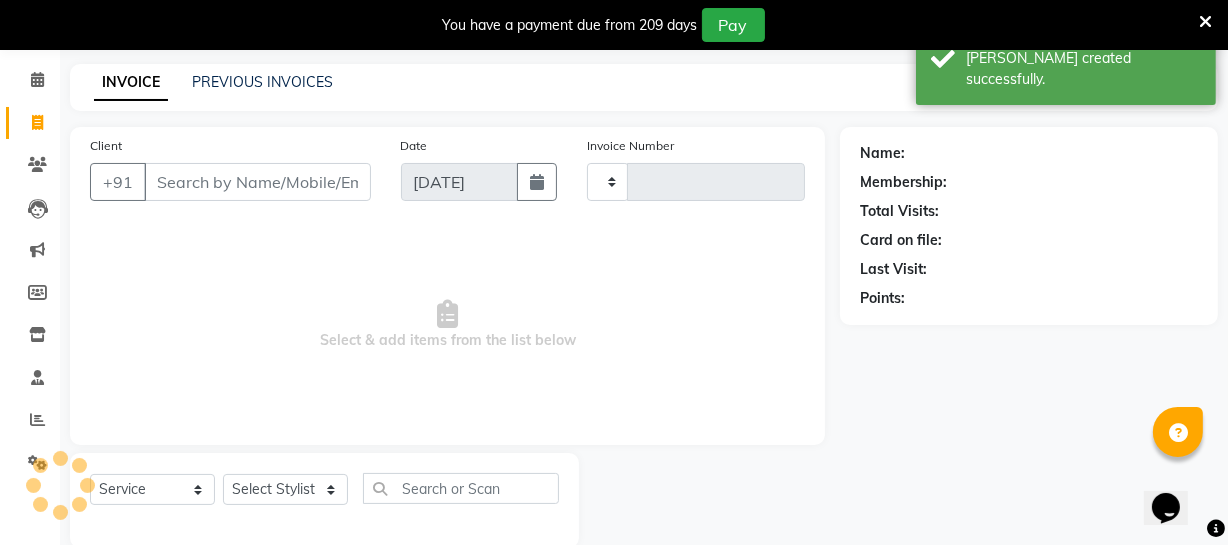 type on "2139" 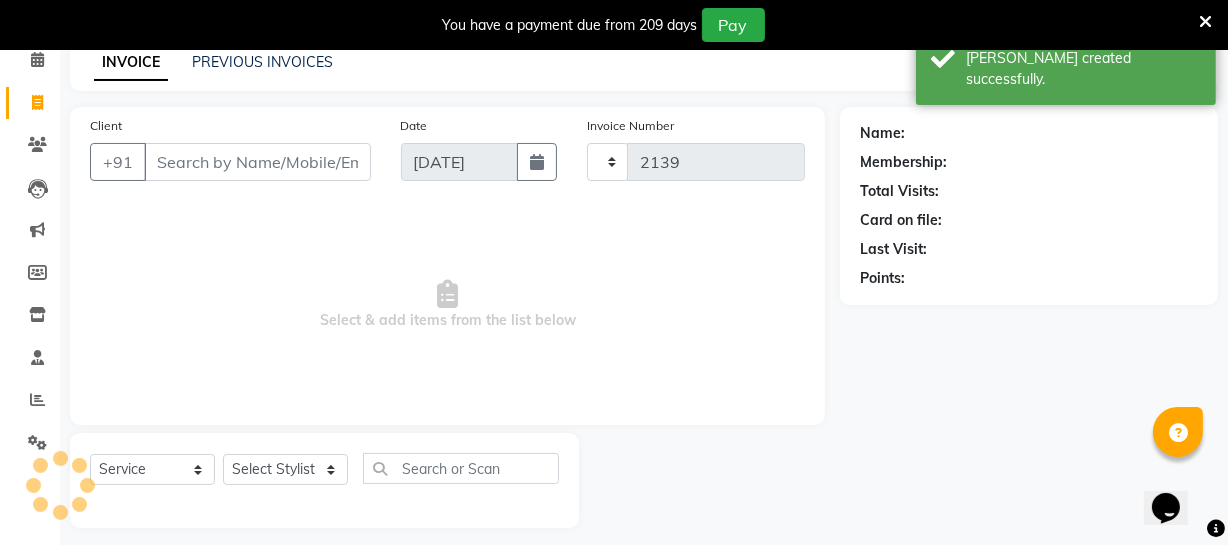 select on "5237" 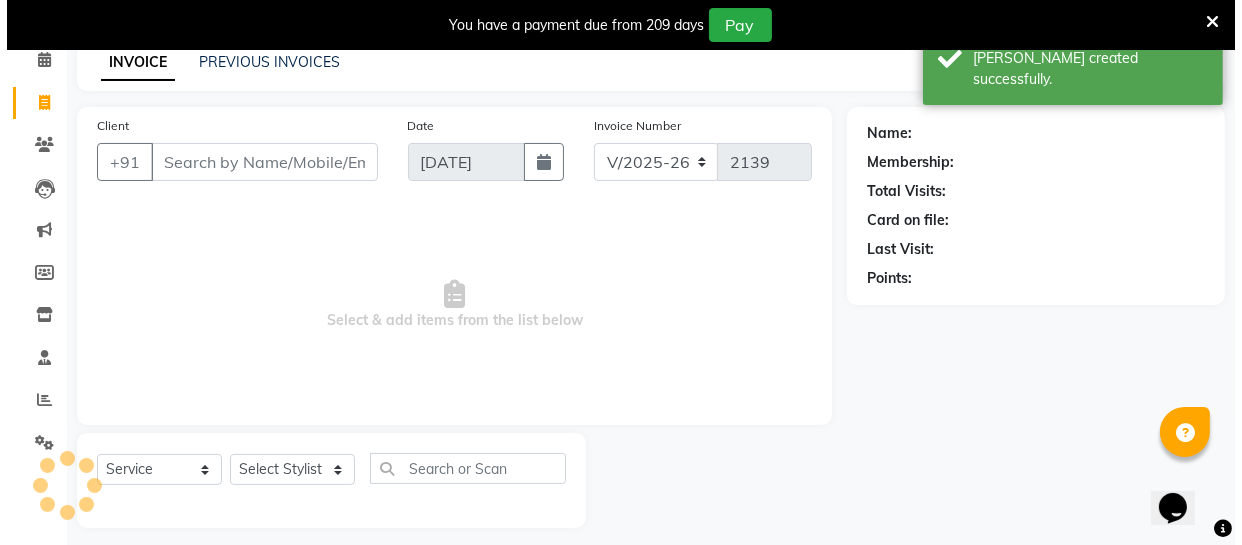 scroll, scrollTop: 107, scrollLeft: 0, axis: vertical 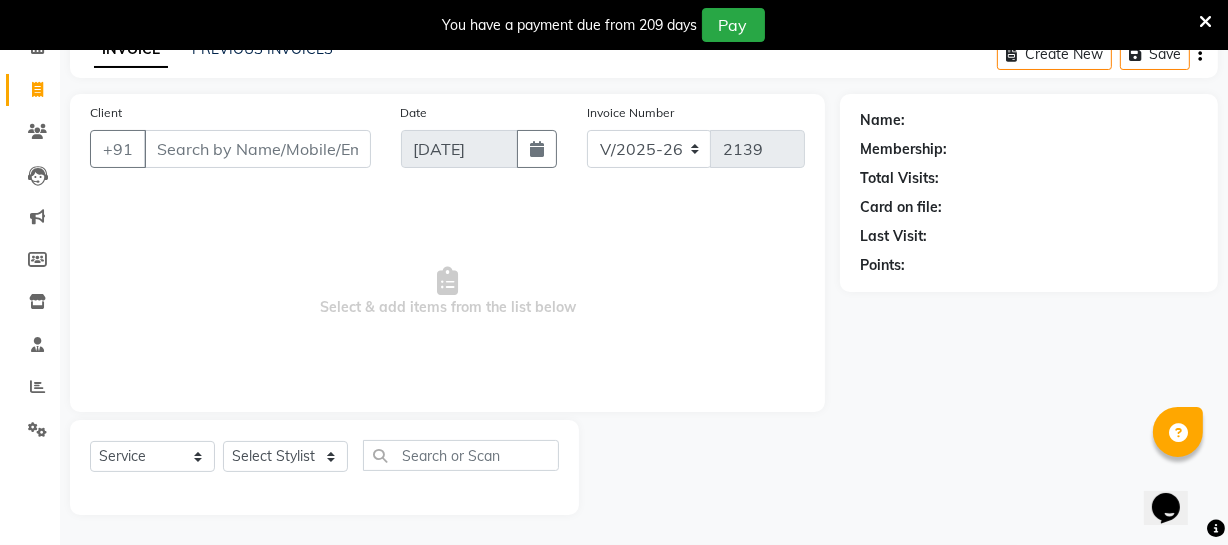 click on "Client" at bounding box center (257, 149) 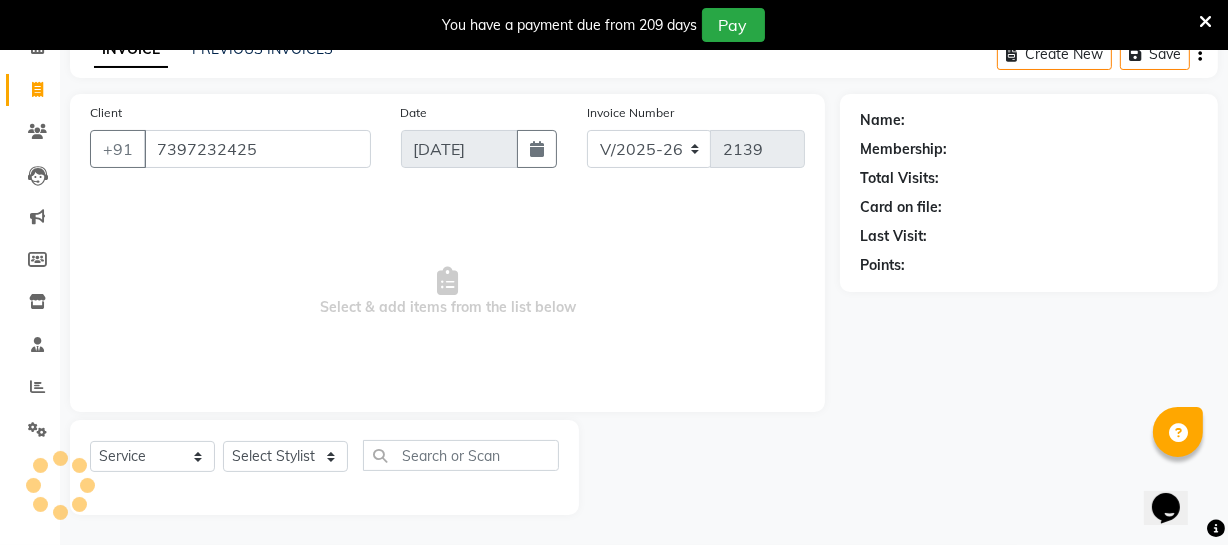 type on "7397232425" 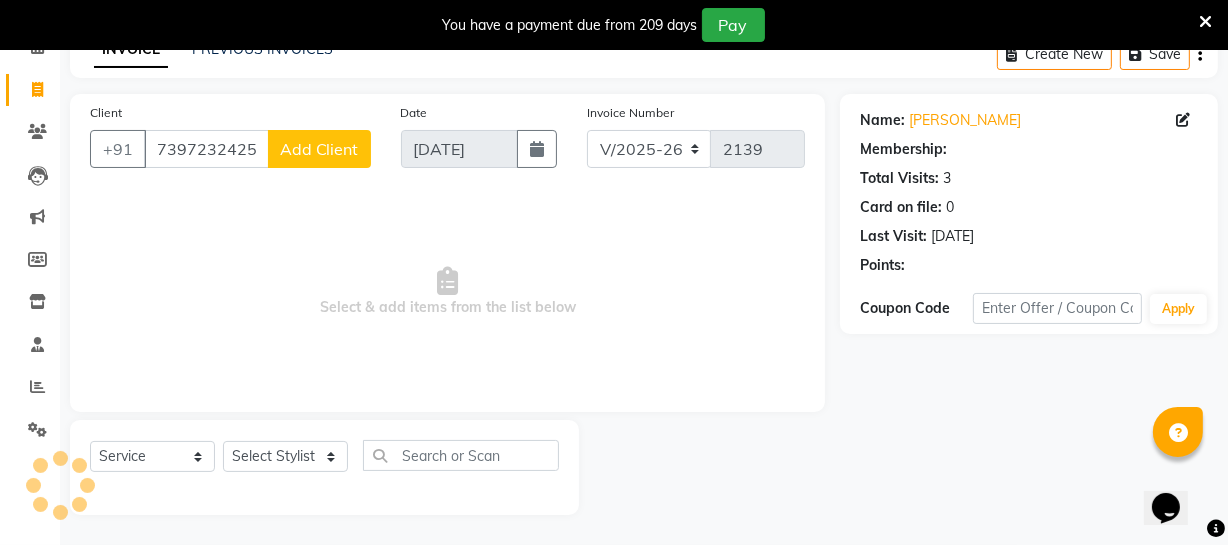 select on "1: Object" 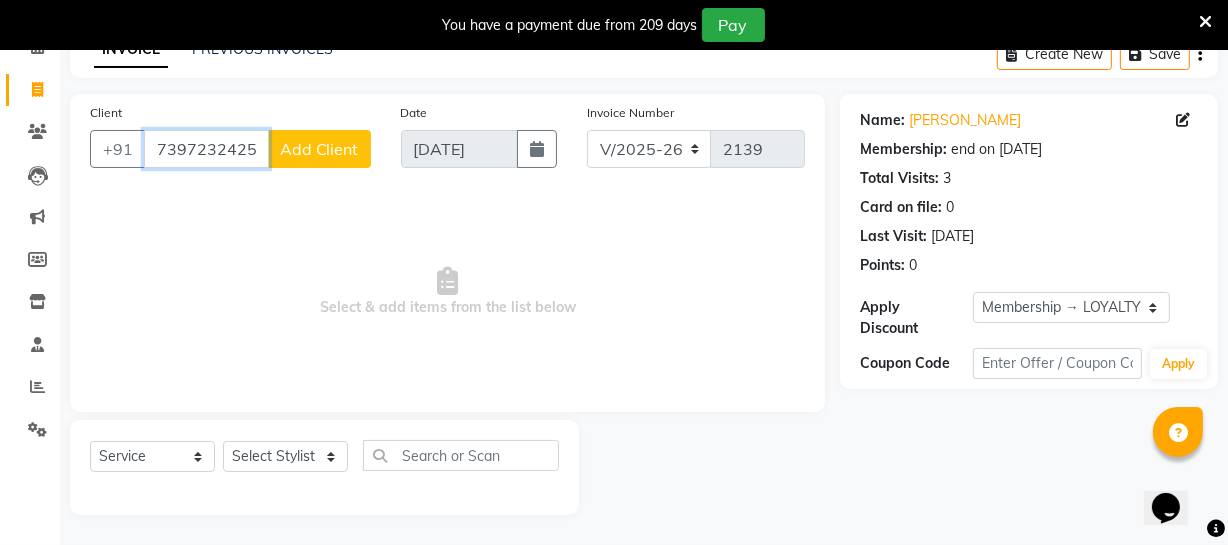 click on "7397232425" at bounding box center [206, 149] 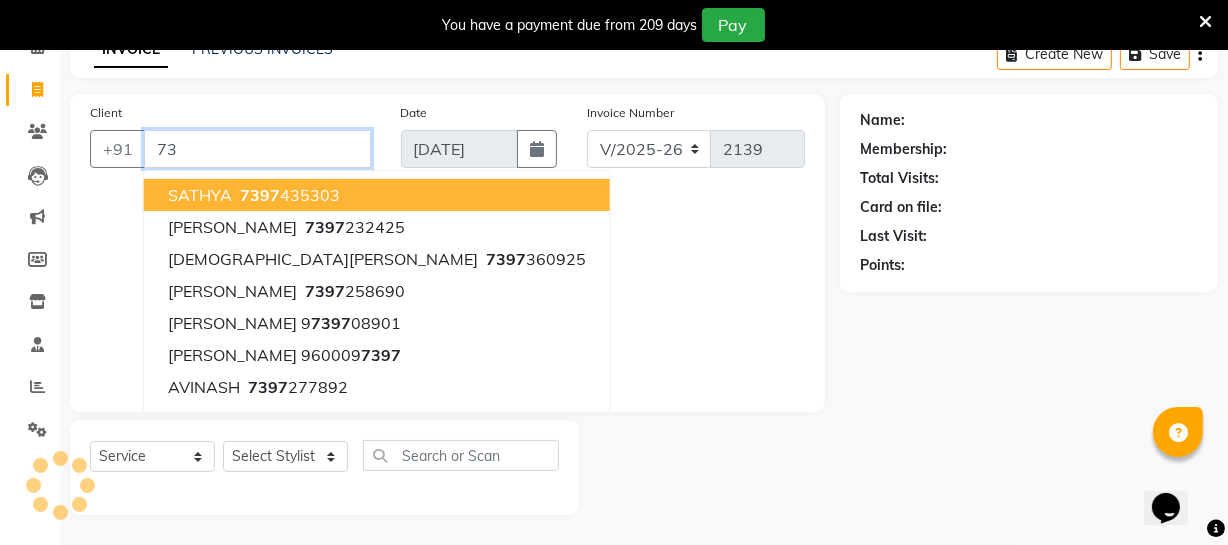 type on "7" 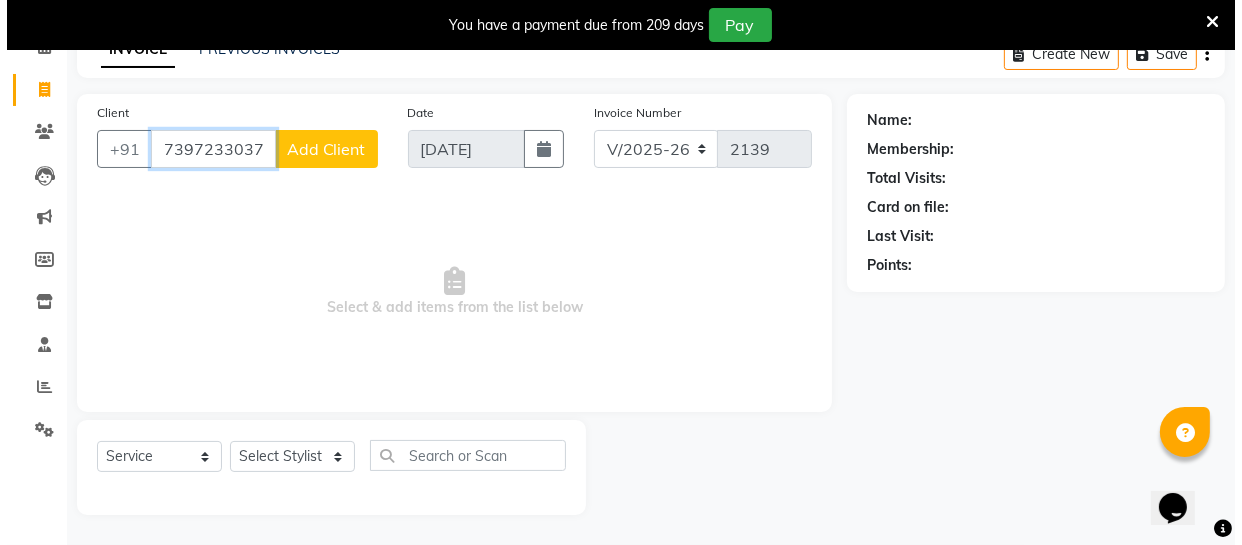 type 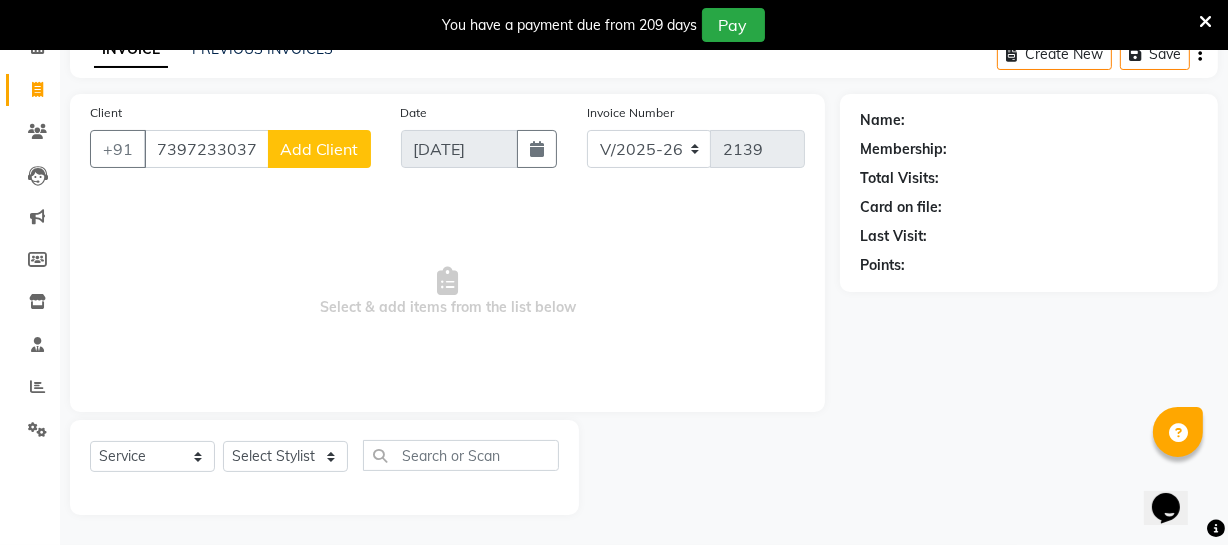 click on "Add Client" 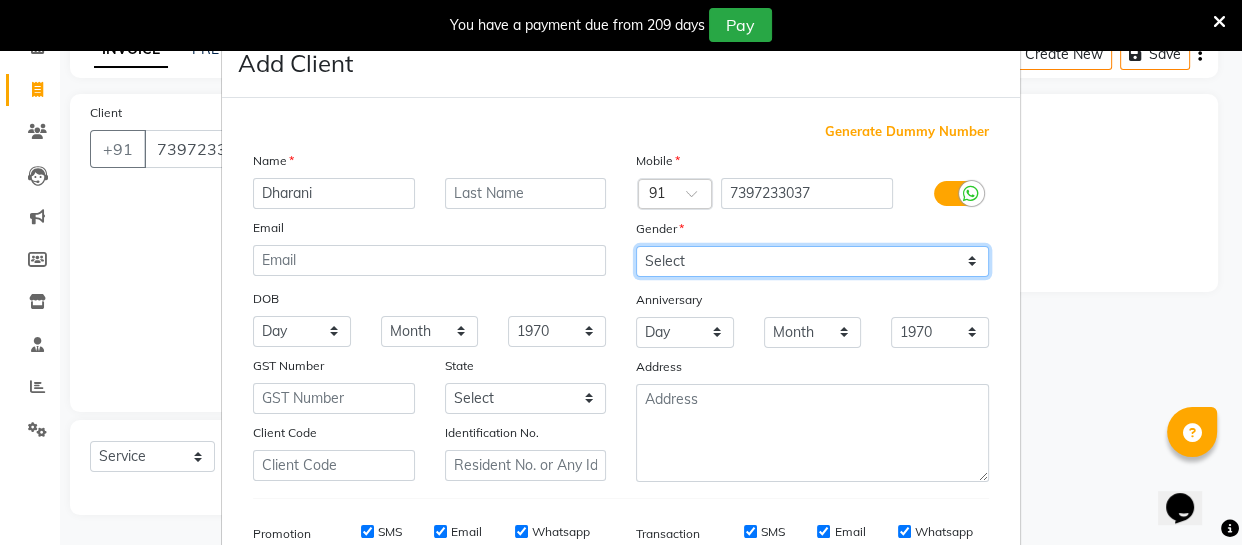 click on "Select [DEMOGRAPHIC_DATA] [DEMOGRAPHIC_DATA] Other Prefer Not To Say" at bounding box center (812, 261) 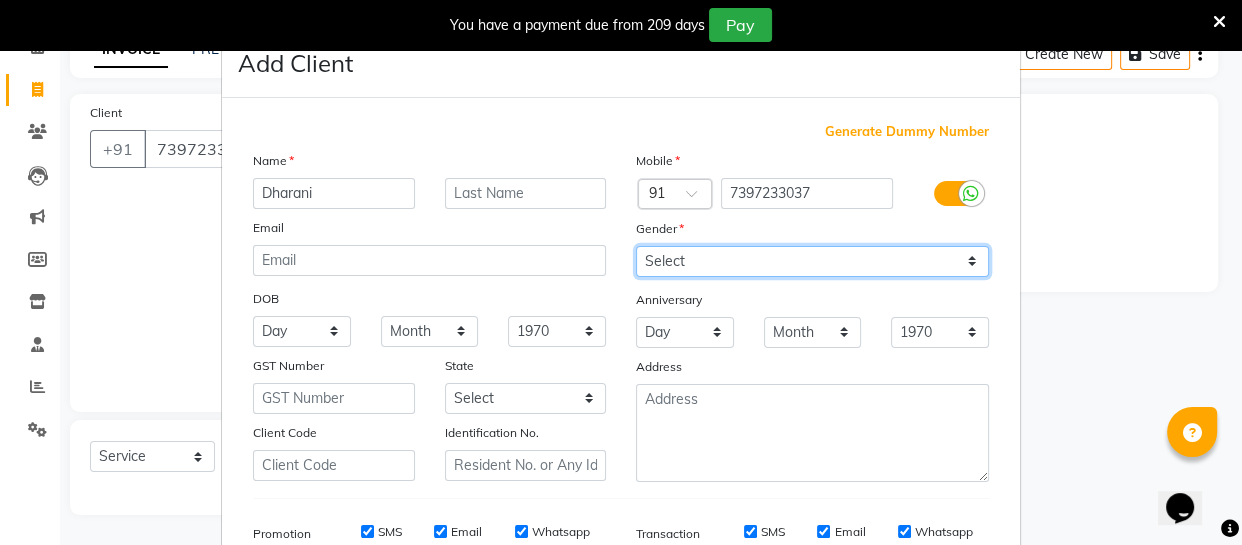 click on "Select [DEMOGRAPHIC_DATA] [DEMOGRAPHIC_DATA] Other Prefer Not To Say" at bounding box center (812, 261) 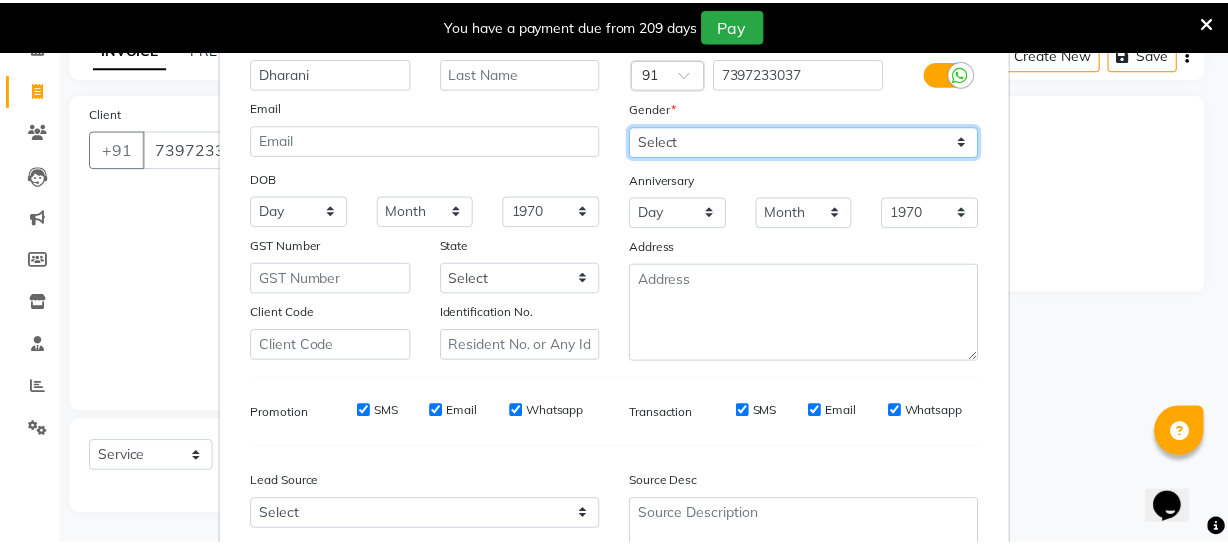 scroll, scrollTop: 309, scrollLeft: 0, axis: vertical 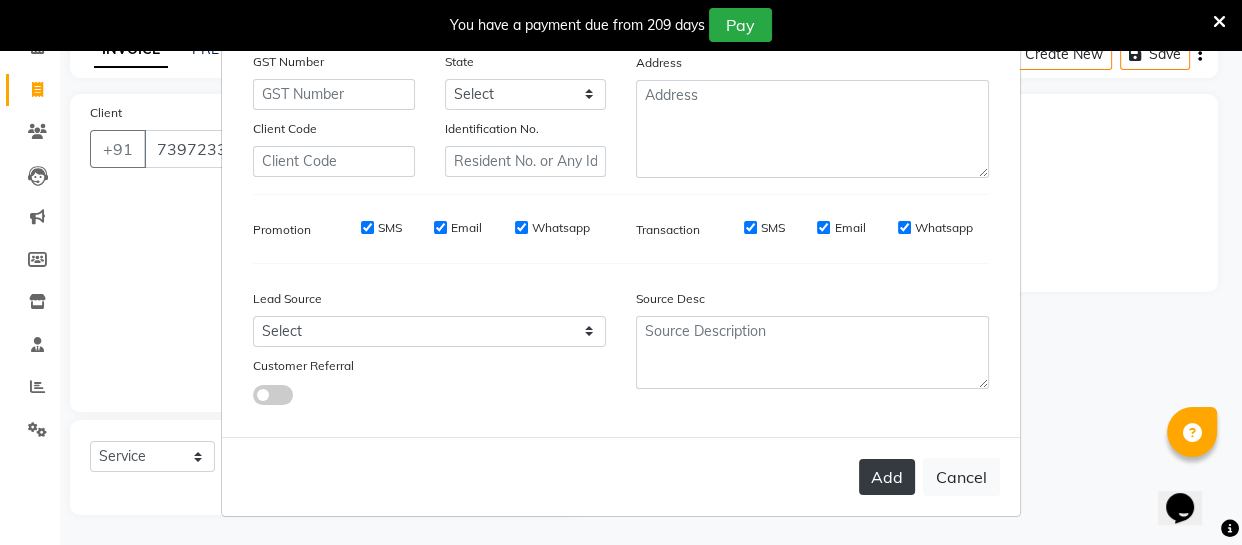 click on "Add" at bounding box center (887, 477) 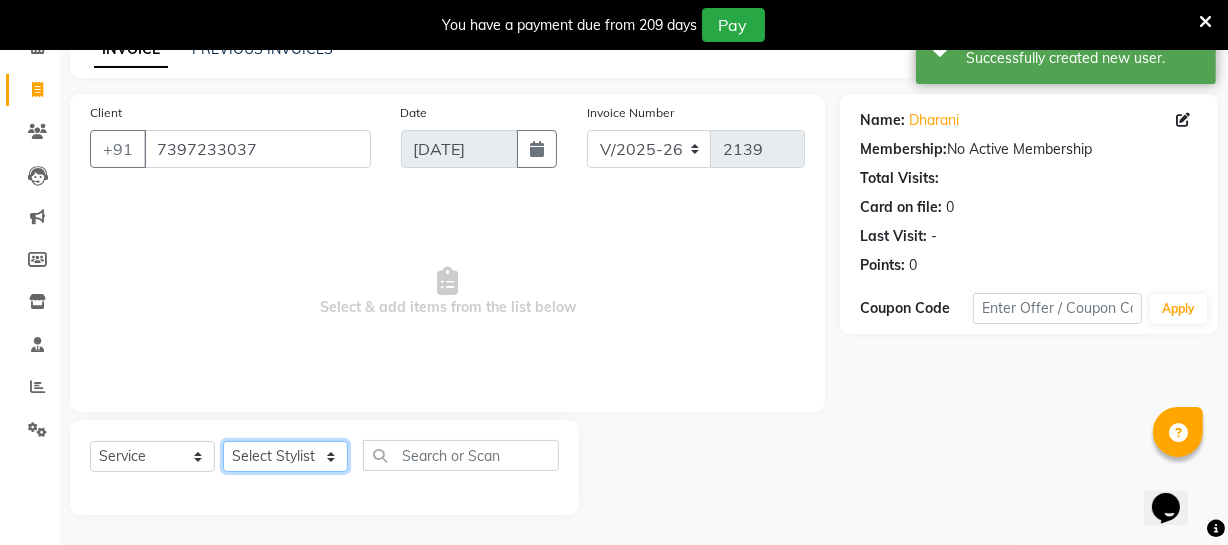 click on "Select Stylist [PERSON_NAME] [PERSON_NAME] [PERSON_NAME] [PERSON_NAME] [PERSON_NAME] [PERSON_NAME] Make up Mani Unisex Stylist [PERSON_NAME] [PERSON_NAME] [PERSON_NAME] Unisex Ramya [PERSON_NAME] Unisex [PERSON_NAME] [PERSON_NAME] [PERSON_NAME] Thiru Virtue Aesthetic Virtue Ambattur" 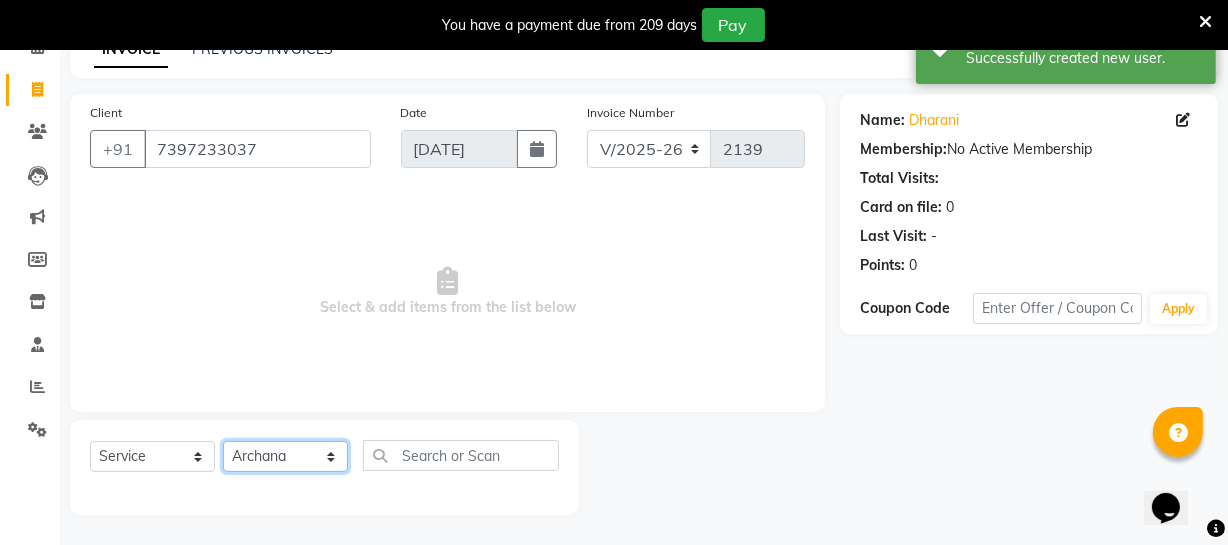 click on "Select Stylist [PERSON_NAME] [PERSON_NAME] [PERSON_NAME] [PERSON_NAME] [PERSON_NAME] [PERSON_NAME] Make up Mani Unisex Stylist [PERSON_NAME] [PERSON_NAME] [PERSON_NAME] Unisex Ramya [PERSON_NAME] Unisex [PERSON_NAME] [PERSON_NAME] [PERSON_NAME] Thiru Virtue Aesthetic Virtue Ambattur" 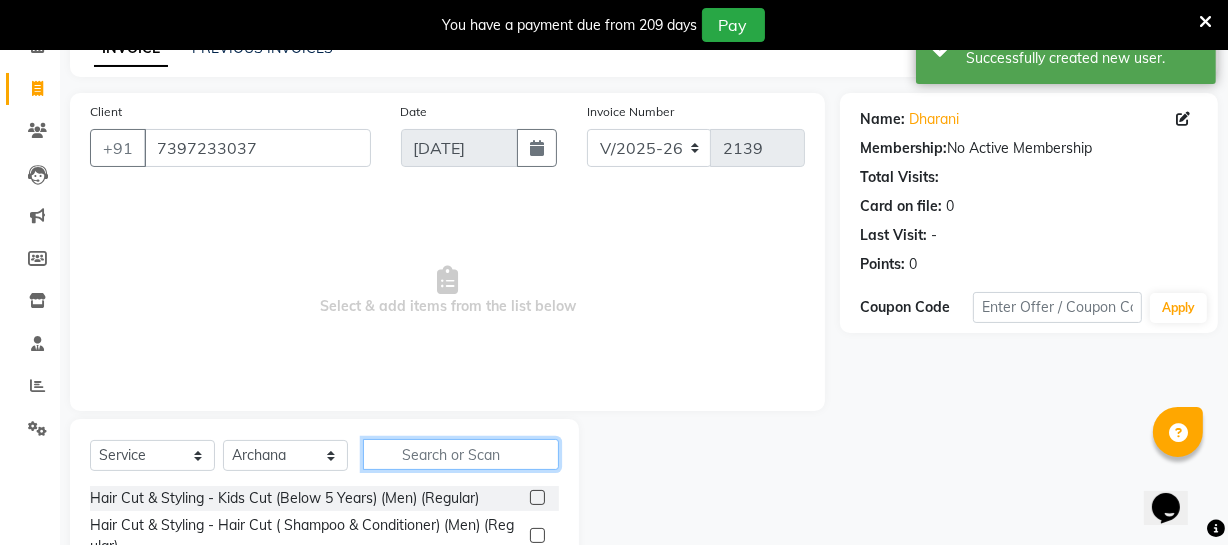 click 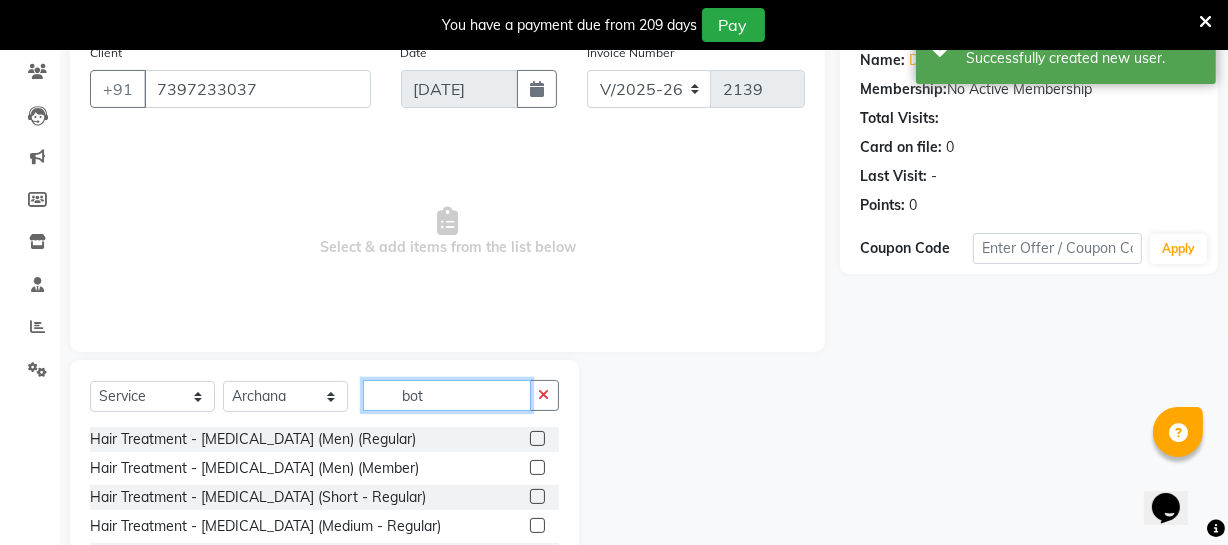 scroll, scrollTop: 198, scrollLeft: 0, axis: vertical 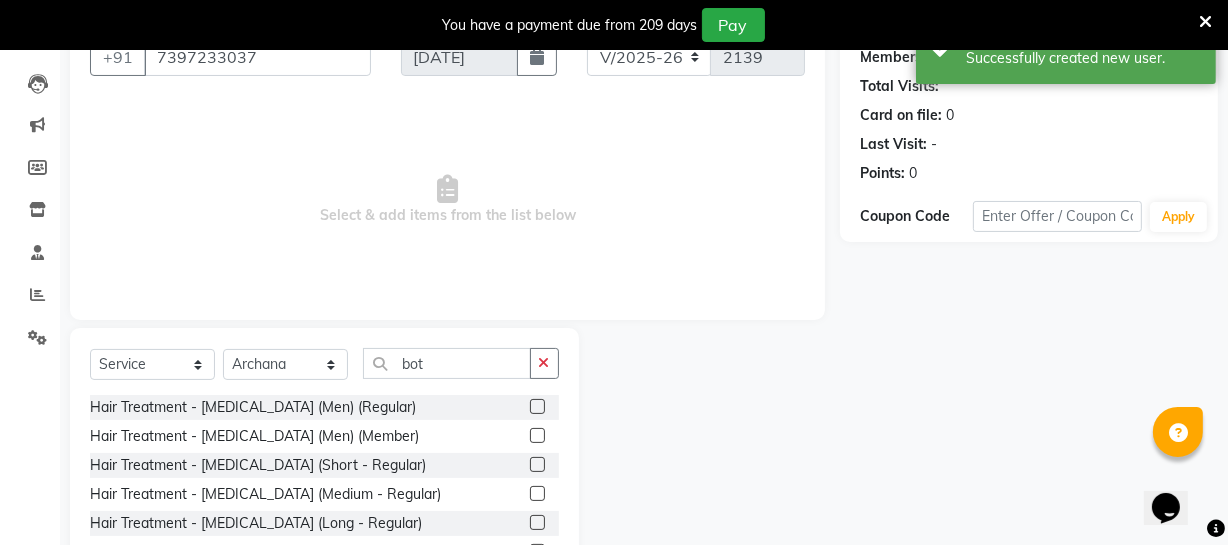 click 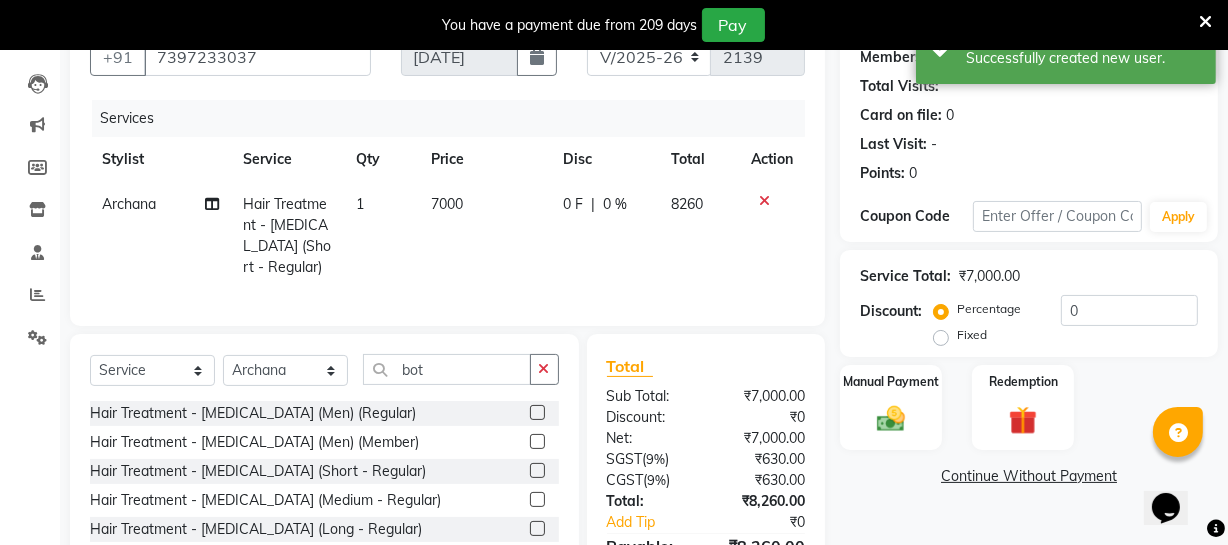 click on "7000" 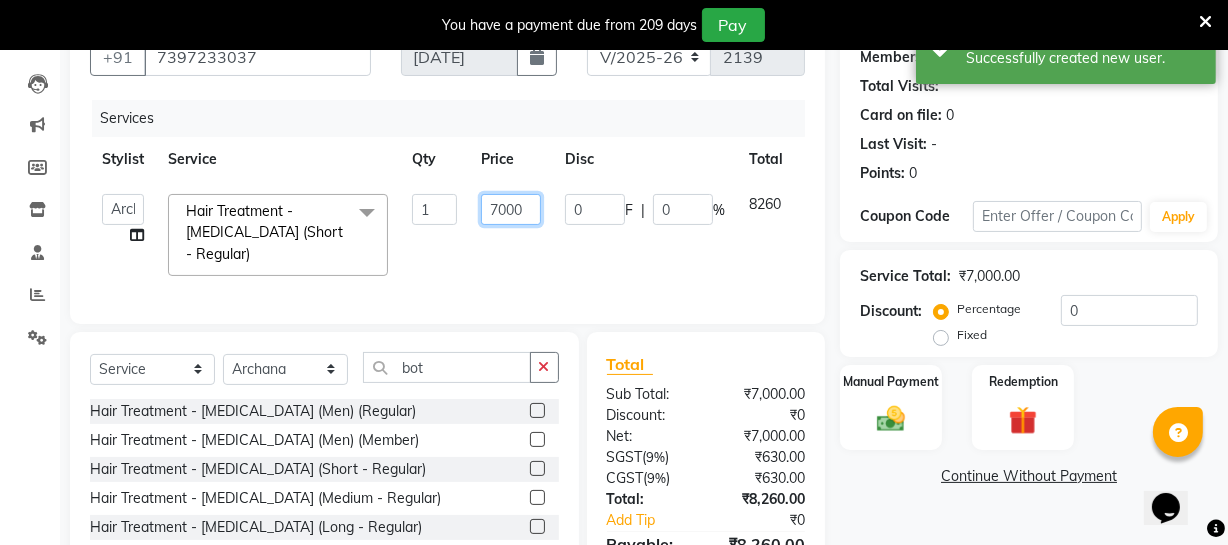 click on "7000" 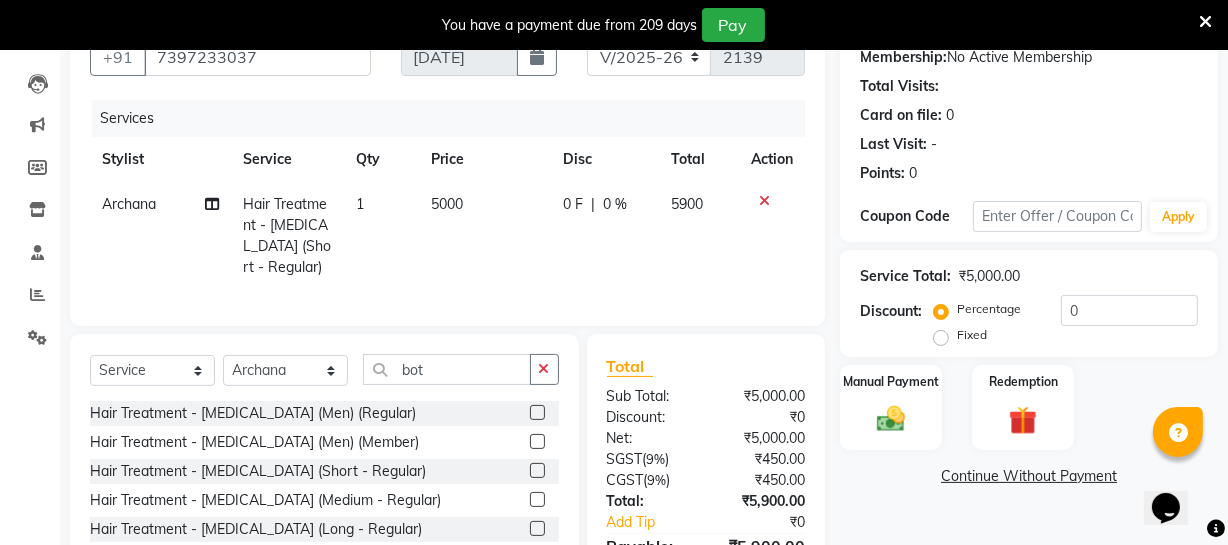 click on "5000" 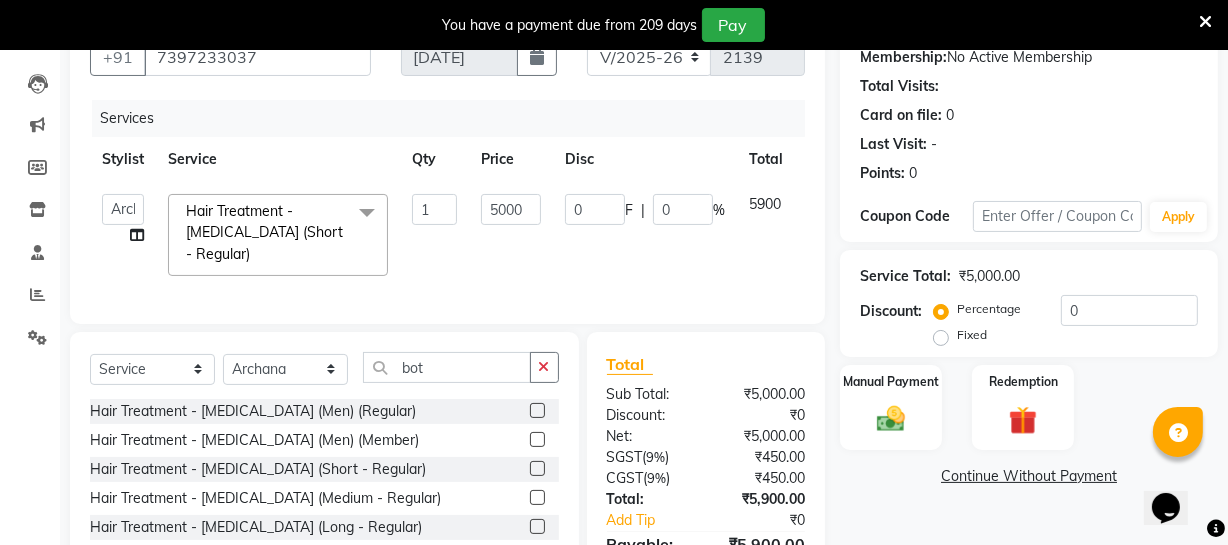 scroll, scrollTop: 307, scrollLeft: 0, axis: vertical 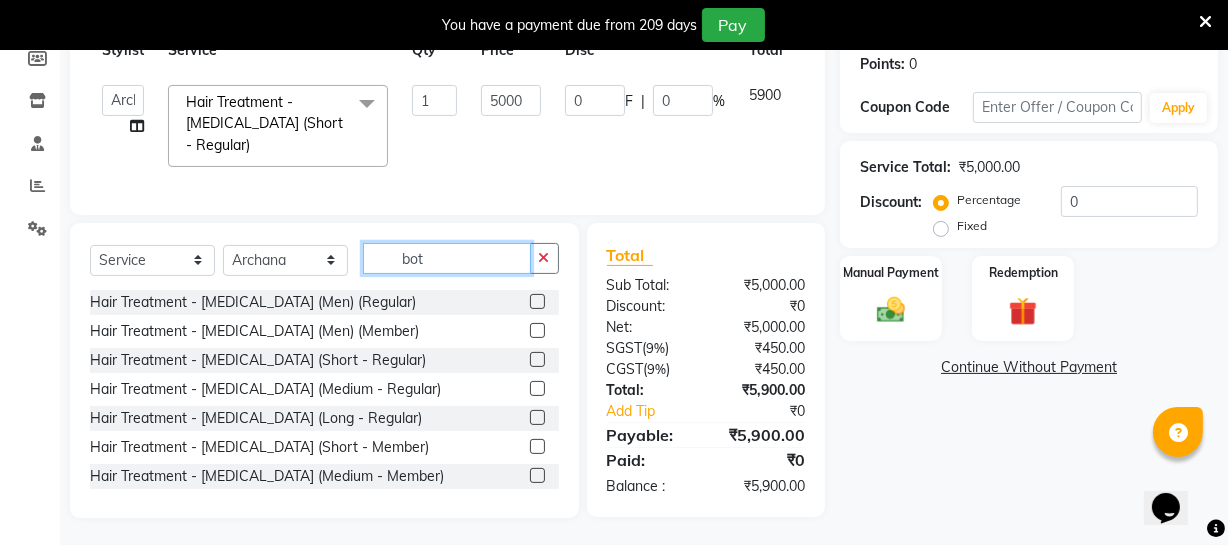 click on "bot" 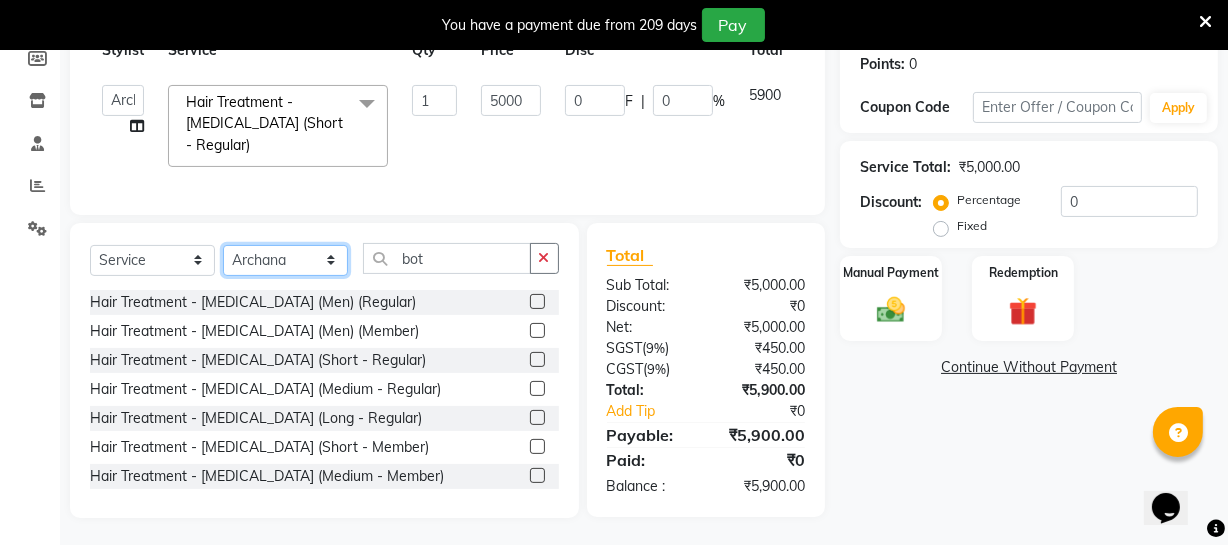 click on "Select Stylist [PERSON_NAME] [PERSON_NAME] [PERSON_NAME] [PERSON_NAME] [PERSON_NAME] [PERSON_NAME] Make up Mani Unisex Stylist [PERSON_NAME] [PERSON_NAME] [PERSON_NAME] Unisex Ramya [PERSON_NAME] Unisex [PERSON_NAME] [PERSON_NAME] [PERSON_NAME] Thiru Virtue Aesthetic Virtue Ambattur" 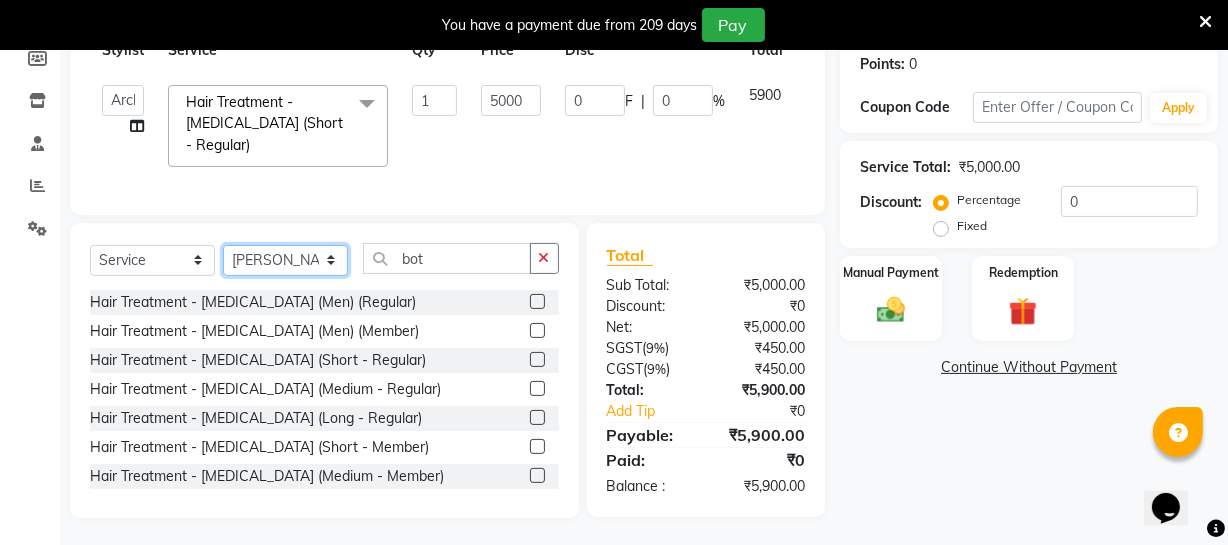 click on "Select Stylist [PERSON_NAME] [PERSON_NAME] [PERSON_NAME] [PERSON_NAME] [PERSON_NAME] [PERSON_NAME] Make up Mani Unisex Stylist [PERSON_NAME] [PERSON_NAME] [PERSON_NAME] Unisex Ramya [PERSON_NAME] Unisex [PERSON_NAME] [PERSON_NAME] [PERSON_NAME] Thiru Virtue Aesthetic Virtue Ambattur" 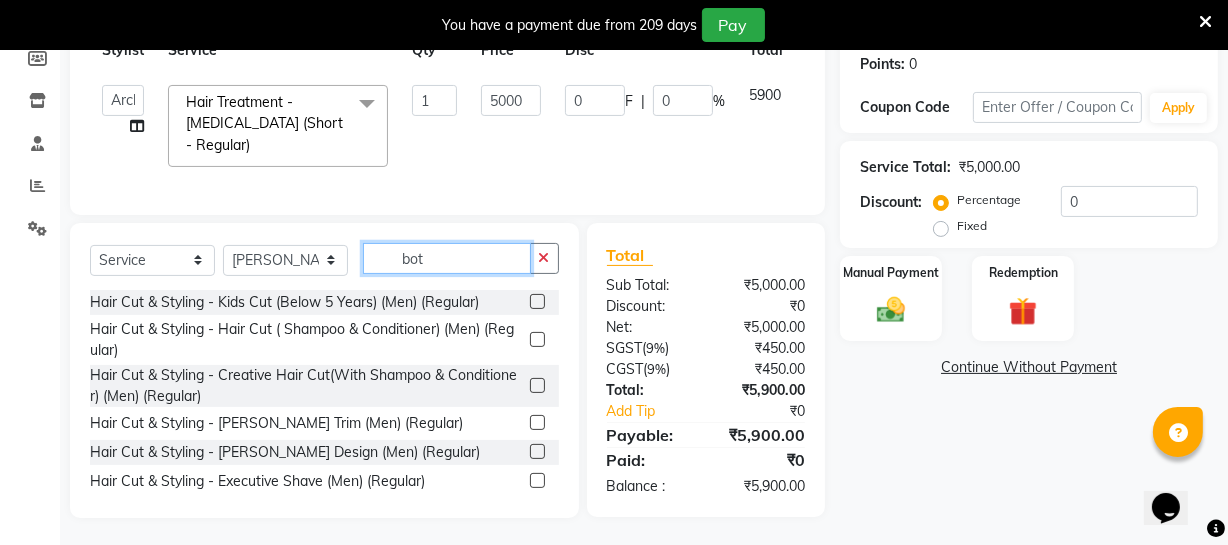 click on "bot" 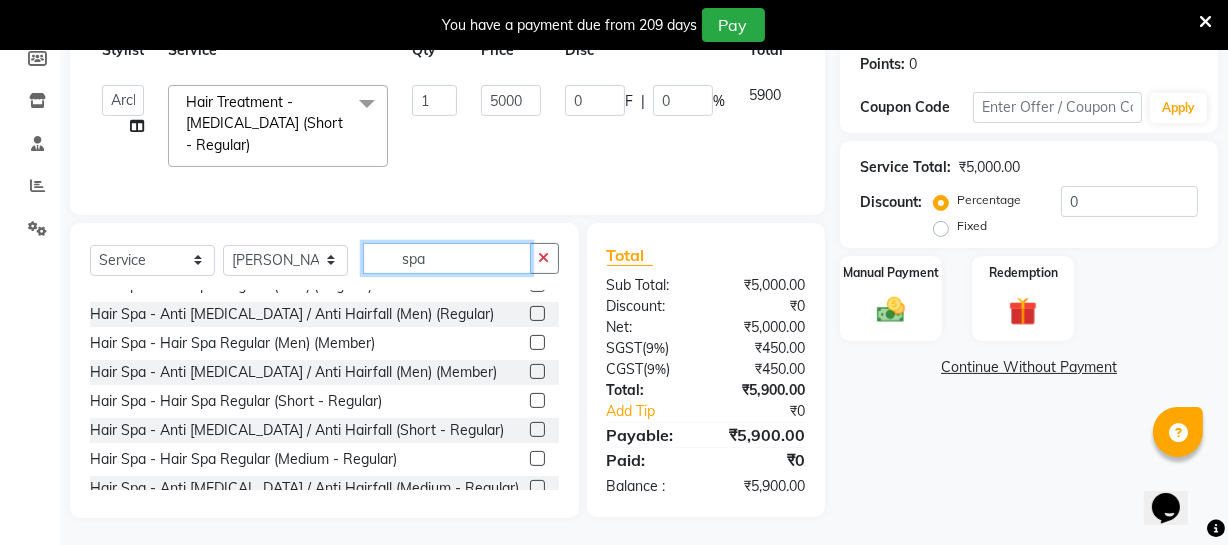 scroll, scrollTop: 90, scrollLeft: 0, axis: vertical 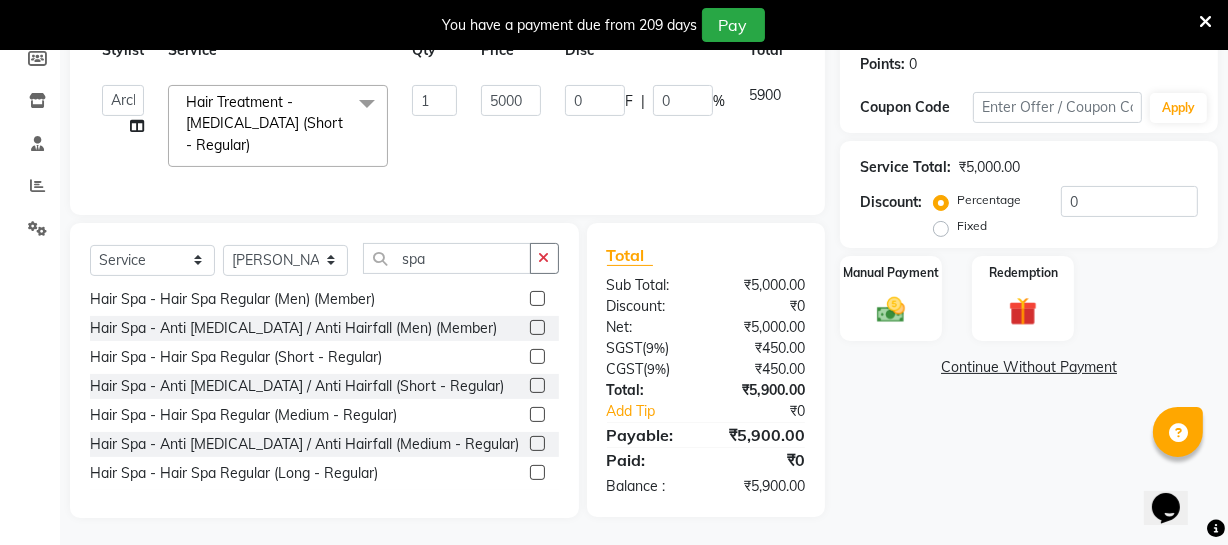 click 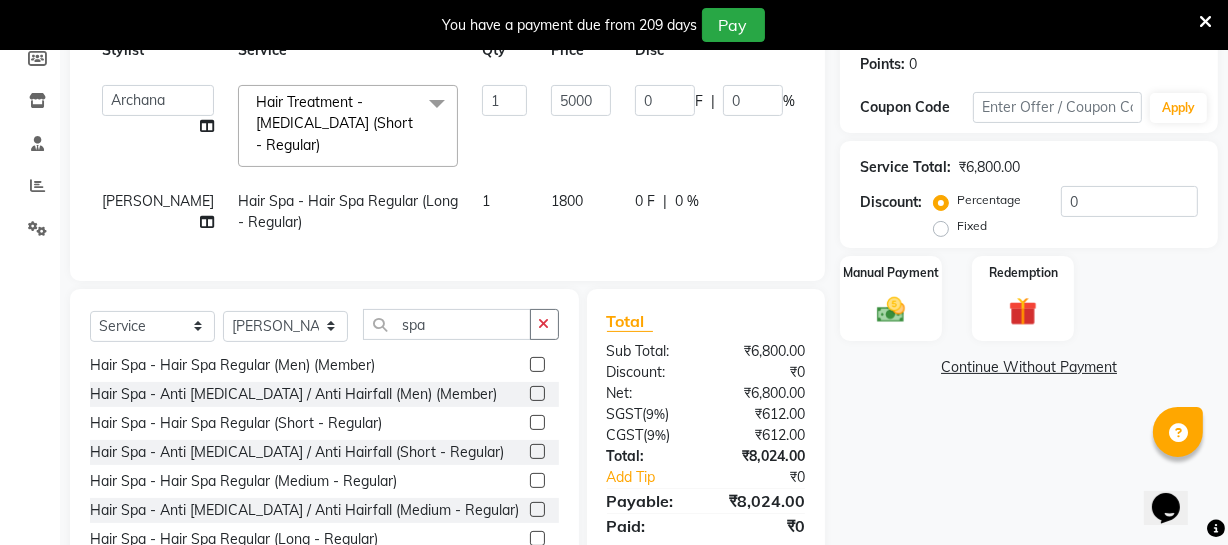 click on "1800" 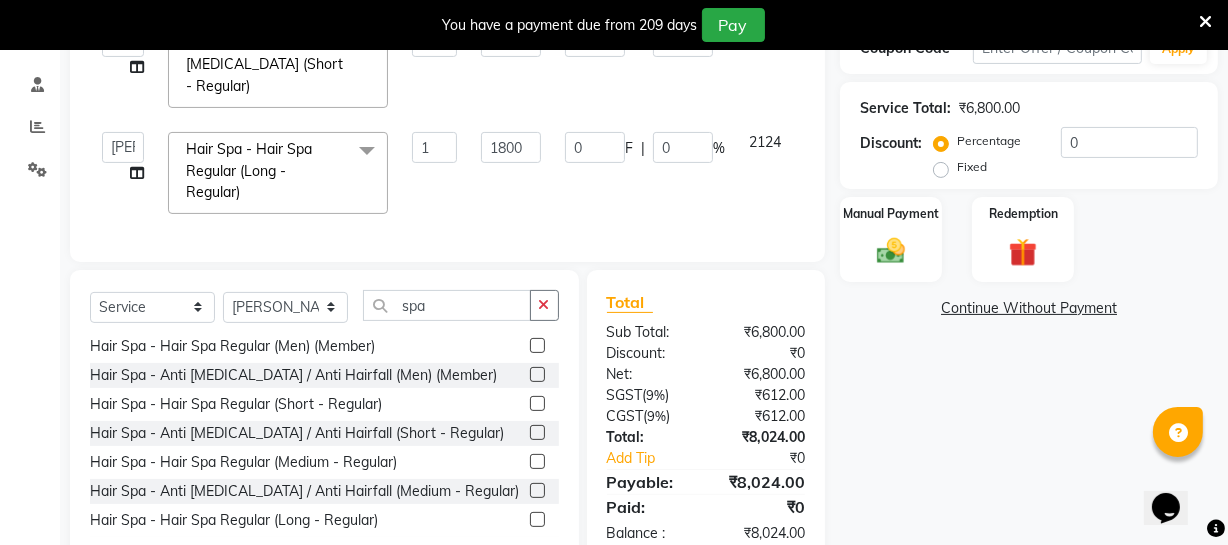 scroll, scrollTop: 398, scrollLeft: 0, axis: vertical 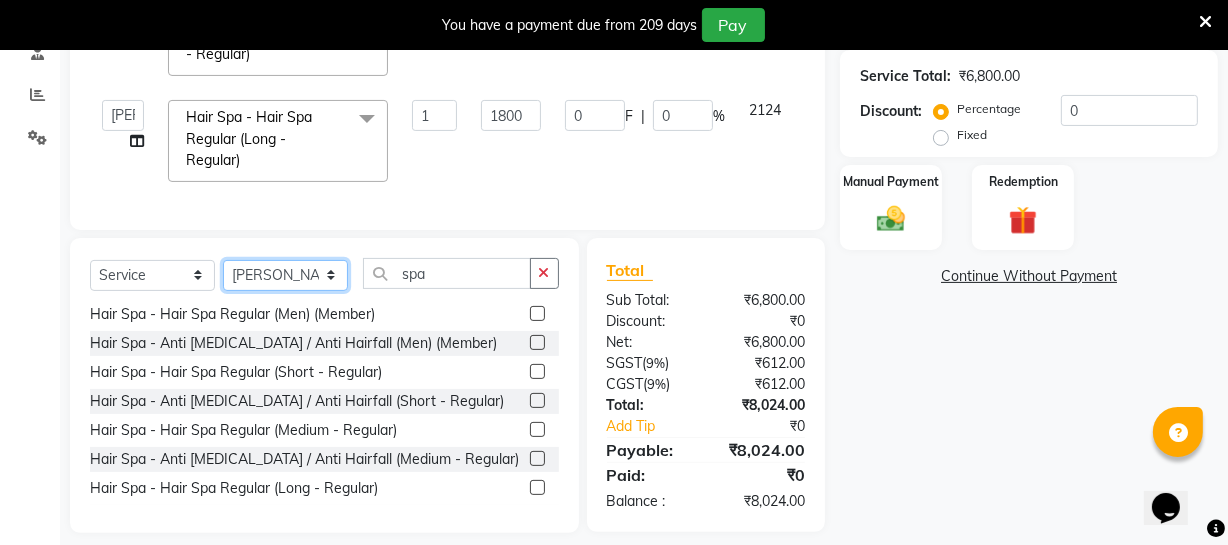 click on "Select Stylist [PERSON_NAME] [PERSON_NAME] [PERSON_NAME] [PERSON_NAME] [PERSON_NAME] [PERSON_NAME] Make up Mani Unisex Stylist [PERSON_NAME] [PERSON_NAME] [PERSON_NAME] Unisex Ramya [PERSON_NAME] Unisex [PERSON_NAME] [PERSON_NAME] [PERSON_NAME] Thiru Virtue Aesthetic Virtue Ambattur" 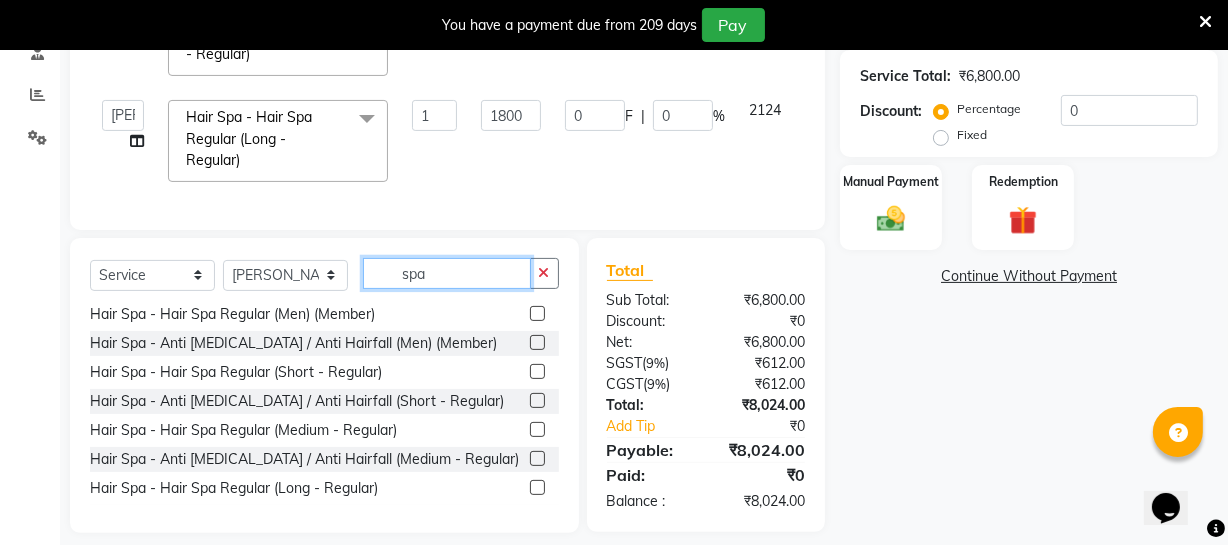 drag, startPoint x: 470, startPoint y: 277, endPoint x: 463, endPoint y: 288, distance: 13.038404 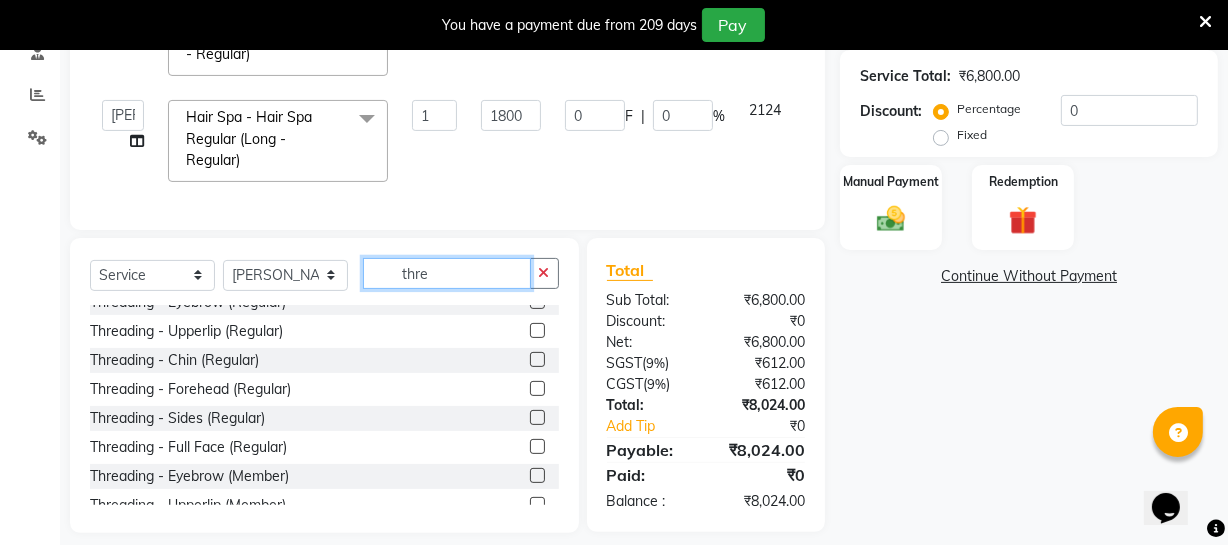 scroll, scrollTop: 0, scrollLeft: 0, axis: both 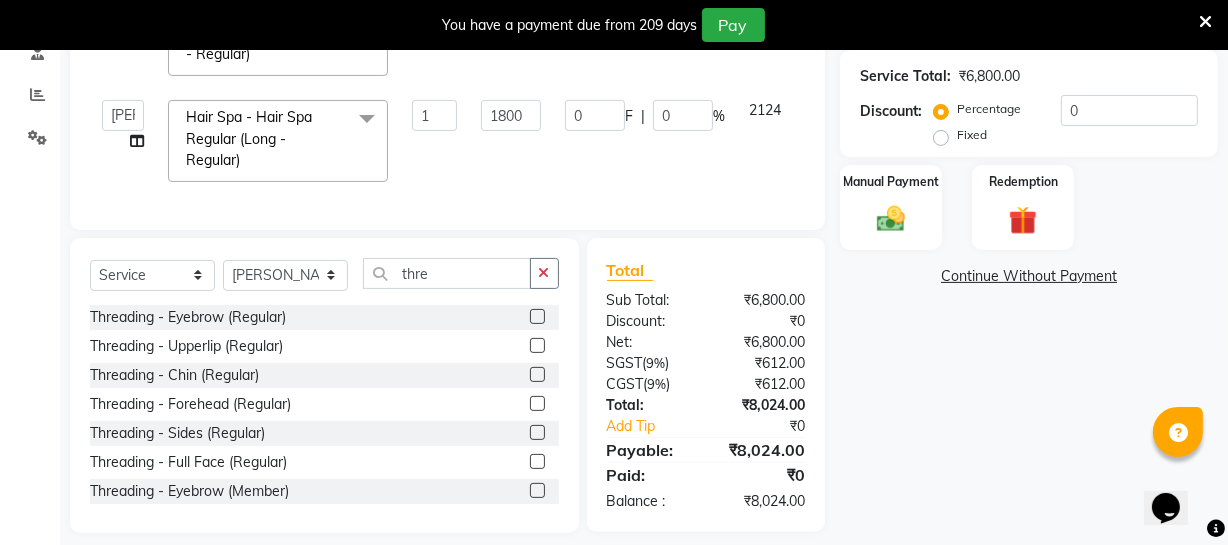 click 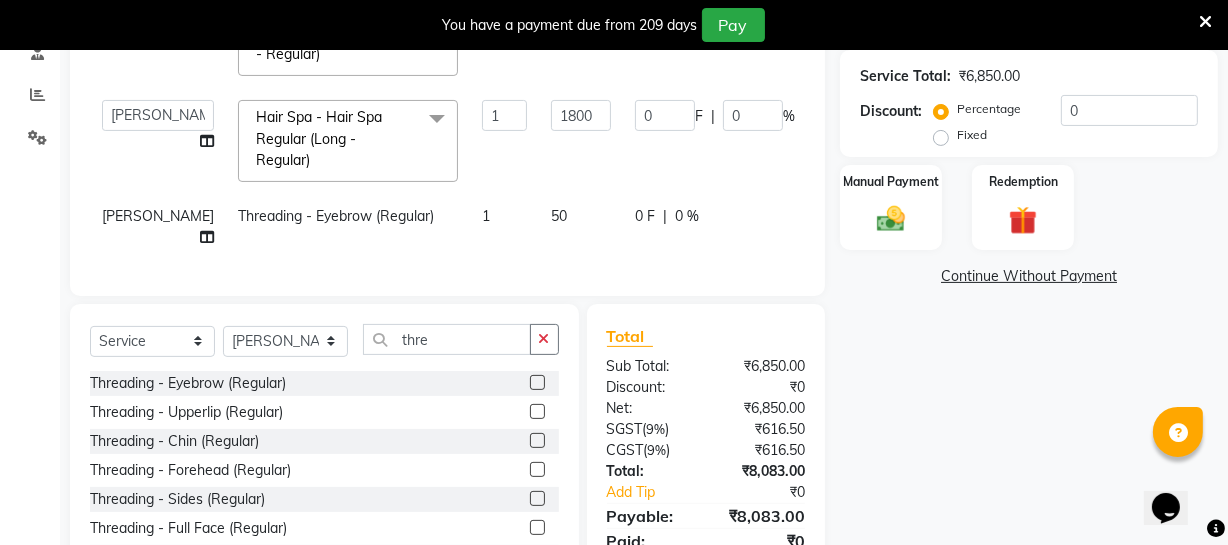 click 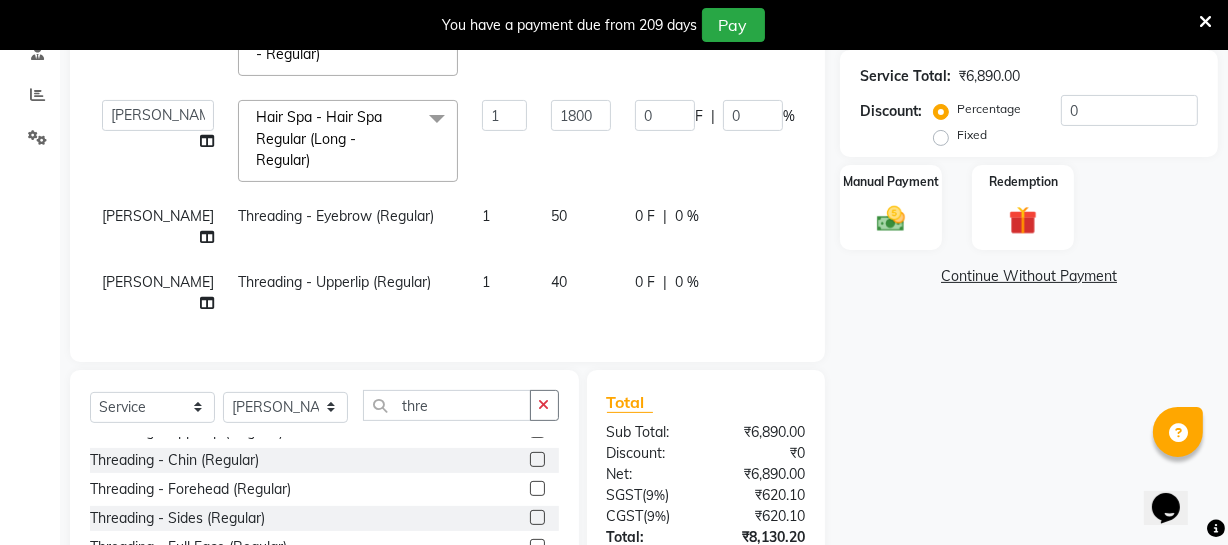 scroll, scrollTop: 90, scrollLeft: 0, axis: vertical 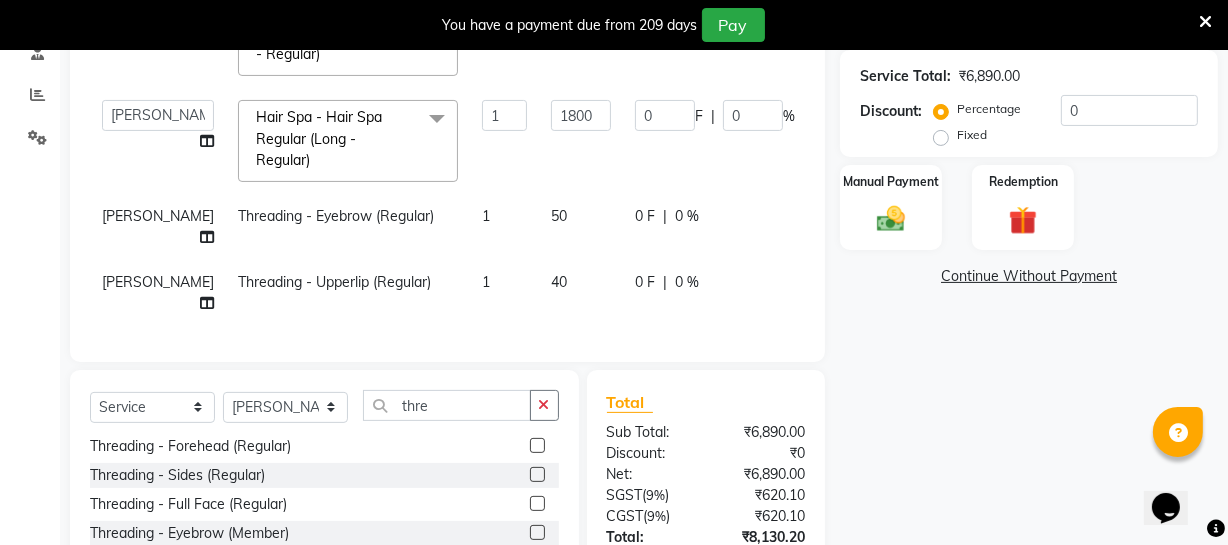 click 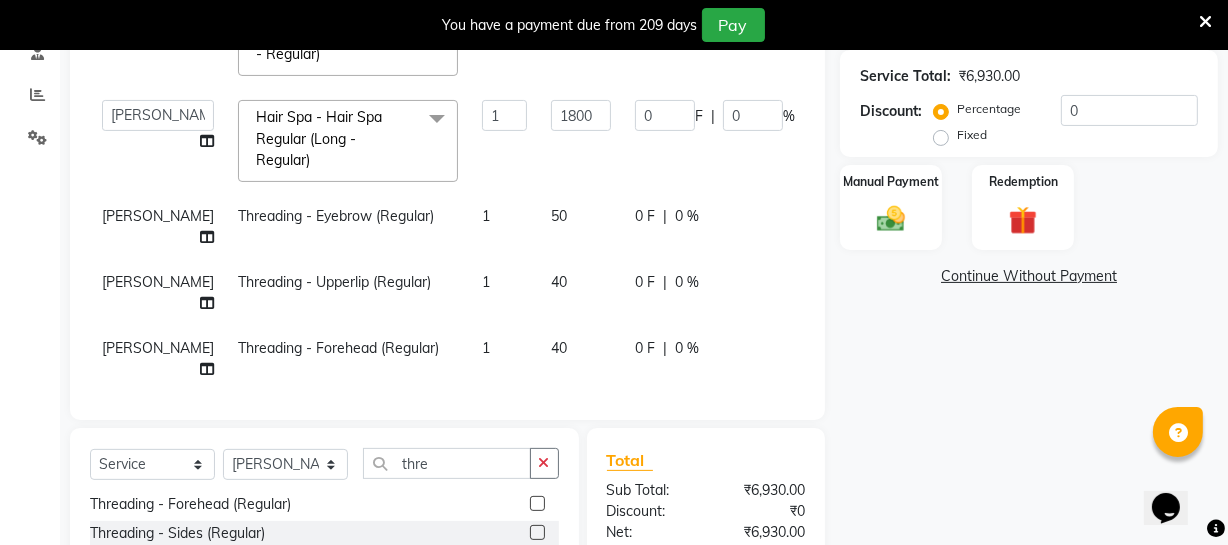 click on "40" 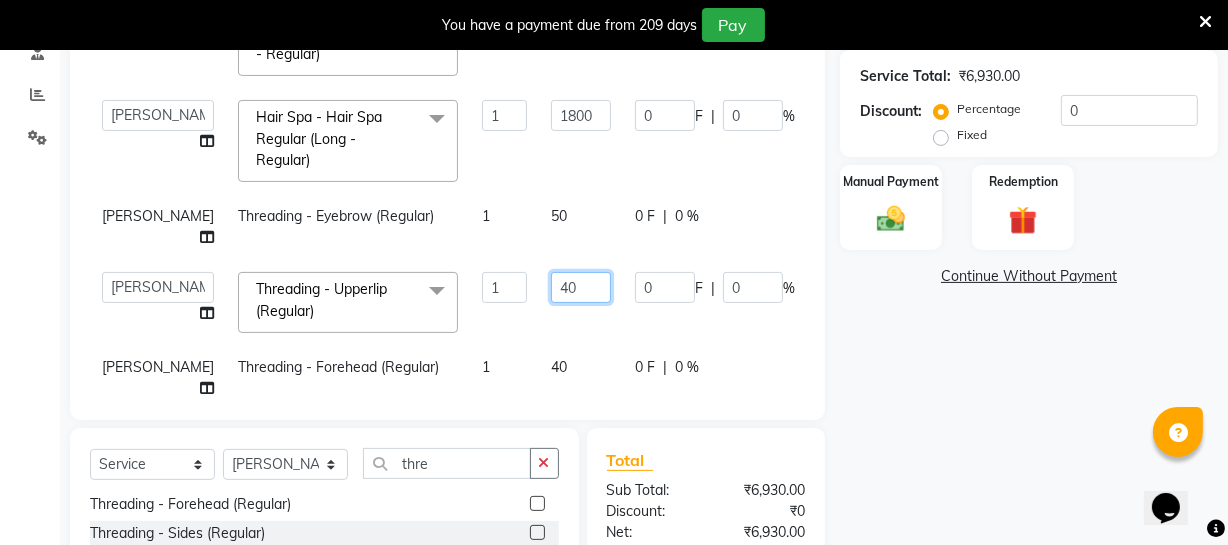 click on "40" 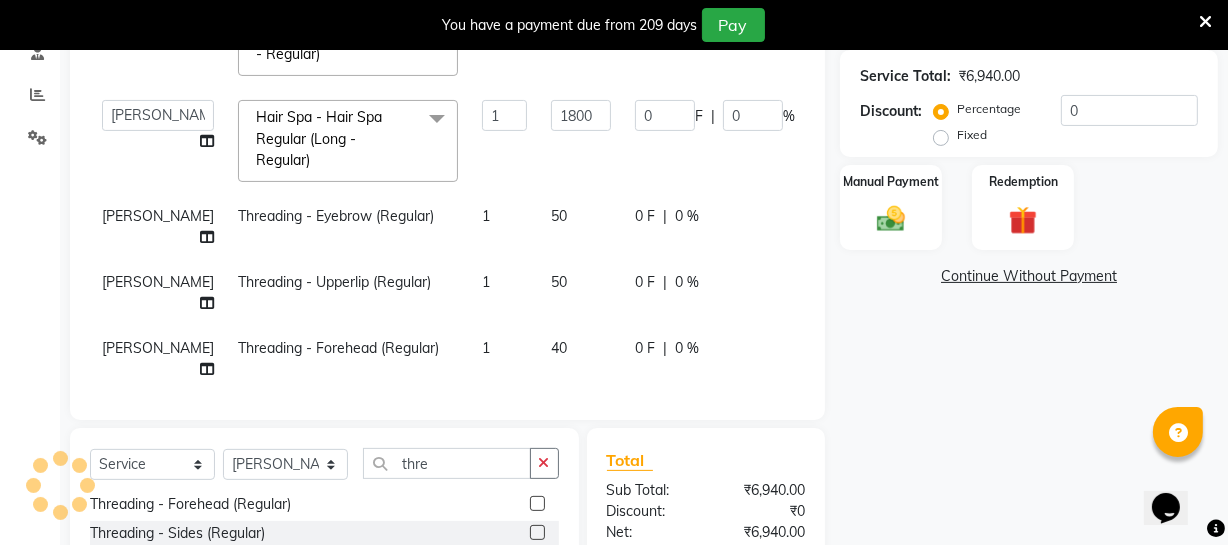 click on "40" 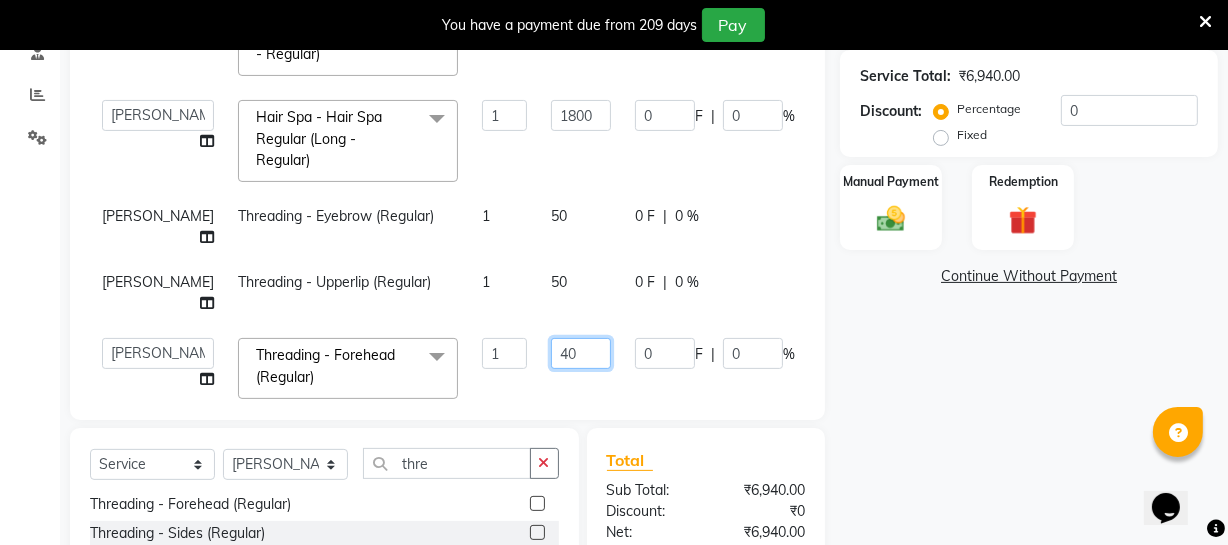 click on "40" 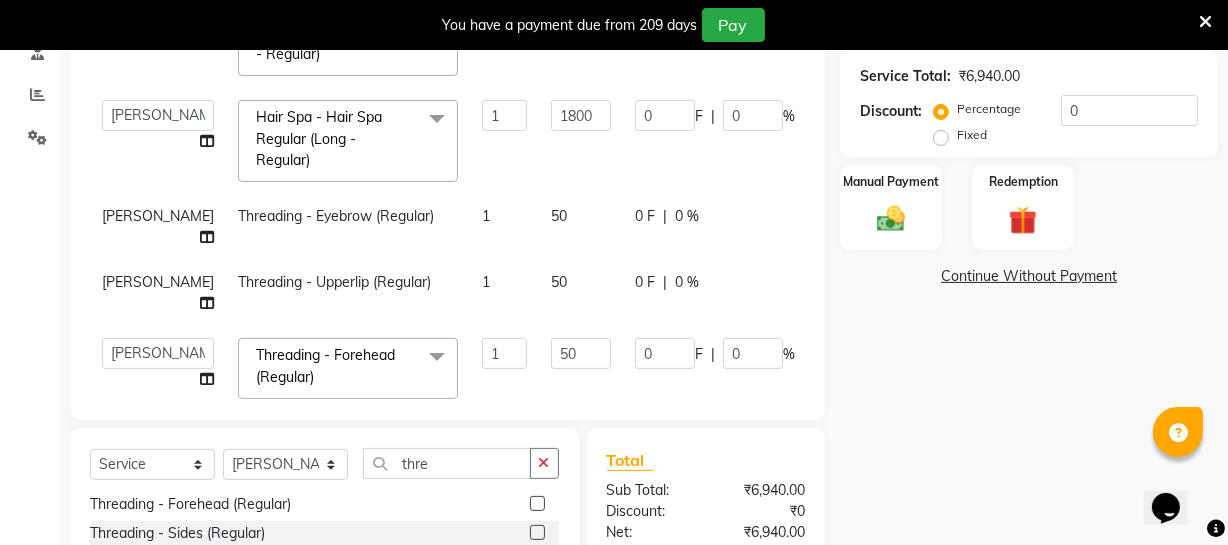 click on "50" 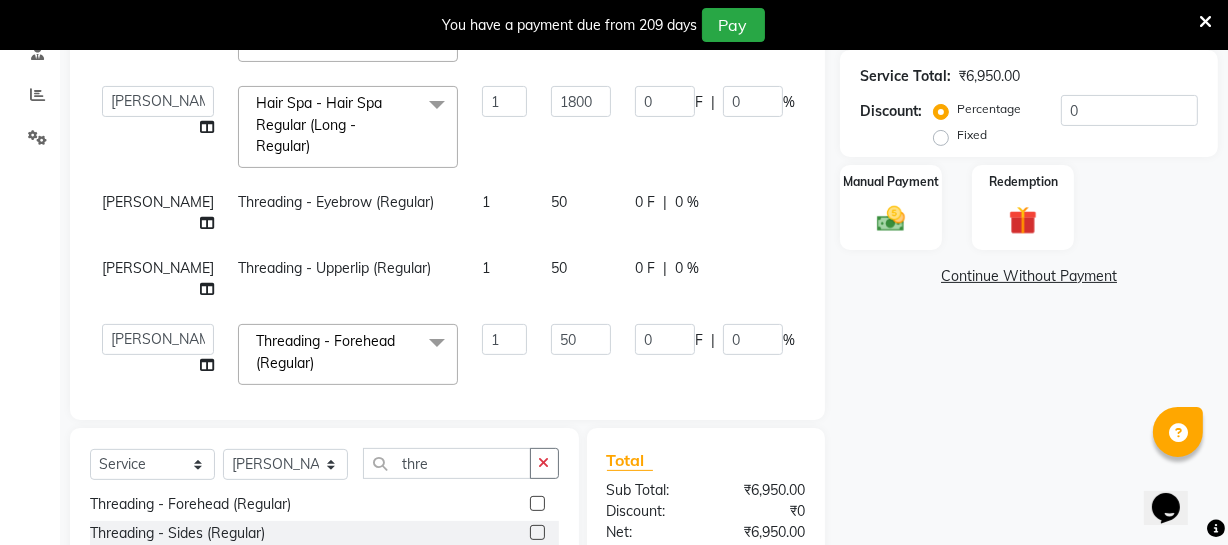 scroll, scrollTop: 19, scrollLeft: 0, axis: vertical 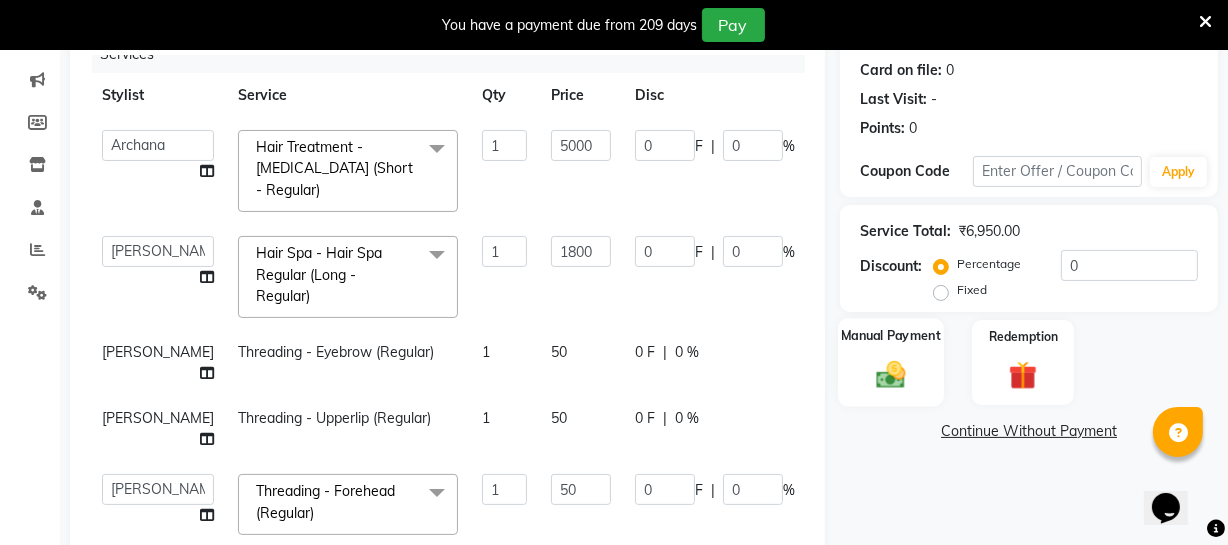 click 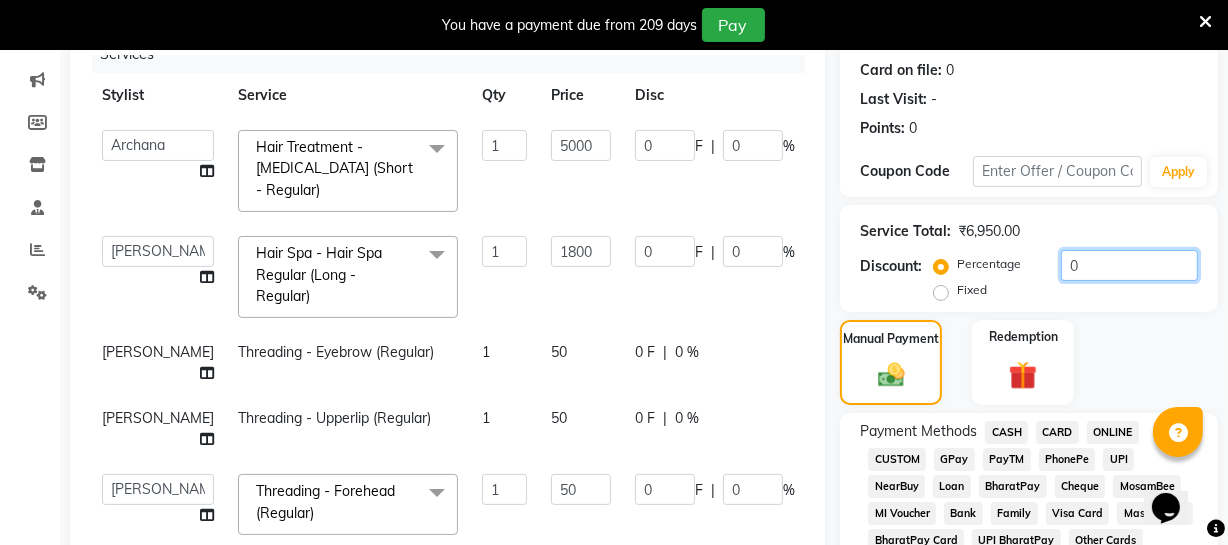 click on "0" 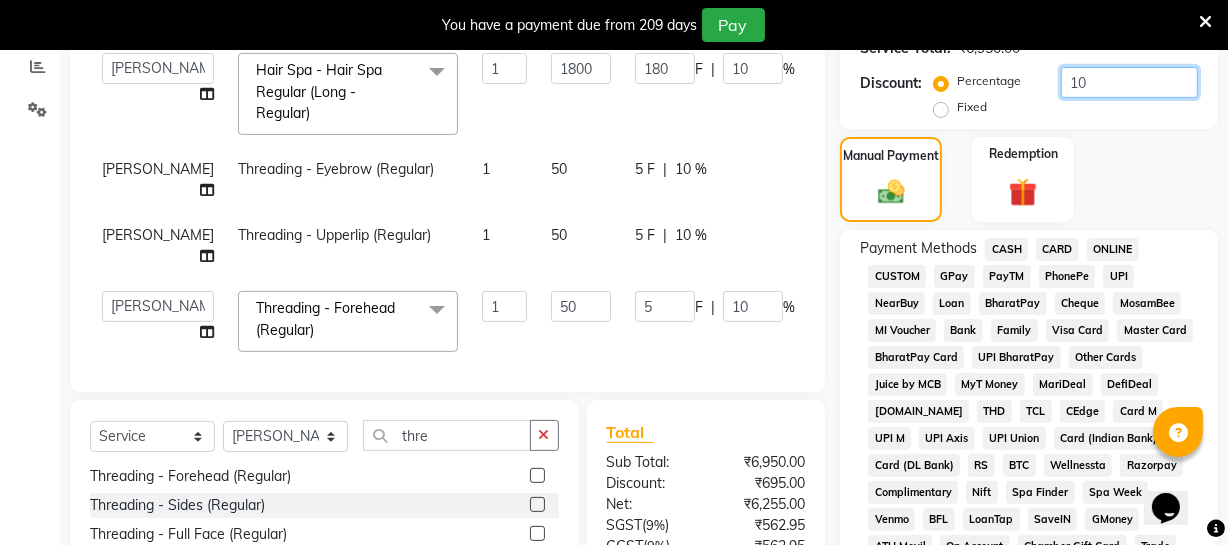 scroll, scrollTop: 381, scrollLeft: 0, axis: vertical 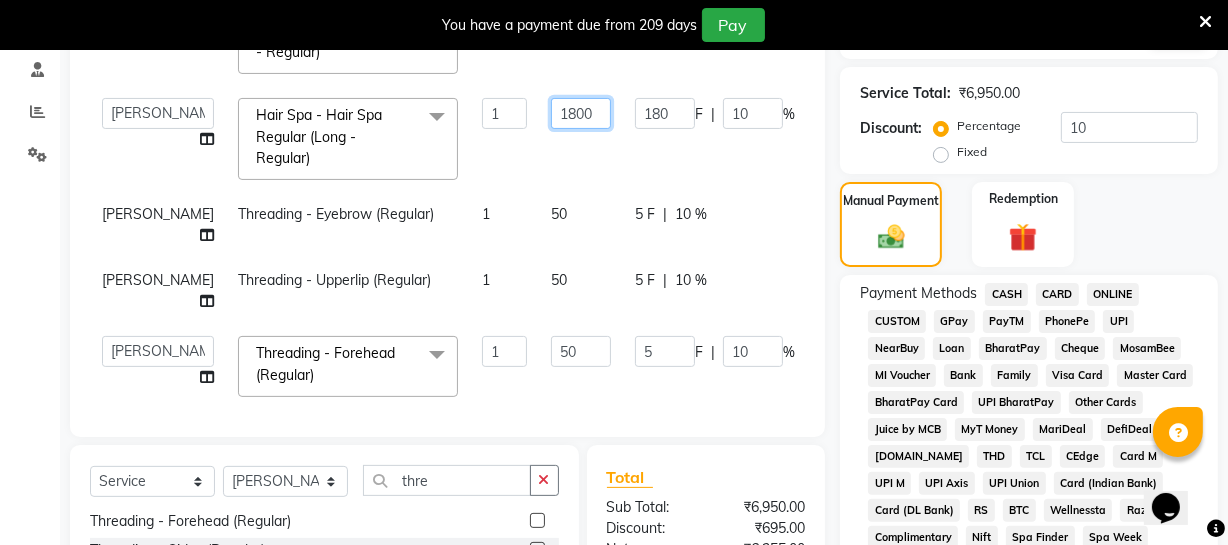 click on "1800" 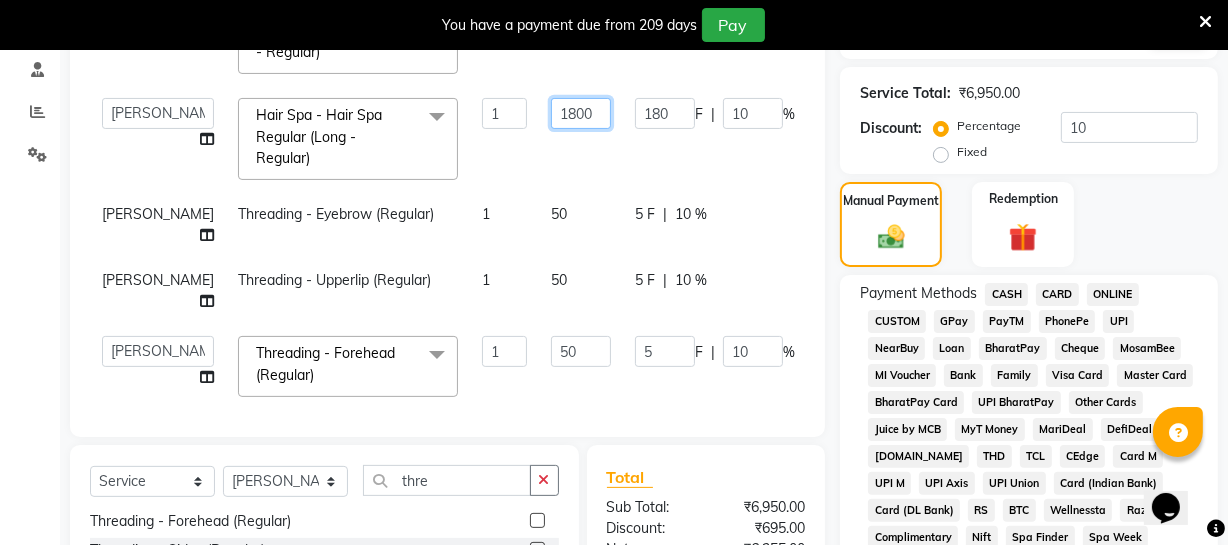click on "1800" 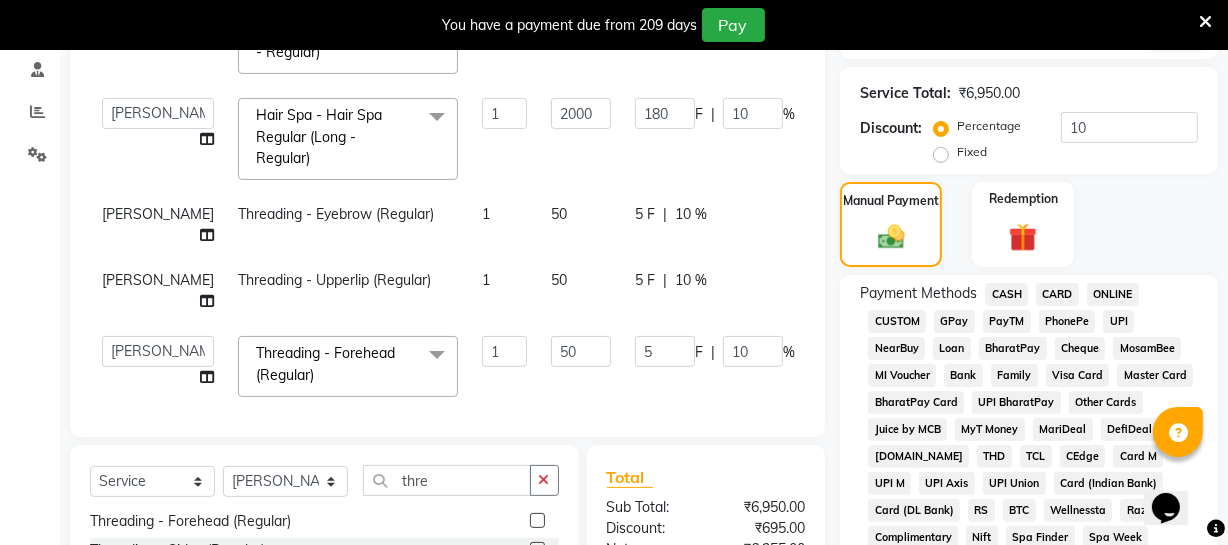 scroll, scrollTop: 0, scrollLeft: 0, axis: both 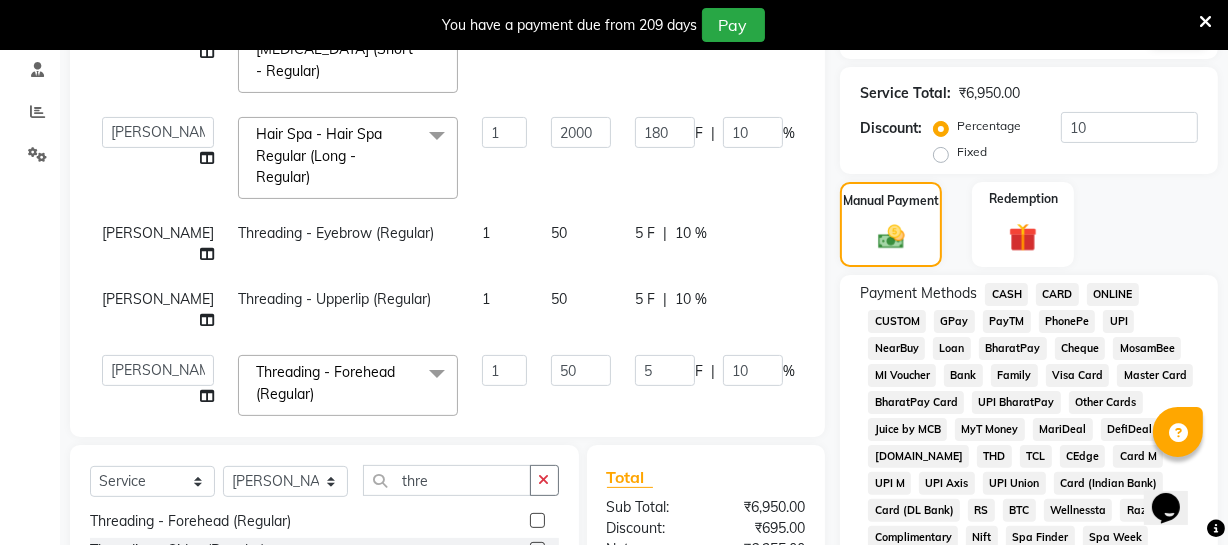 click on "2000" 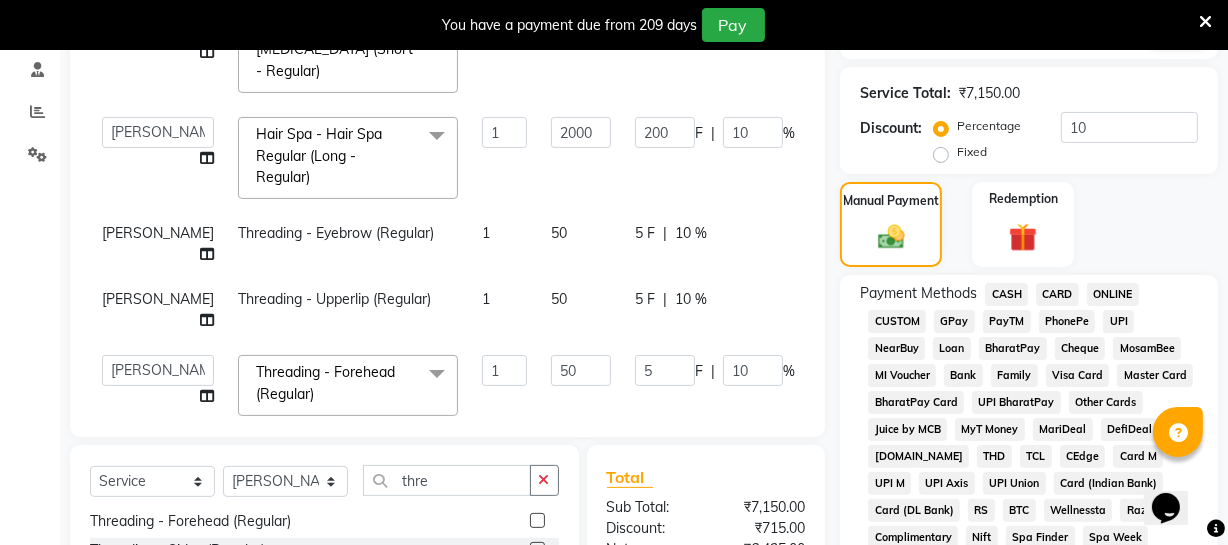 scroll, scrollTop: 19, scrollLeft: 0, axis: vertical 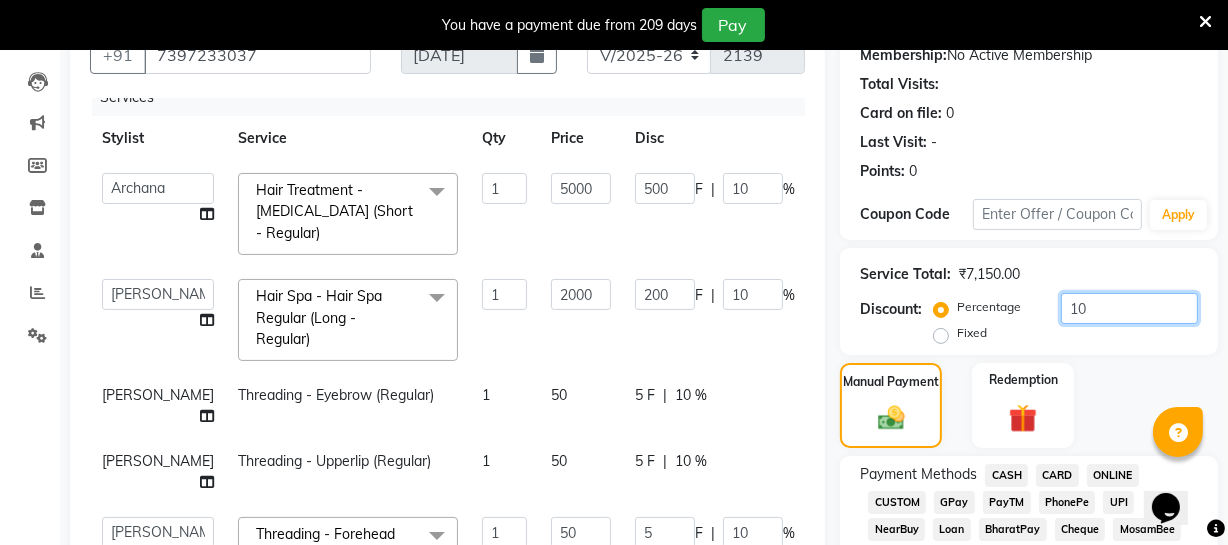 click on "10" 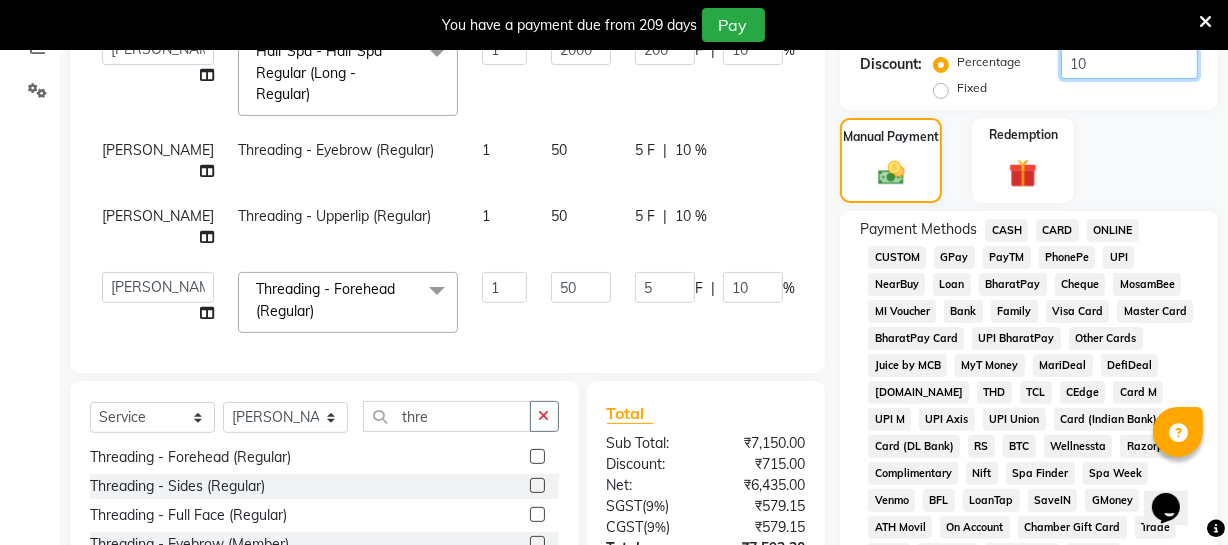 scroll, scrollTop: 472, scrollLeft: 0, axis: vertical 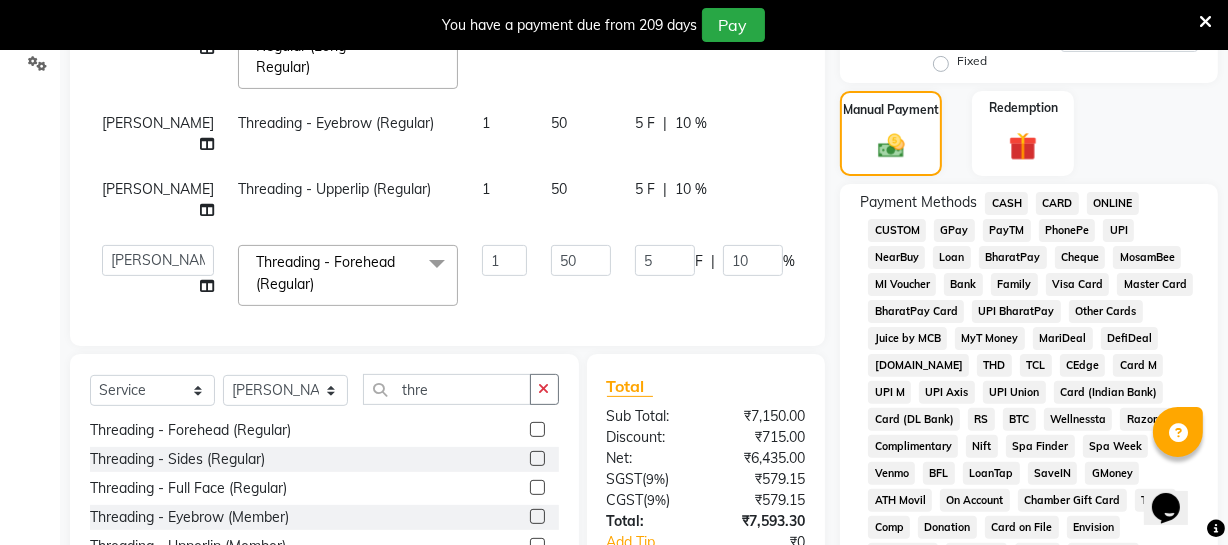 click on "ONLINE" 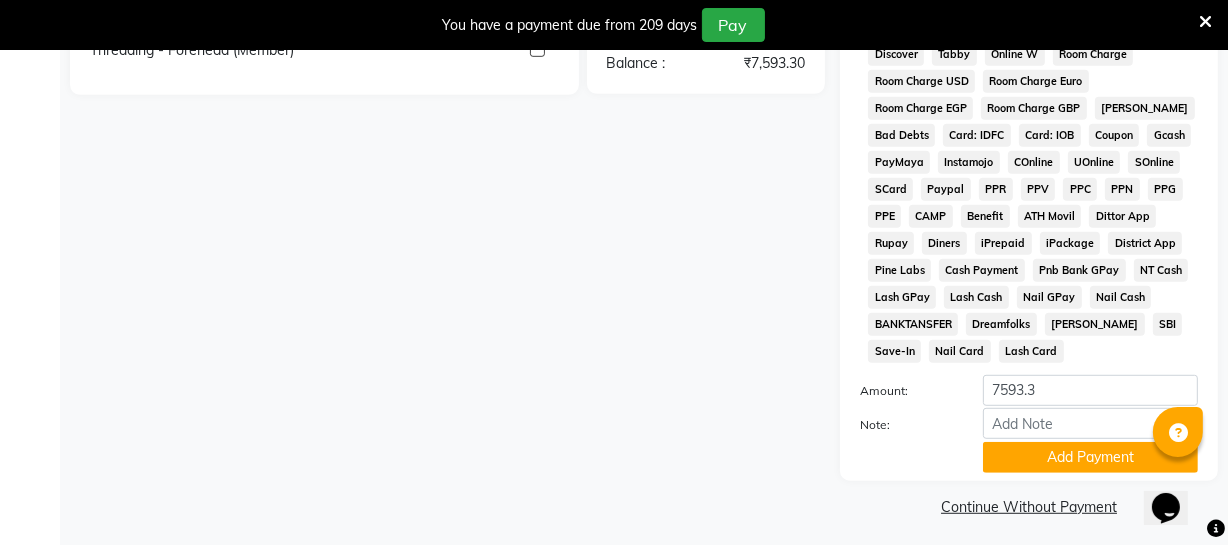scroll, scrollTop: 1033, scrollLeft: 0, axis: vertical 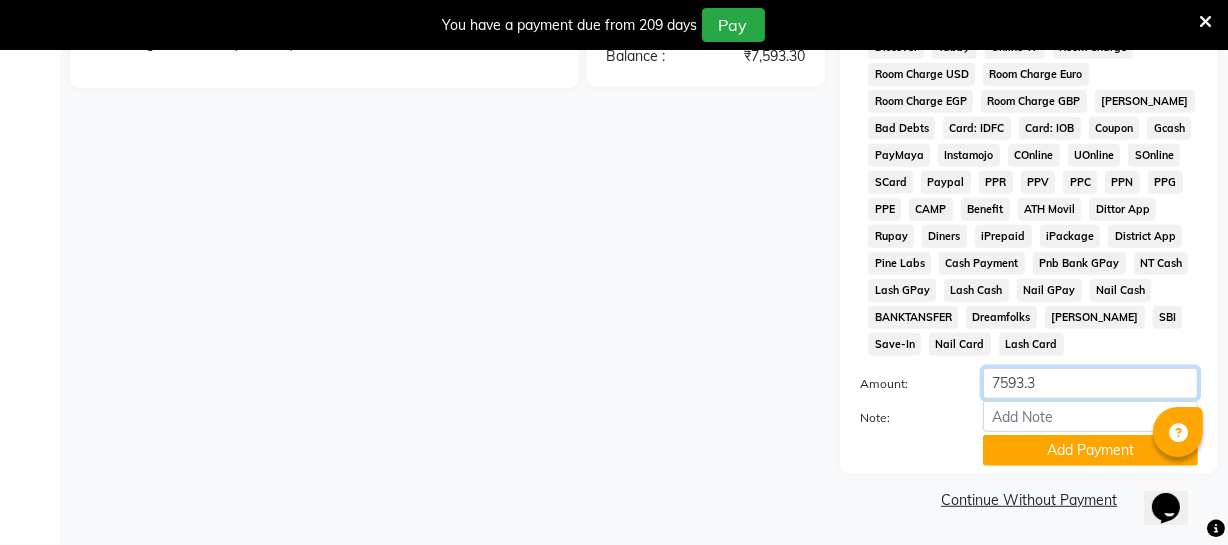 click on "7593.3" 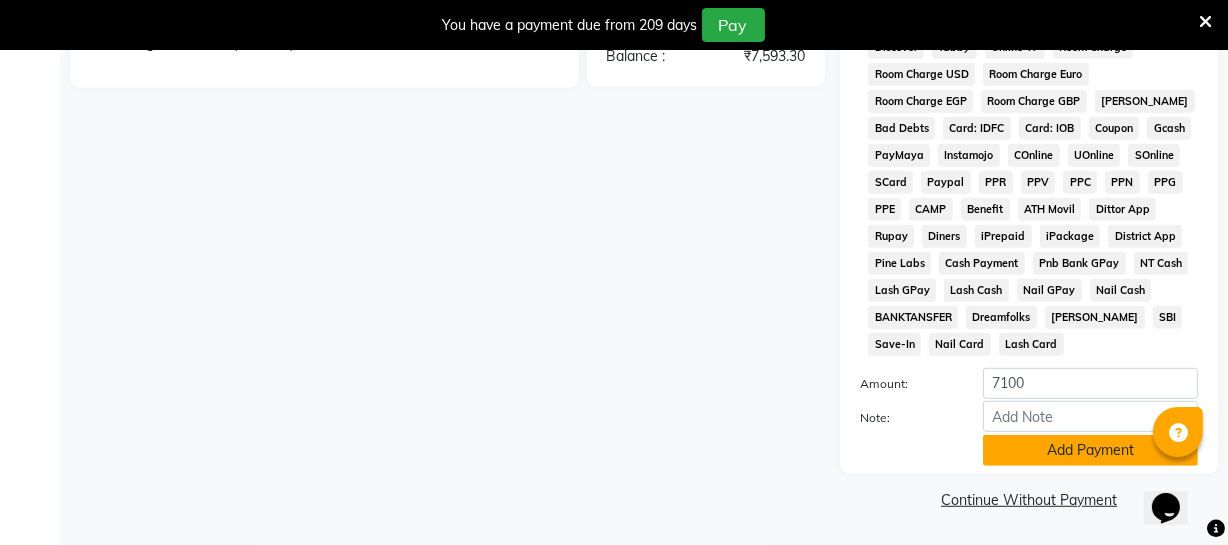 click on "Add Payment" 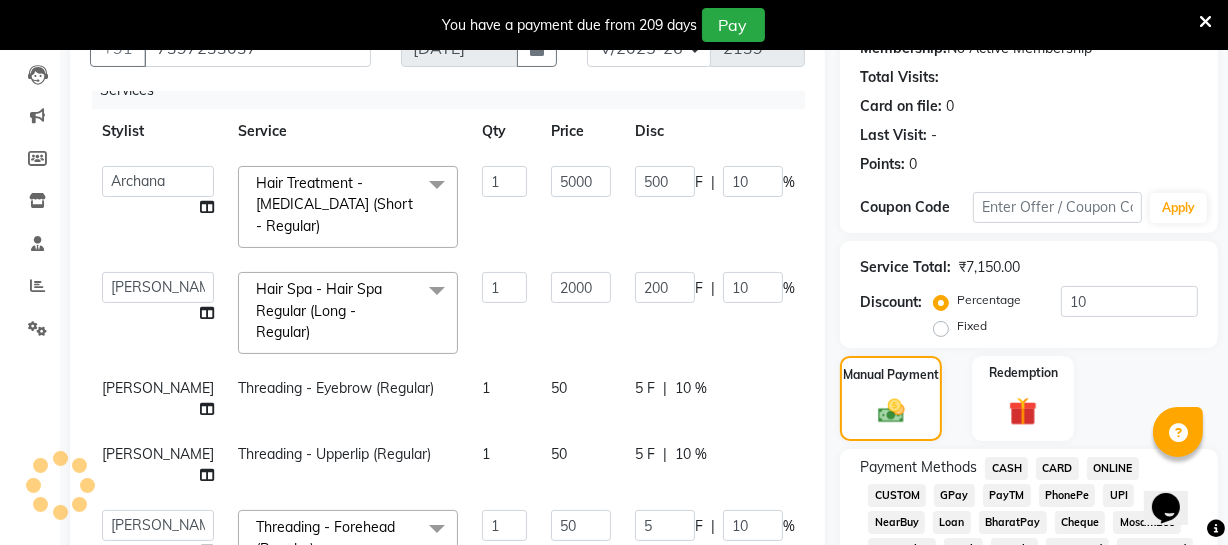 scroll, scrollTop: 130, scrollLeft: 0, axis: vertical 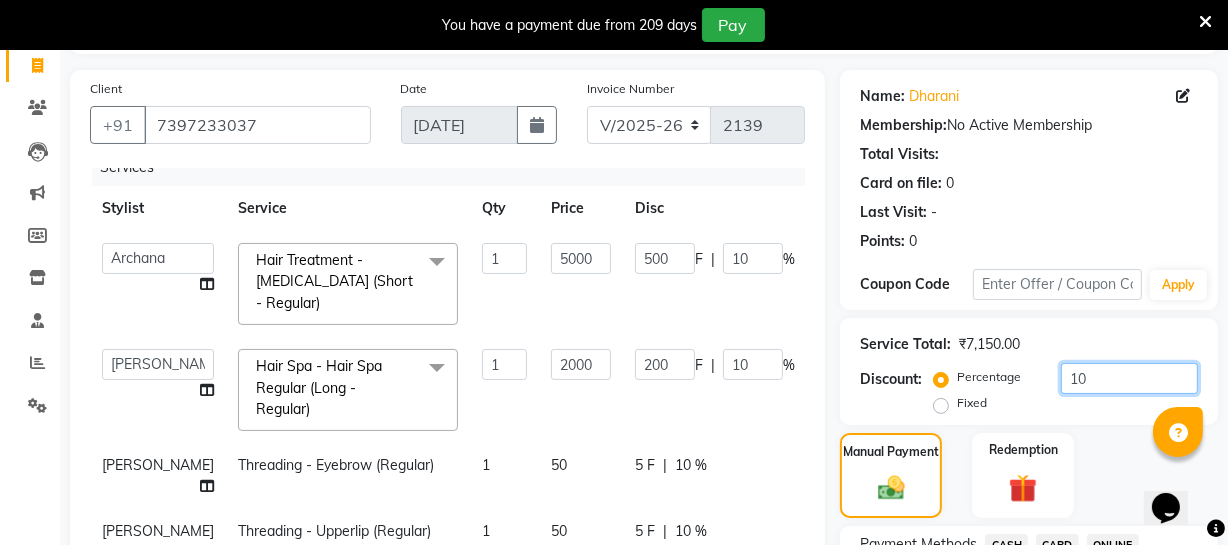 click on "10" 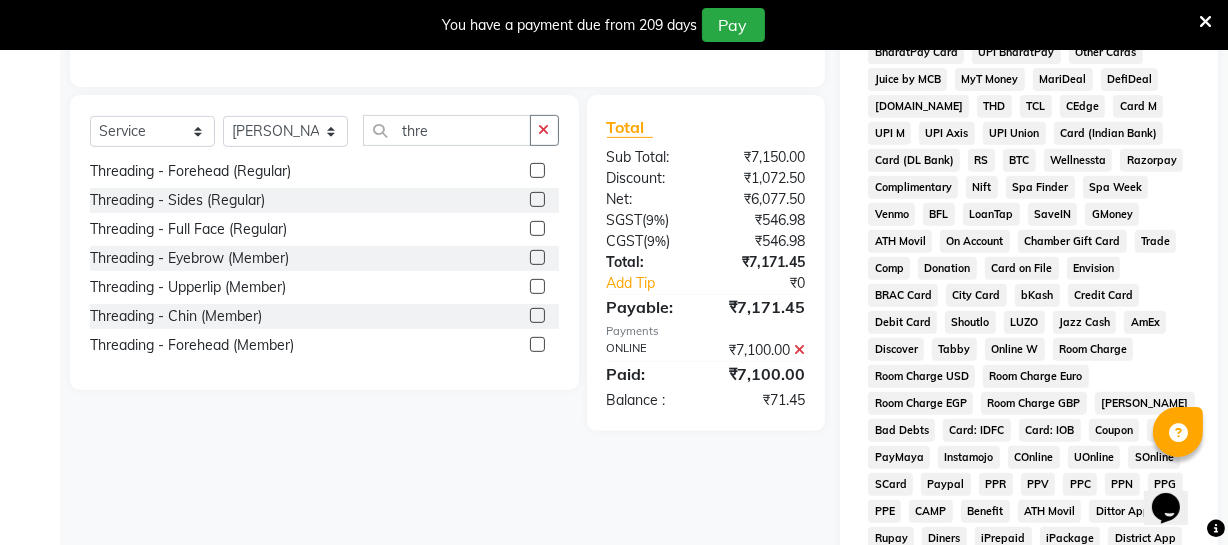 scroll, scrollTop: 402, scrollLeft: 0, axis: vertical 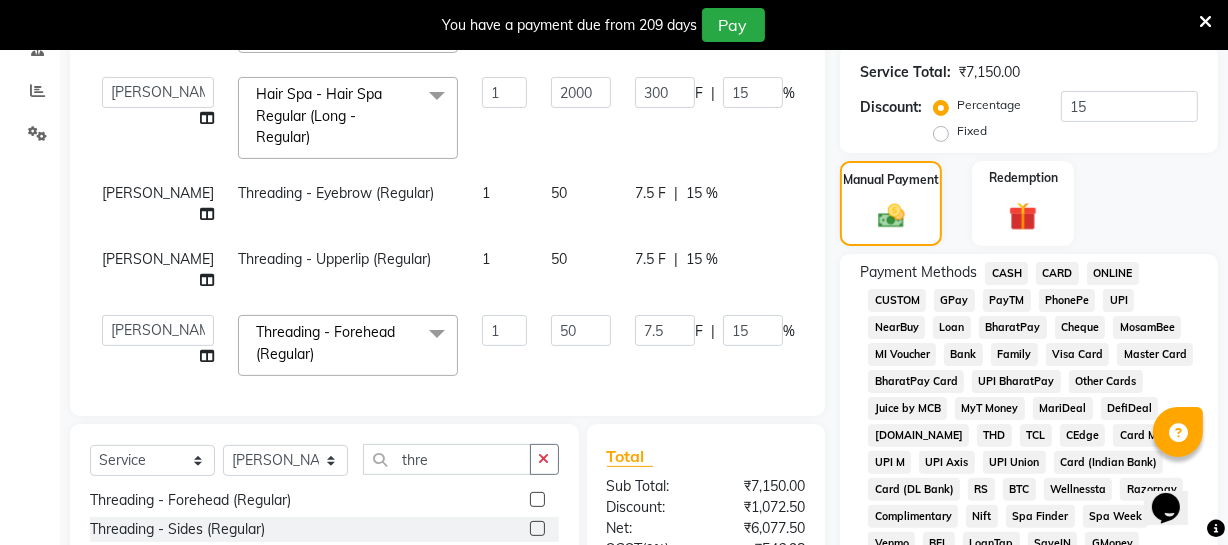 click on "CASH" 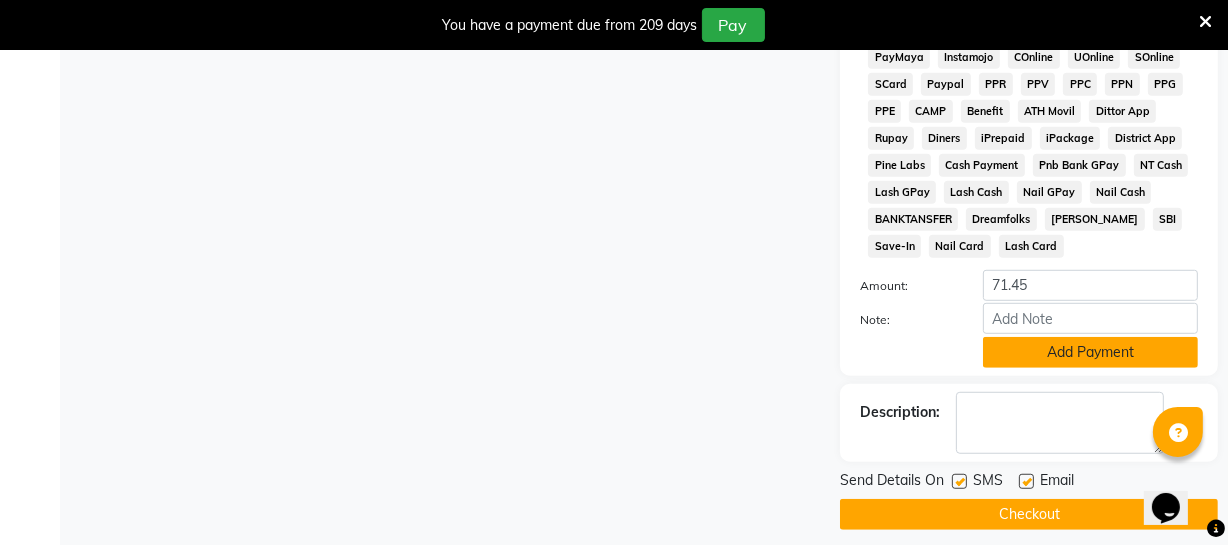 scroll, scrollTop: 1145, scrollLeft: 0, axis: vertical 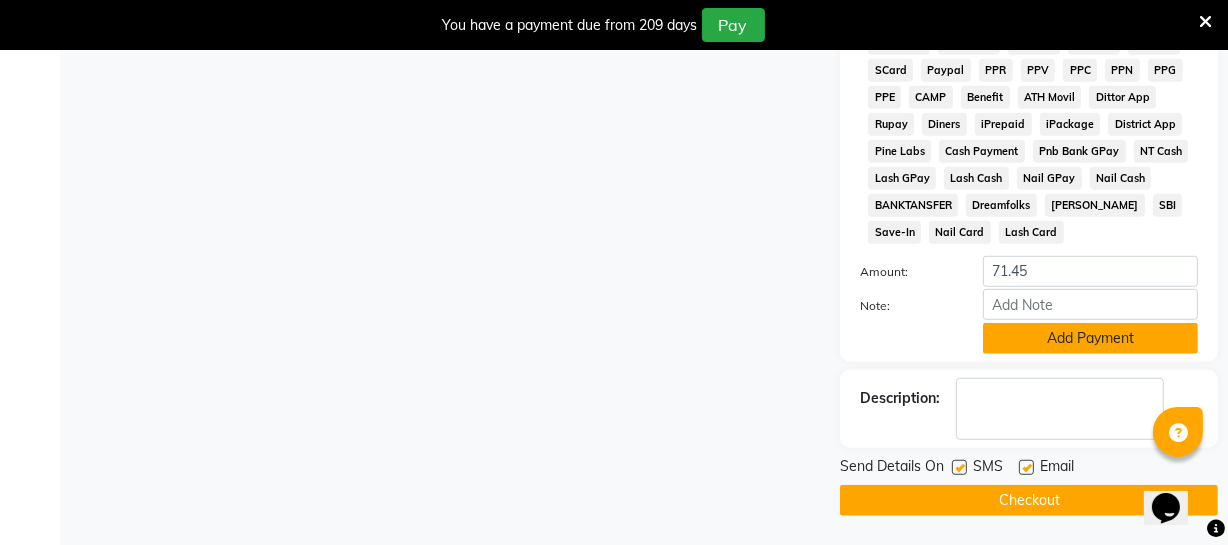 click on "Add Payment" 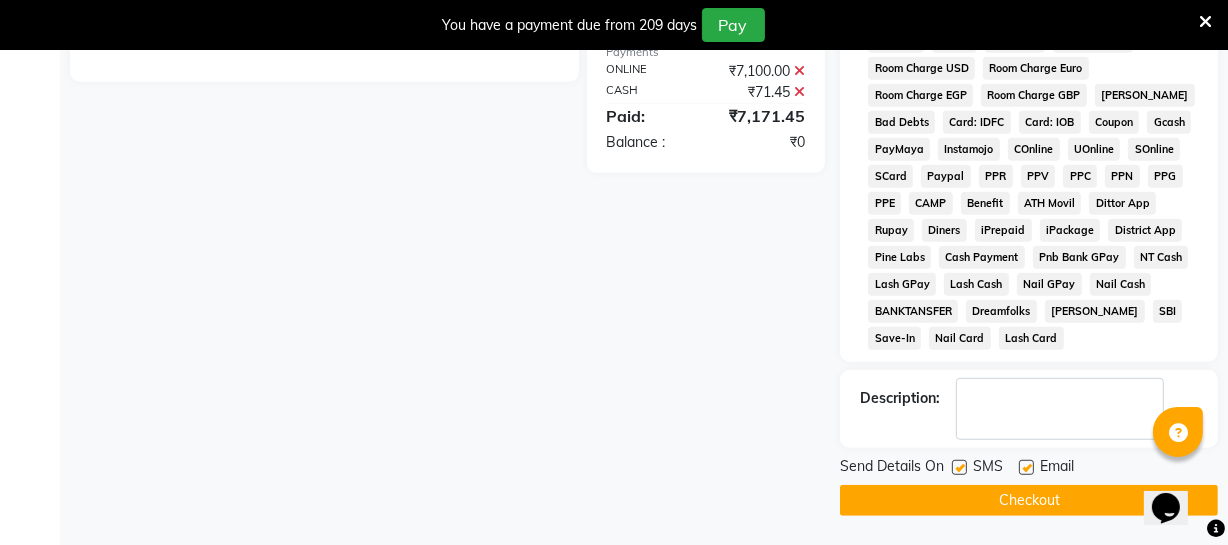 click on "Checkout" 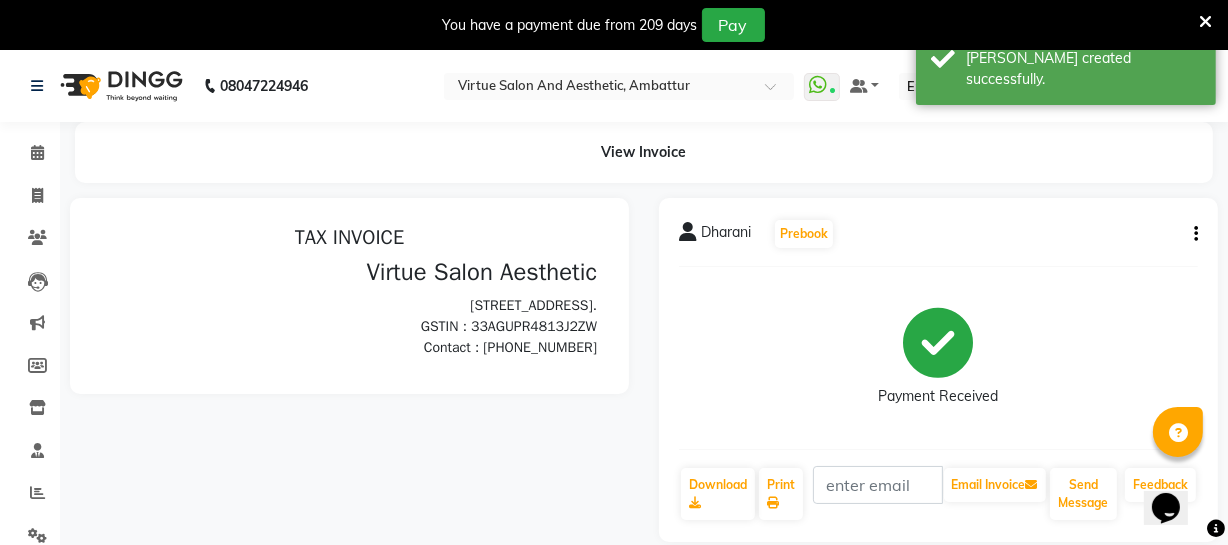 scroll, scrollTop: 0, scrollLeft: 0, axis: both 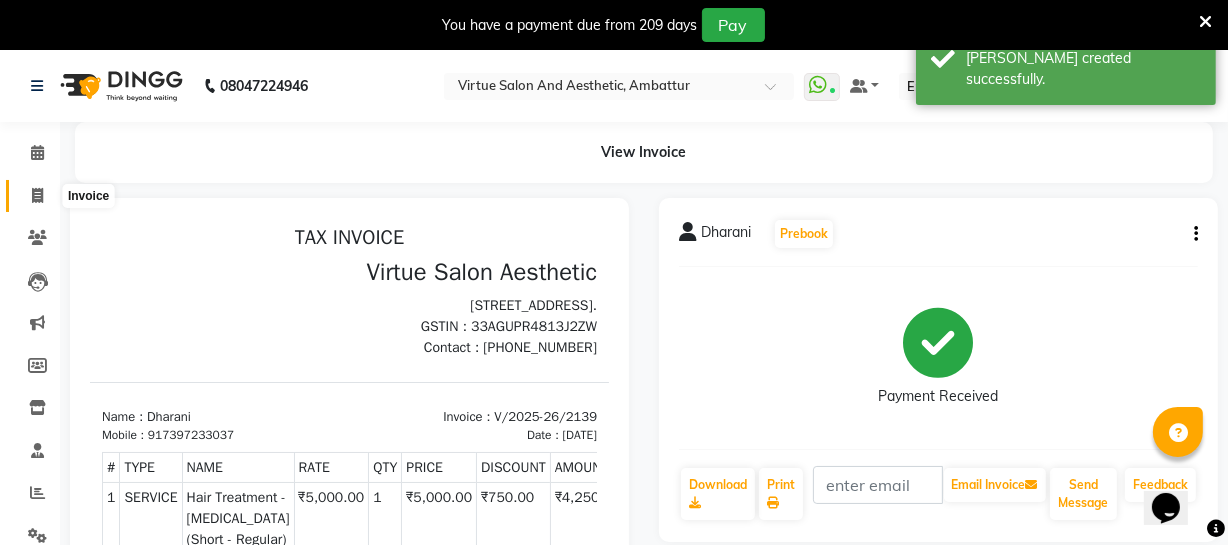 click 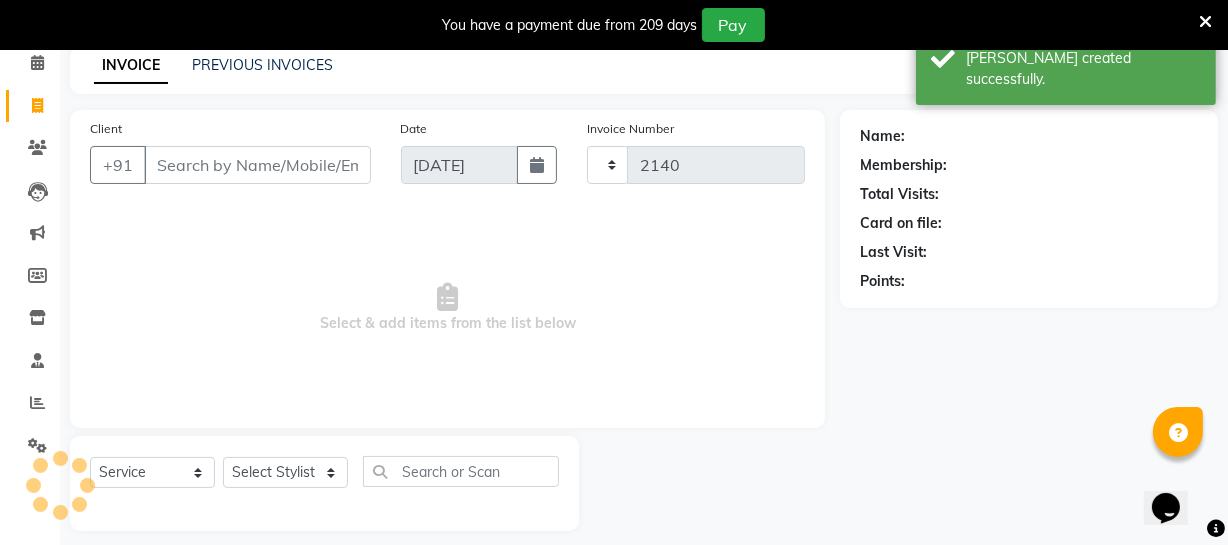 scroll, scrollTop: 107, scrollLeft: 0, axis: vertical 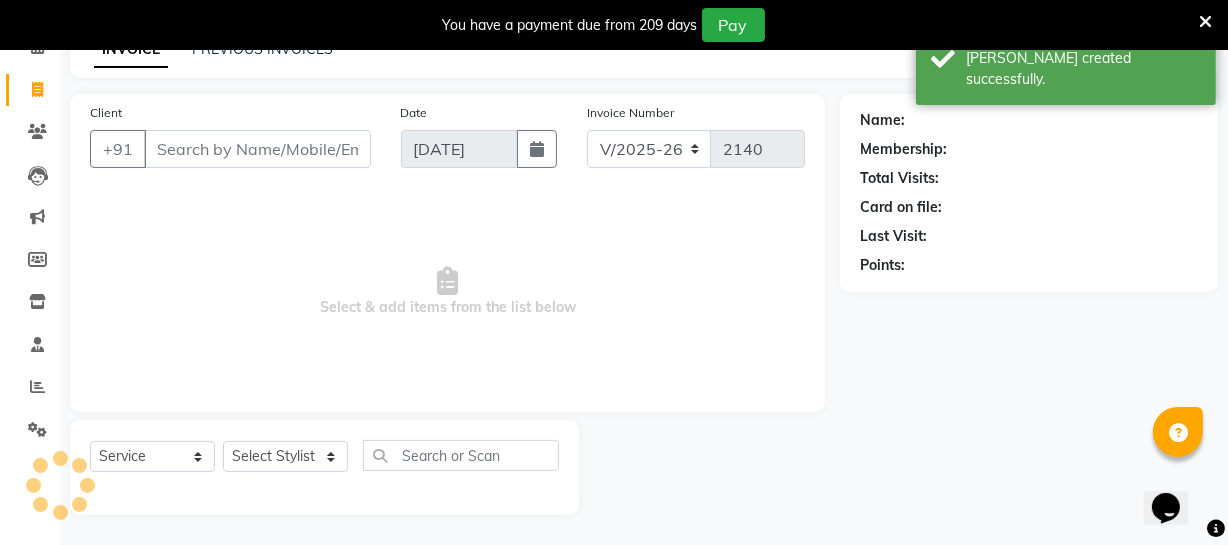 click on "Client" at bounding box center (257, 149) 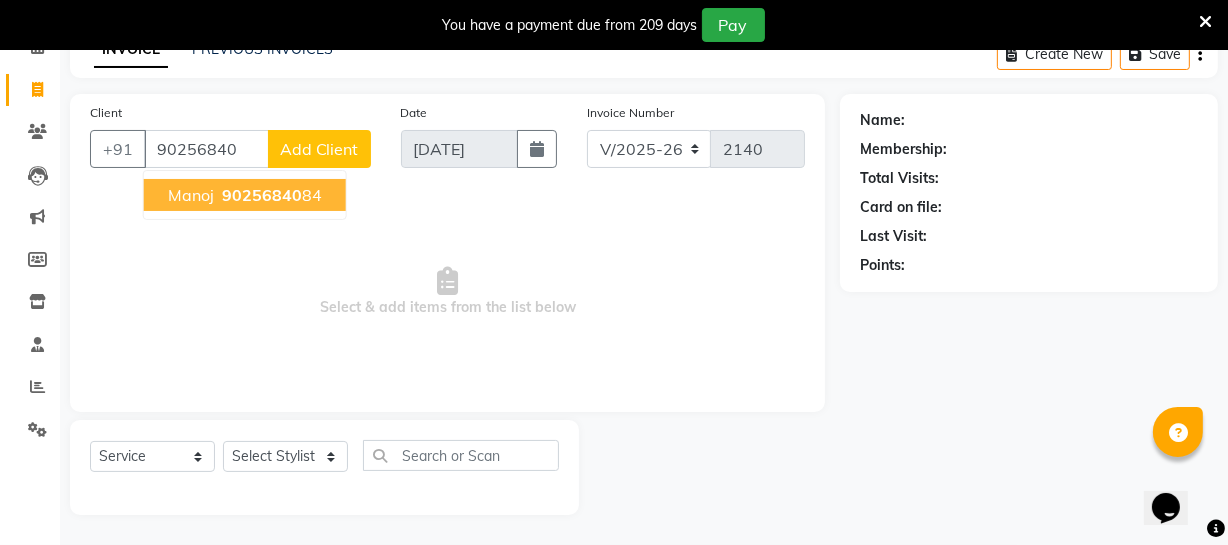 click on "90256840" at bounding box center (262, 195) 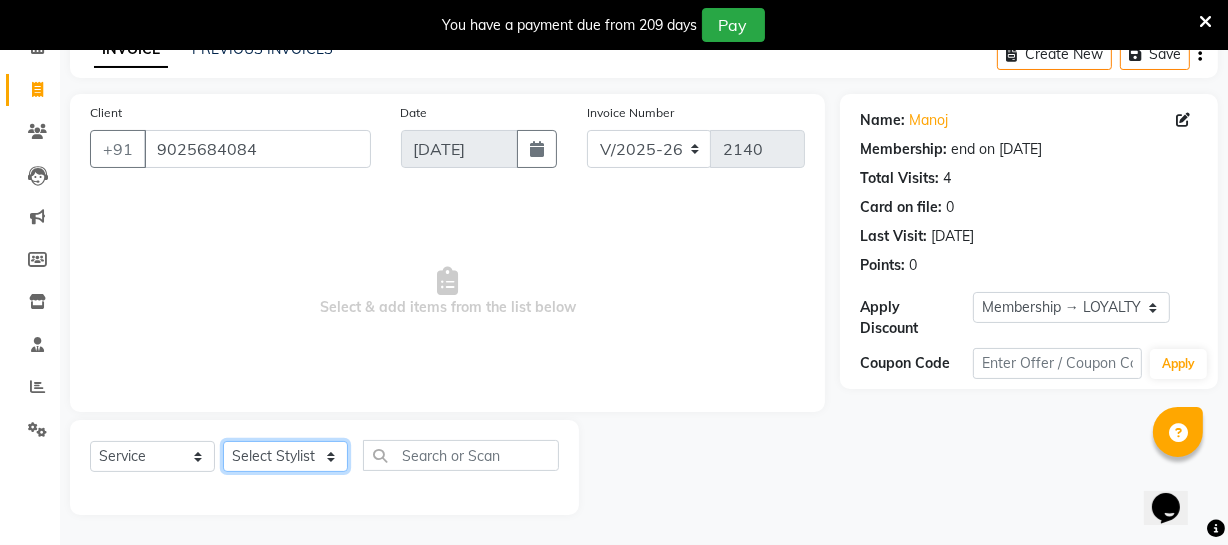 click on "Select Stylist [PERSON_NAME] [PERSON_NAME] [PERSON_NAME] [PERSON_NAME] [PERSON_NAME] [PERSON_NAME] Make up Mani Unisex Stylist [PERSON_NAME] [PERSON_NAME] [PERSON_NAME] Unisex Ramya [PERSON_NAME] Unisex [PERSON_NAME] [PERSON_NAME] [PERSON_NAME] Thiru Virtue Aesthetic Virtue Ambattur" 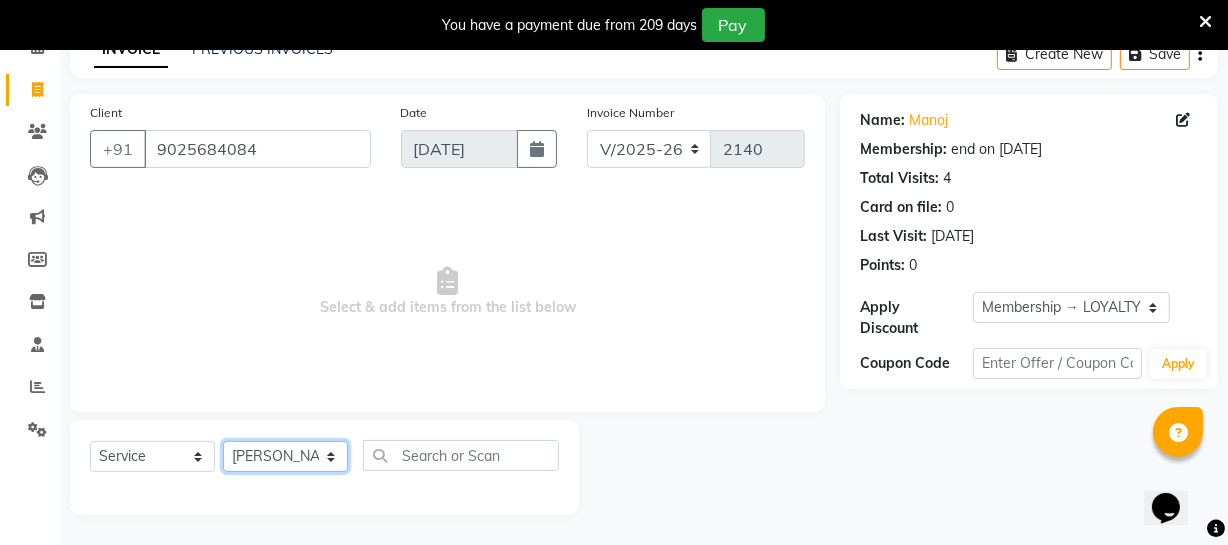 click on "Select Stylist [PERSON_NAME] [PERSON_NAME] [PERSON_NAME] [PERSON_NAME] [PERSON_NAME] [PERSON_NAME] Make up Mani Unisex Stylist [PERSON_NAME] [PERSON_NAME] [PERSON_NAME] Unisex Ramya [PERSON_NAME] Unisex [PERSON_NAME] [PERSON_NAME] [PERSON_NAME] Thiru Virtue Aesthetic Virtue Ambattur" 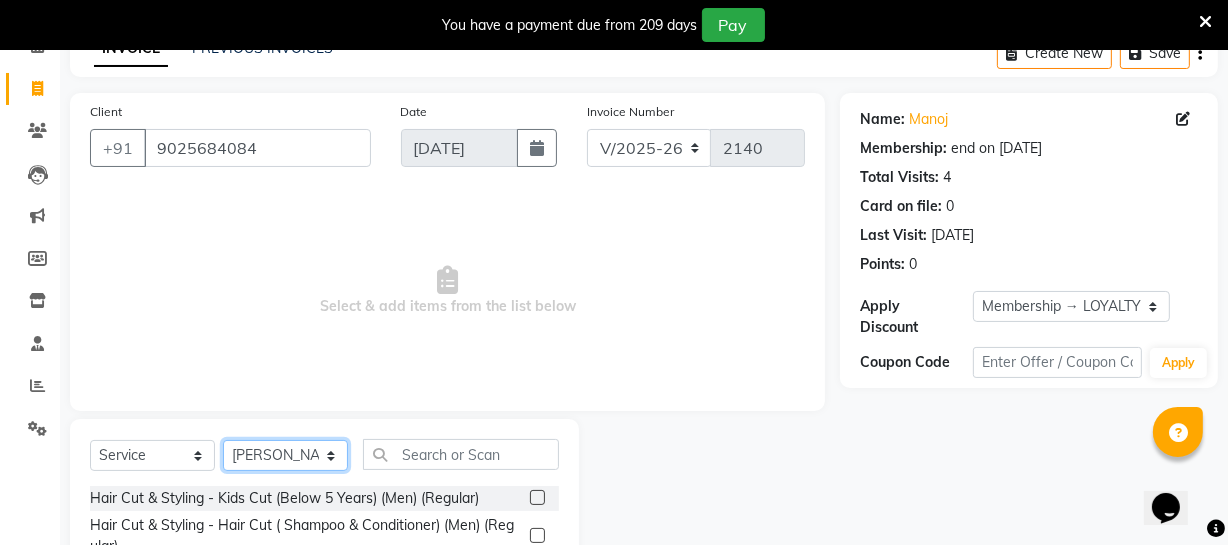 scroll, scrollTop: 198, scrollLeft: 0, axis: vertical 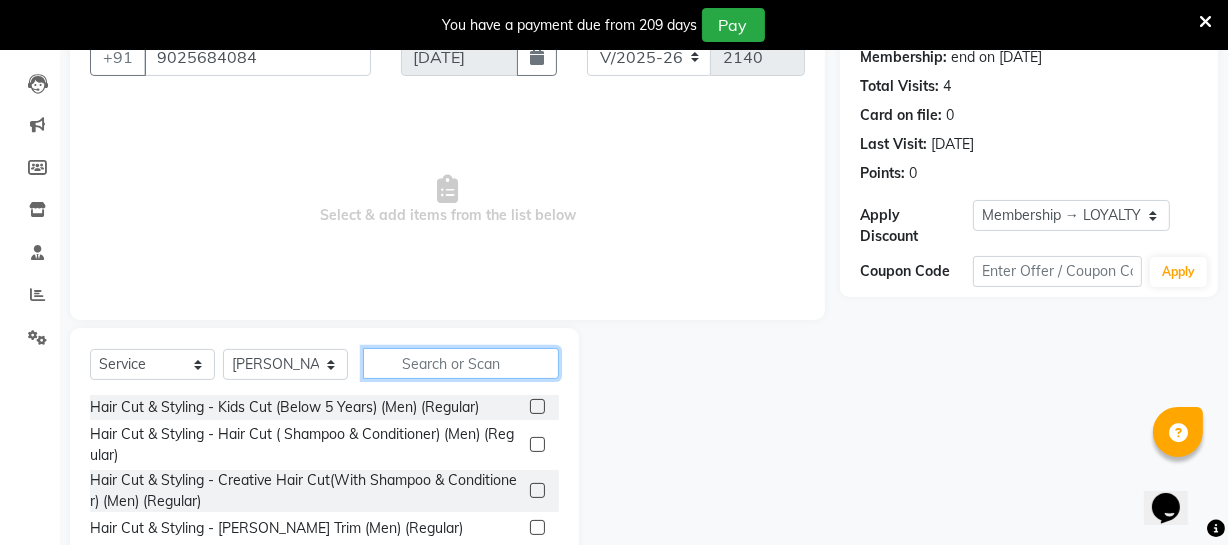 click 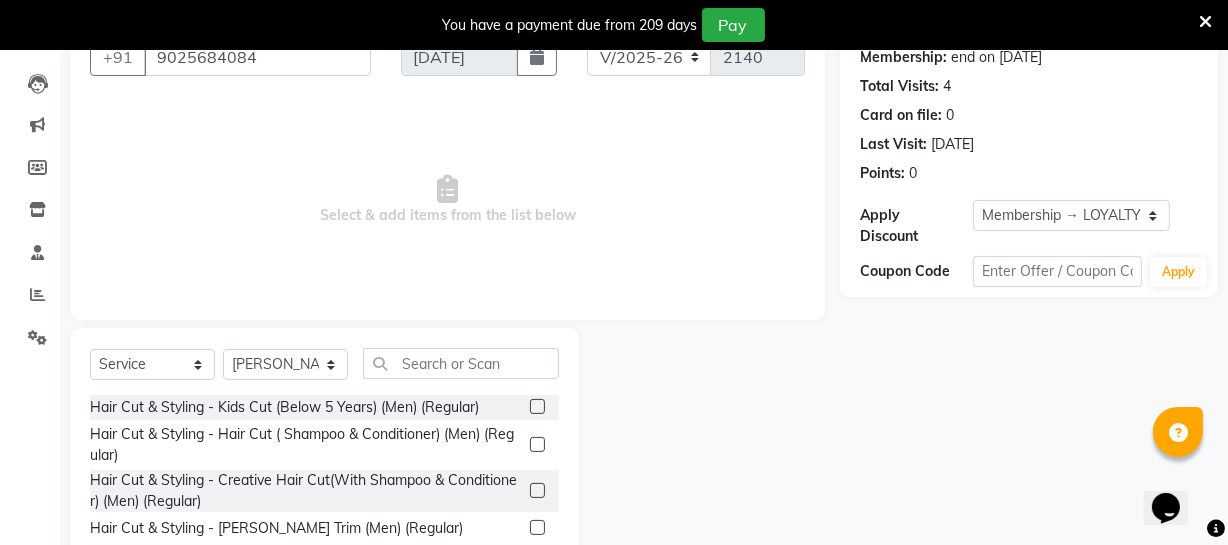 click 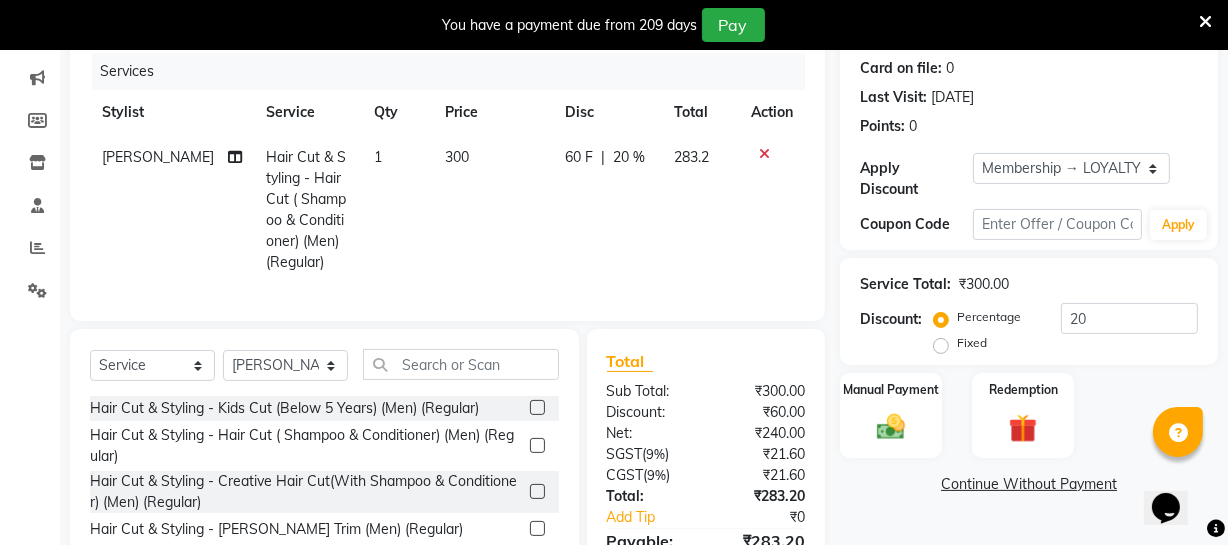 scroll, scrollTop: 289, scrollLeft: 0, axis: vertical 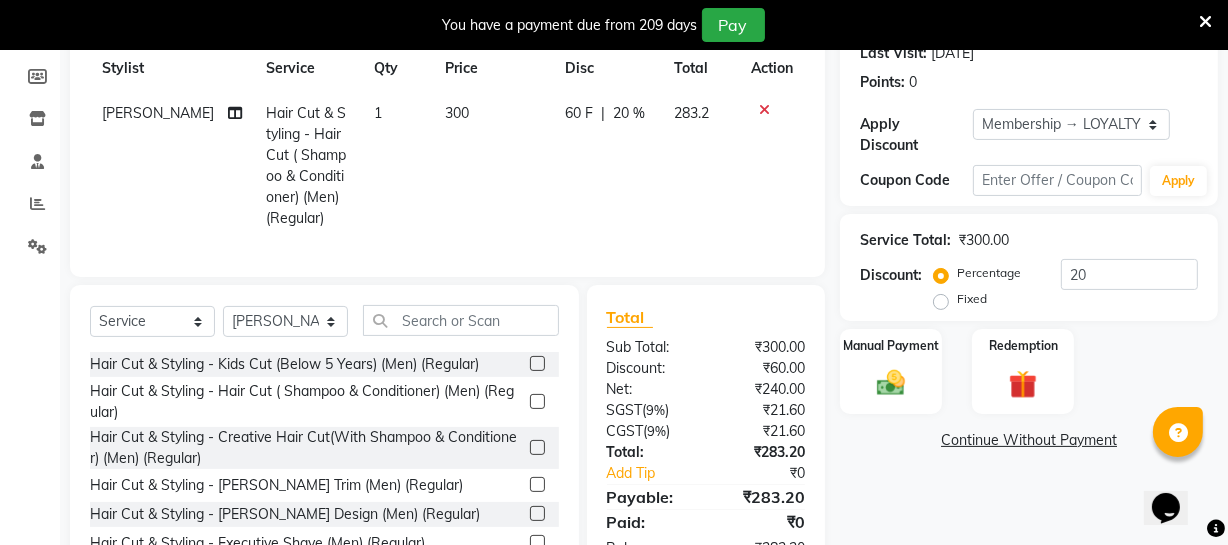 click 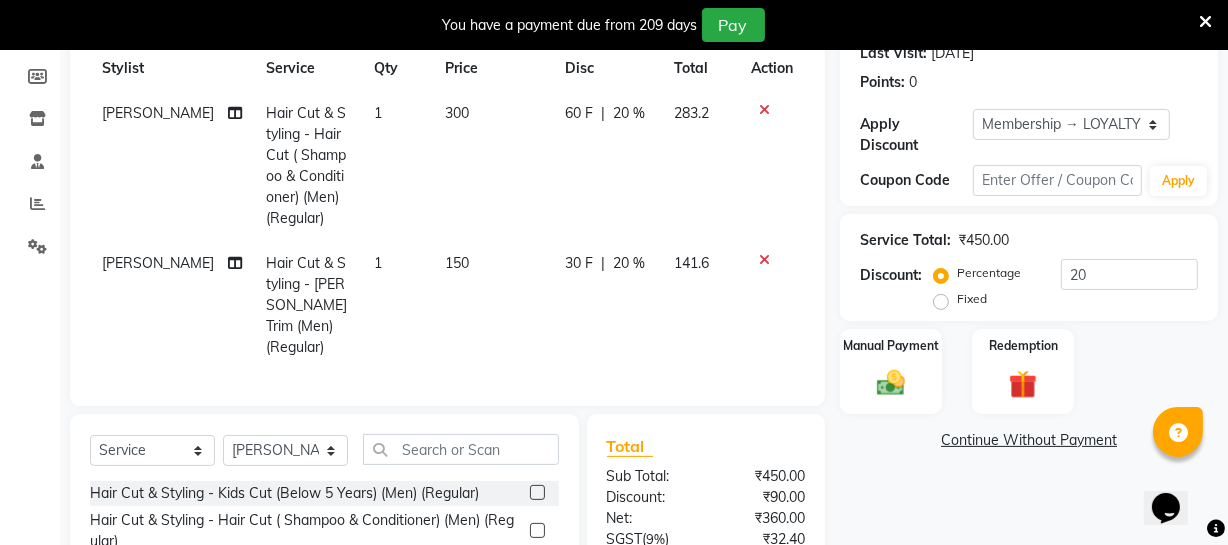 click on "300" 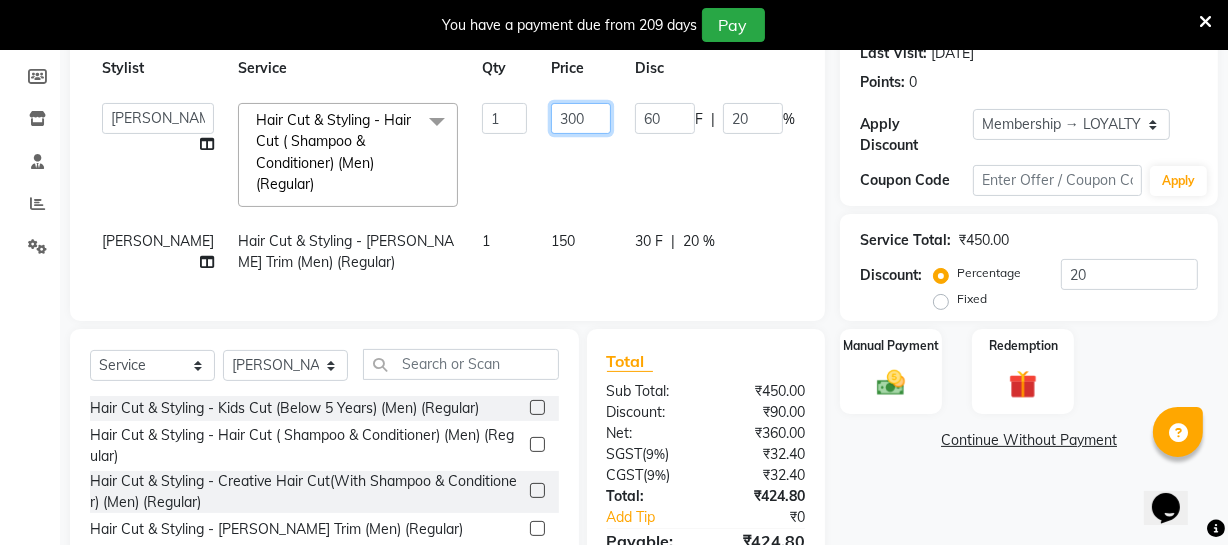 drag, startPoint x: 532, startPoint y: 120, endPoint x: 520, endPoint y: 124, distance: 12.649111 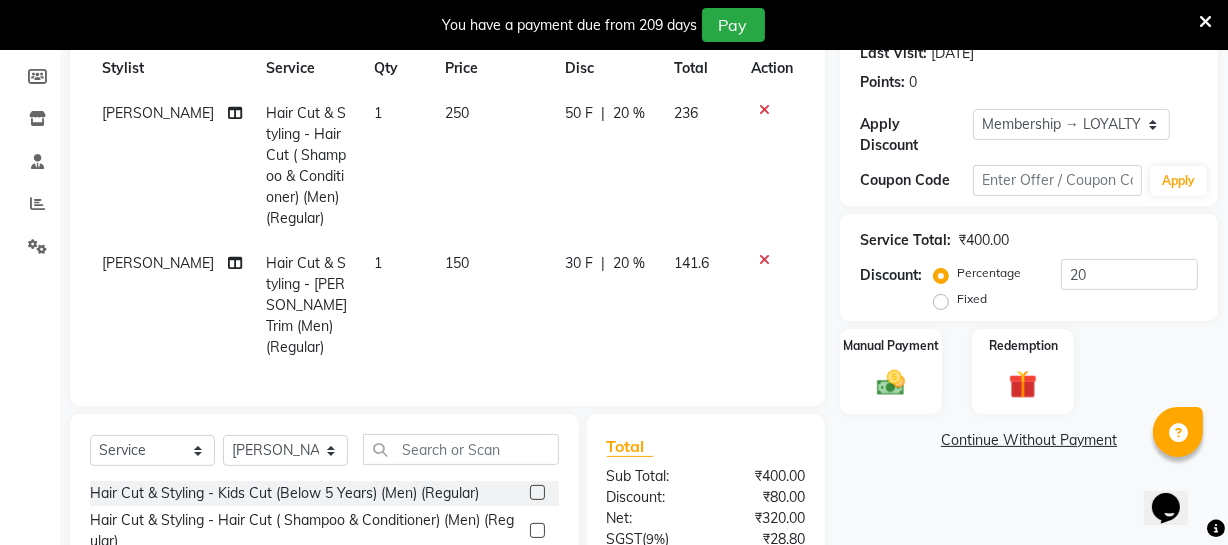 drag, startPoint x: 518, startPoint y: 189, endPoint x: 509, endPoint y: 302, distance: 113.35784 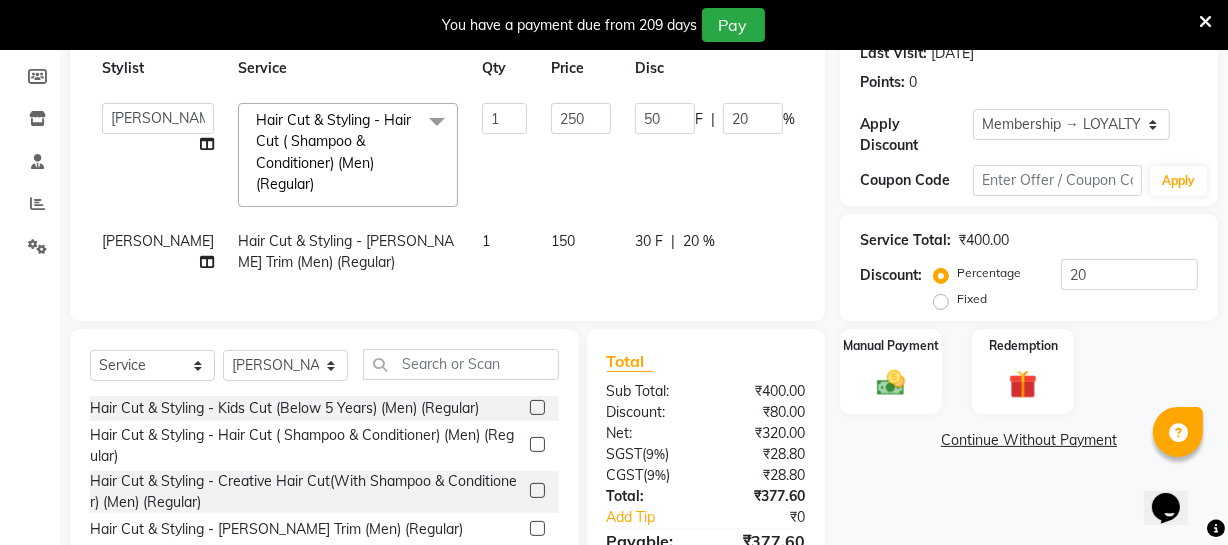 click on "150" 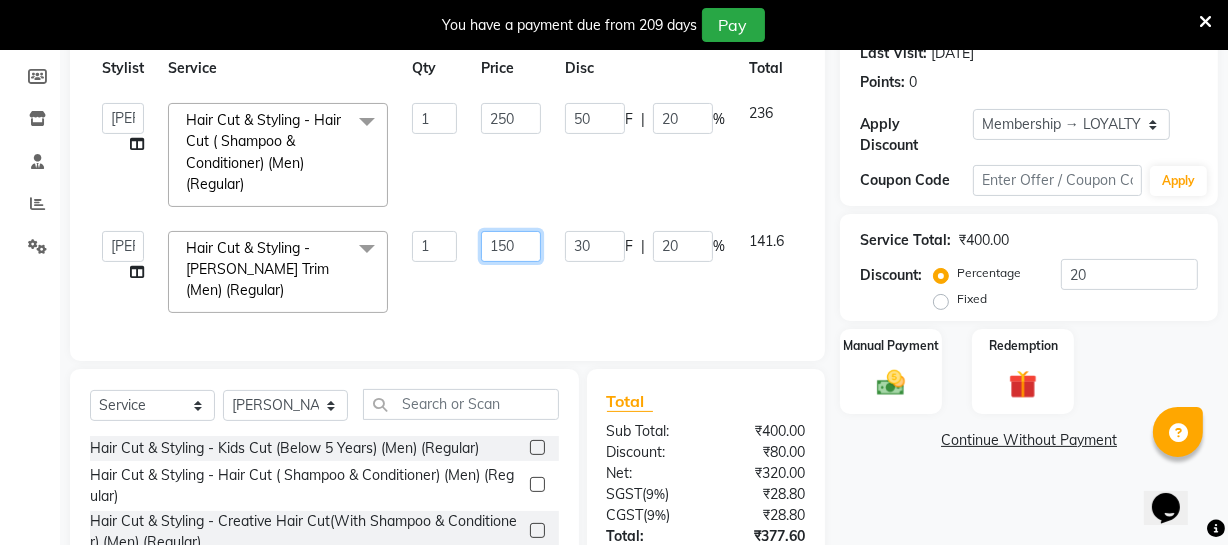 click on "150" 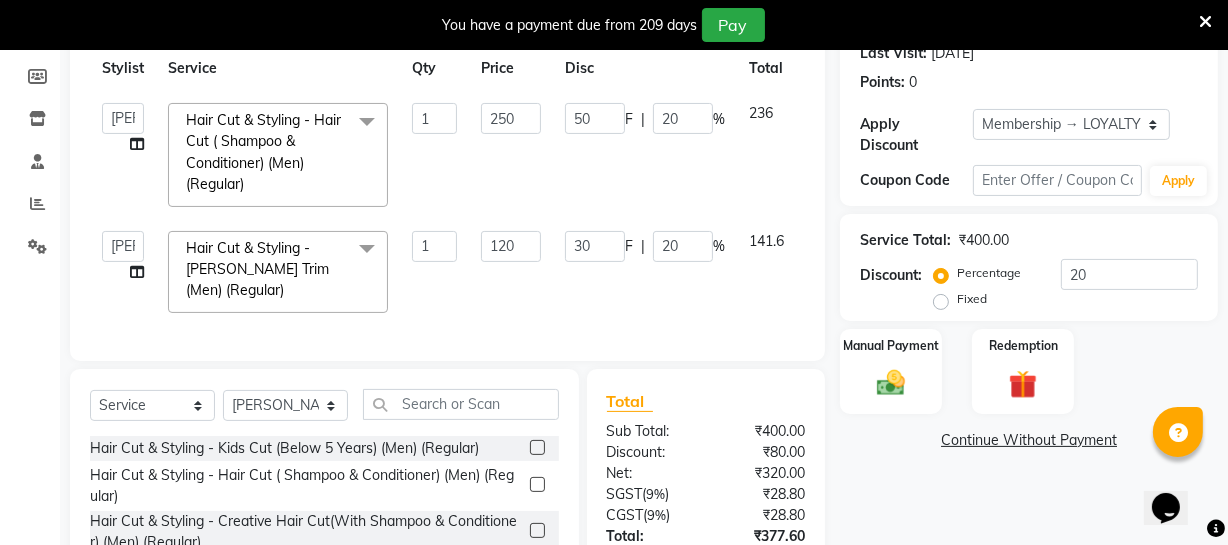 click on "Services Stylist Service Qty Price Disc Total Action  [PERSON_NAME]   [PERSON_NAME]   [PERSON_NAME]    Divya   Dolly   [PERSON_NAME]   [PERSON_NAME]   [PERSON_NAME]   Make up   Mani Unisex Stylist   Manoj   [PERSON_NAME]   [PERSON_NAME] Unisex   Ramya   RICITTA   [PERSON_NAME] Unisex   [PERSON_NAME]   [PERSON_NAME]   [PERSON_NAME]   Thiru   Virtue Aesthetic   Virtue Ambattur  Hair Cut & Styling - Hair Cut ( Shampoo & Conditioner) (Men) (Regular)  x Hair Cut & Styling - Kids Cut (Below 5 Years) (Men) (Regular) Hair Cut & Styling - Hair Cut ( Shampoo & Conditioner) (Men) (Regular) Hair Cut & Styling - Creative Hair Cut(With Shampoo & Conditioner) (Men) (Regular) Hair Cut & Styling - [PERSON_NAME] Trim (Men) (Regular) Hair Cut & Styling - [PERSON_NAME] Design (Men) (Regular) Hair Cut & Styling - Executive Shave (Men) (Regular) Hair Cut & Styling - Hair Wash & Conditioner (Schwarzkopf) (Men) (Regular) Hair Cut & Styling - Hair Wash & Conditioner (Davines) (Men) (Regular) Hair Cut & Styling - Kids Cut (Below 5 Years) (Men) (Member) Demo" 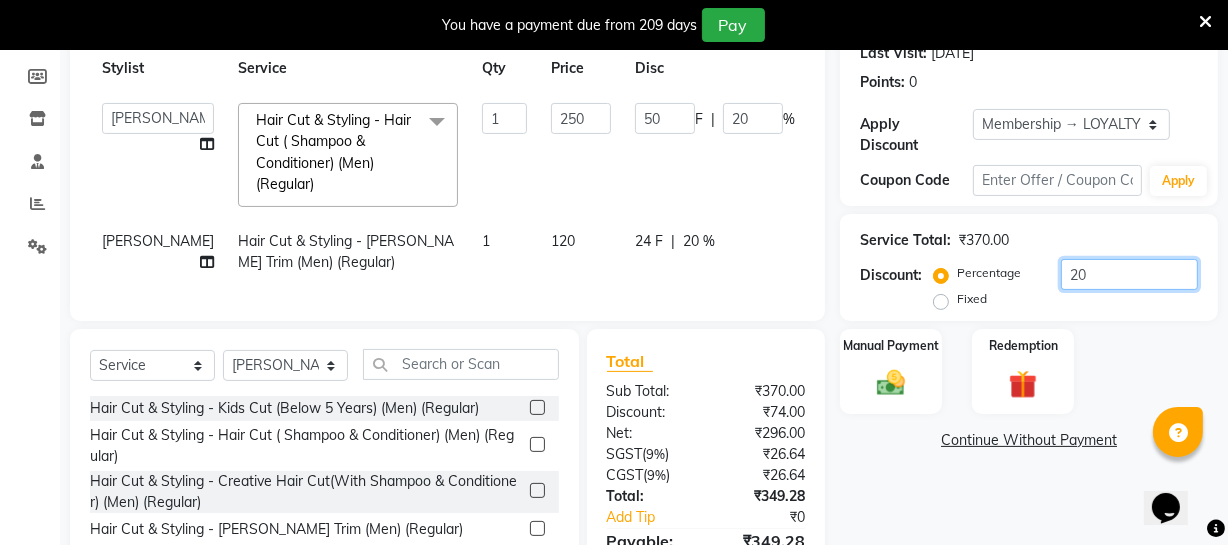 click on "20" 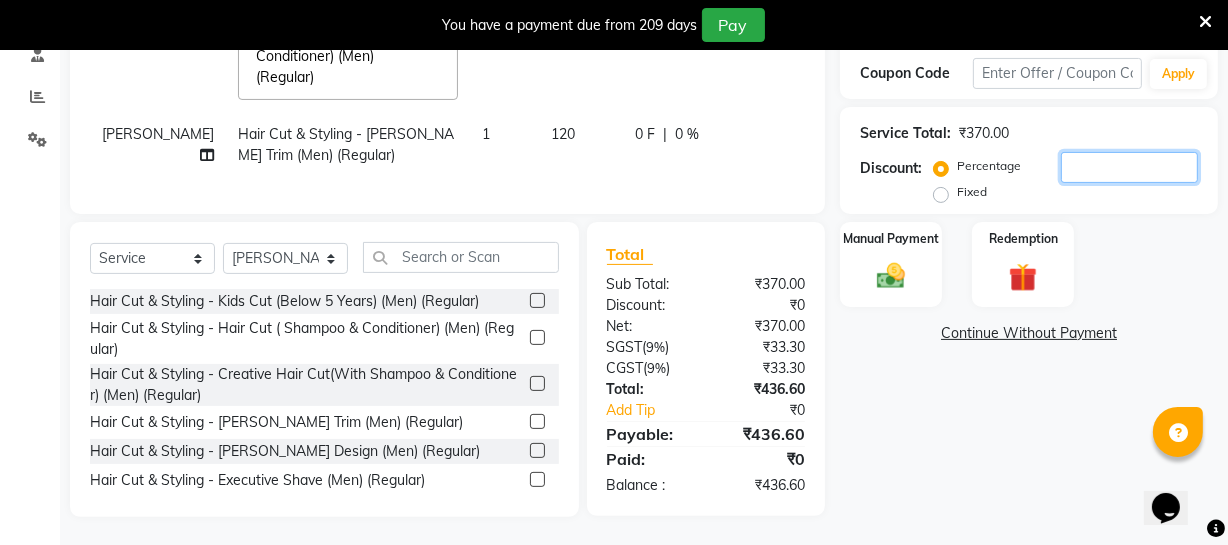 scroll, scrollTop: 411, scrollLeft: 0, axis: vertical 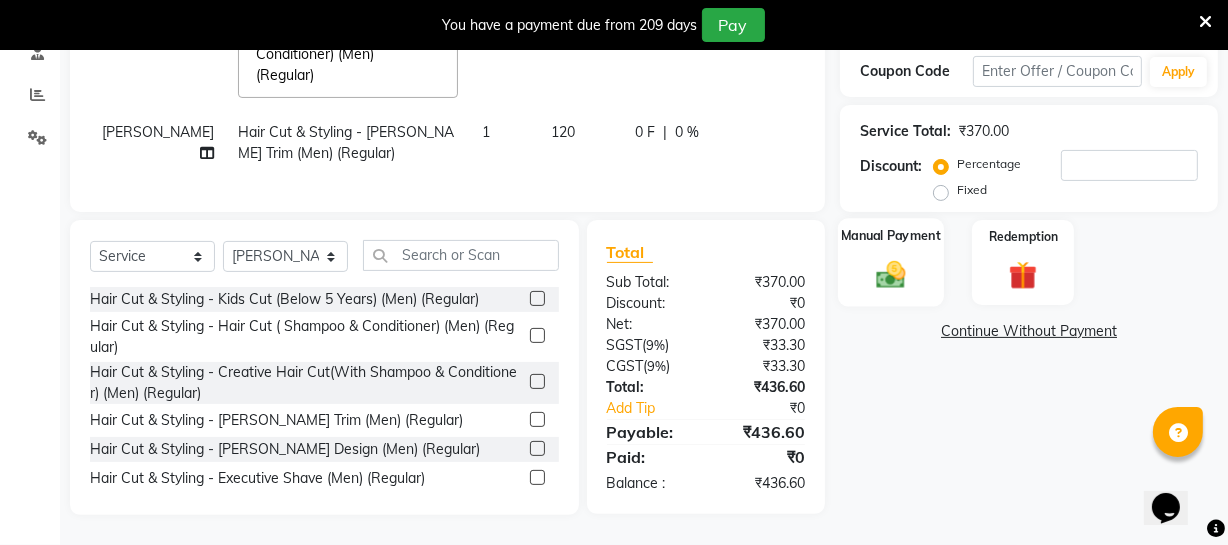 click on "Manual Payment" 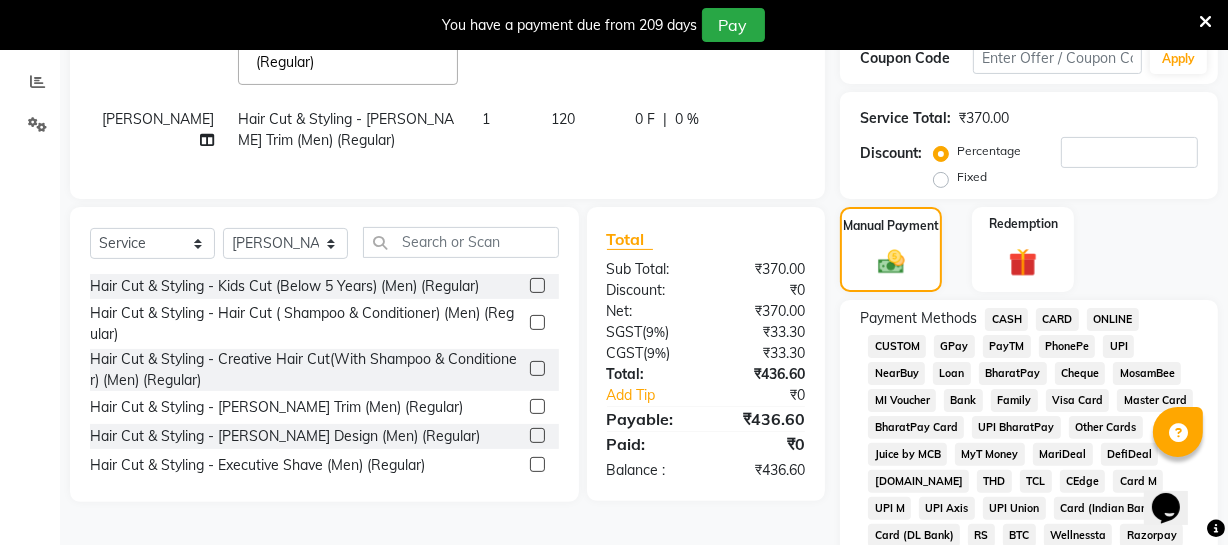 click on "CASH" 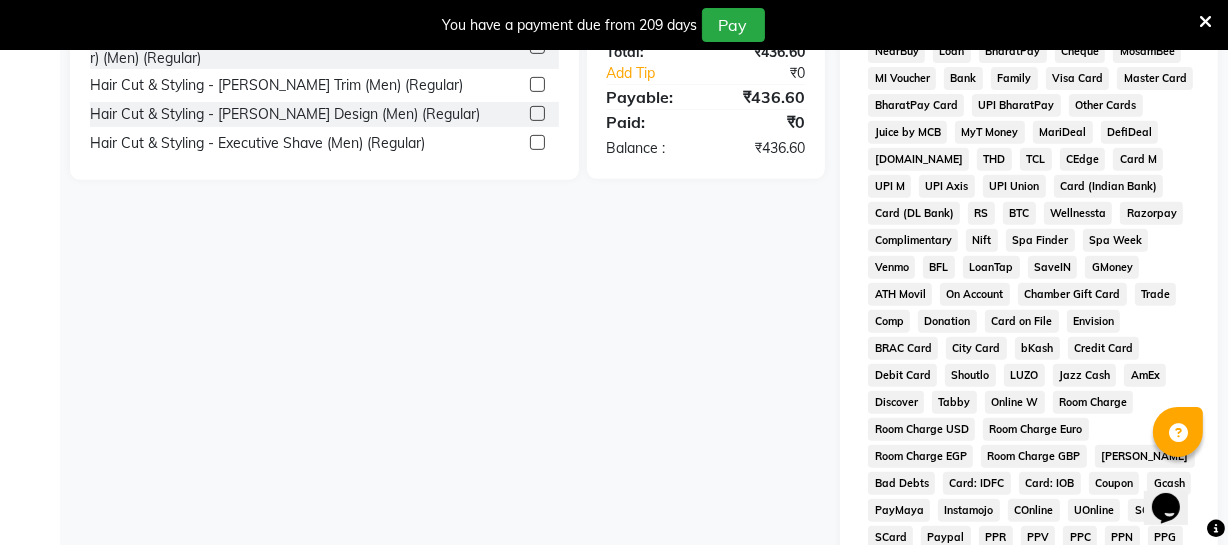 scroll, scrollTop: 1048, scrollLeft: 0, axis: vertical 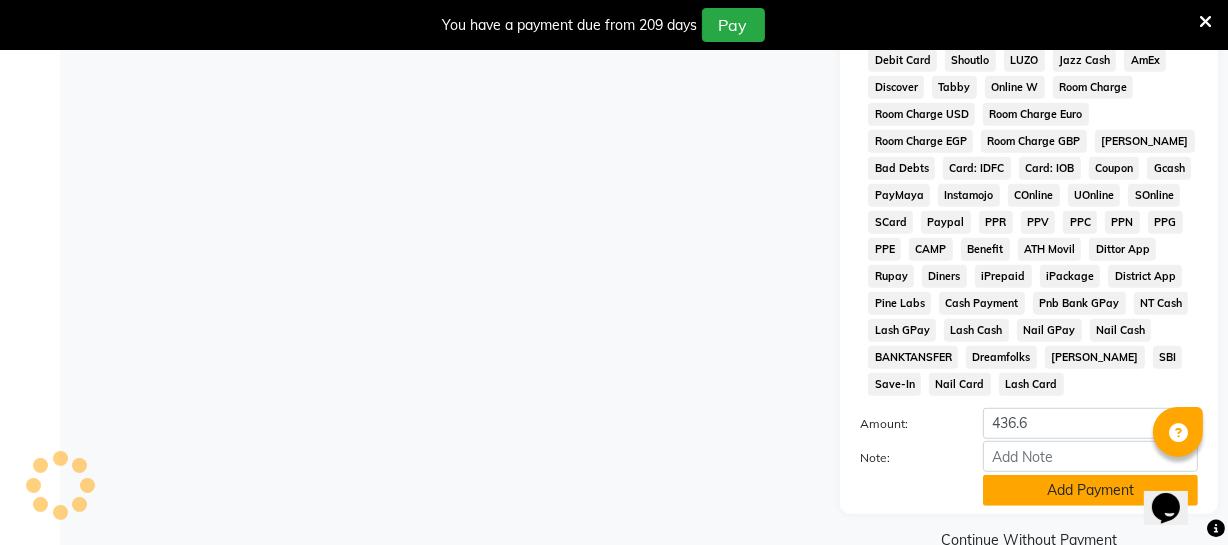 click on "Add Payment" 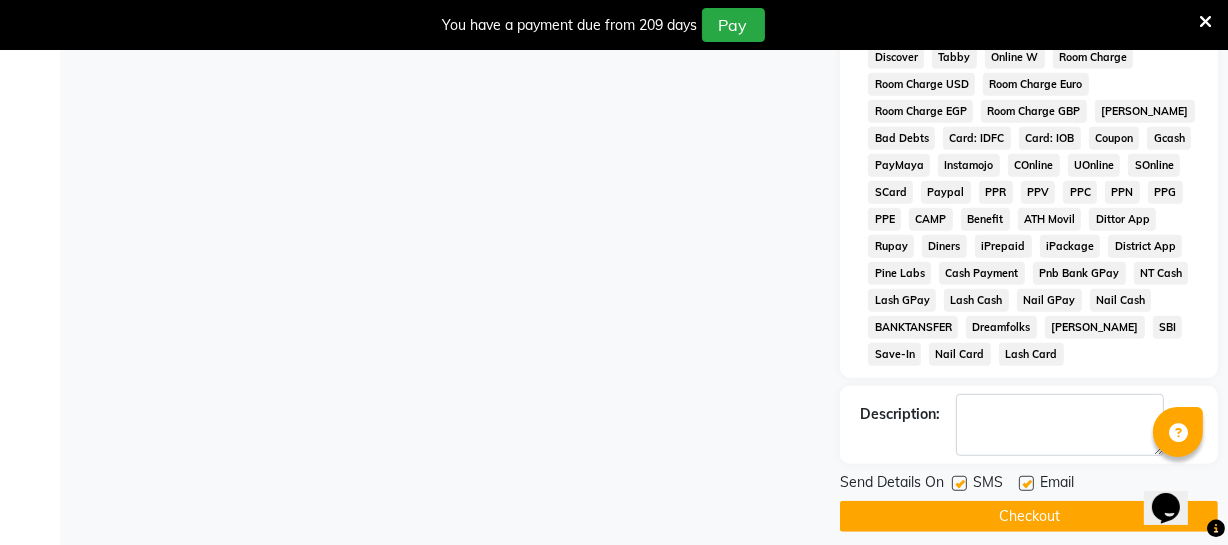 scroll, scrollTop: 1094, scrollLeft: 0, axis: vertical 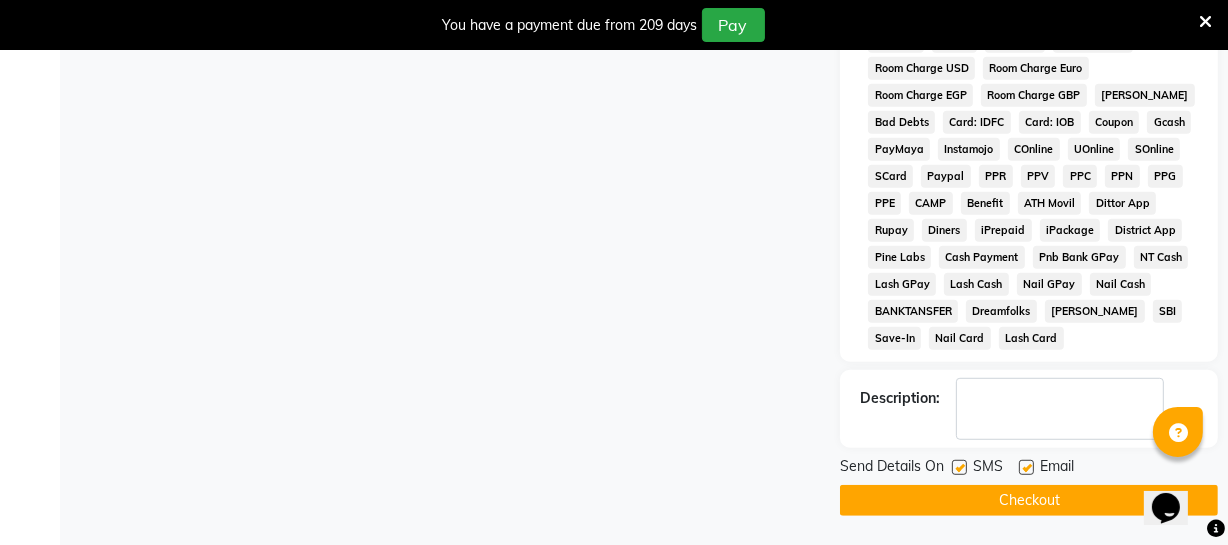click on "Checkout" 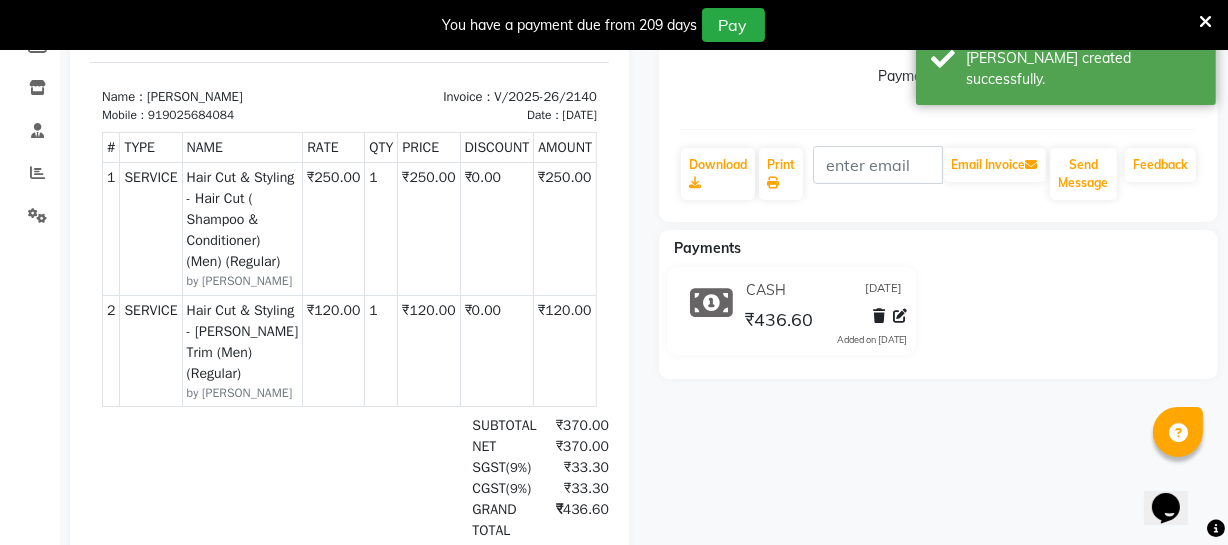 scroll, scrollTop: 0, scrollLeft: 0, axis: both 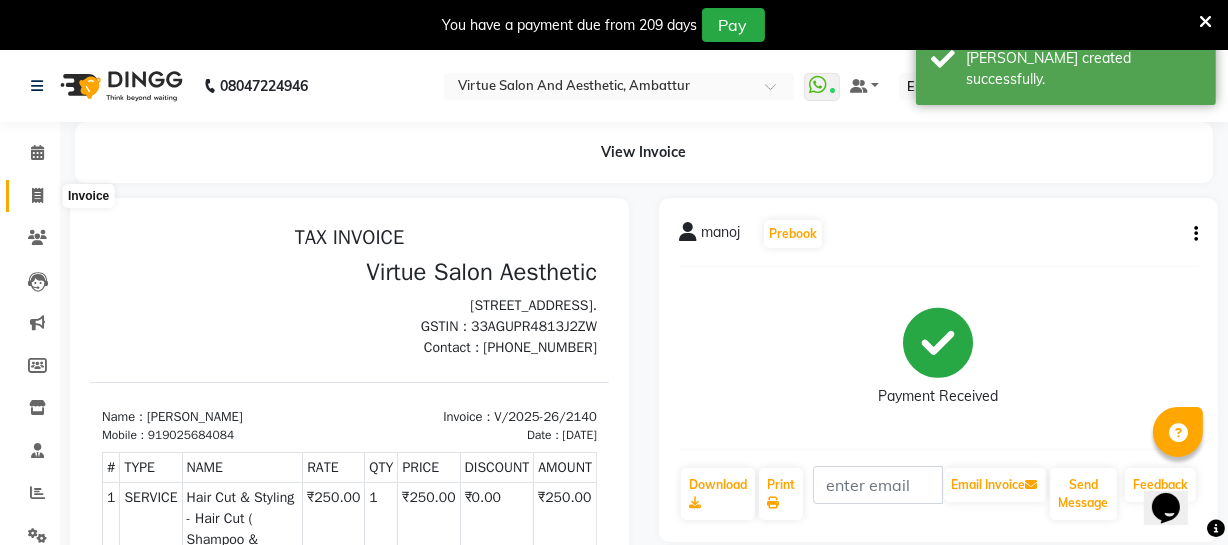click 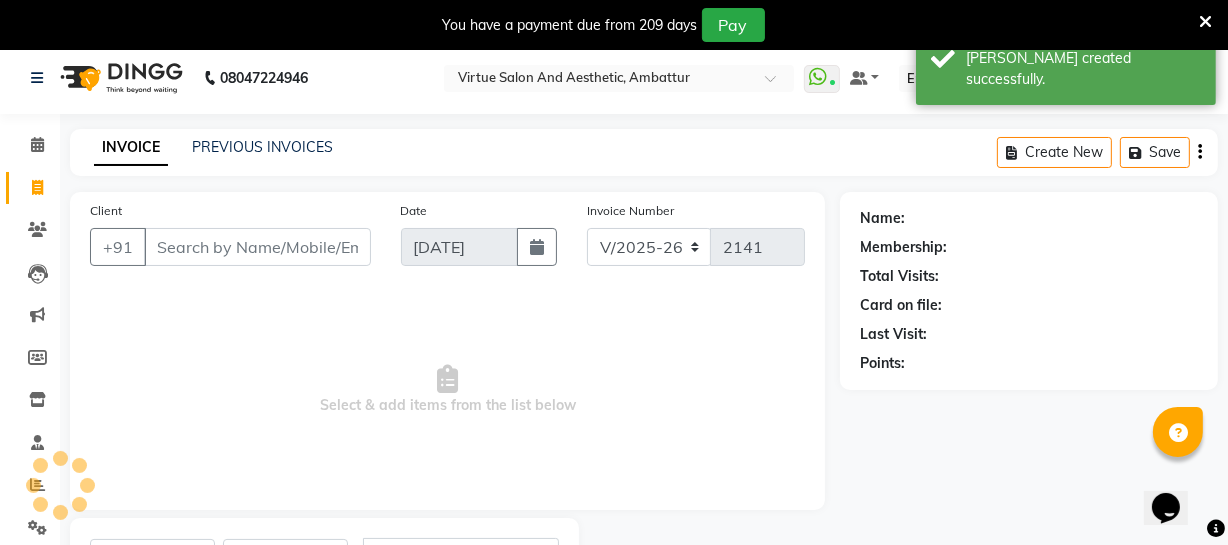 scroll, scrollTop: 0, scrollLeft: 0, axis: both 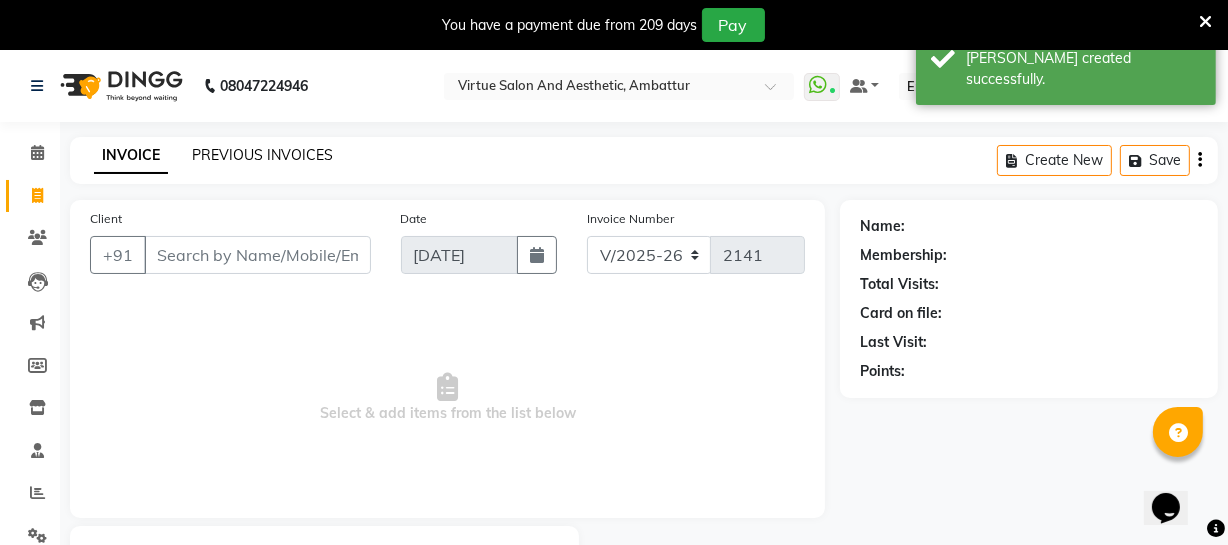 click on "PREVIOUS INVOICES" 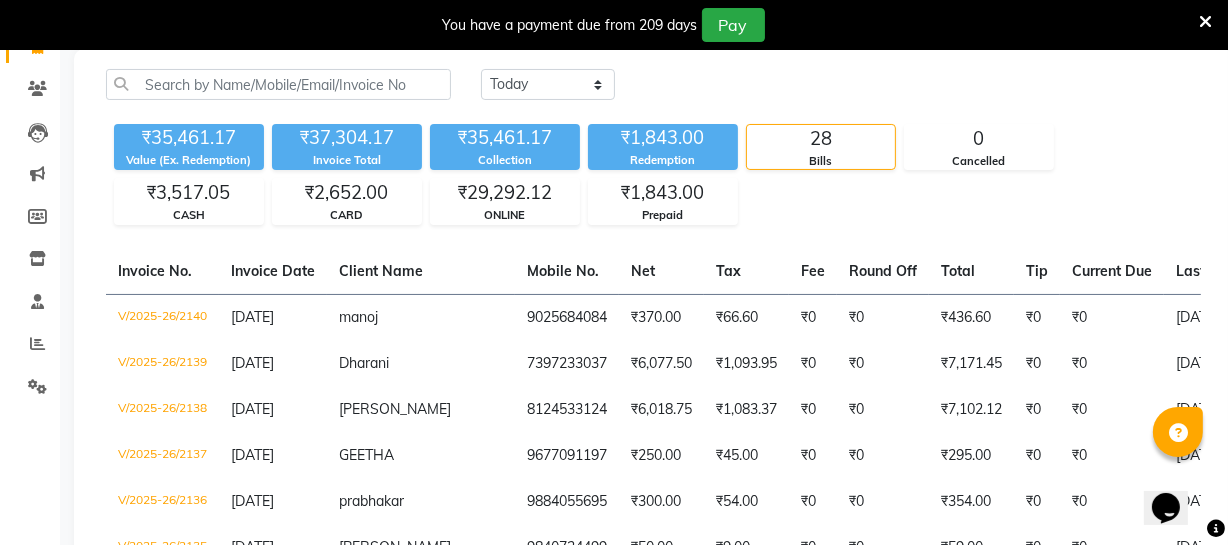 scroll, scrollTop: 0, scrollLeft: 0, axis: both 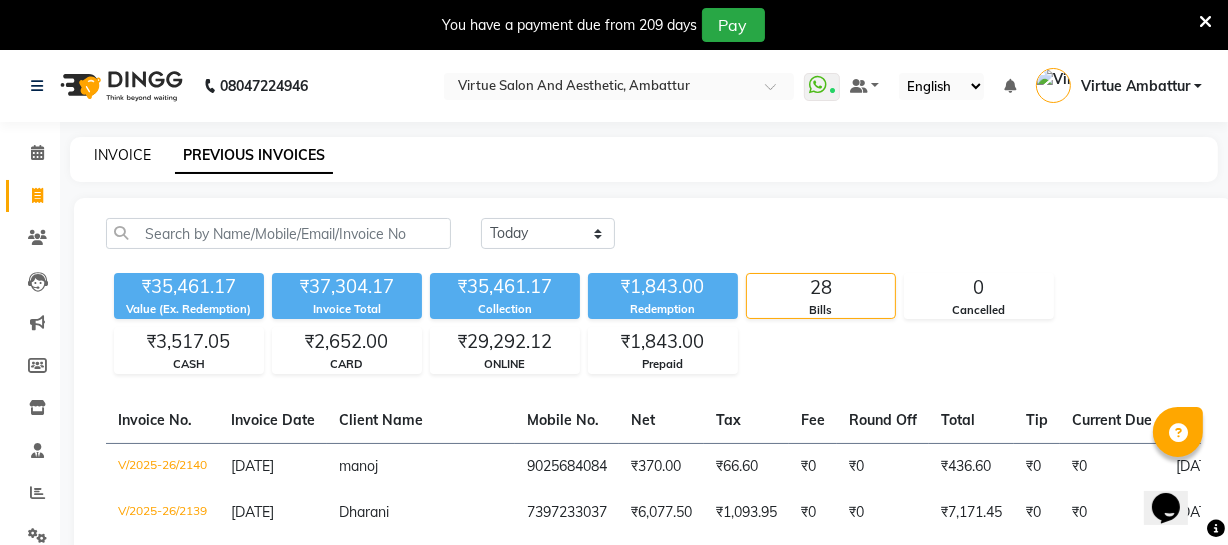 click on "INVOICE" 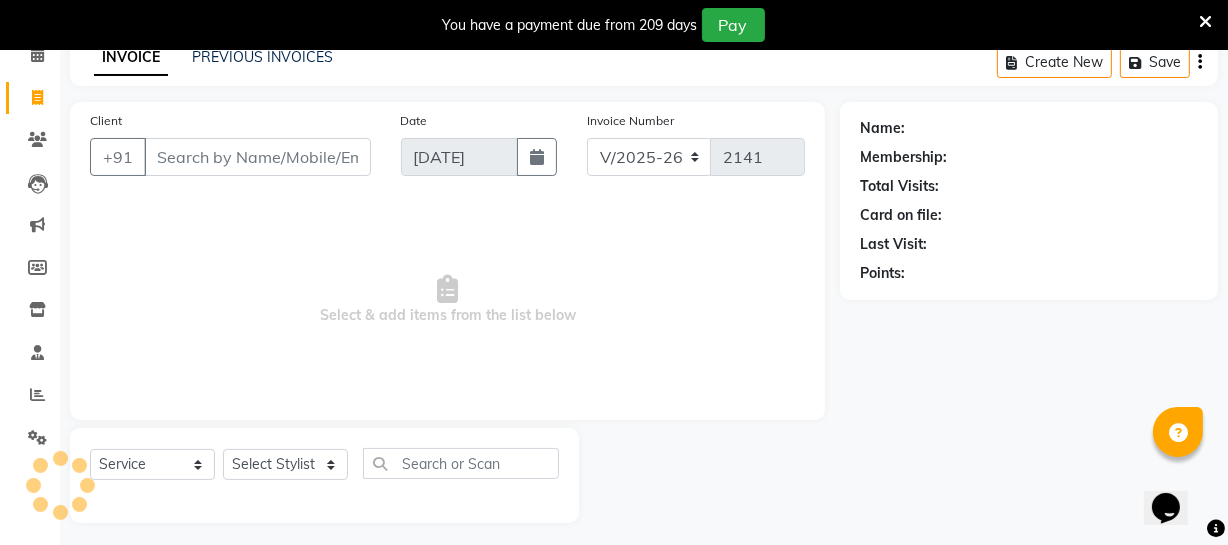 scroll, scrollTop: 107, scrollLeft: 0, axis: vertical 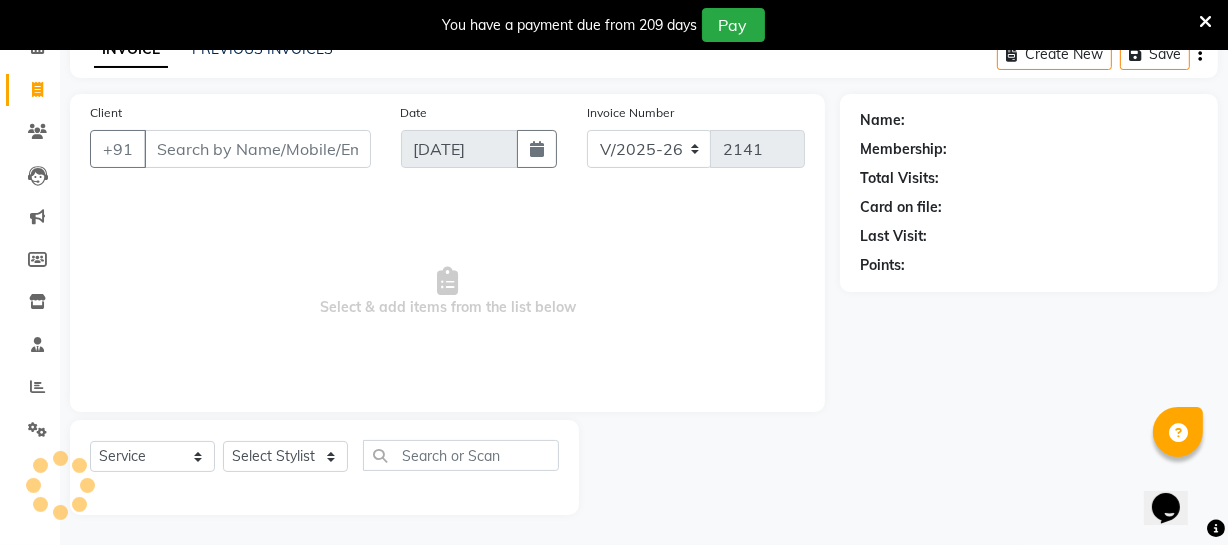 click on "Client" at bounding box center [257, 149] 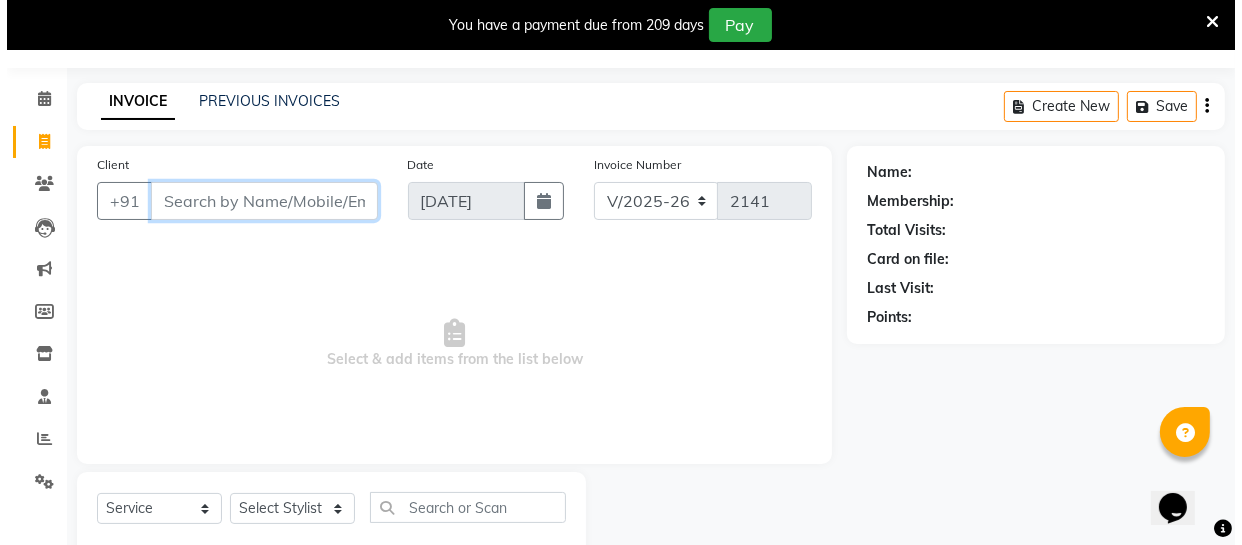 scroll, scrollTop: 0, scrollLeft: 0, axis: both 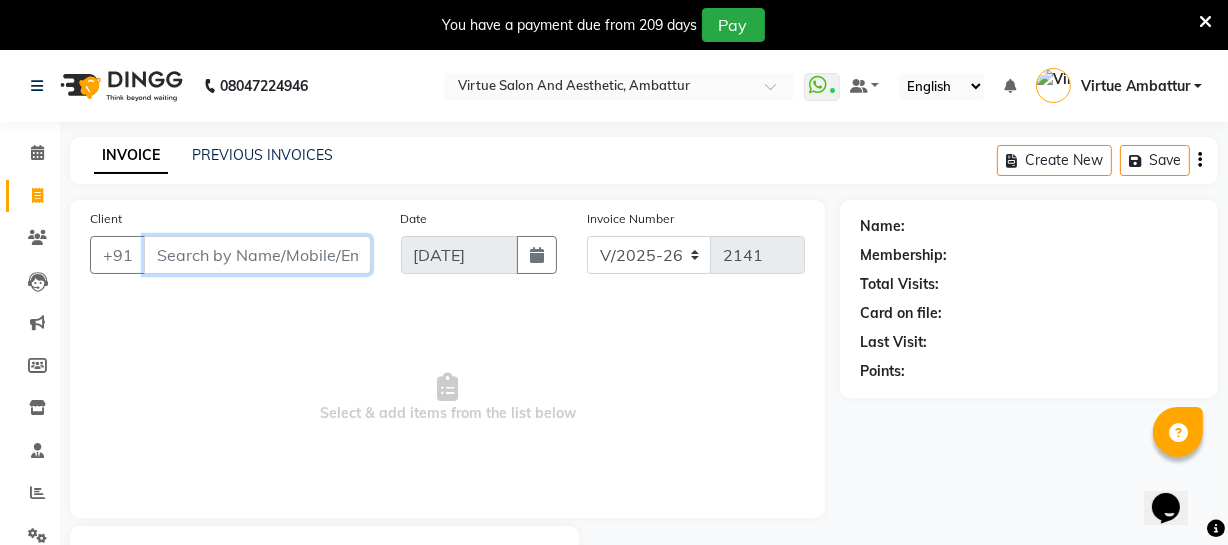 click on "Client" at bounding box center [257, 255] 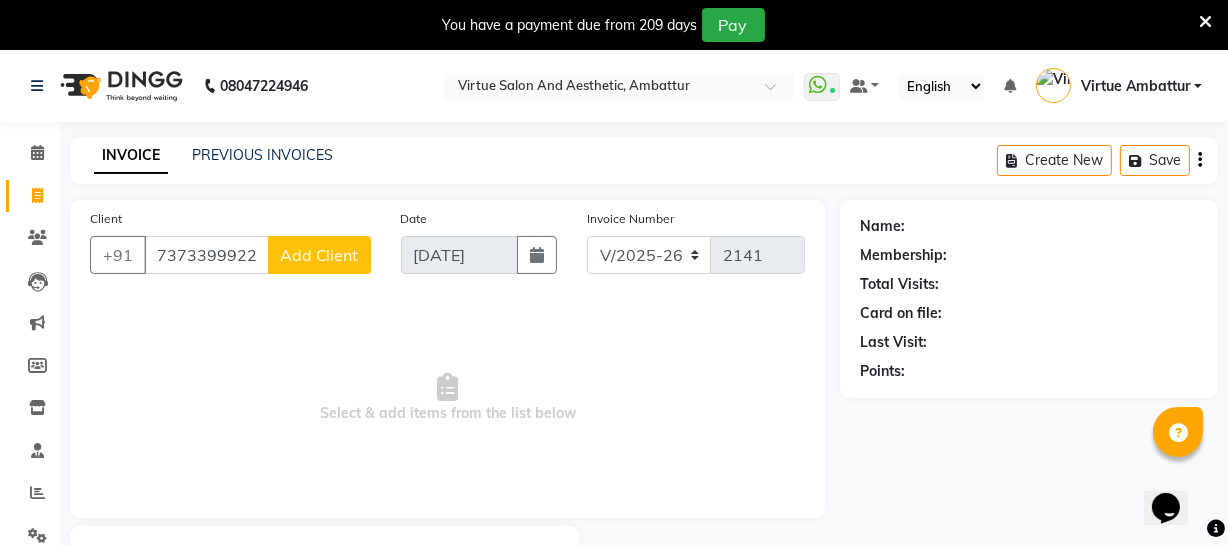 click on "Add Client" 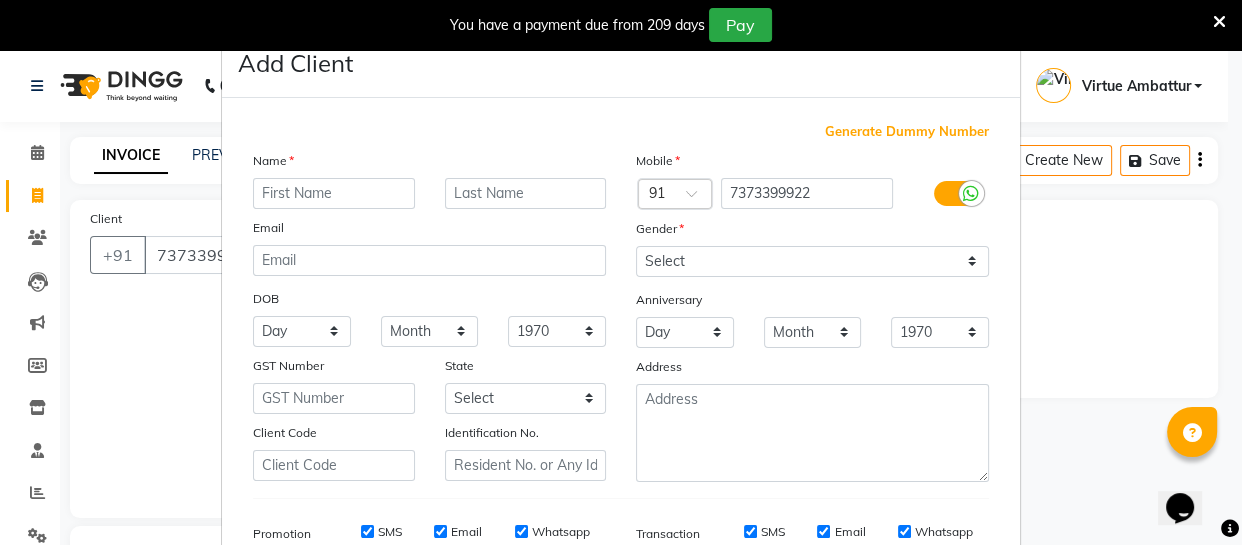 click at bounding box center (334, 193) 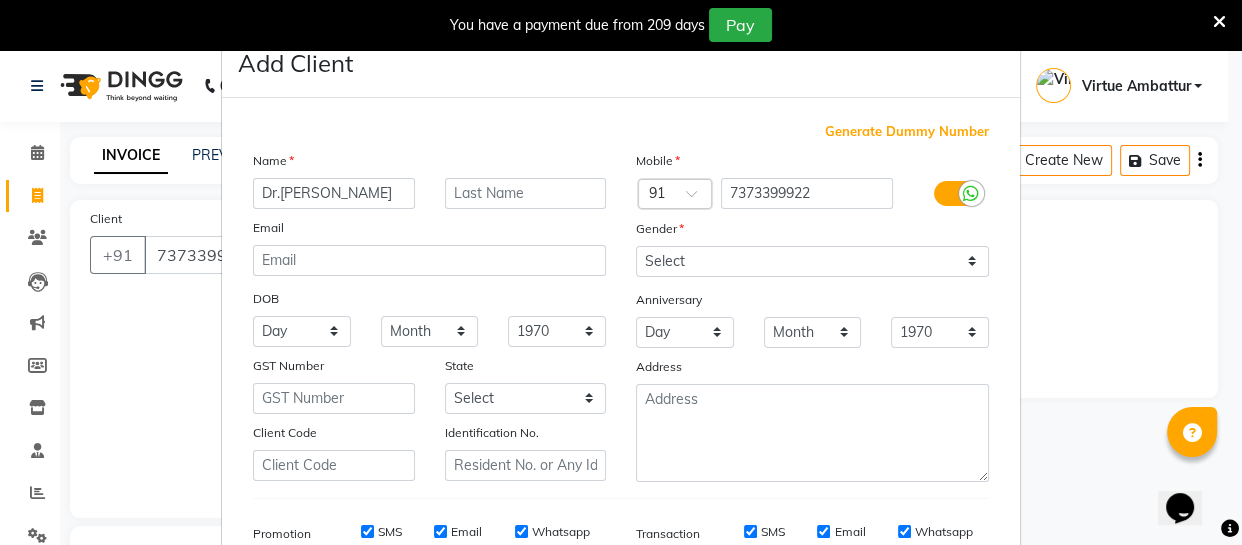 scroll, scrollTop: 0, scrollLeft: 38, axis: horizontal 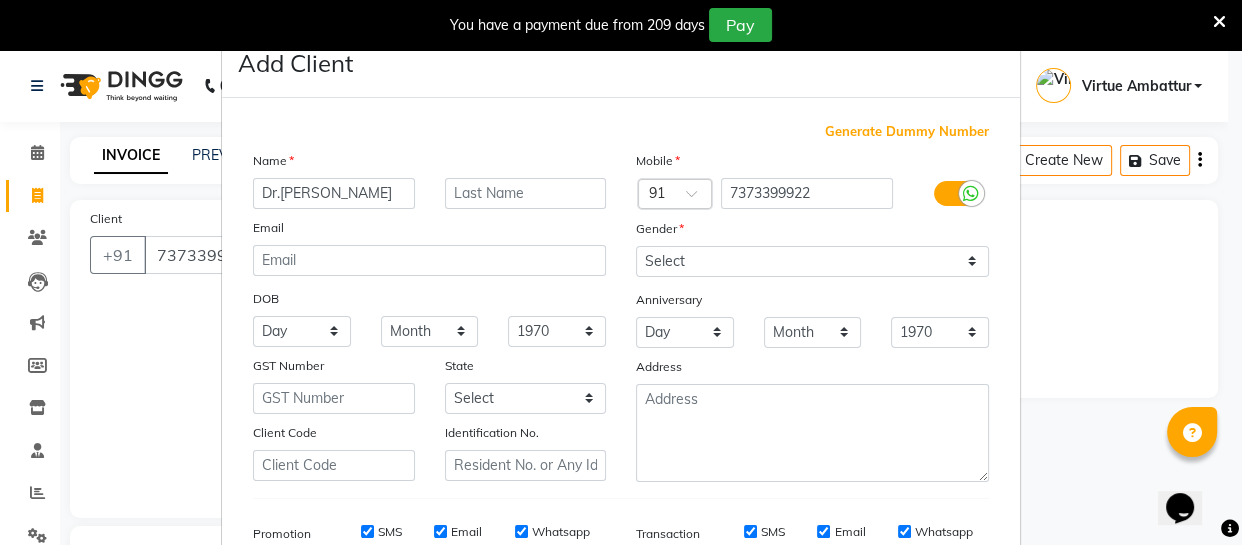 click on "Dr.[PERSON_NAME]" at bounding box center (334, 193) 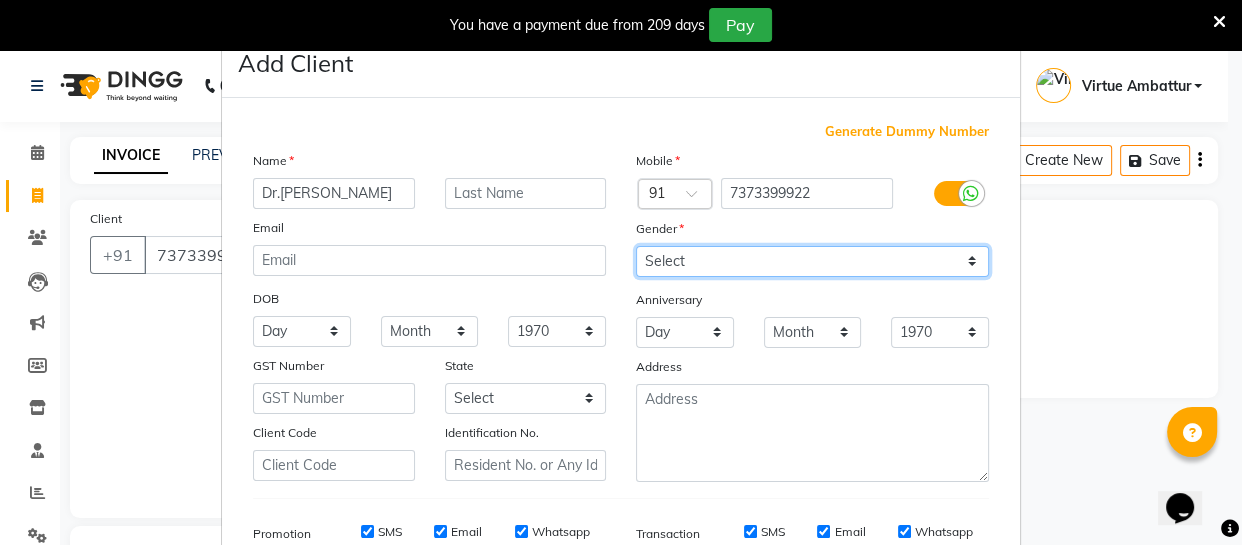 click on "Select [DEMOGRAPHIC_DATA] [DEMOGRAPHIC_DATA] Other Prefer Not To Say" at bounding box center (812, 261) 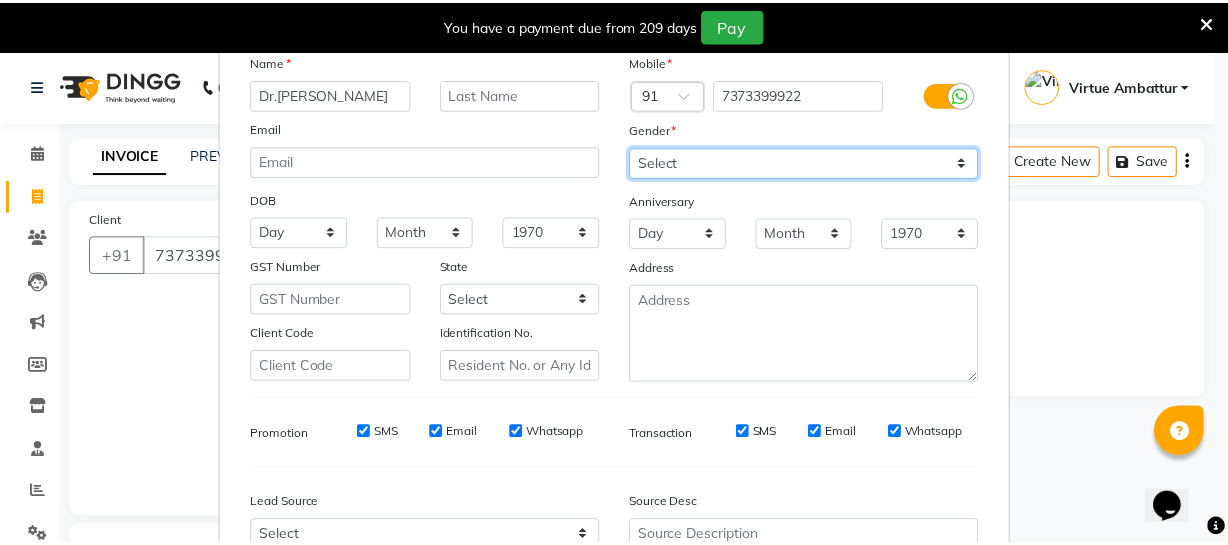 scroll, scrollTop: 309, scrollLeft: 0, axis: vertical 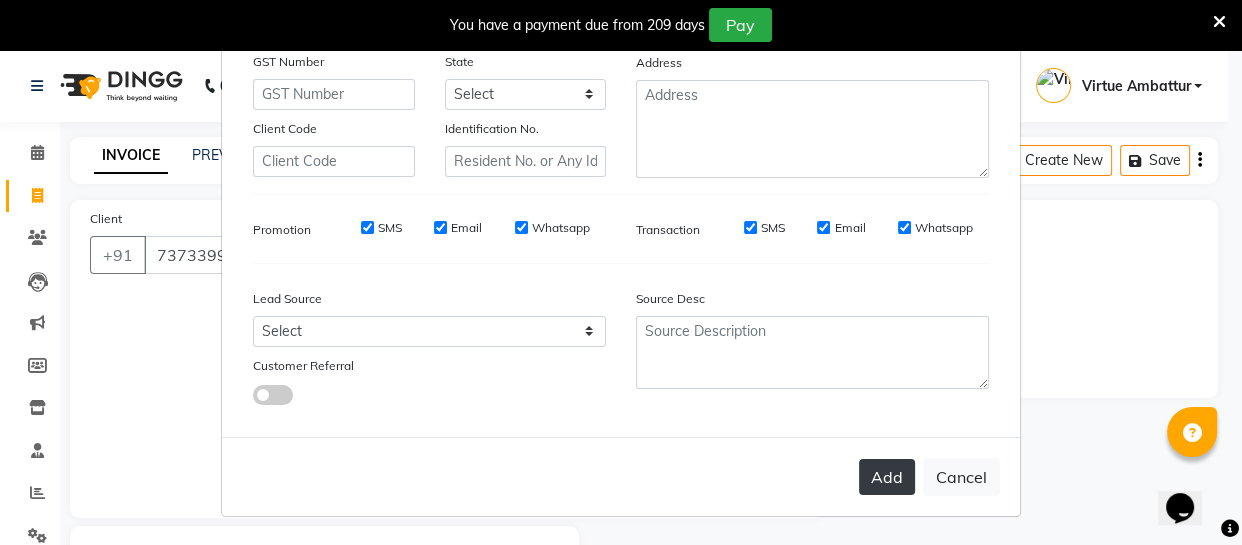 click on "Add" at bounding box center (887, 477) 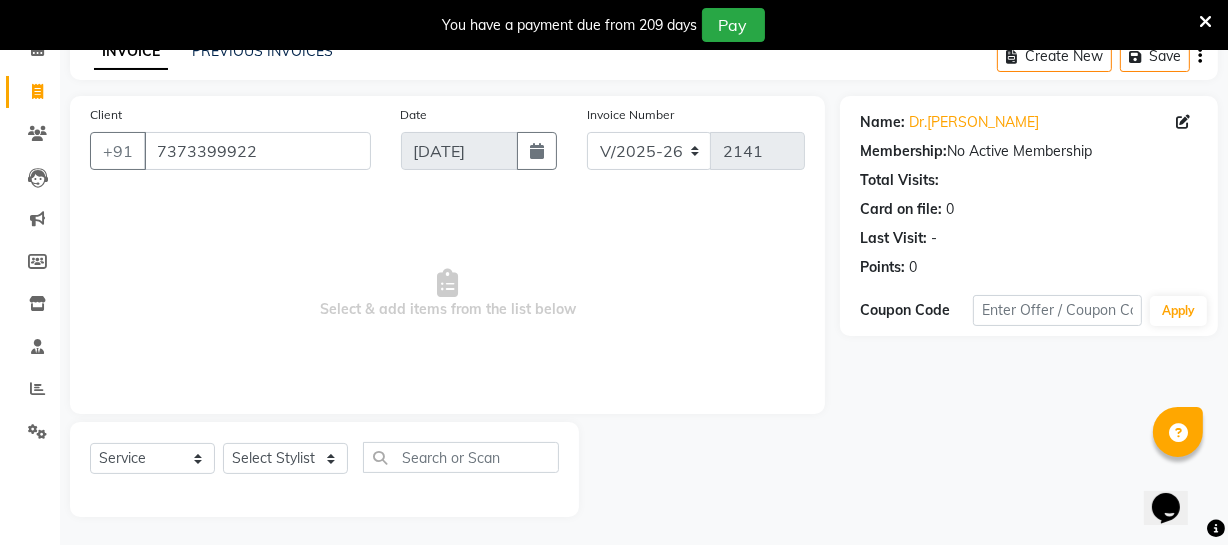 scroll, scrollTop: 107, scrollLeft: 0, axis: vertical 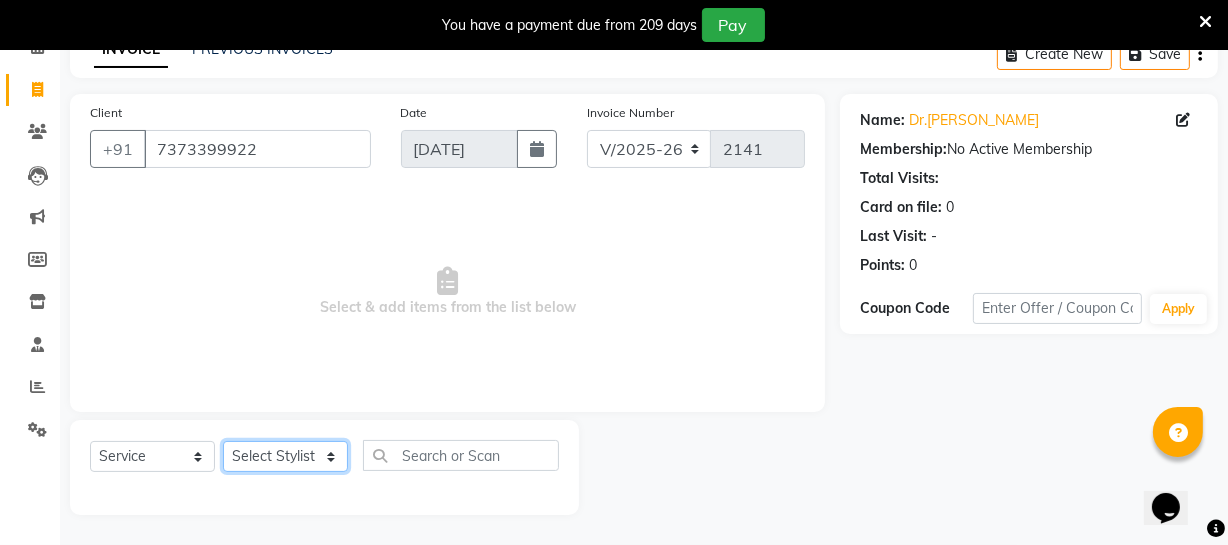 click on "Select Stylist [PERSON_NAME] [PERSON_NAME] [PERSON_NAME] [PERSON_NAME] [PERSON_NAME] [PERSON_NAME] Make up Mani Unisex Stylist [PERSON_NAME] [PERSON_NAME] [PERSON_NAME] Unisex Ramya [PERSON_NAME] Unisex [PERSON_NAME] [PERSON_NAME] [PERSON_NAME] Thiru Virtue Aesthetic Virtue Ambattur" 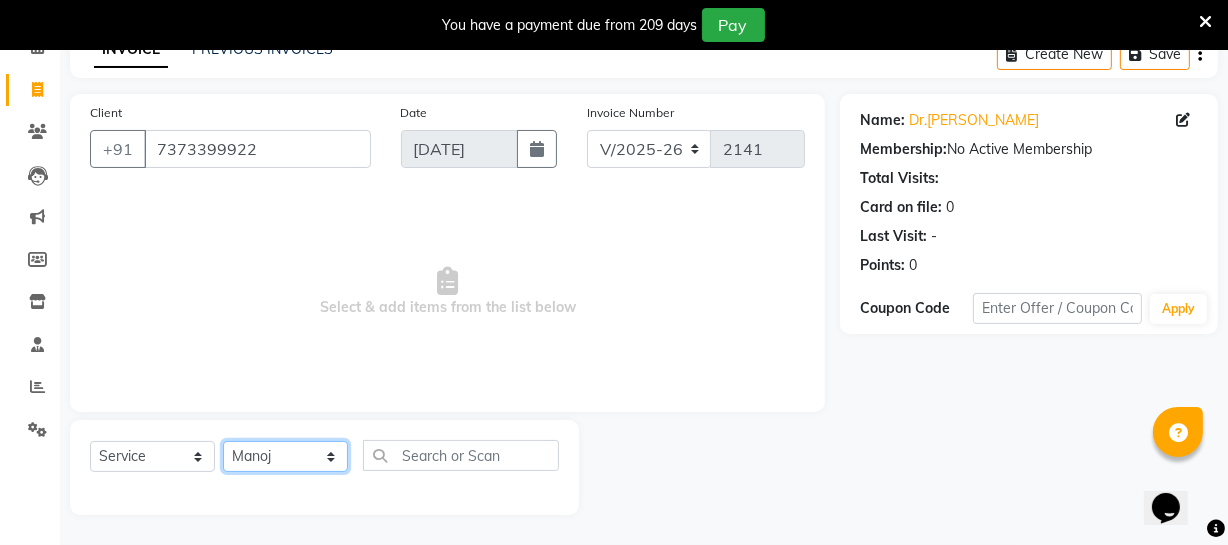 click on "Select Stylist [PERSON_NAME] [PERSON_NAME] [PERSON_NAME] [PERSON_NAME] [PERSON_NAME] [PERSON_NAME] Make up Mani Unisex Stylist [PERSON_NAME] [PERSON_NAME] [PERSON_NAME] Unisex Ramya [PERSON_NAME] Unisex [PERSON_NAME] [PERSON_NAME] [PERSON_NAME] Thiru Virtue Aesthetic Virtue Ambattur" 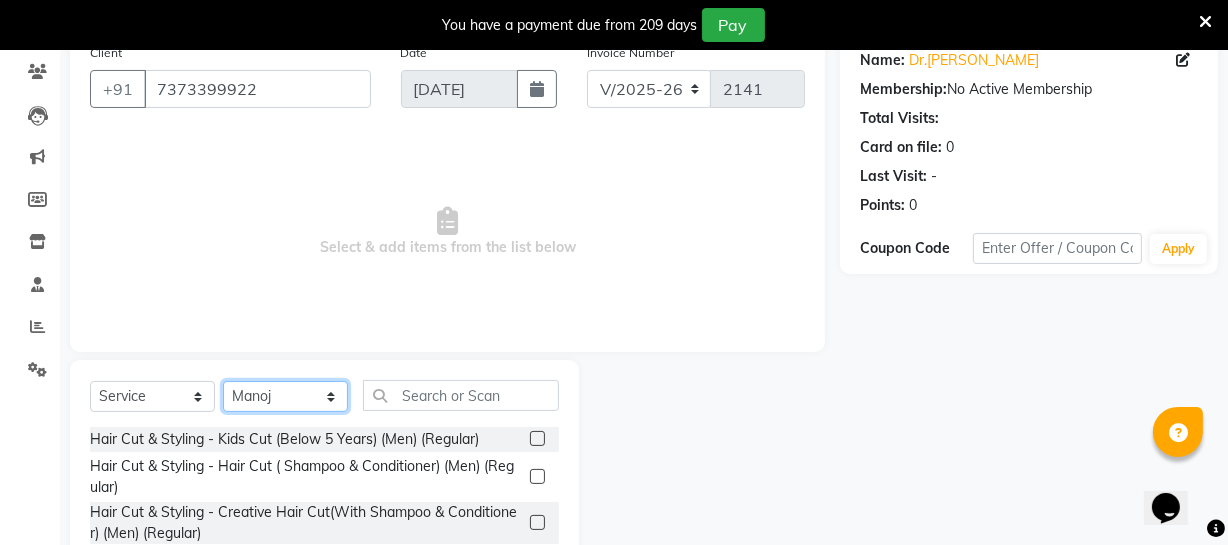 scroll, scrollTop: 198, scrollLeft: 0, axis: vertical 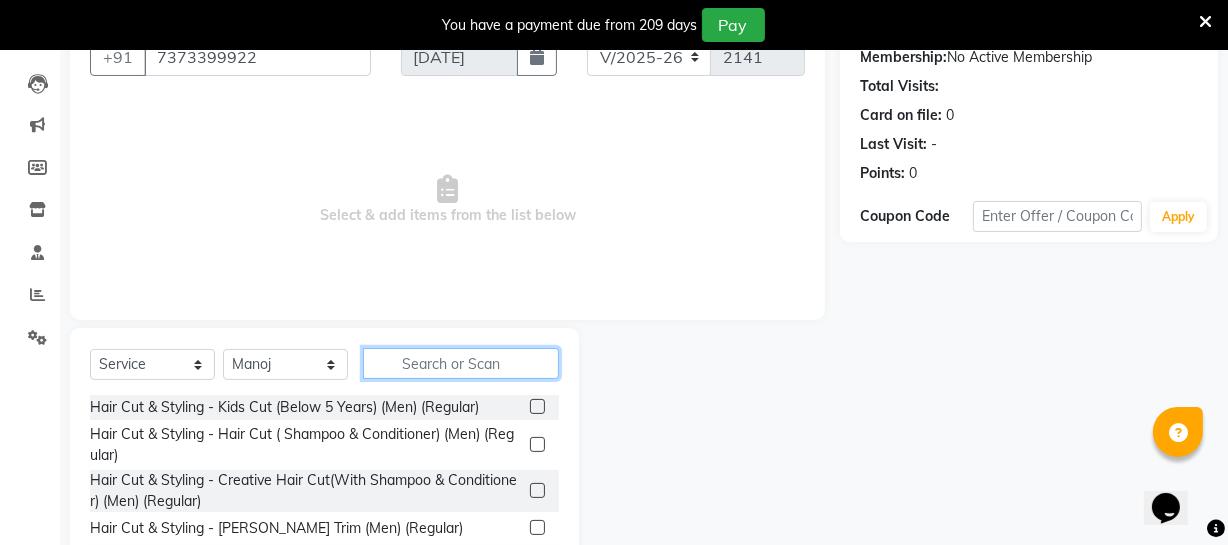 click 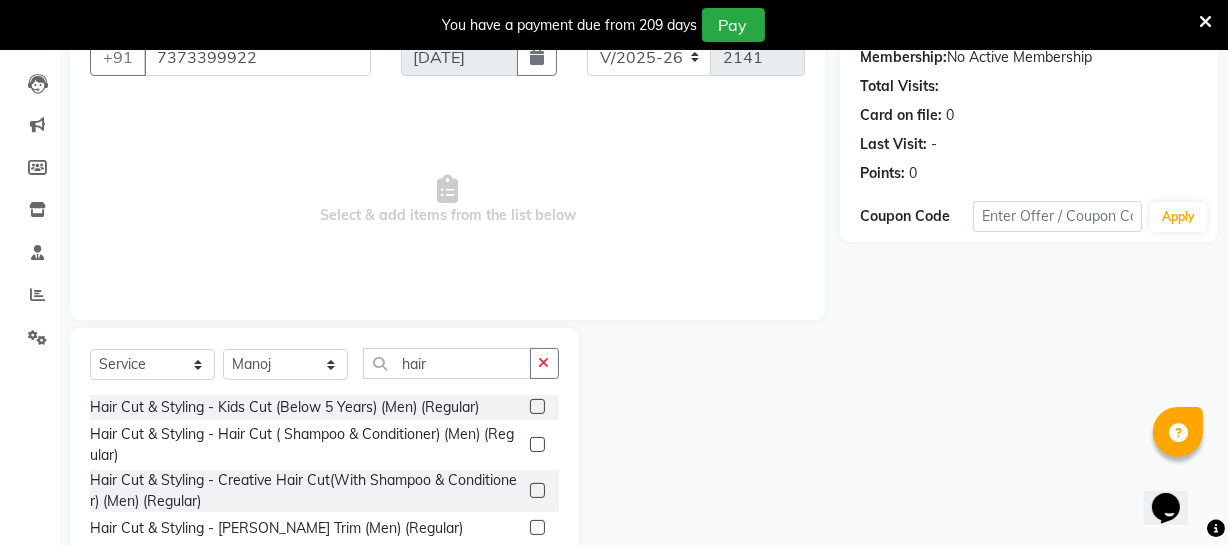 click 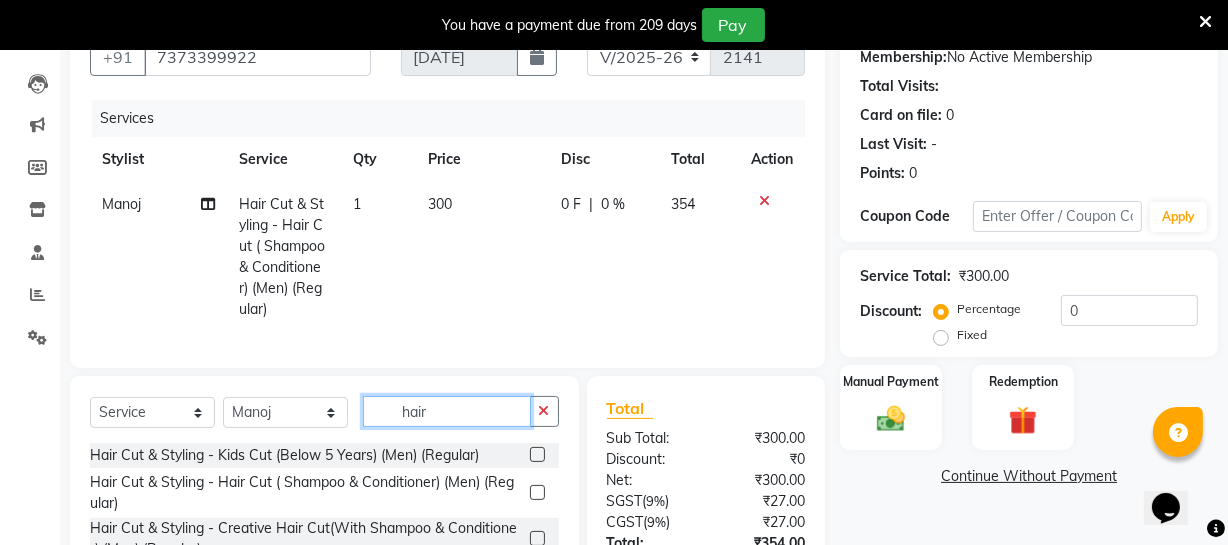 click on "hair" 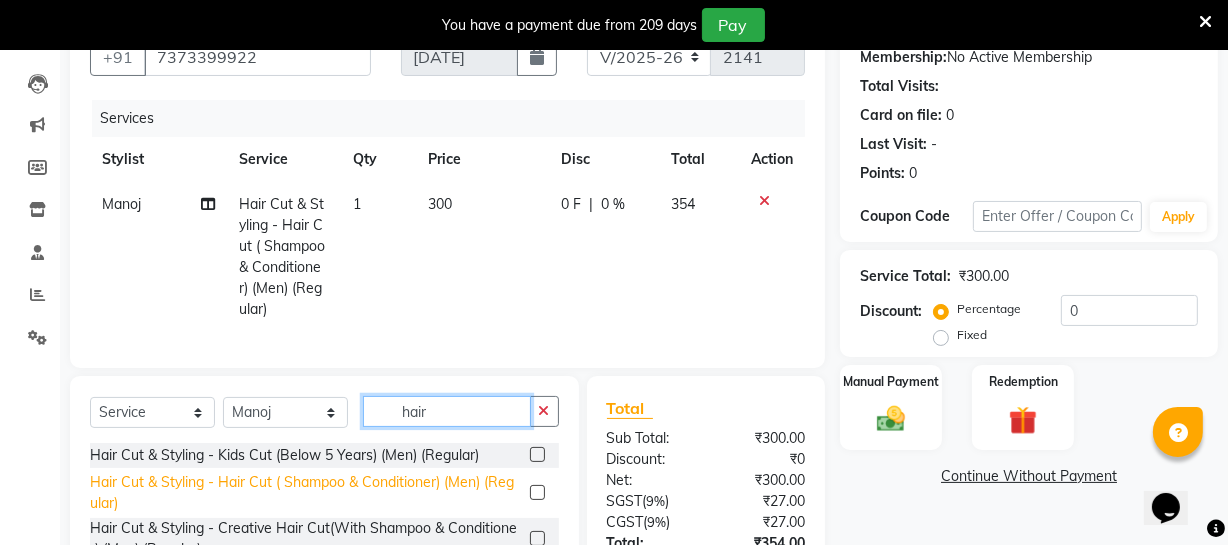 scroll, scrollTop: 90, scrollLeft: 0, axis: vertical 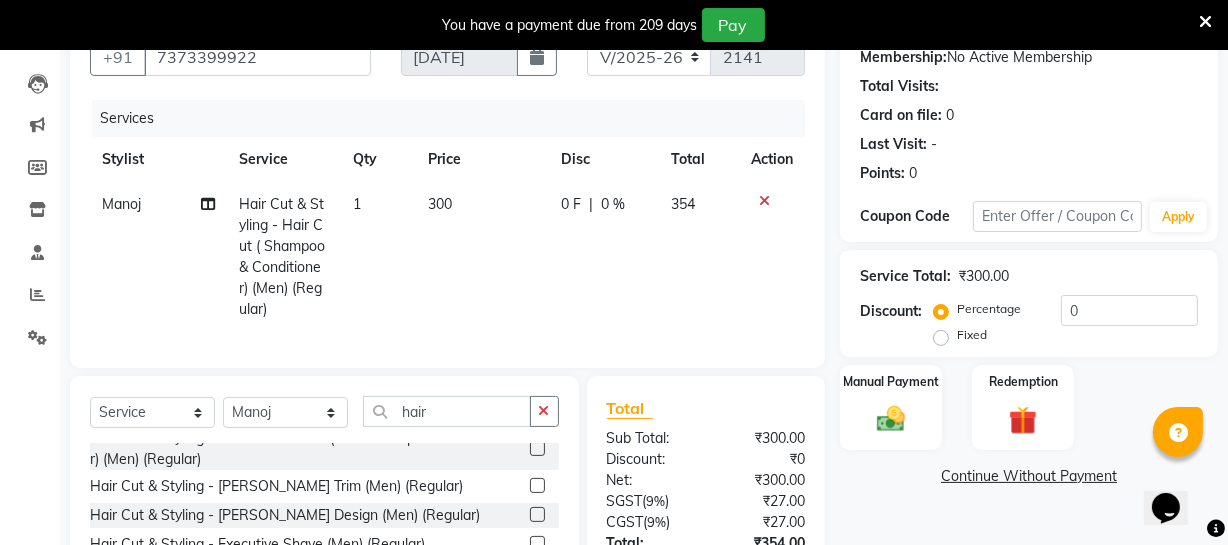 click 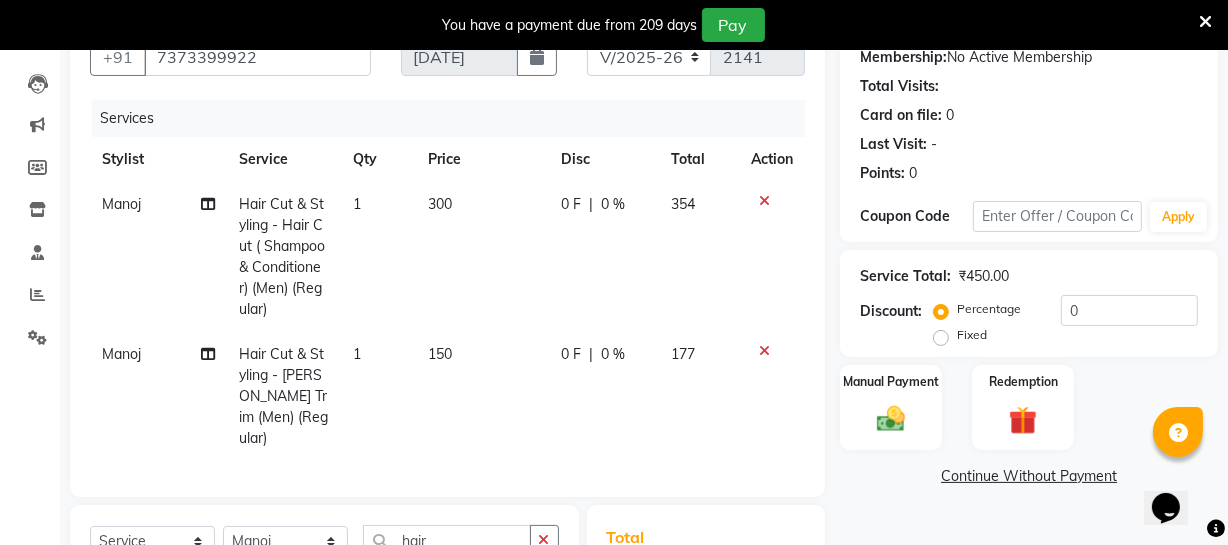 click on "150" 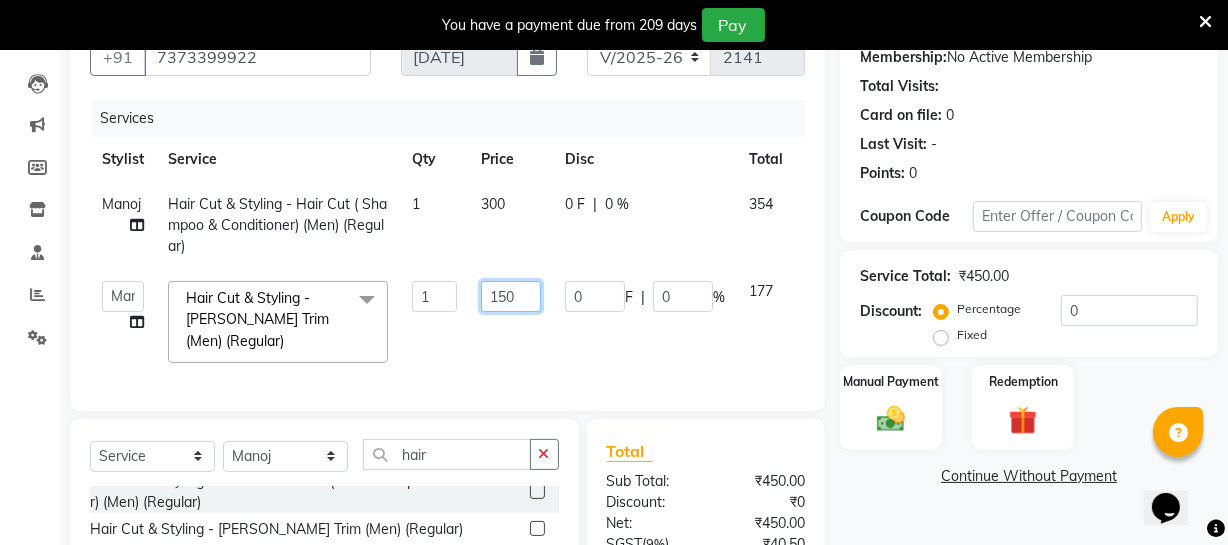 click on "150" 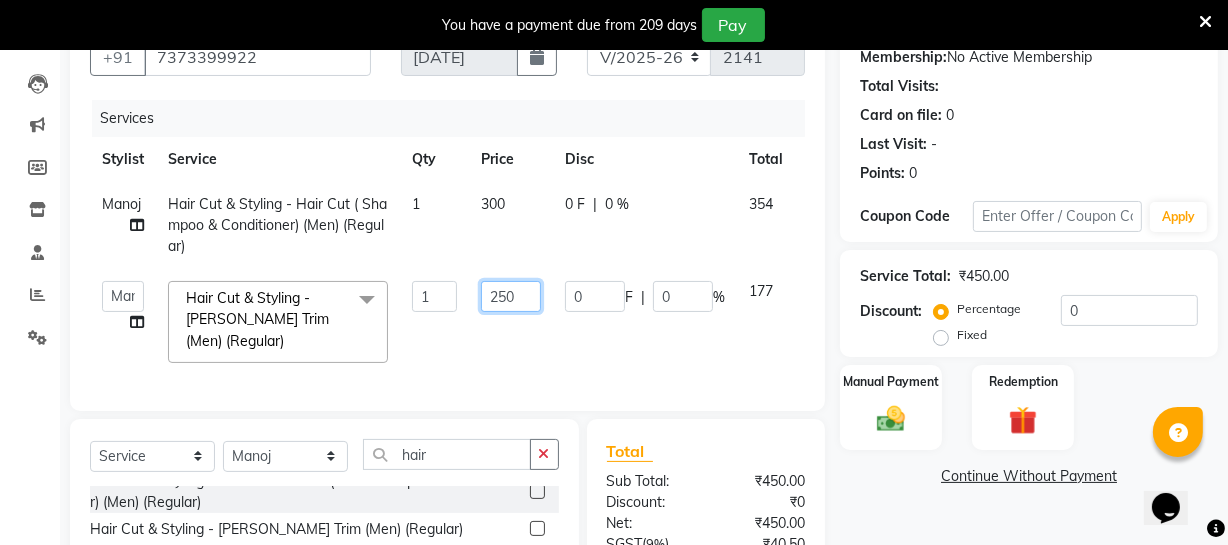 click on "250" 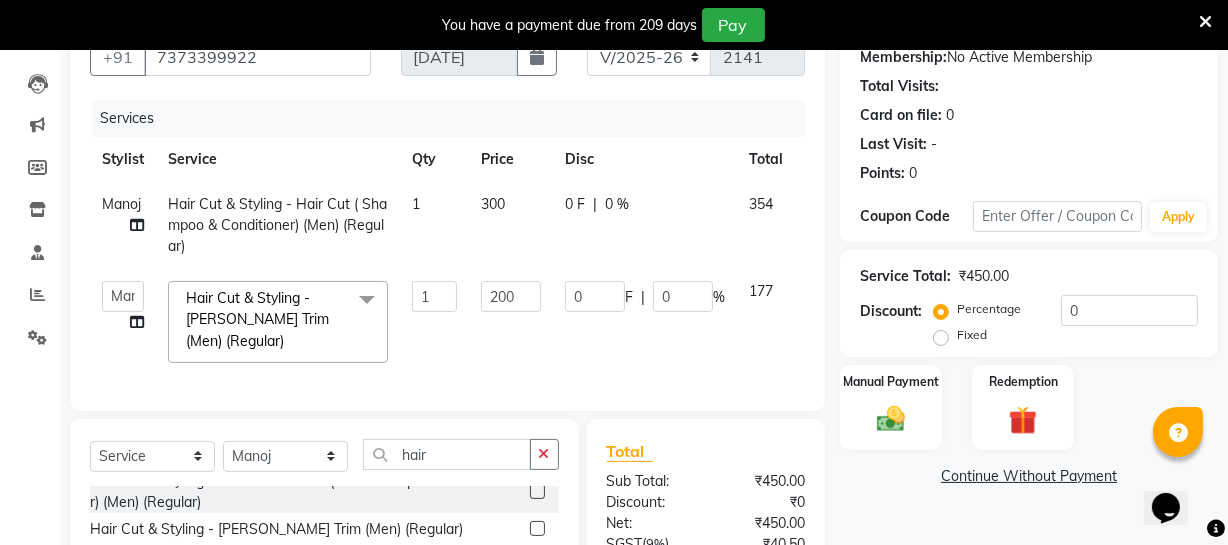 click on "200" 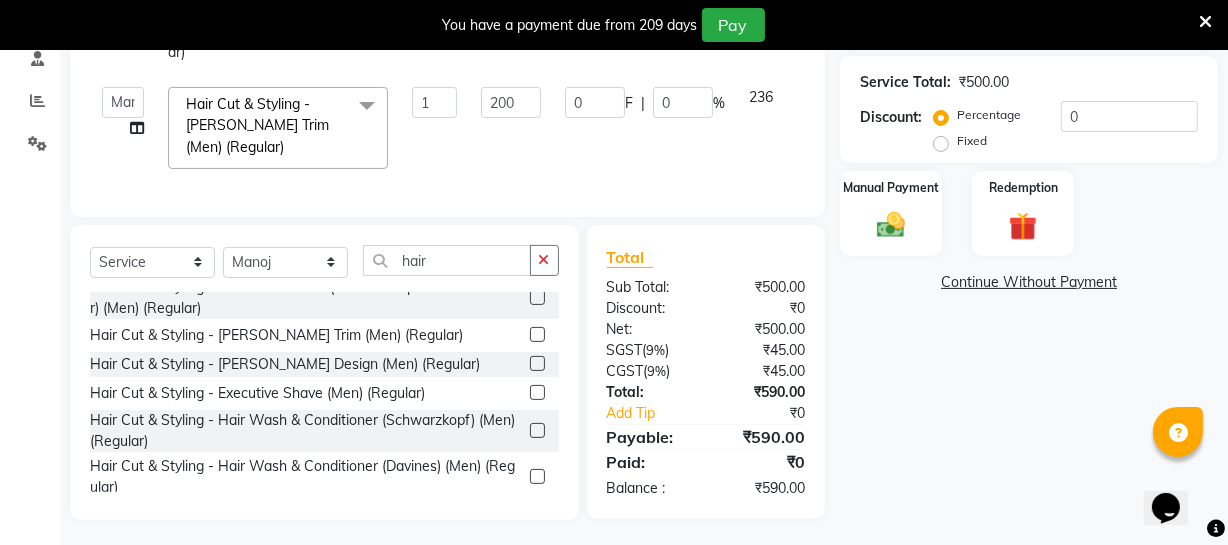 scroll, scrollTop: 411, scrollLeft: 0, axis: vertical 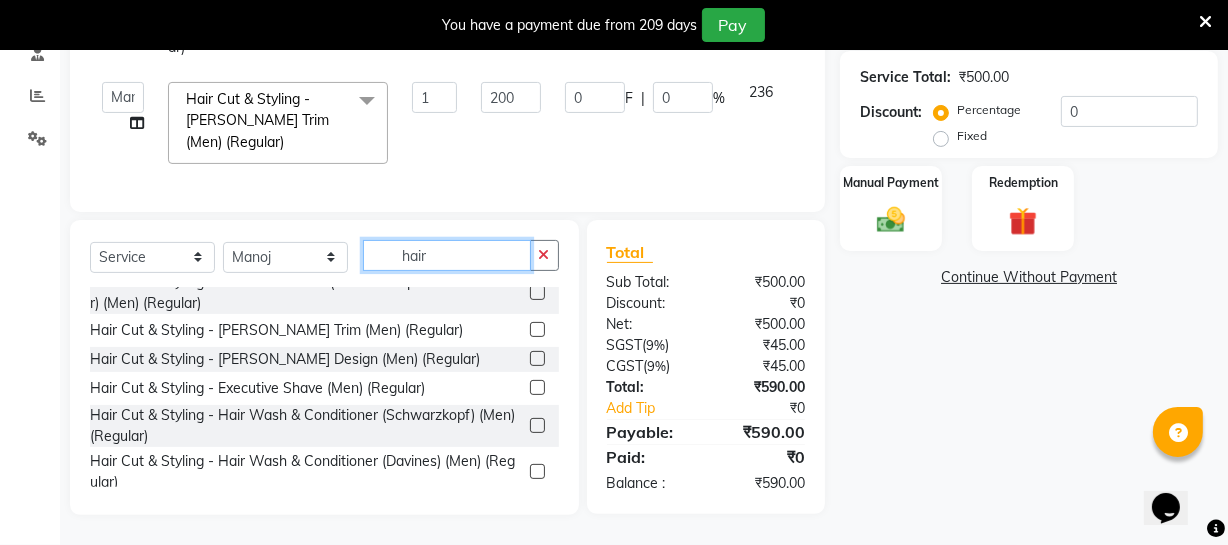 drag, startPoint x: 457, startPoint y: 250, endPoint x: 427, endPoint y: 247, distance: 30.149628 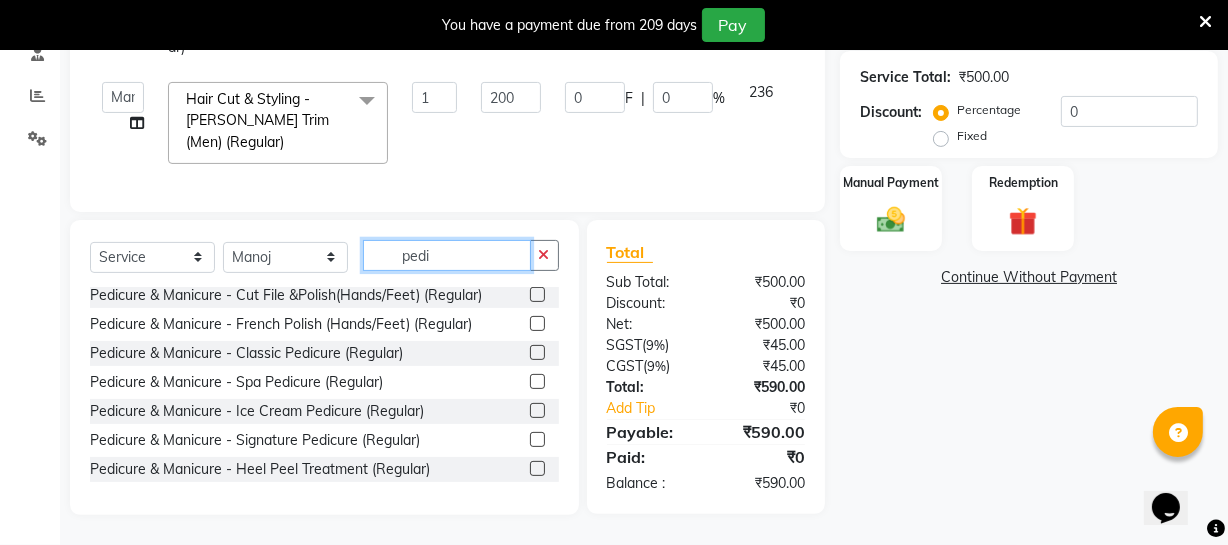 scroll, scrollTop: 94, scrollLeft: 0, axis: vertical 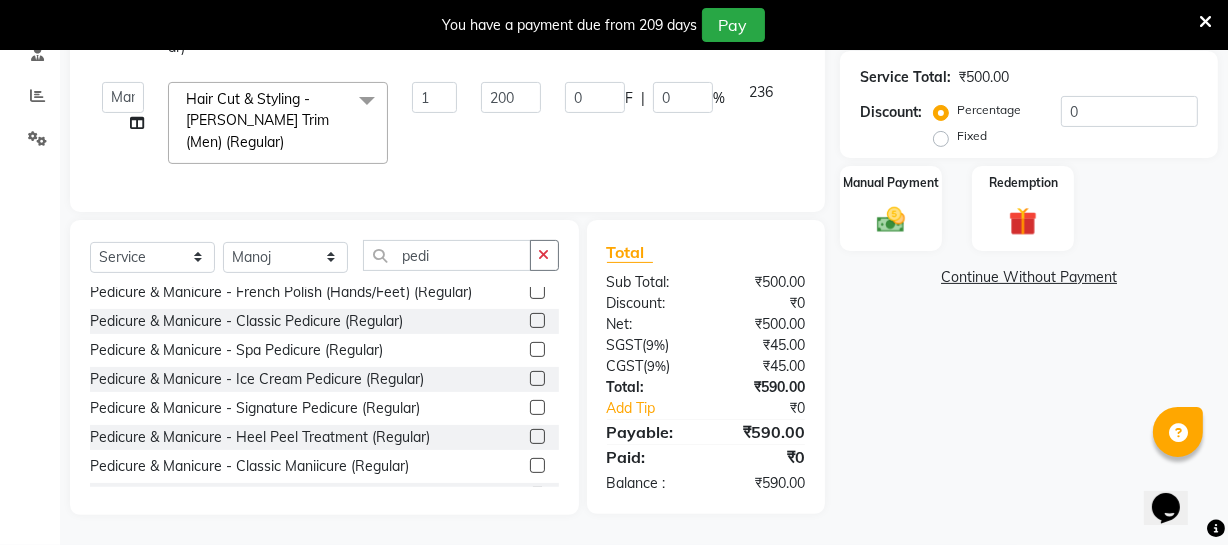 click 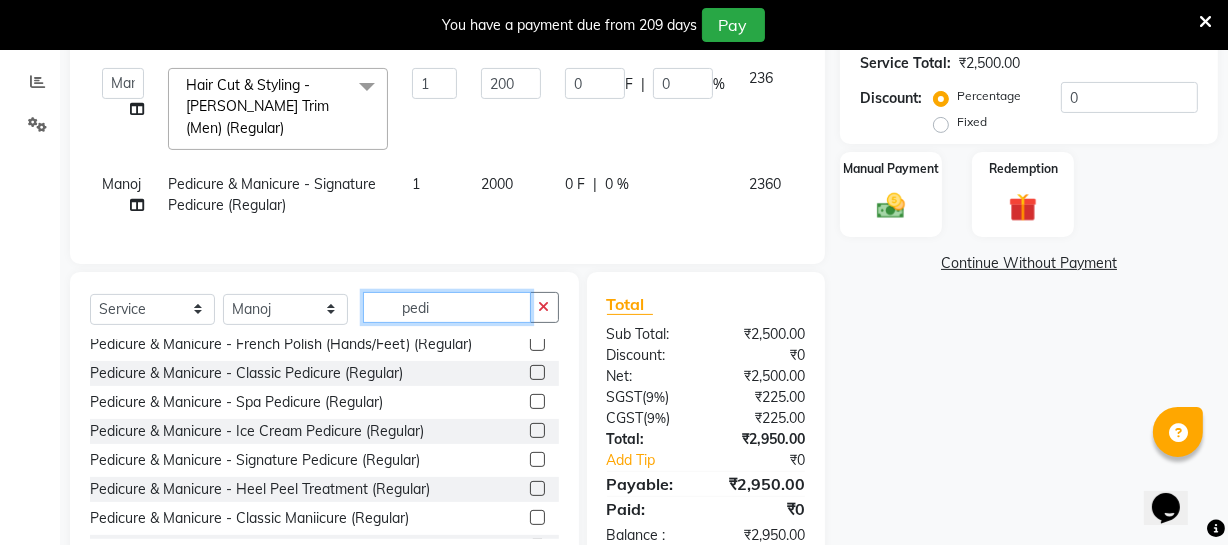 click on "pedi" 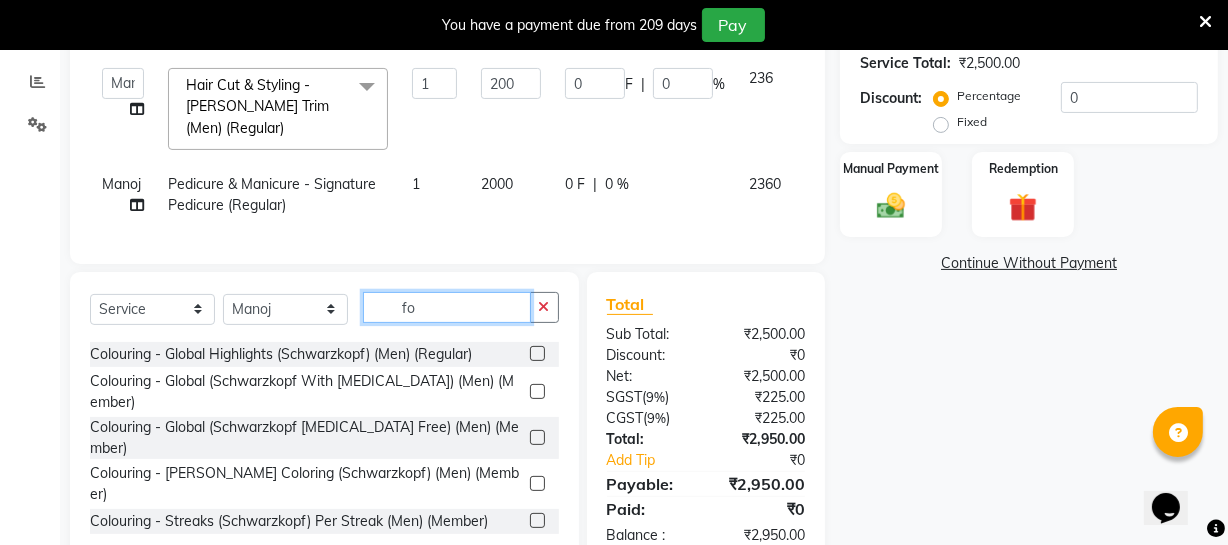 scroll, scrollTop: 0, scrollLeft: 0, axis: both 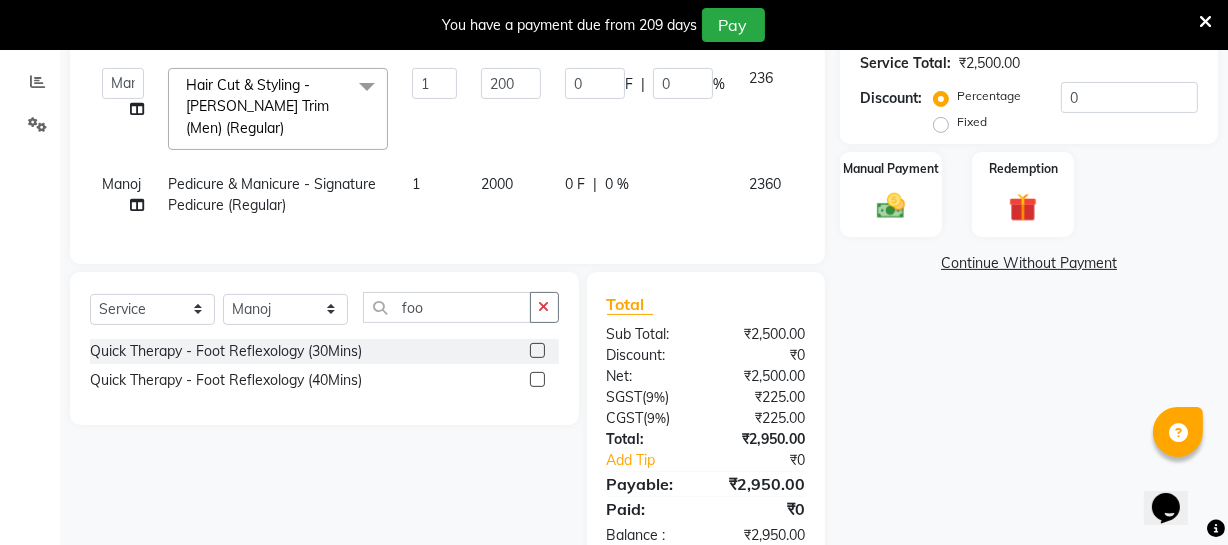 click 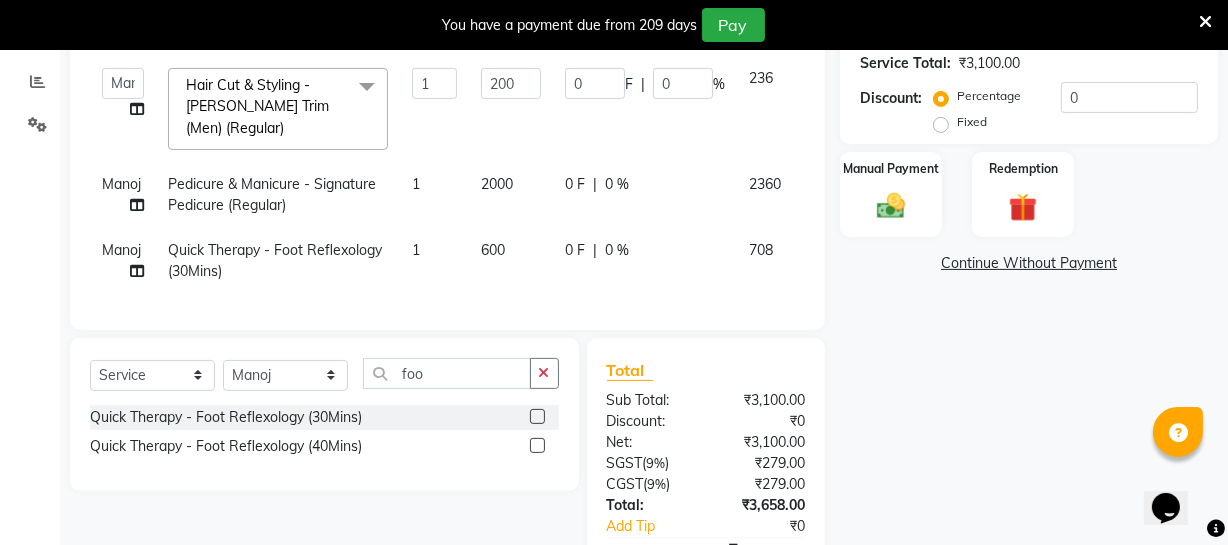 click on "600" 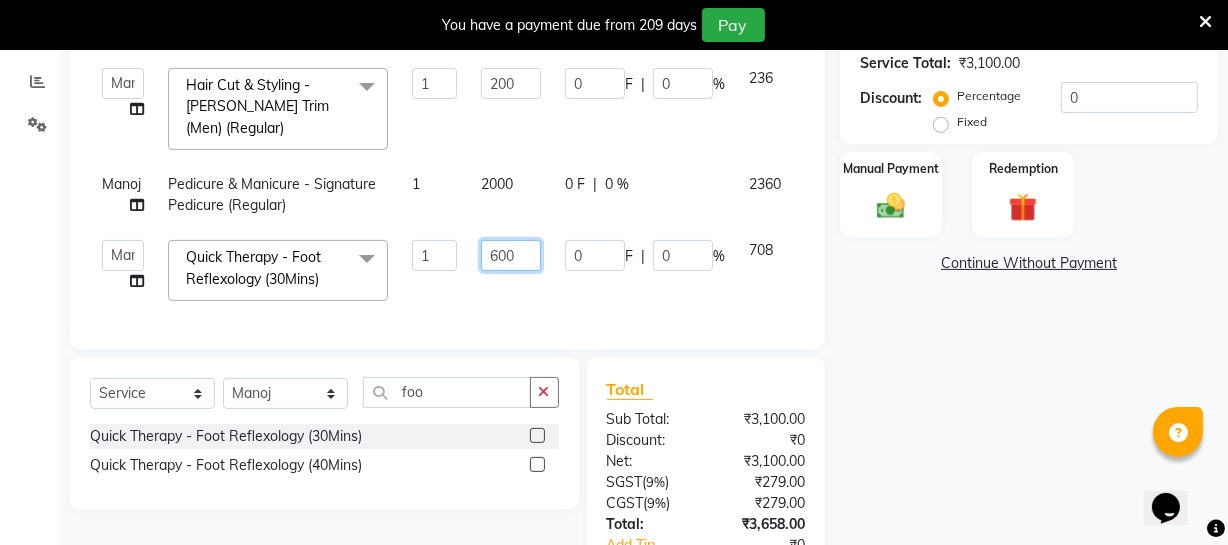 click on "600" 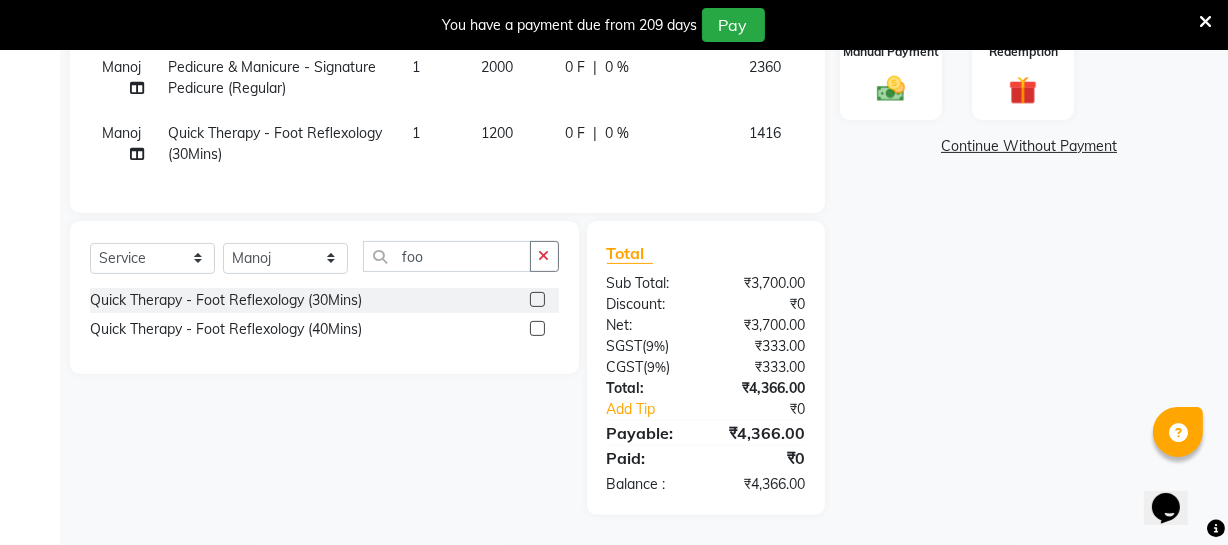 scroll, scrollTop: 542, scrollLeft: 0, axis: vertical 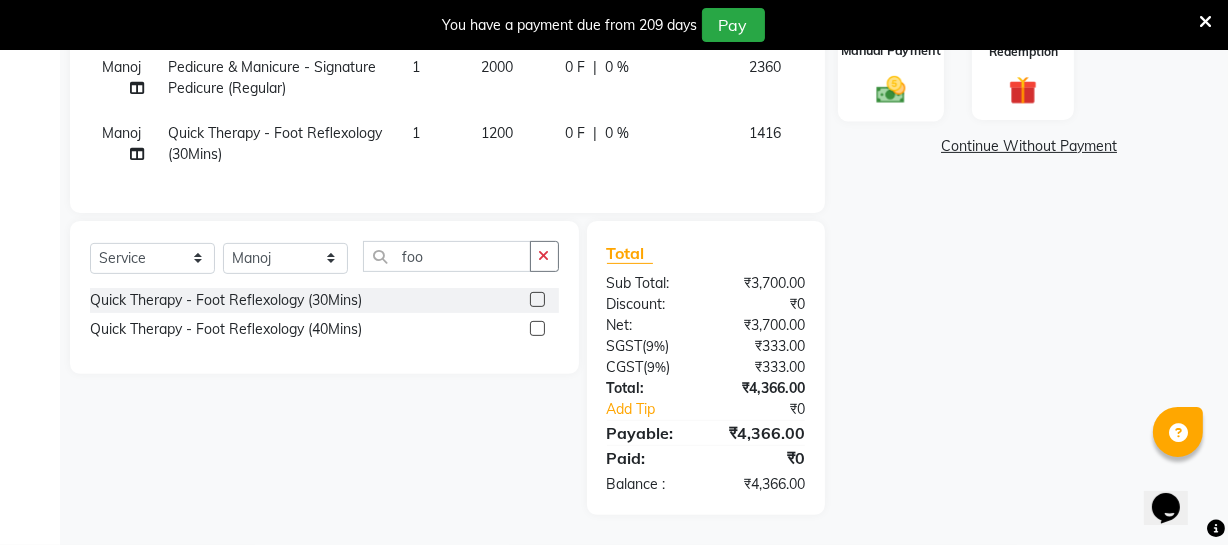 click 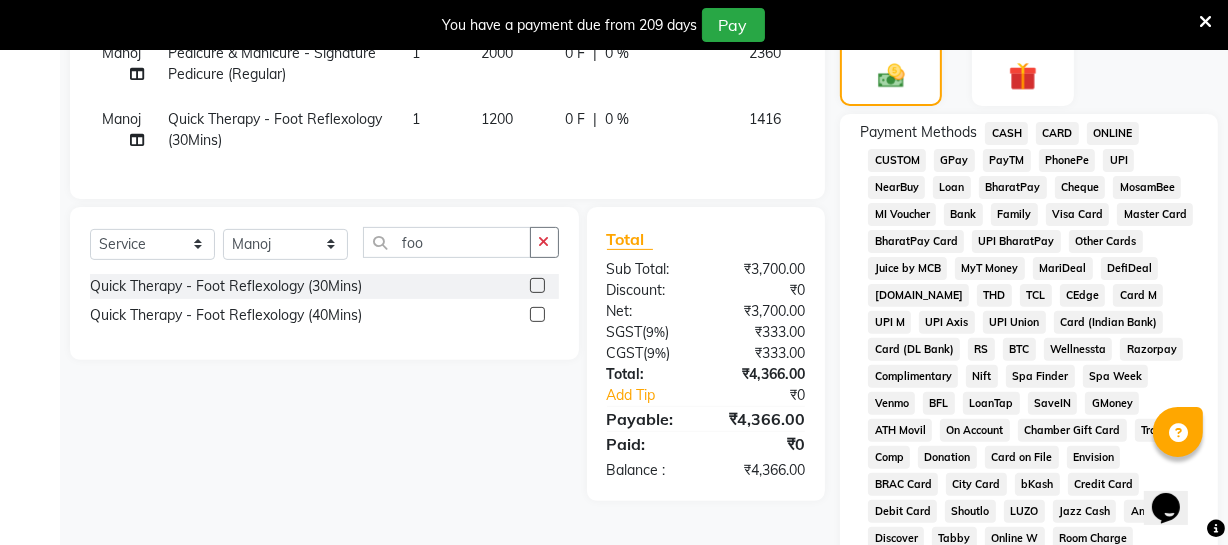 drag, startPoint x: 1106, startPoint y: 133, endPoint x: 1113, endPoint y: 158, distance: 25.96151 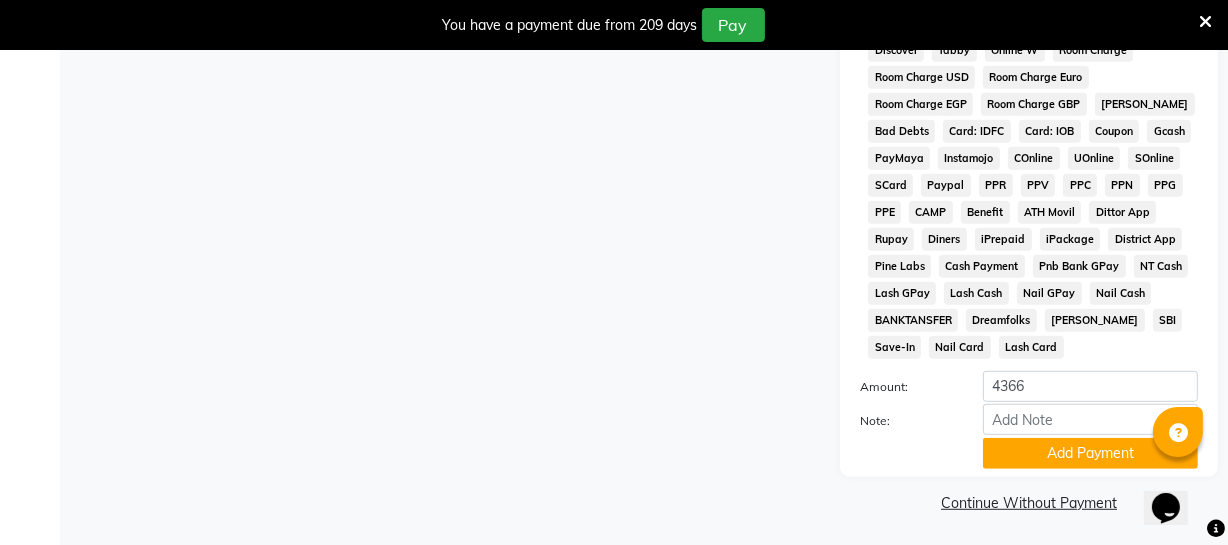 scroll, scrollTop: 1033, scrollLeft: 0, axis: vertical 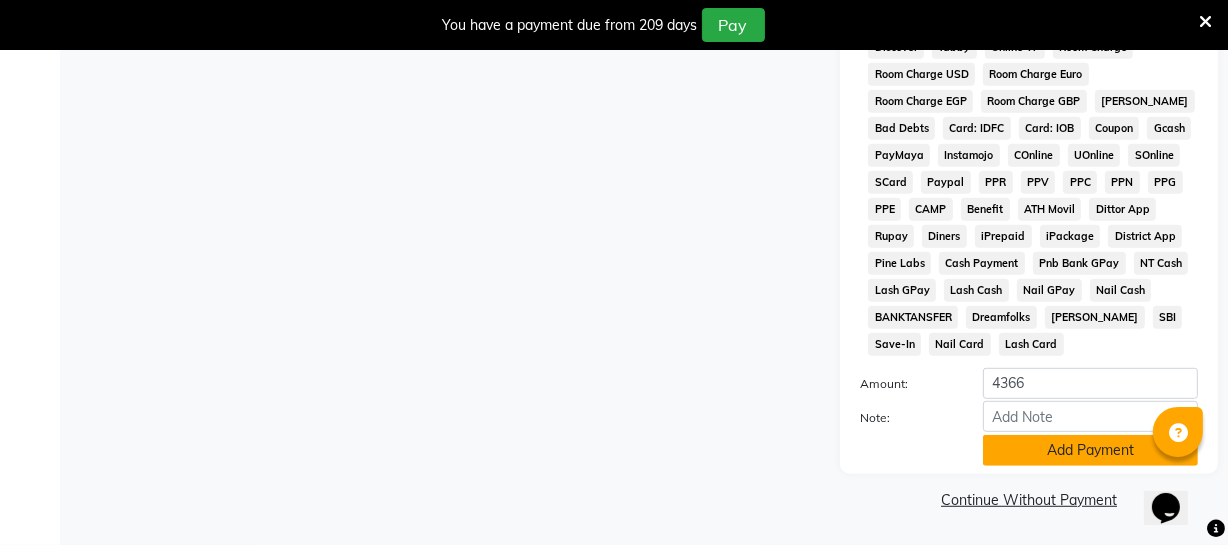 click on "Add Payment" 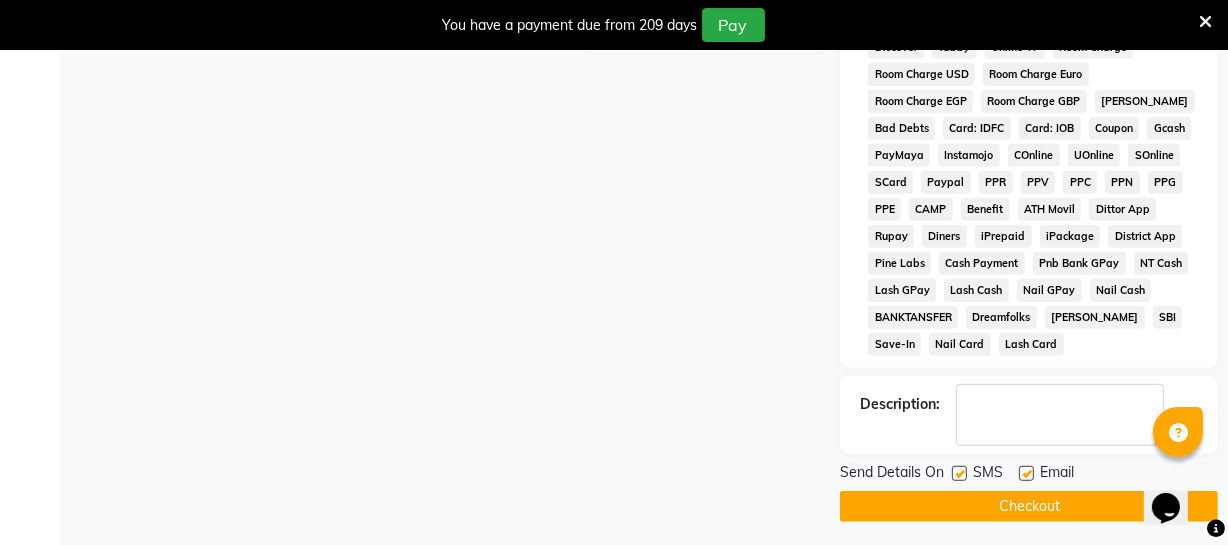drag, startPoint x: 1058, startPoint y: 509, endPoint x: 1057, endPoint y: 498, distance: 11.045361 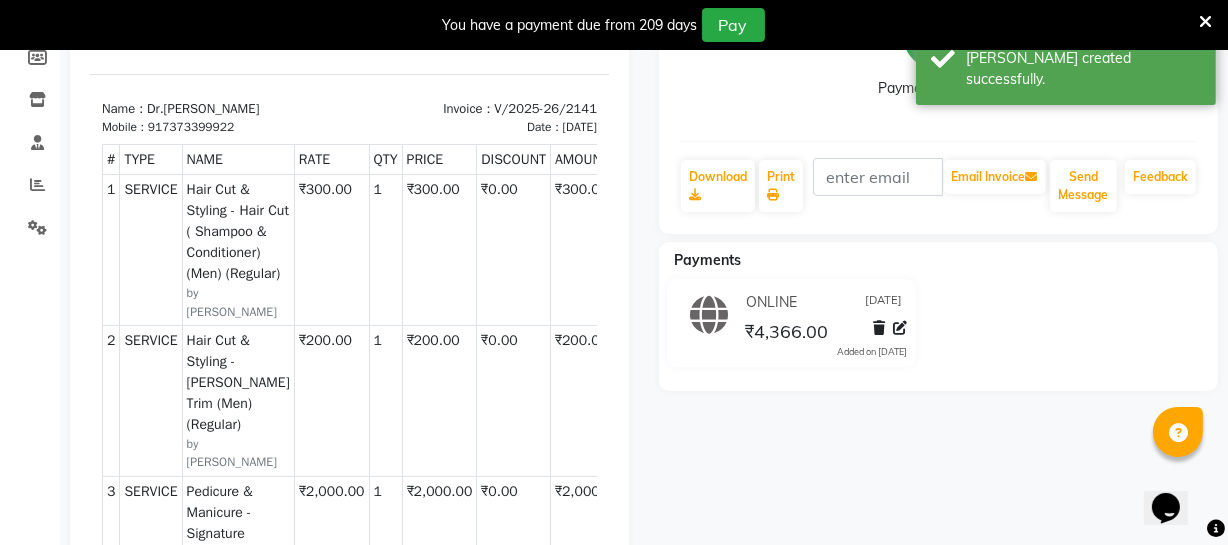 scroll, scrollTop: 0, scrollLeft: 0, axis: both 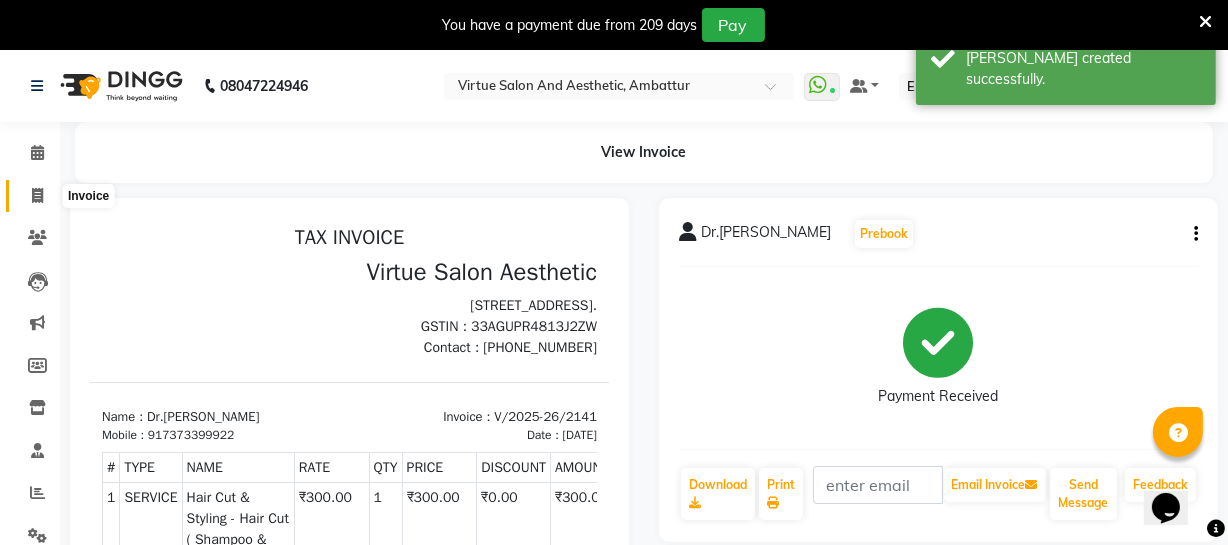 click 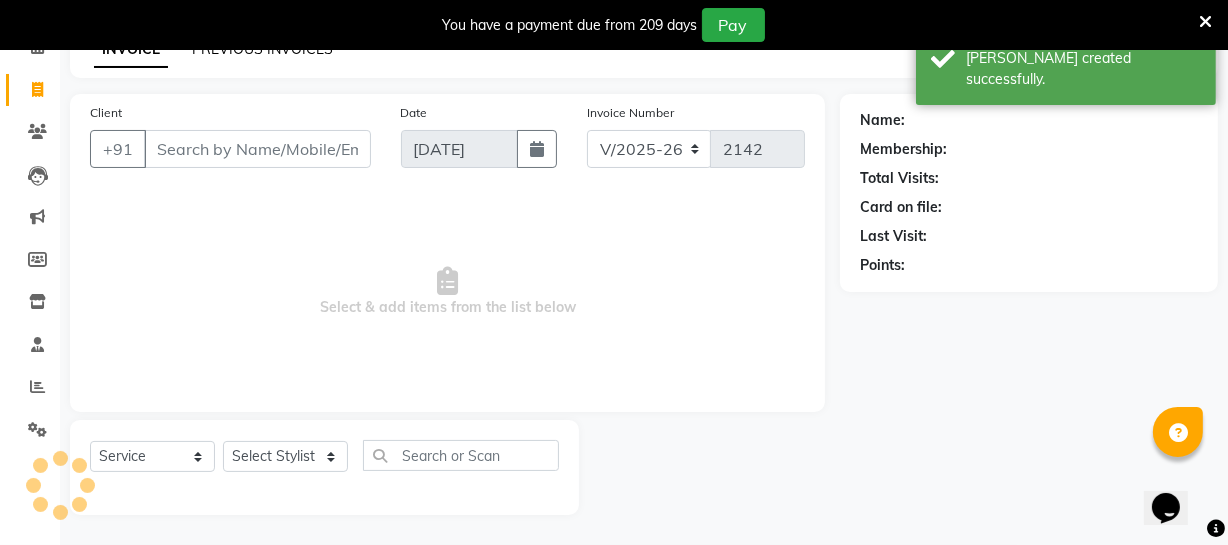 scroll, scrollTop: 0, scrollLeft: 0, axis: both 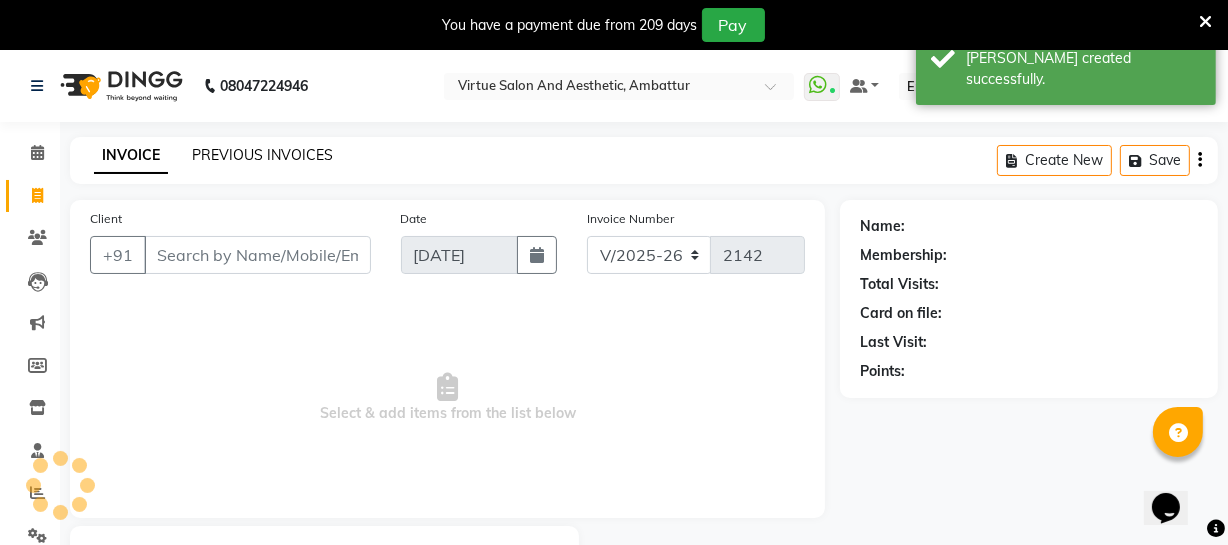 click on "PREVIOUS INVOICES" 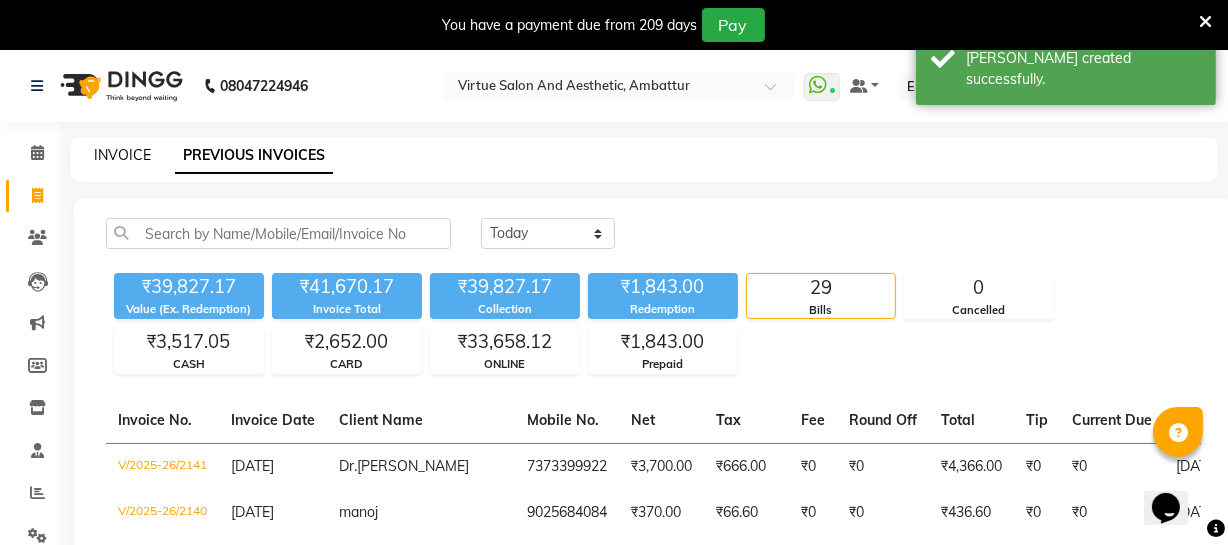 click on "INVOICE" 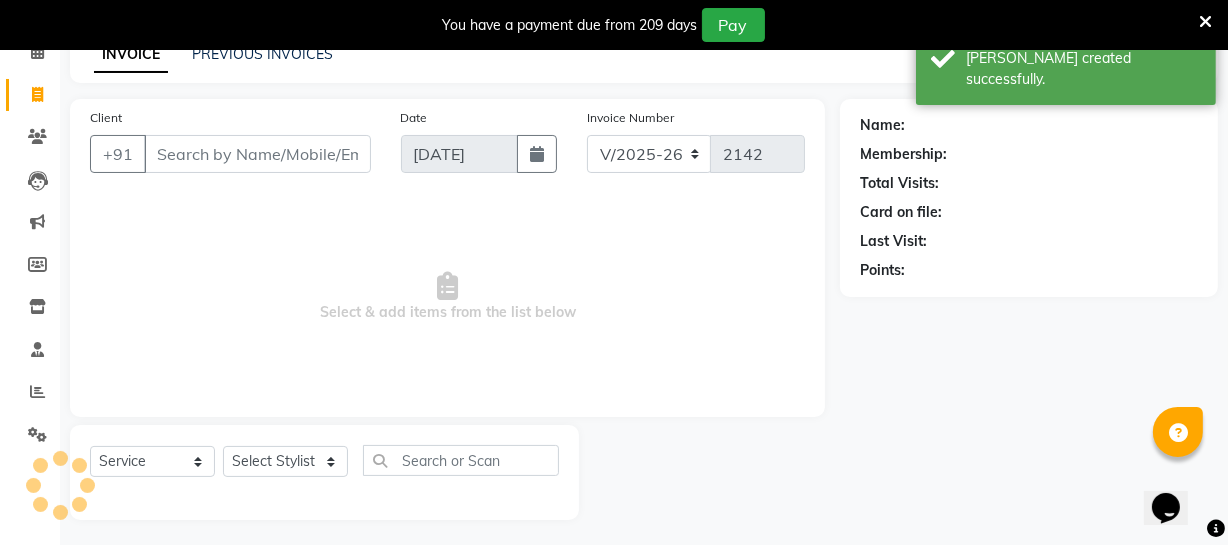 scroll, scrollTop: 107, scrollLeft: 0, axis: vertical 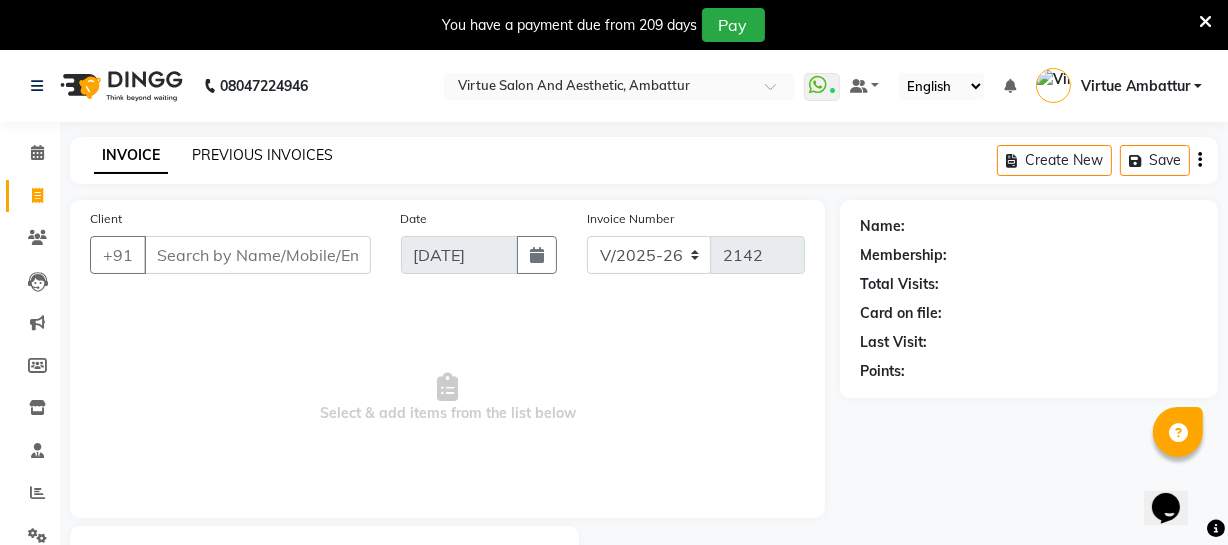 click on "PREVIOUS INVOICES" 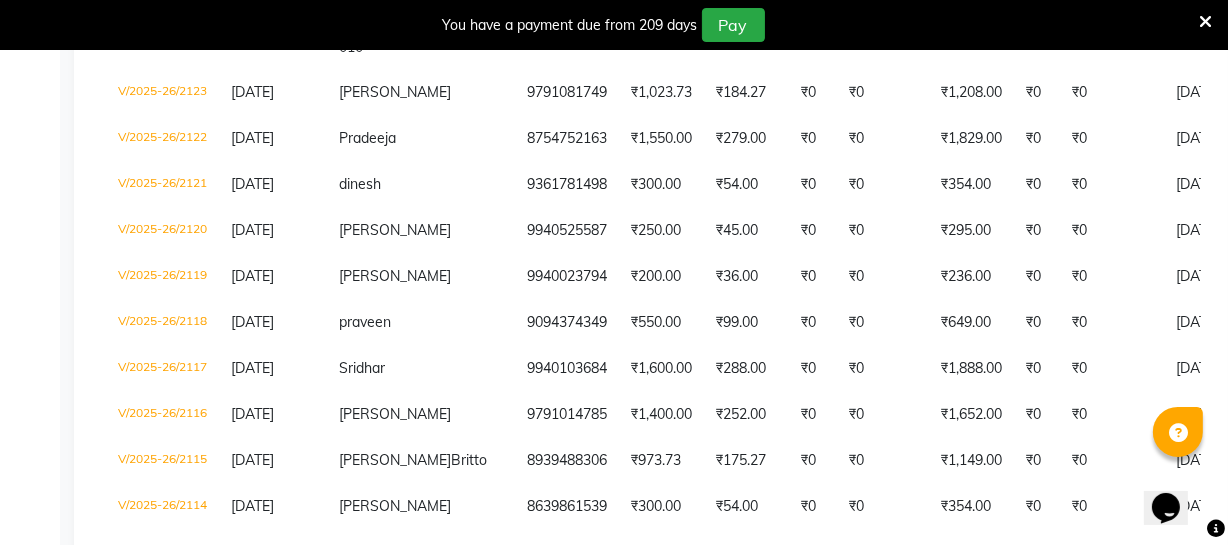 scroll, scrollTop: 583, scrollLeft: 0, axis: vertical 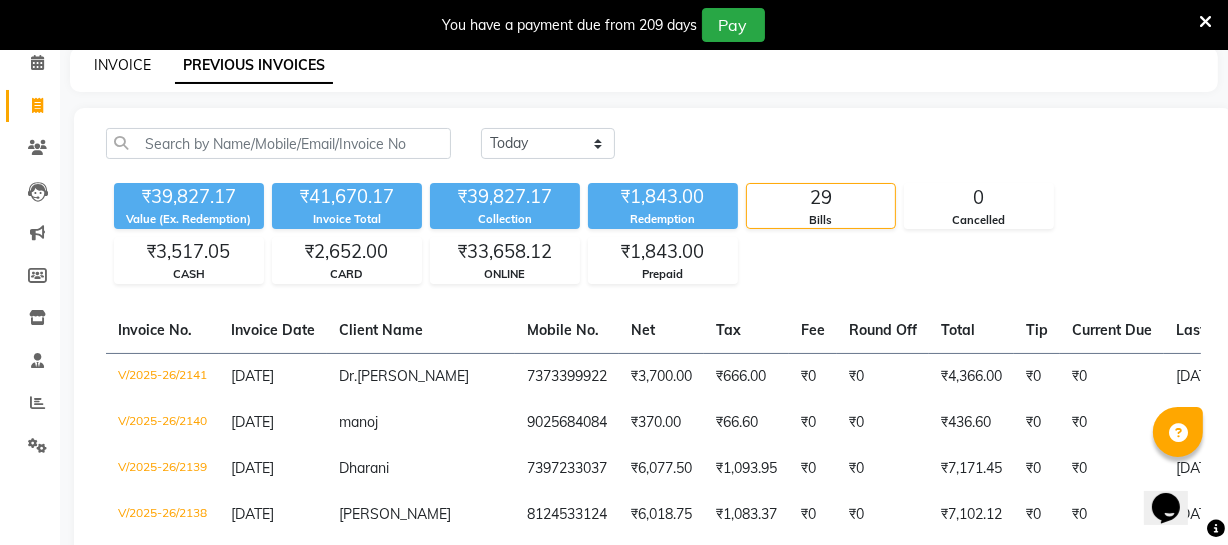 click on "INVOICE" 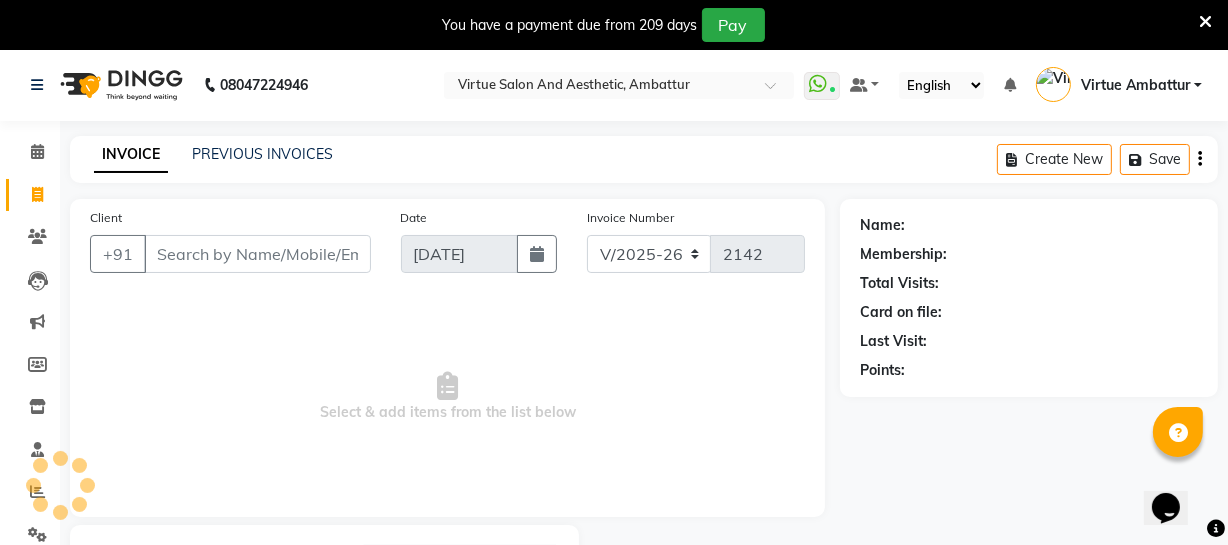 scroll, scrollTop: 0, scrollLeft: 0, axis: both 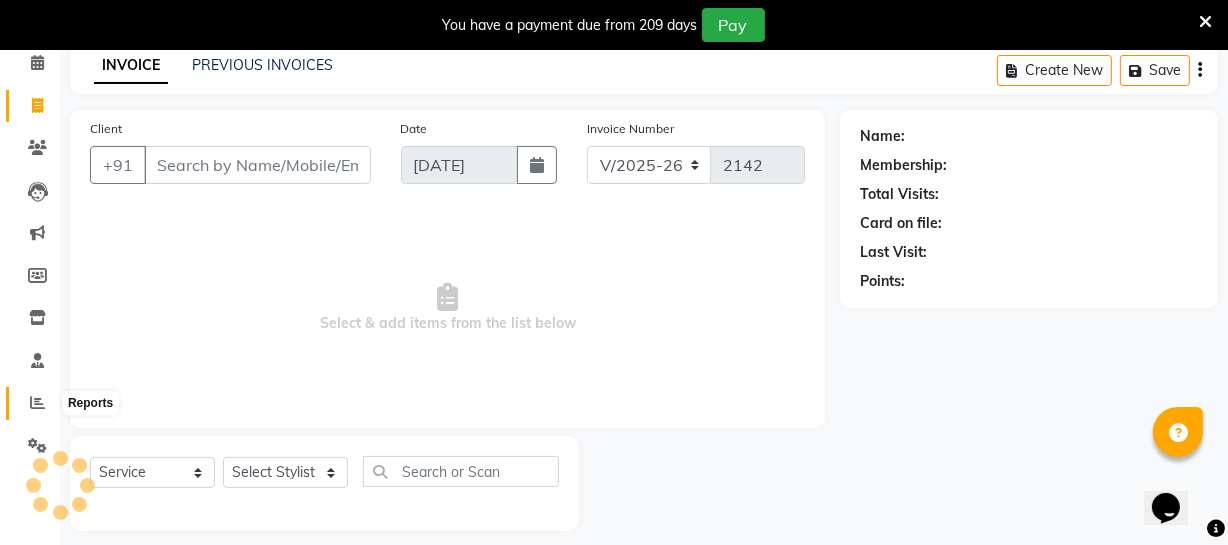 click 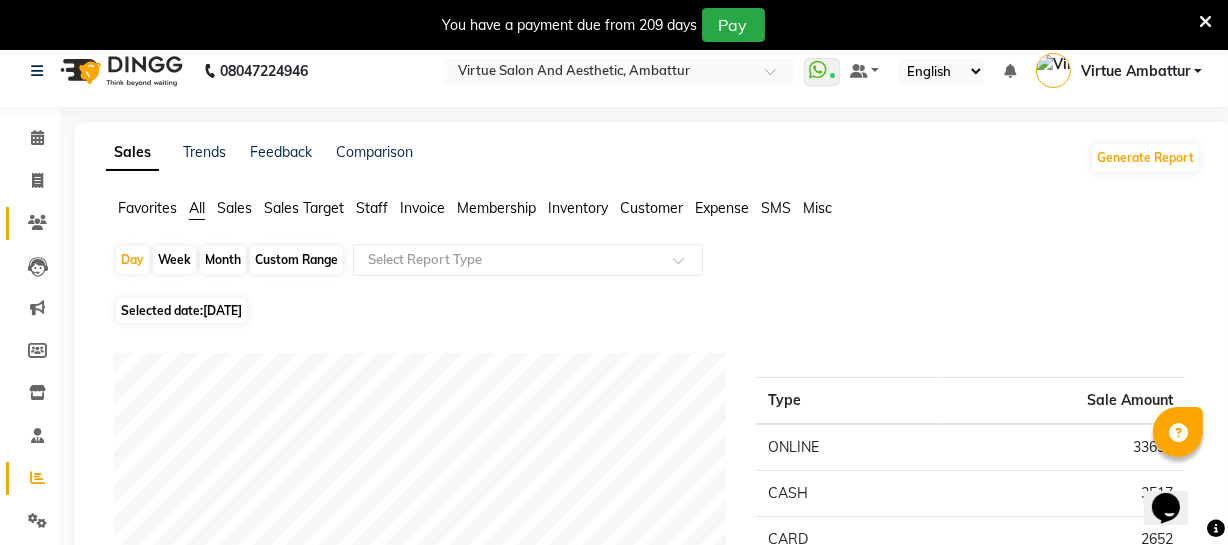 scroll, scrollTop: 0, scrollLeft: 0, axis: both 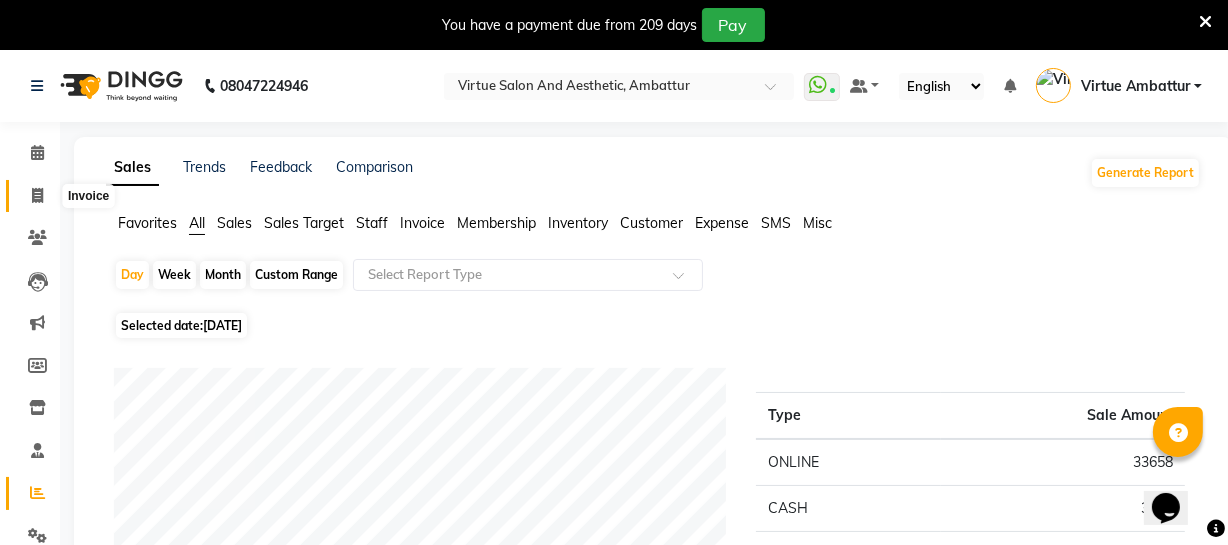 click 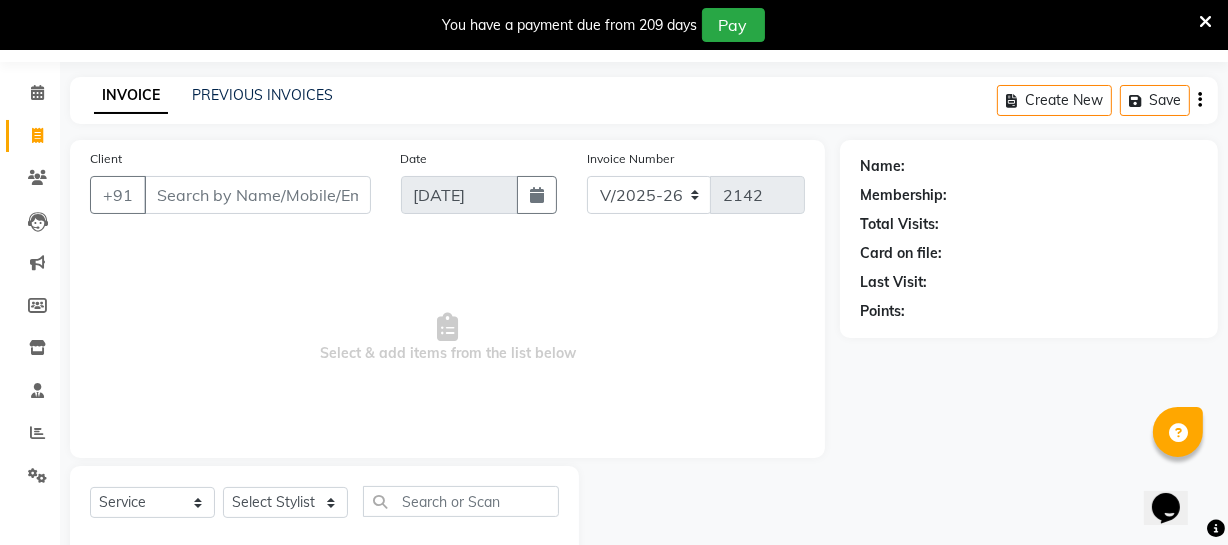 scroll, scrollTop: 16, scrollLeft: 0, axis: vertical 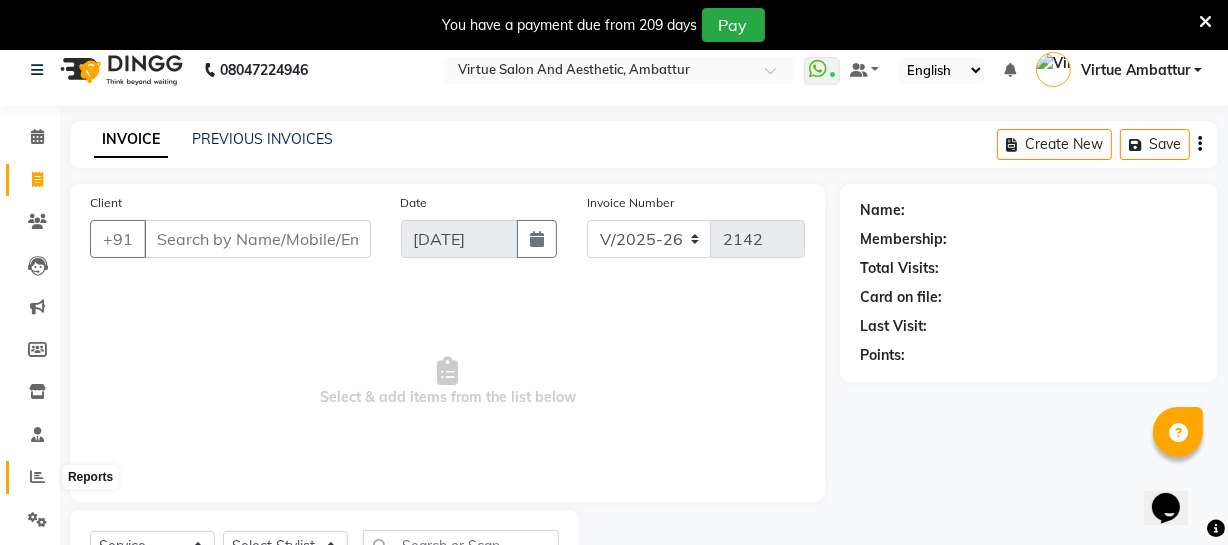 click 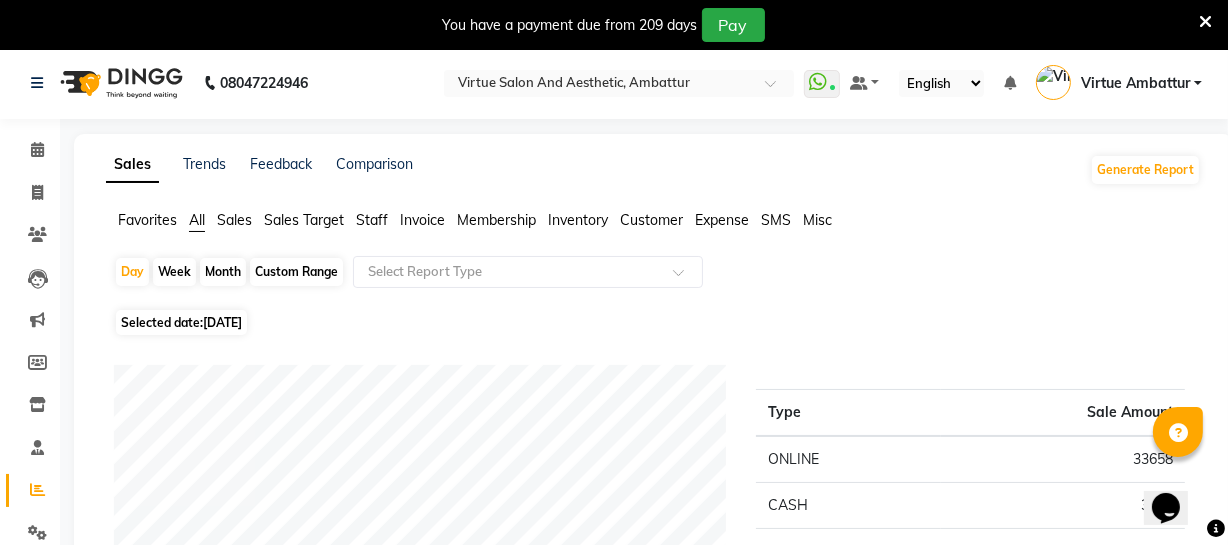 scroll, scrollTop: 0, scrollLeft: 0, axis: both 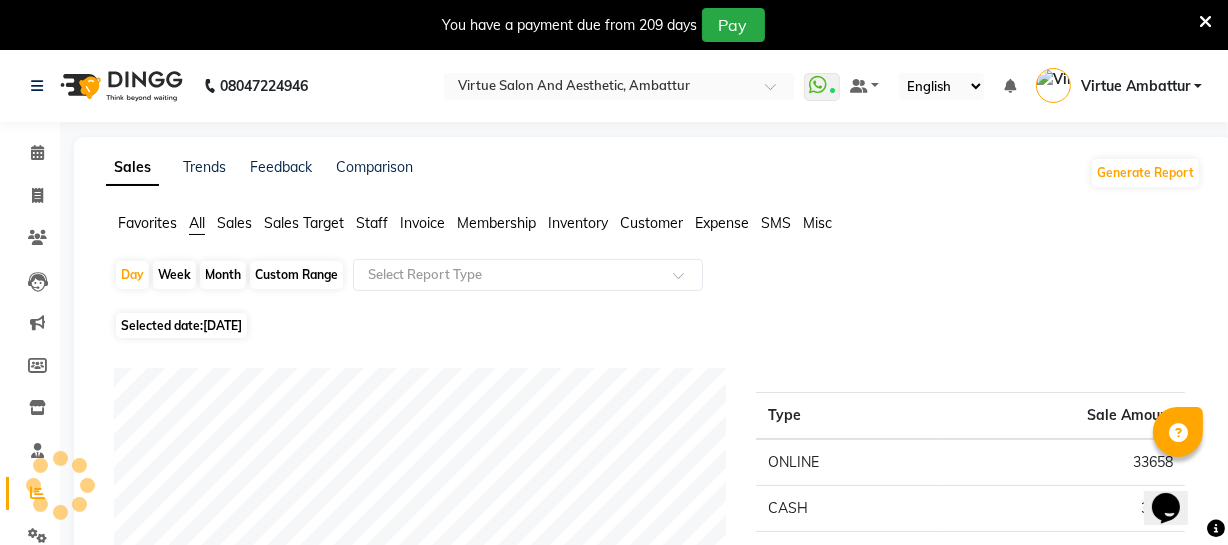 click on "Staff" 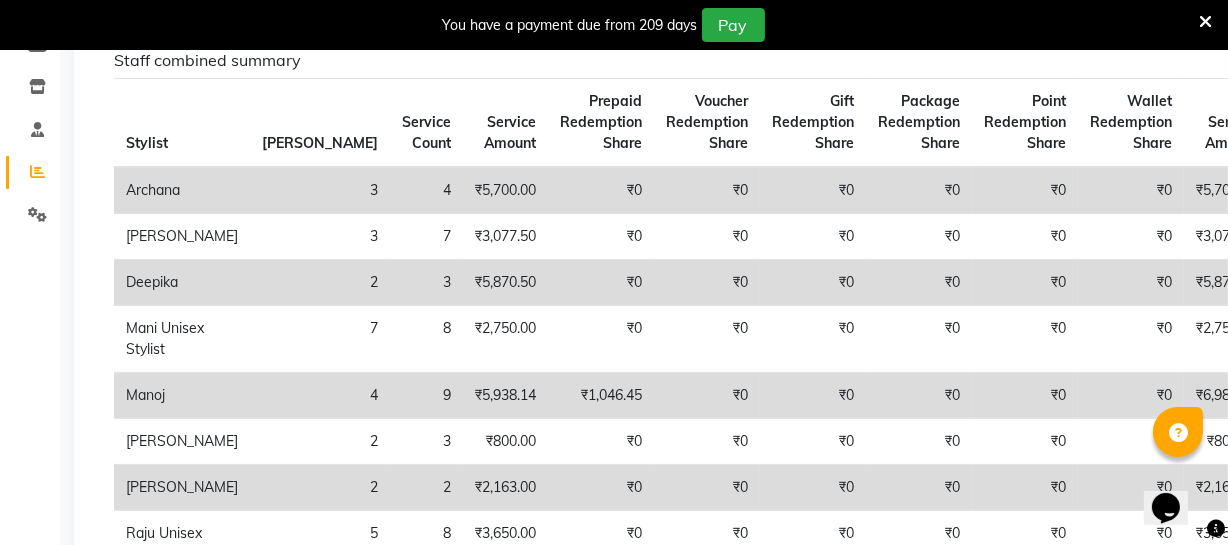 scroll, scrollTop: 363, scrollLeft: 0, axis: vertical 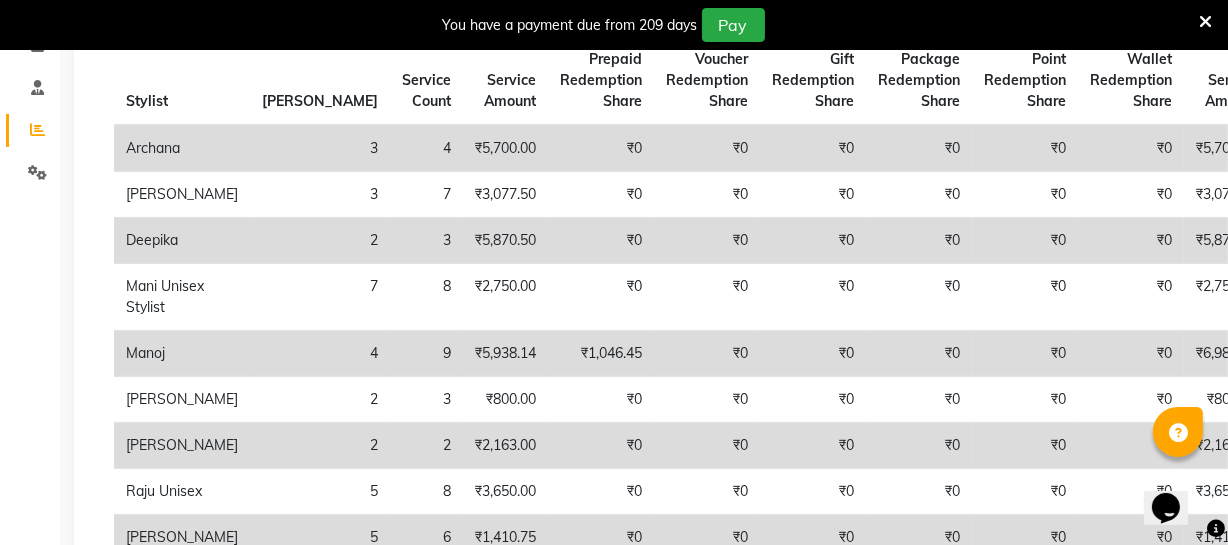 click on "4" 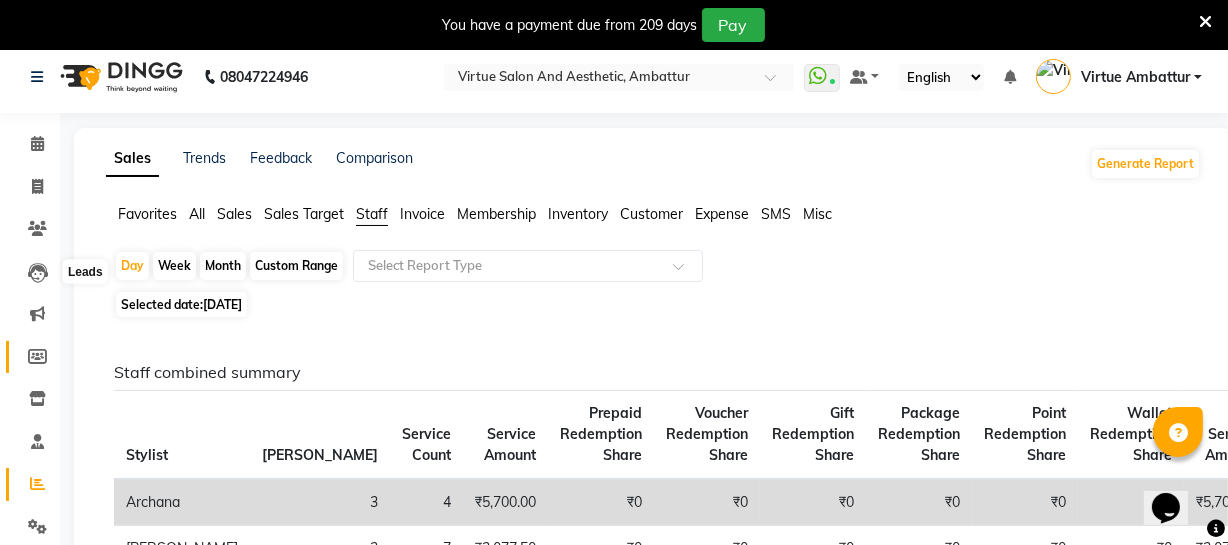 scroll, scrollTop: 0, scrollLeft: 0, axis: both 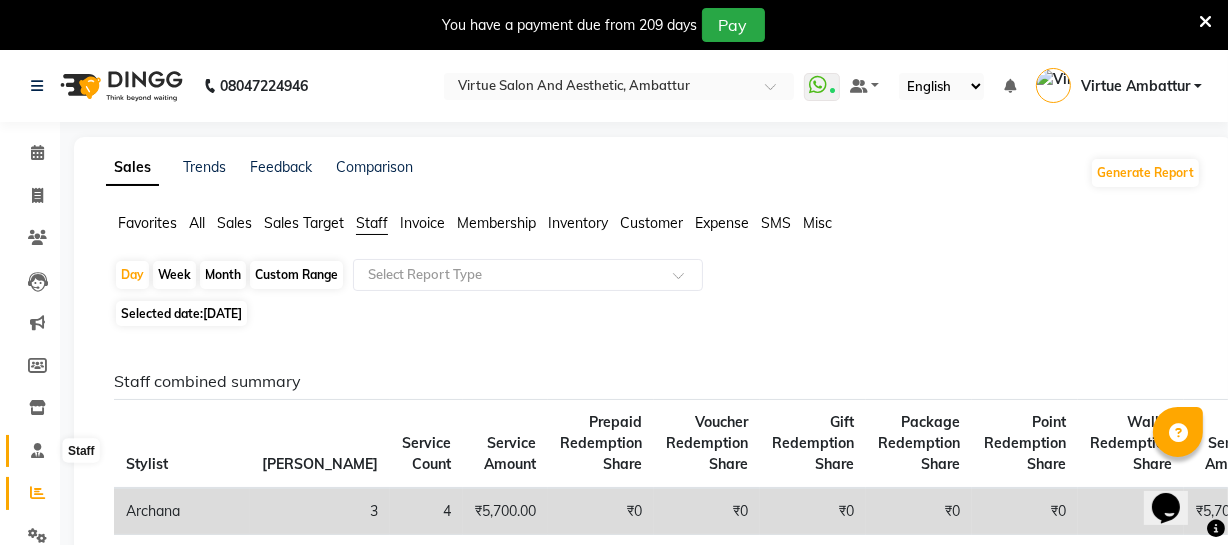 click 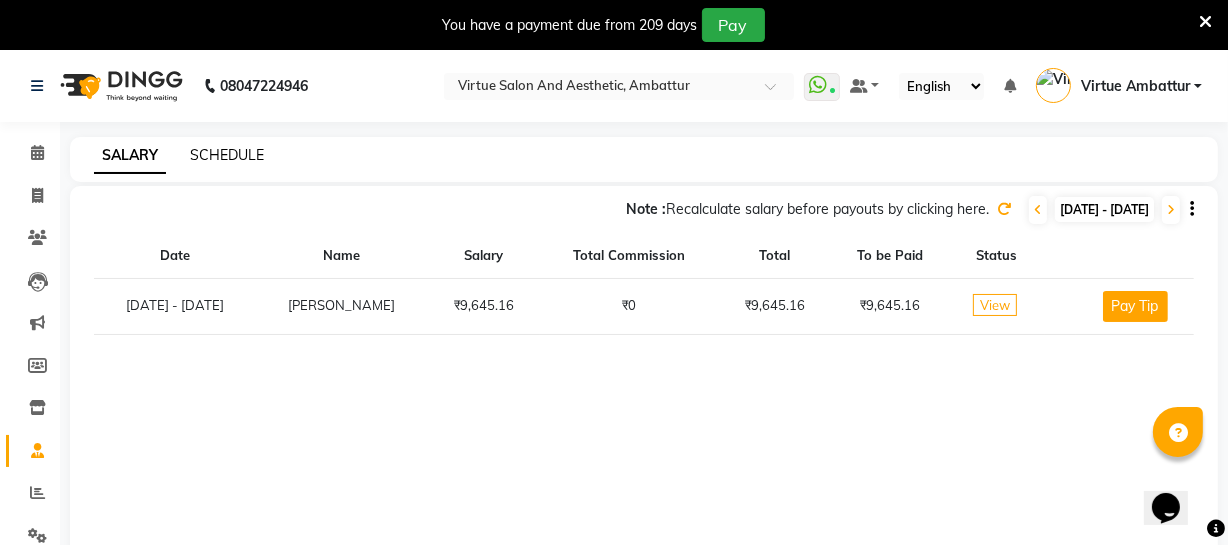 drag, startPoint x: 231, startPoint y: 160, endPoint x: 219, endPoint y: 159, distance: 12.0415945 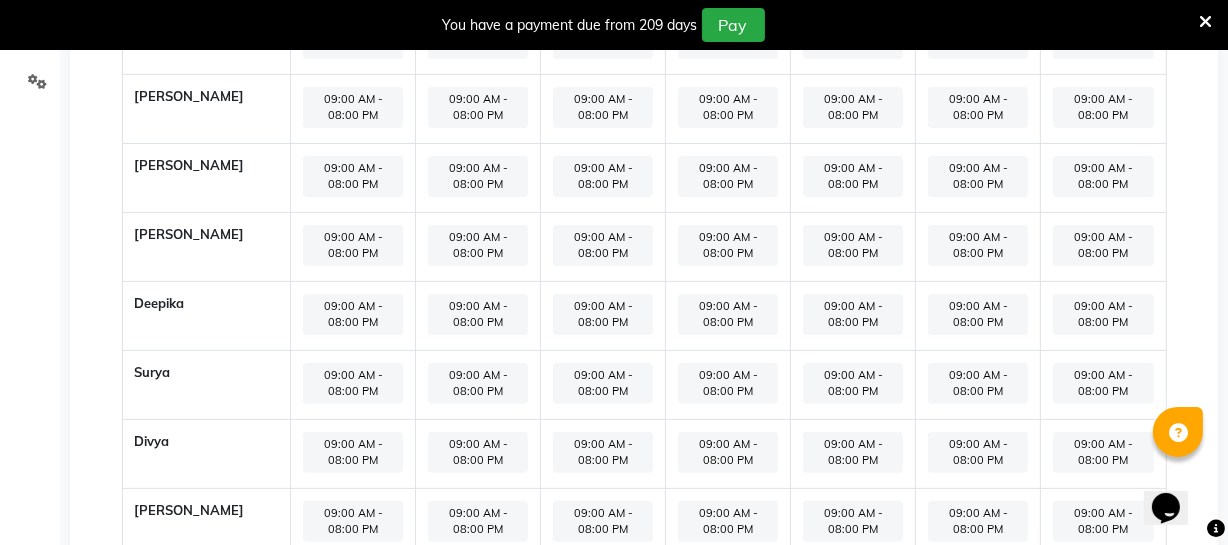 scroll, scrollTop: 0, scrollLeft: 0, axis: both 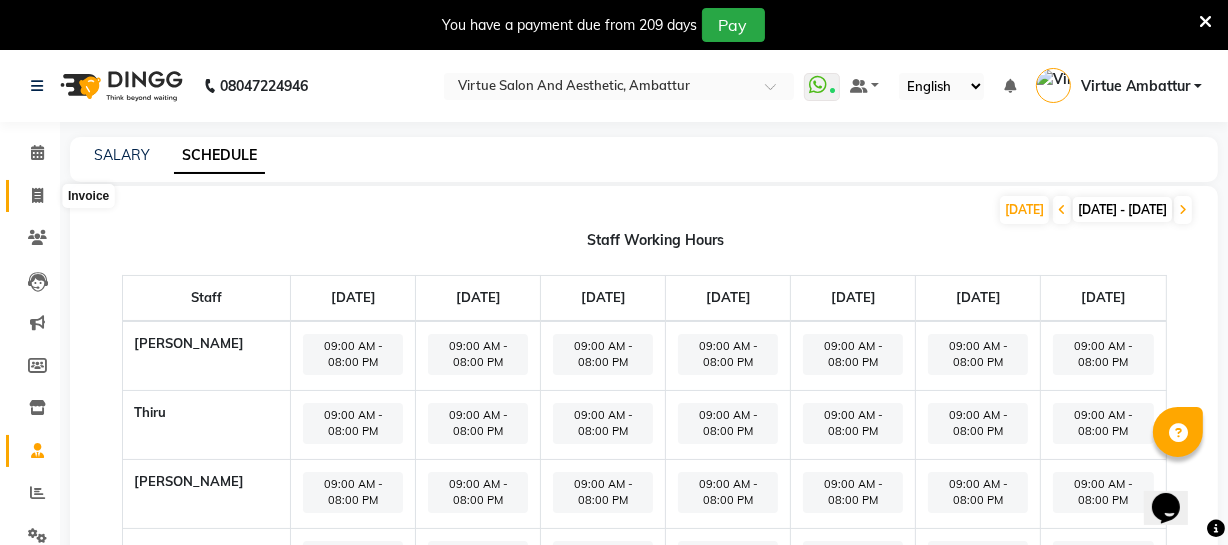 click 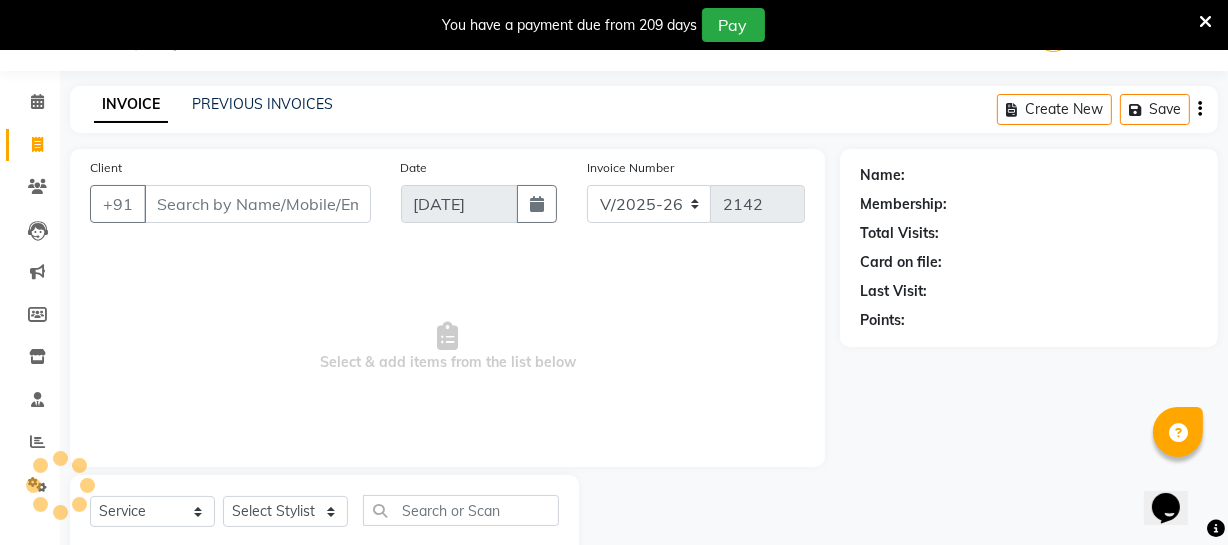 scroll, scrollTop: 0, scrollLeft: 0, axis: both 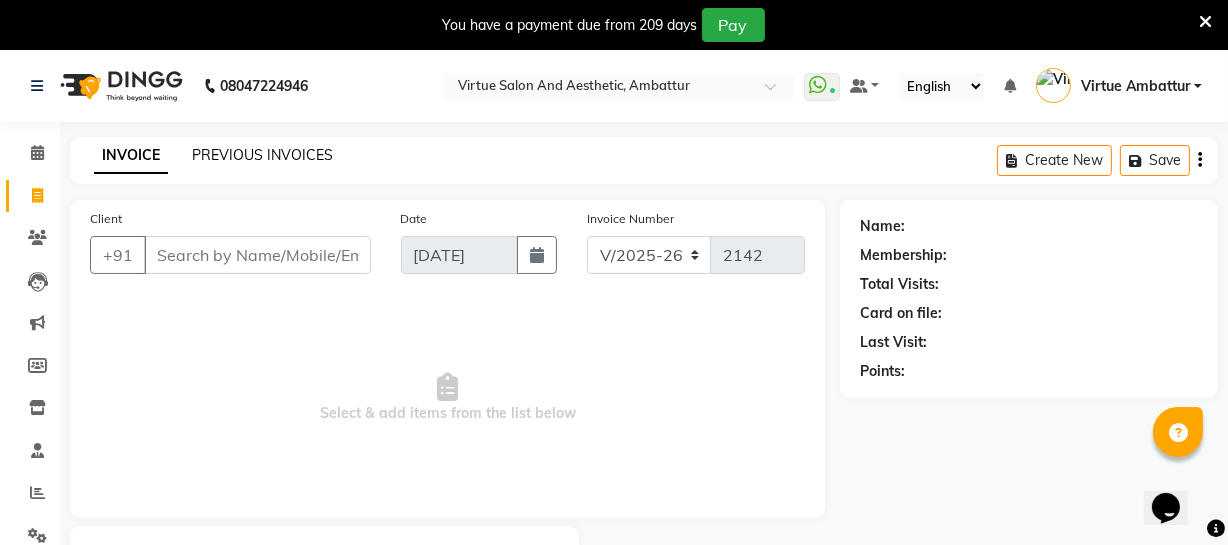 click on "PREVIOUS INVOICES" 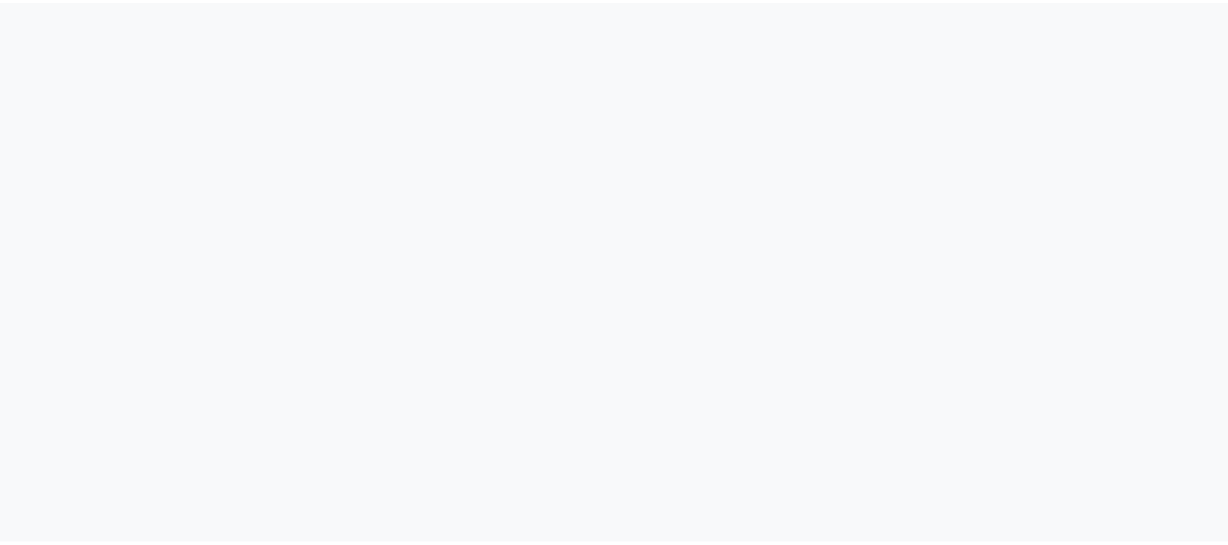 scroll, scrollTop: 0, scrollLeft: 0, axis: both 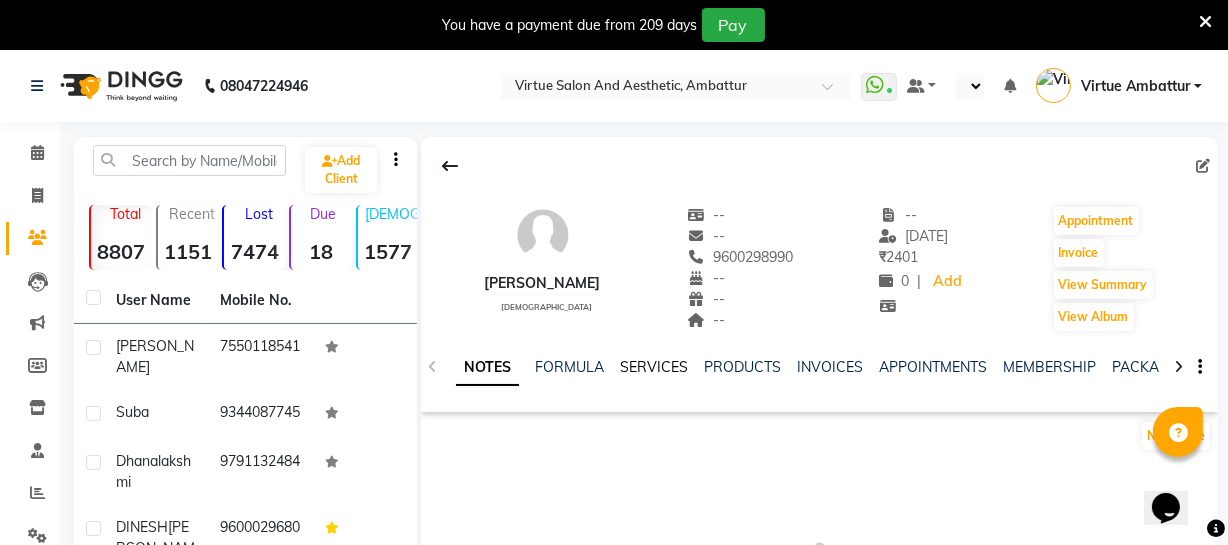 select on "en" 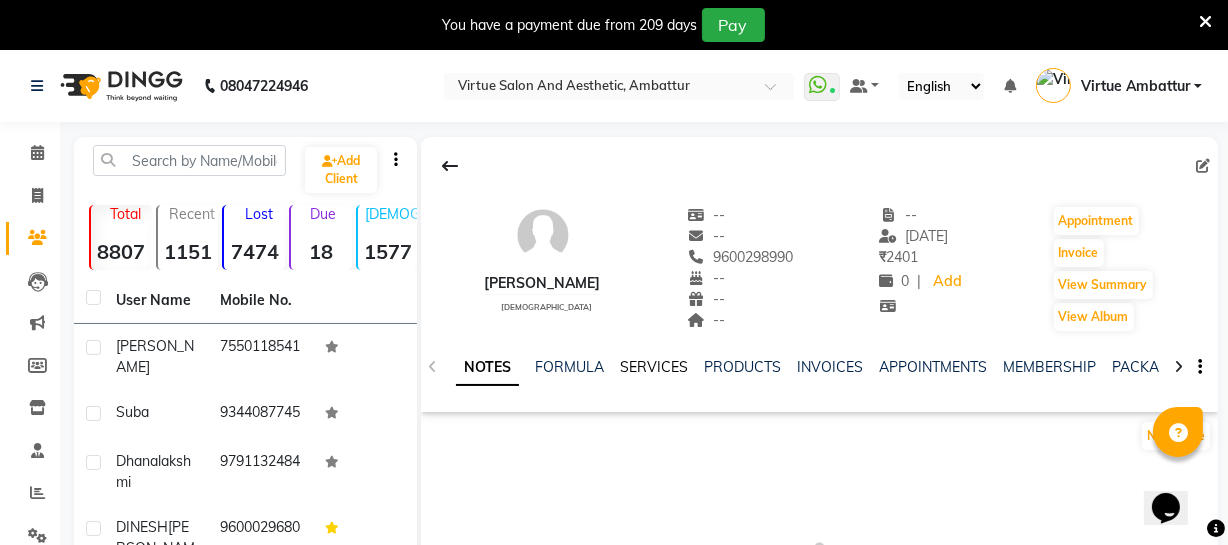 click on "SERVICES" 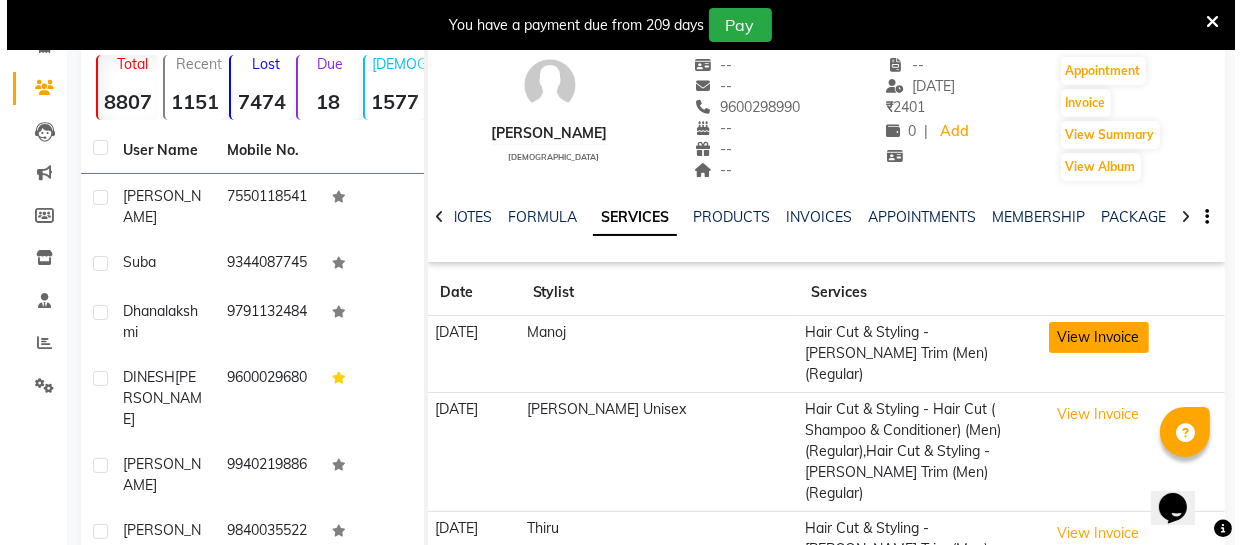 scroll, scrollTop: 181, scrollLeft: 0, axis: vertical 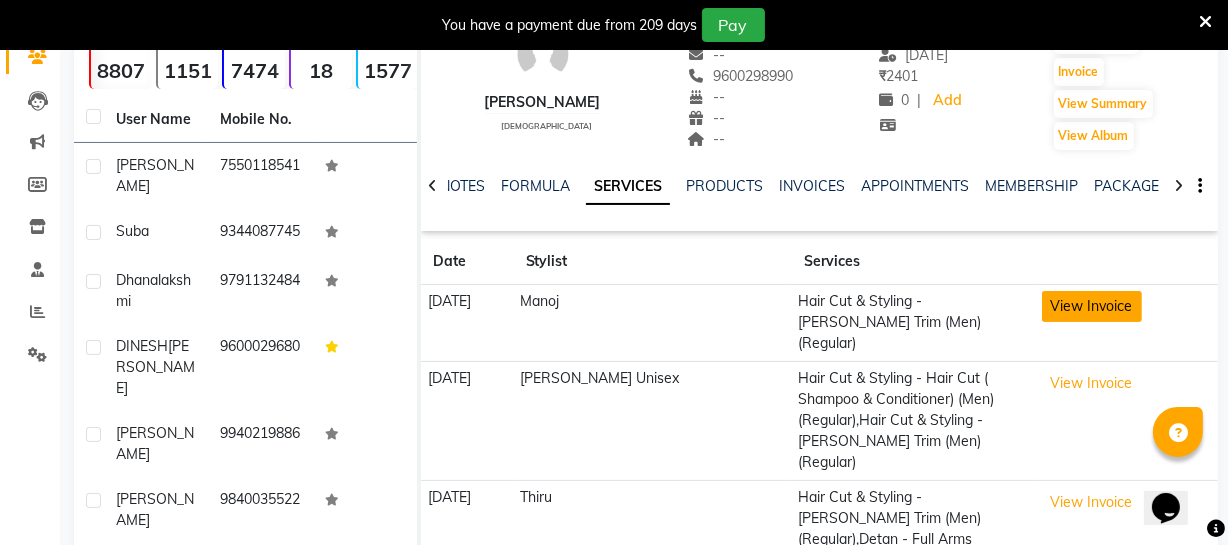 click on "View Invoice" 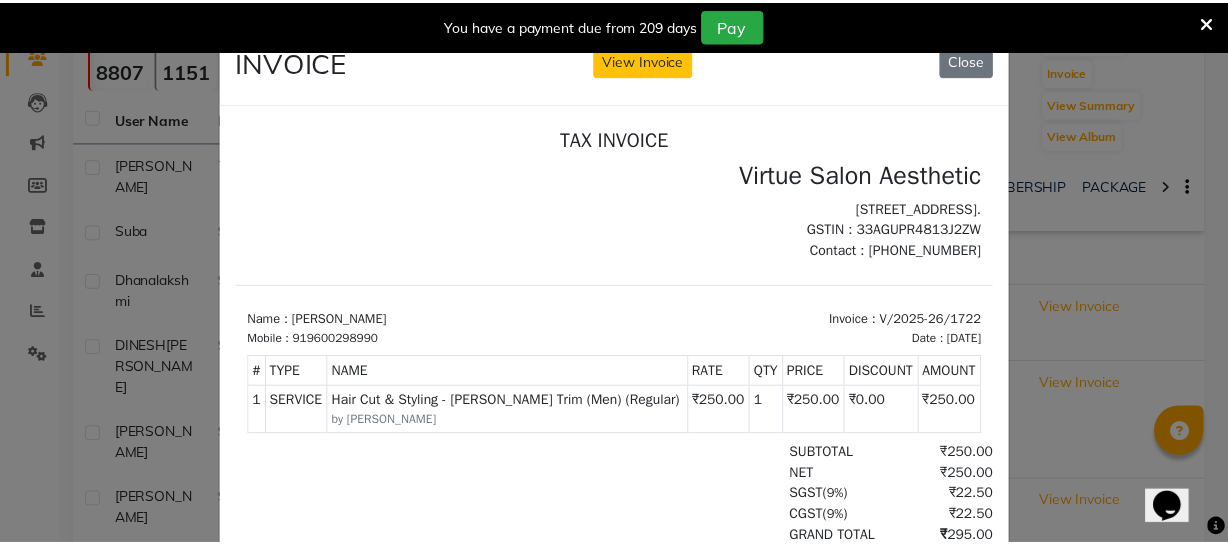 scroll, scrollTop: 0, scrollLeft: 0, axis: both 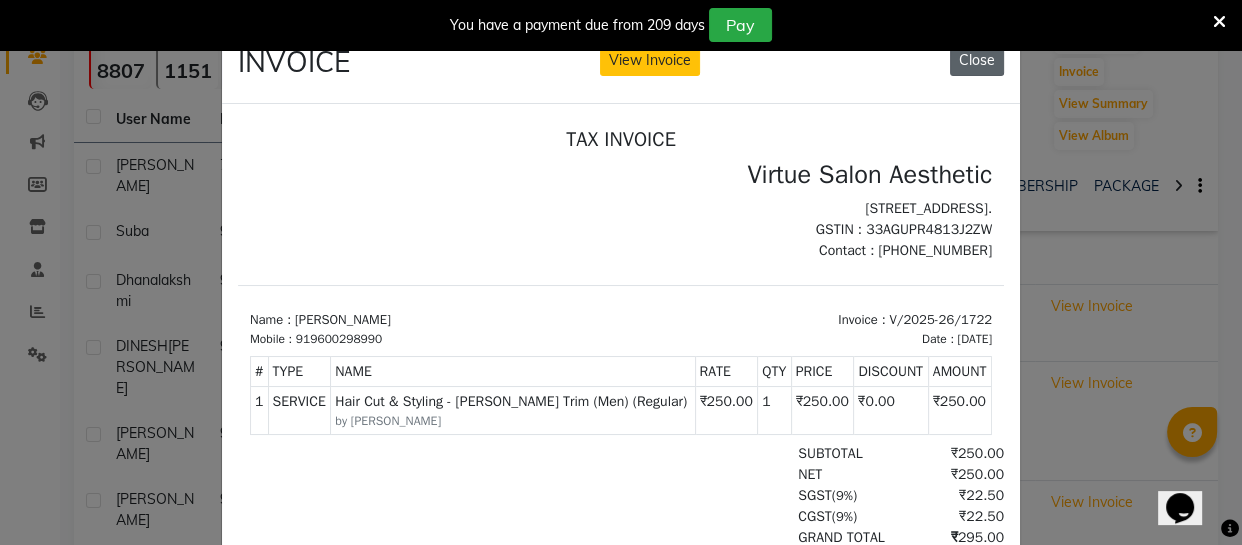 click on "Close" 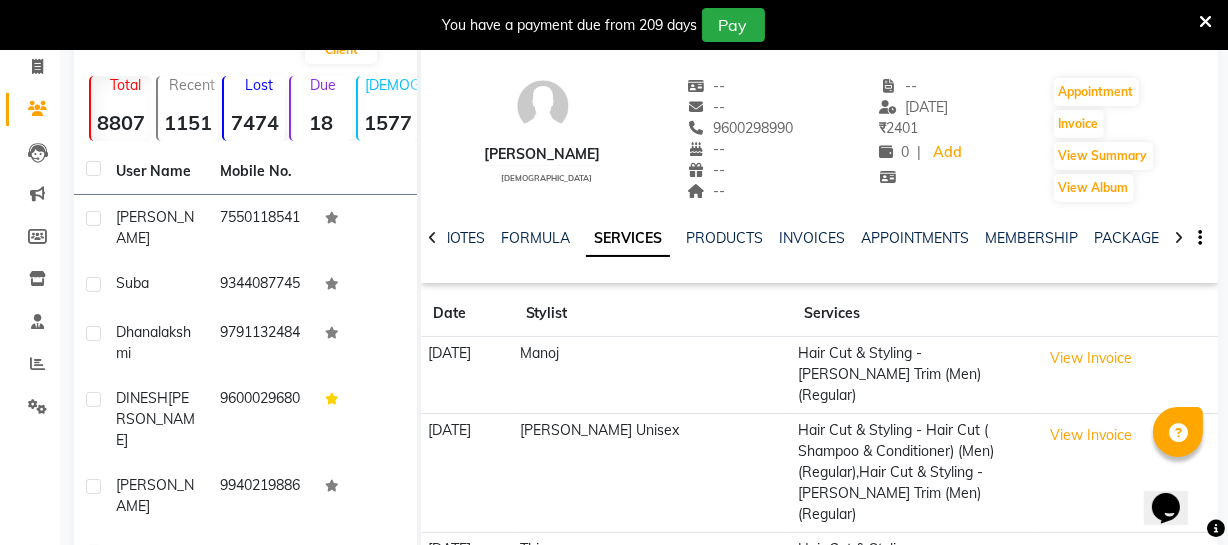 scroll, scrollTop: 0, scrollLeft: 0, axis: both 